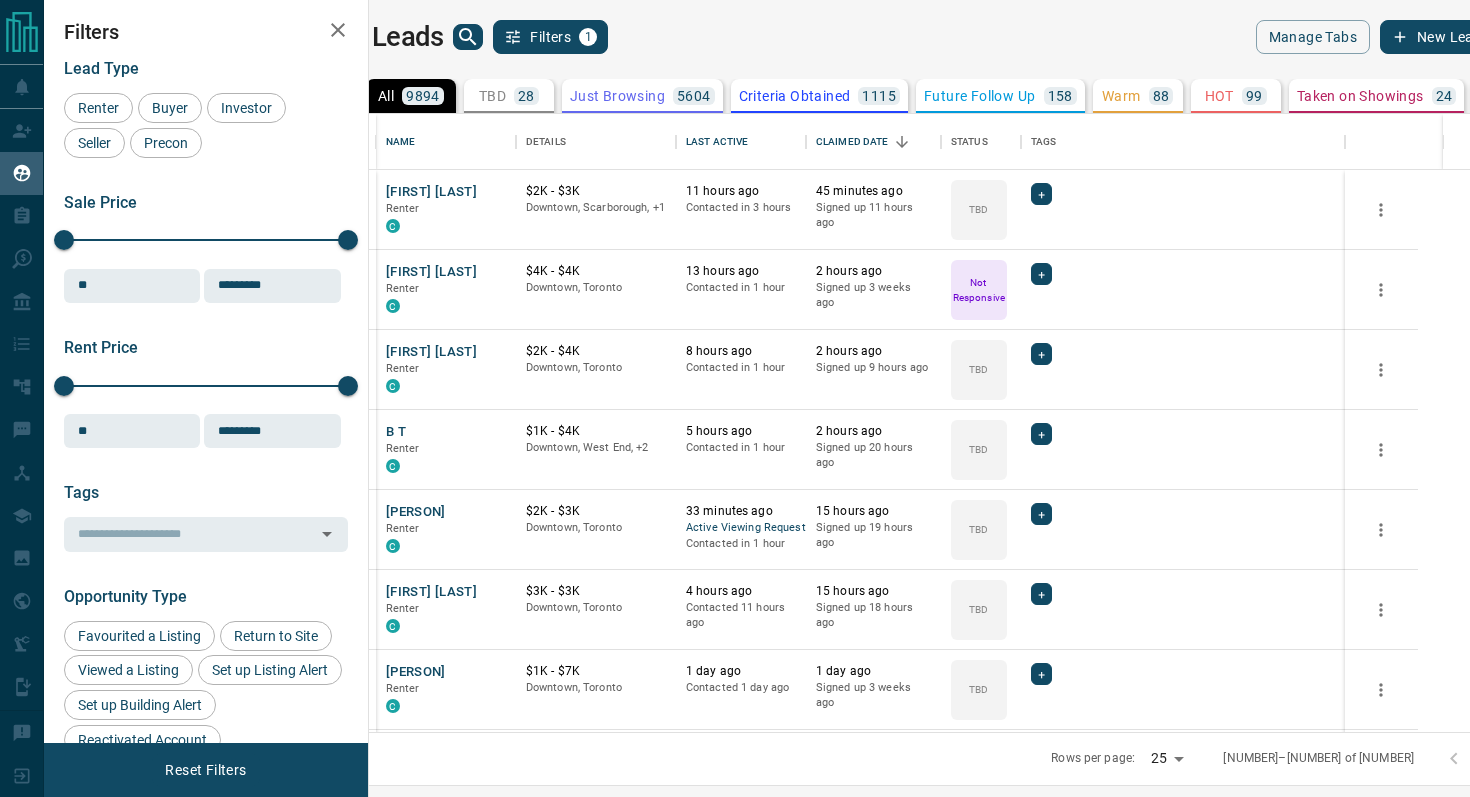 scroll, scrollTop: 0, scrollLeft: 0, axis: both 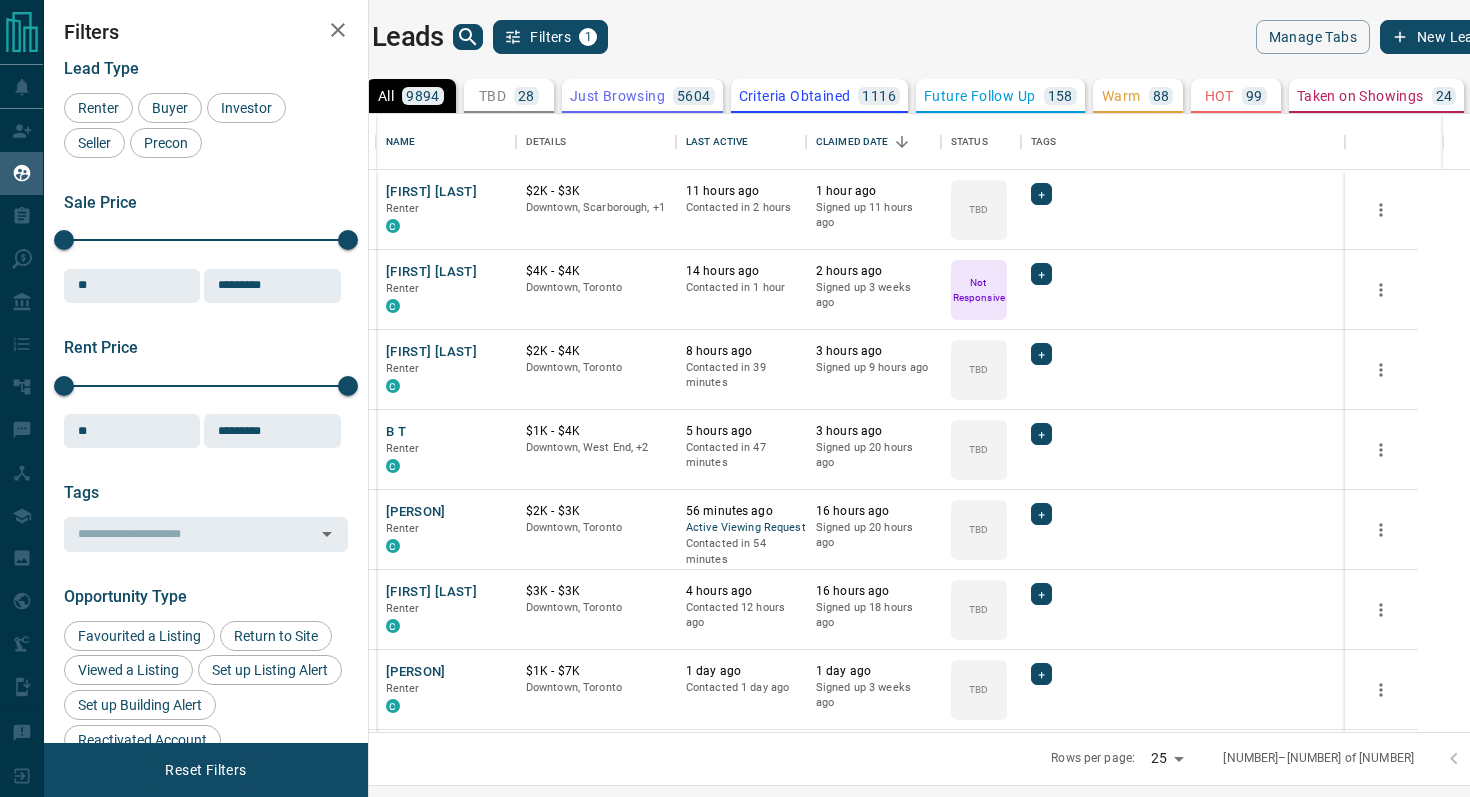 click on "TBD" at bounding box center [492, 96] 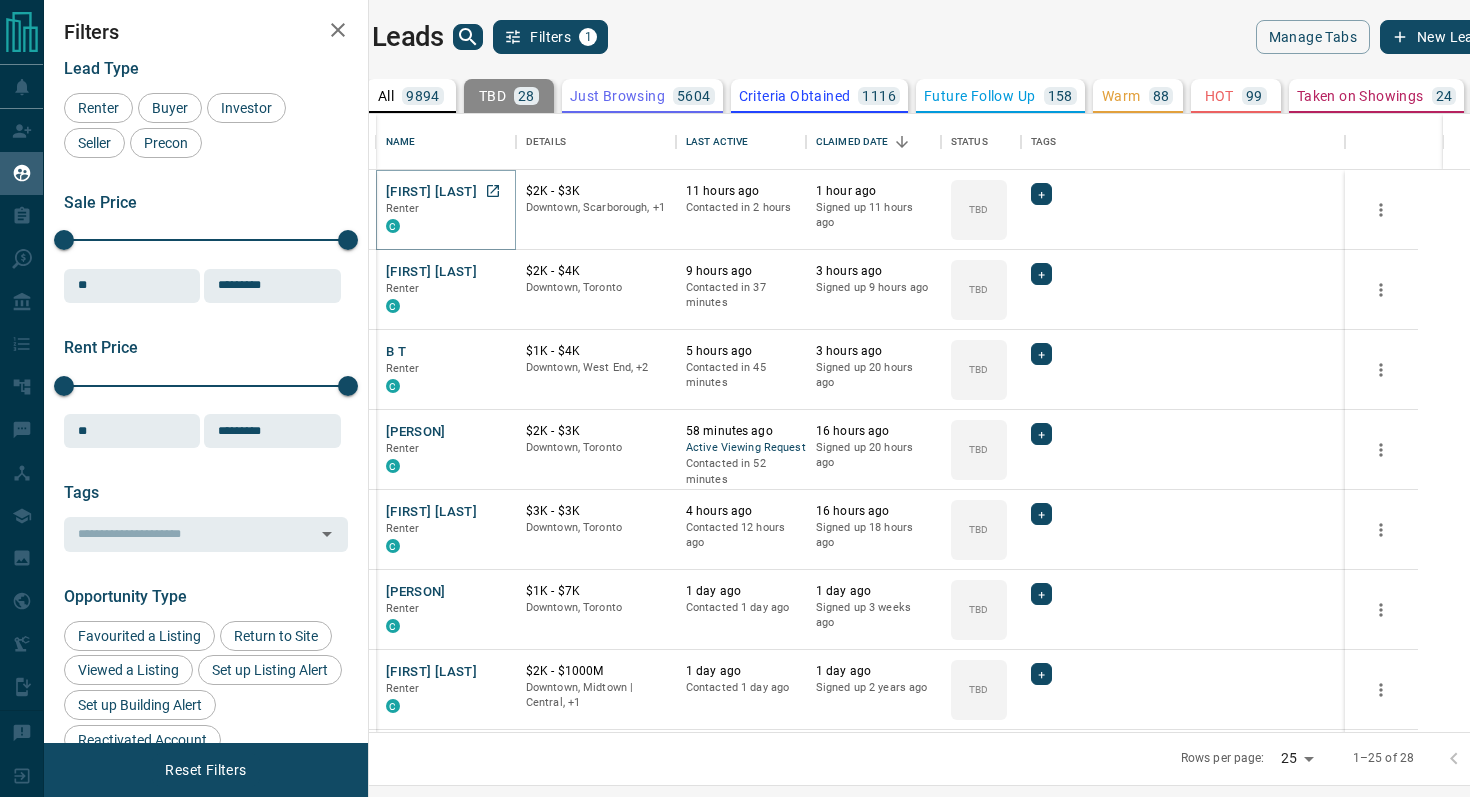 click on "[FIRST] [LAST]" at bounding box center (431, 192) 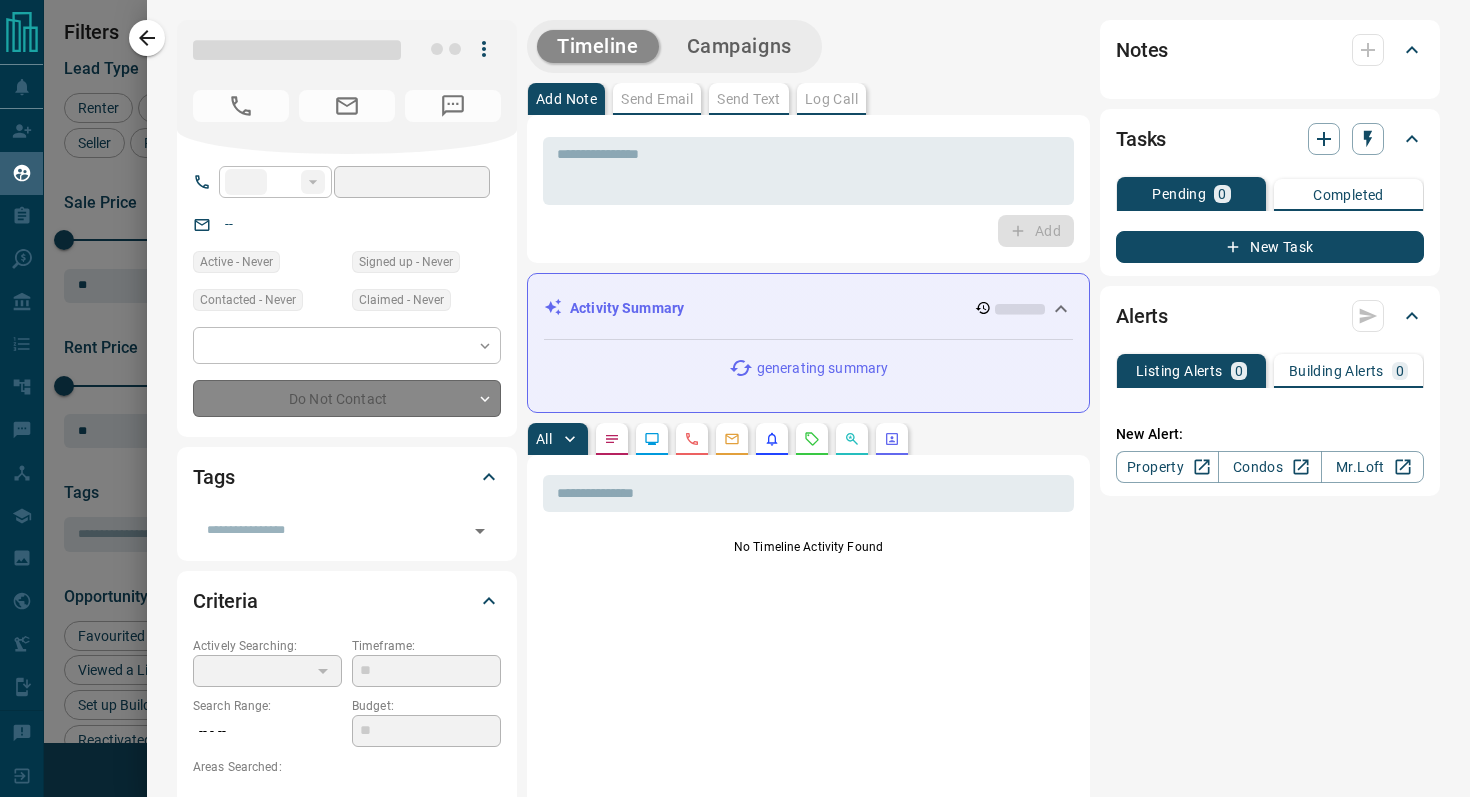 type on "****" 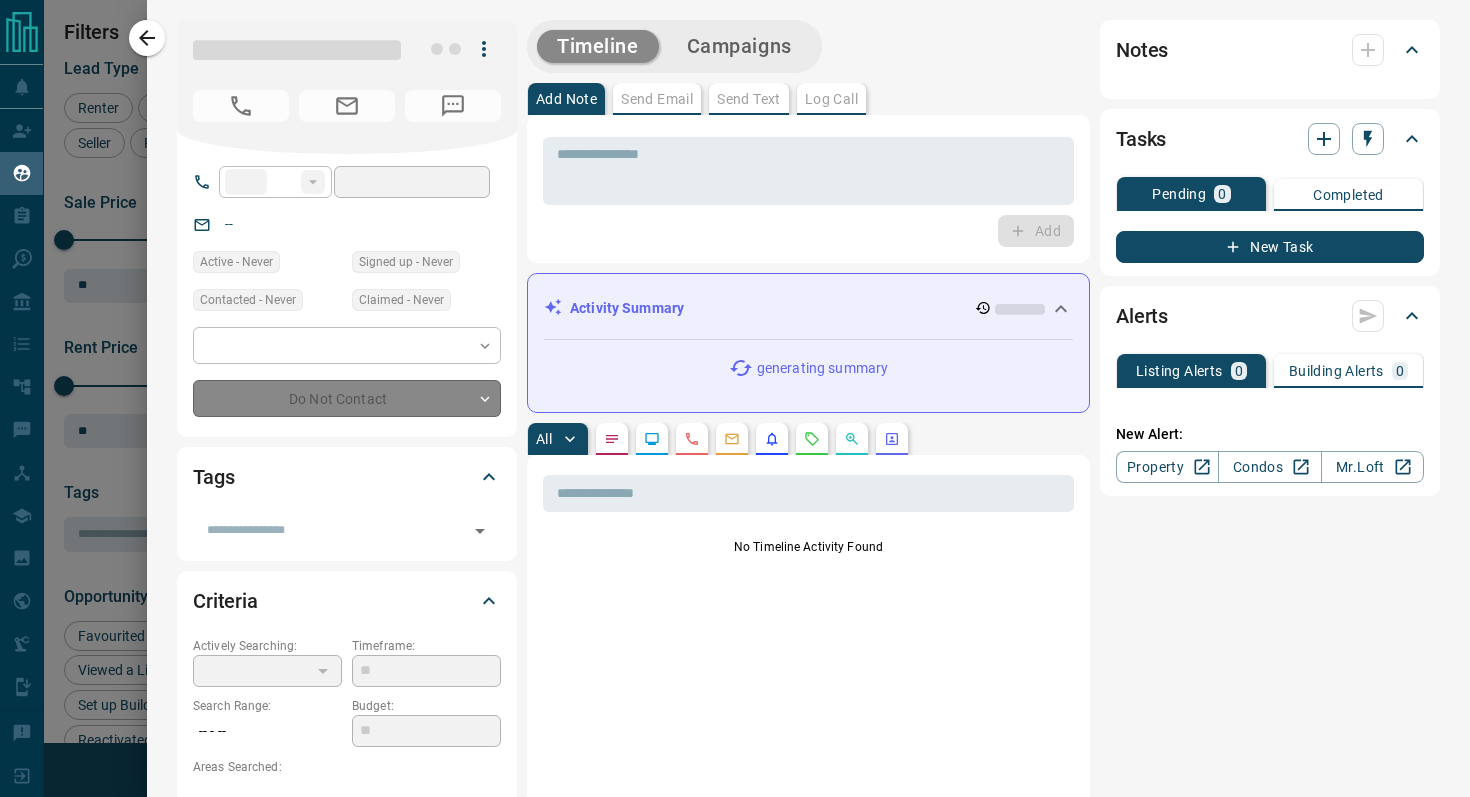 type on "**********" 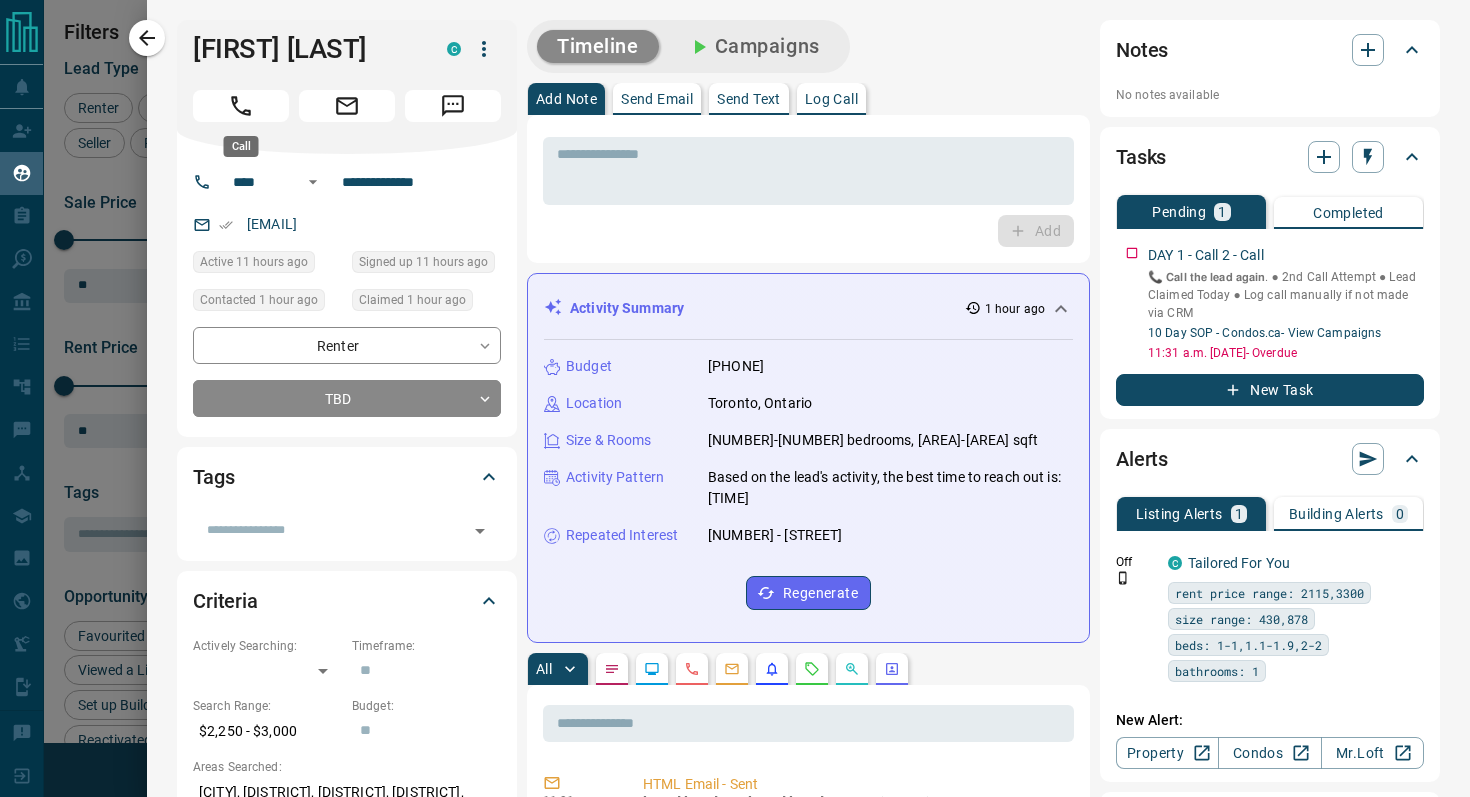 click 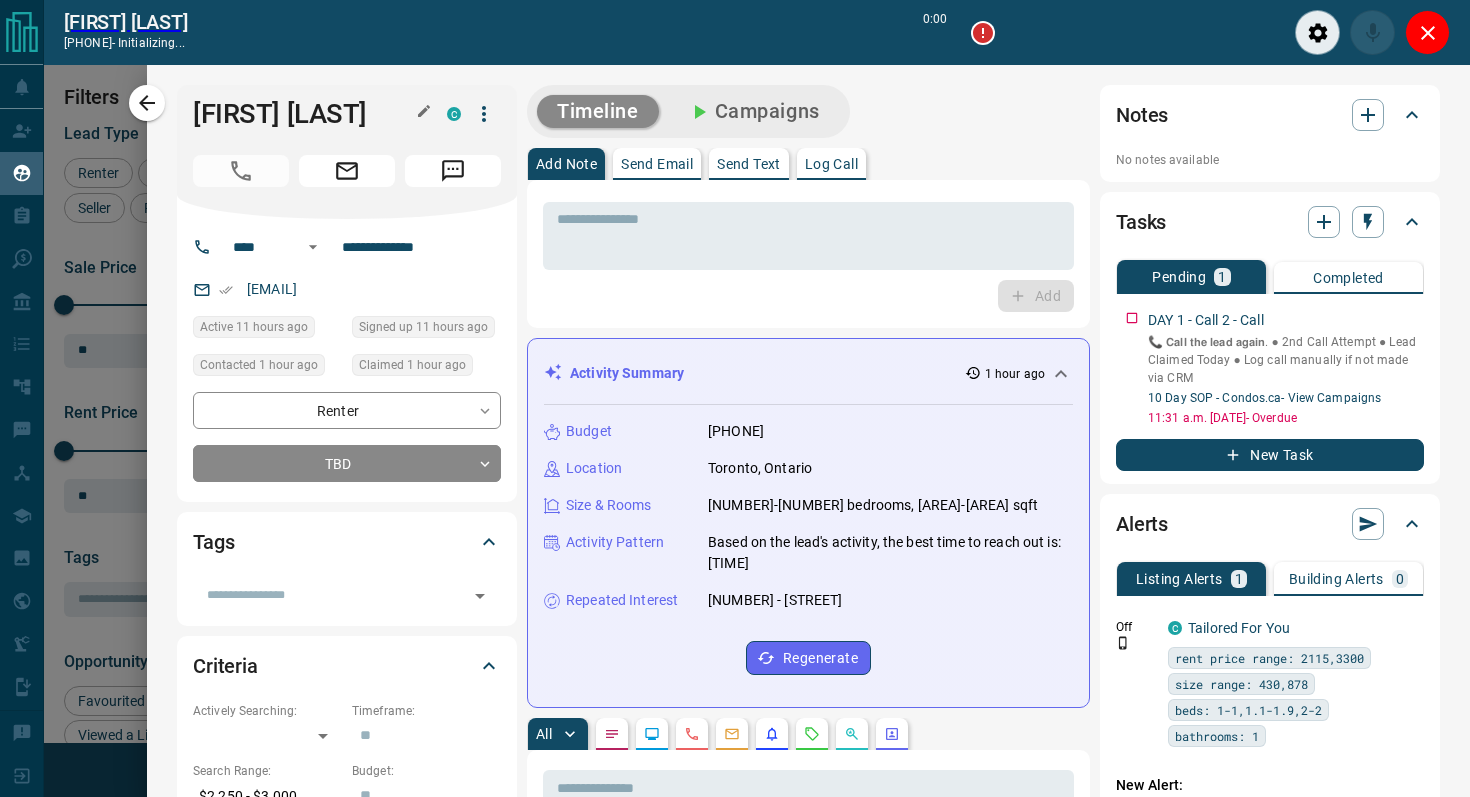 scroll, scrollTop: 556, scrollLeft: 1092, axis: both 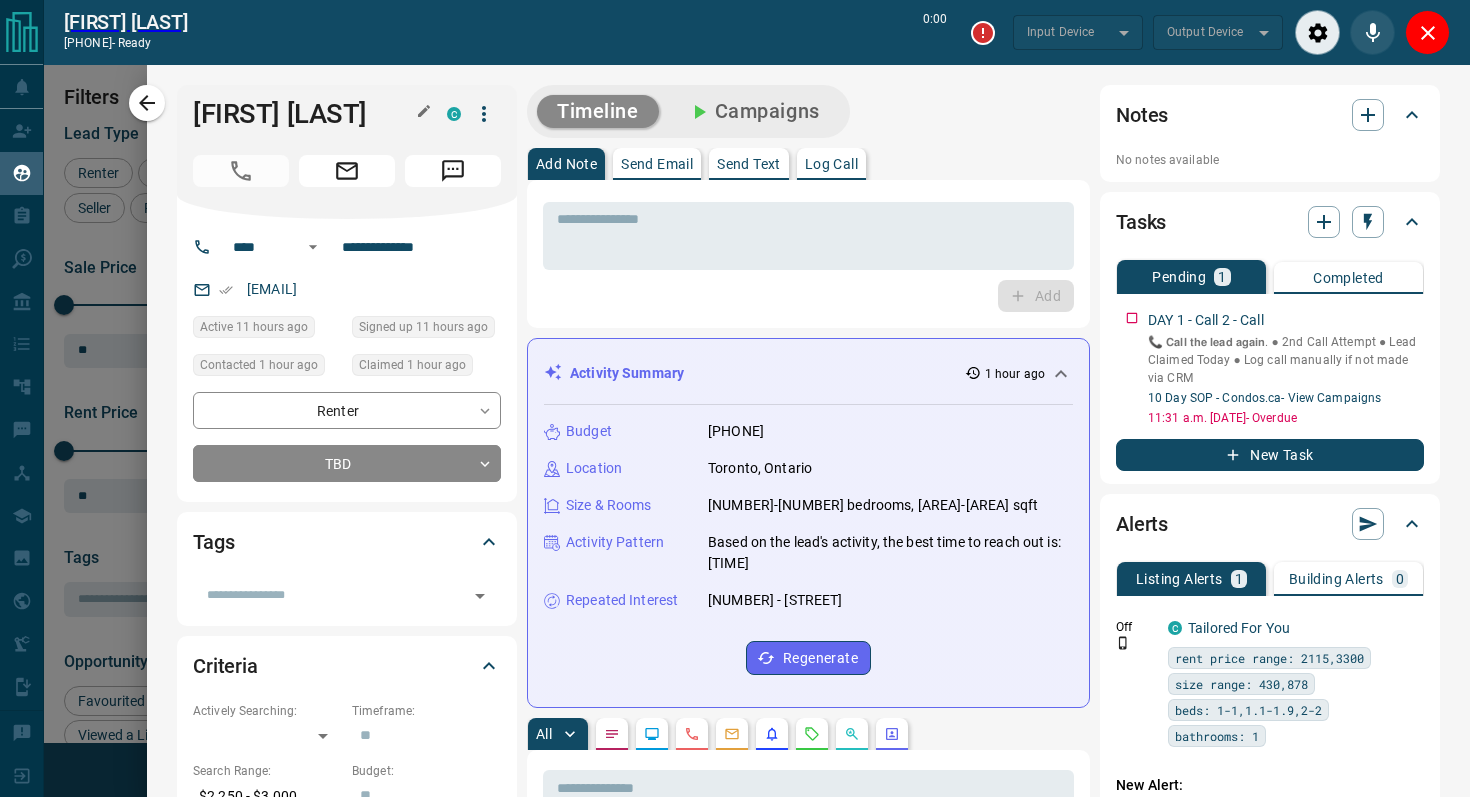 type on "*******" 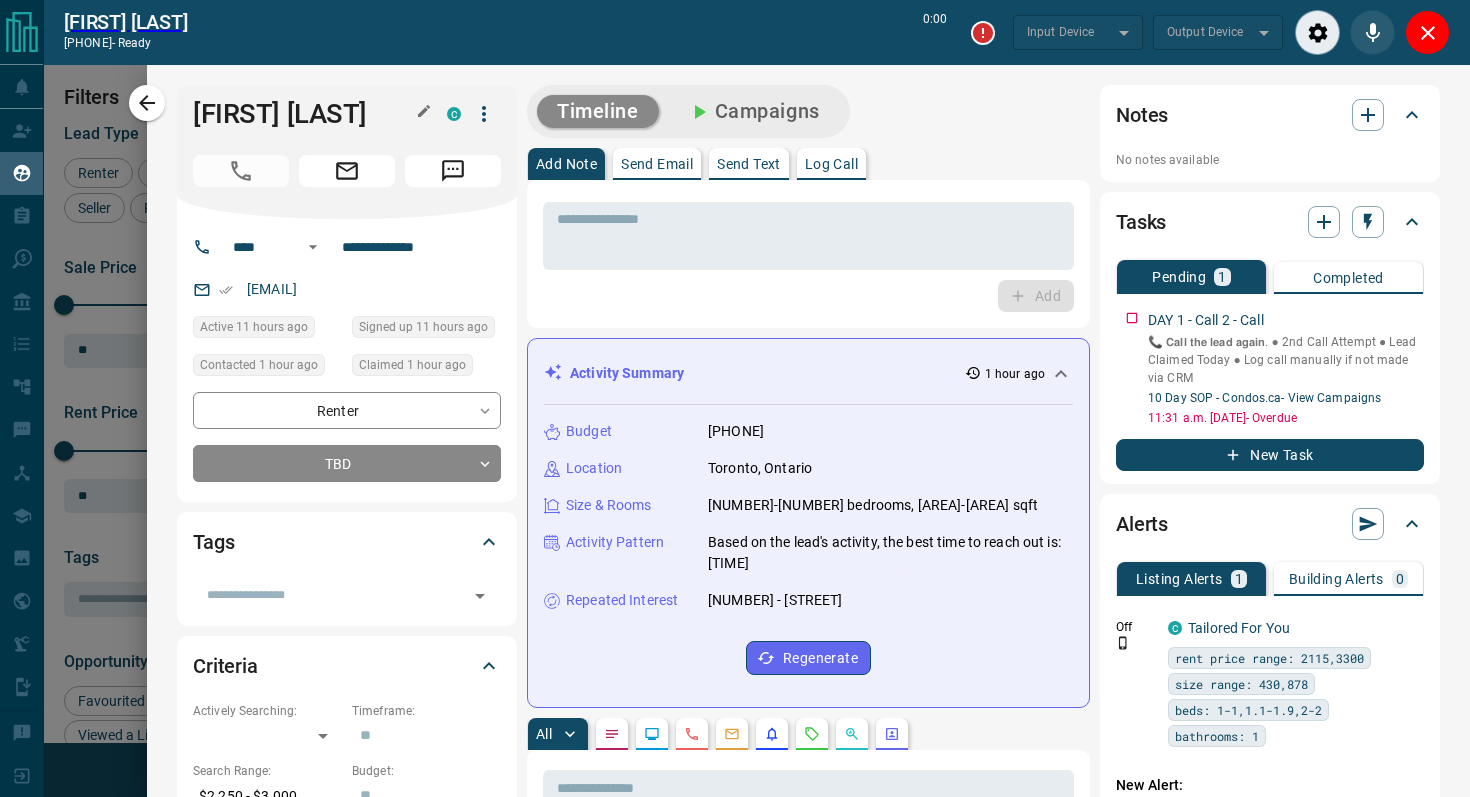 type on "*******" 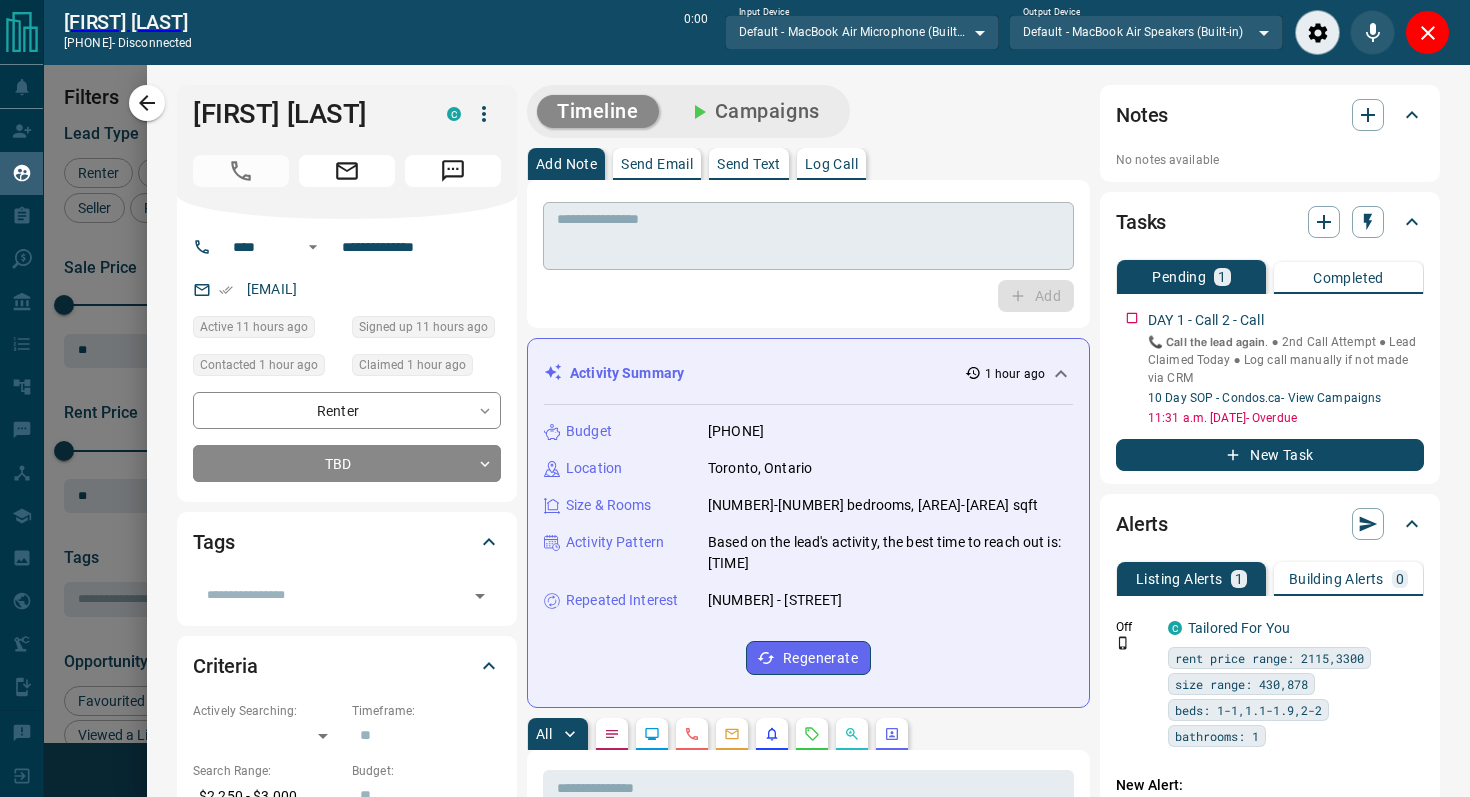 click at bounding box center (808, 236) 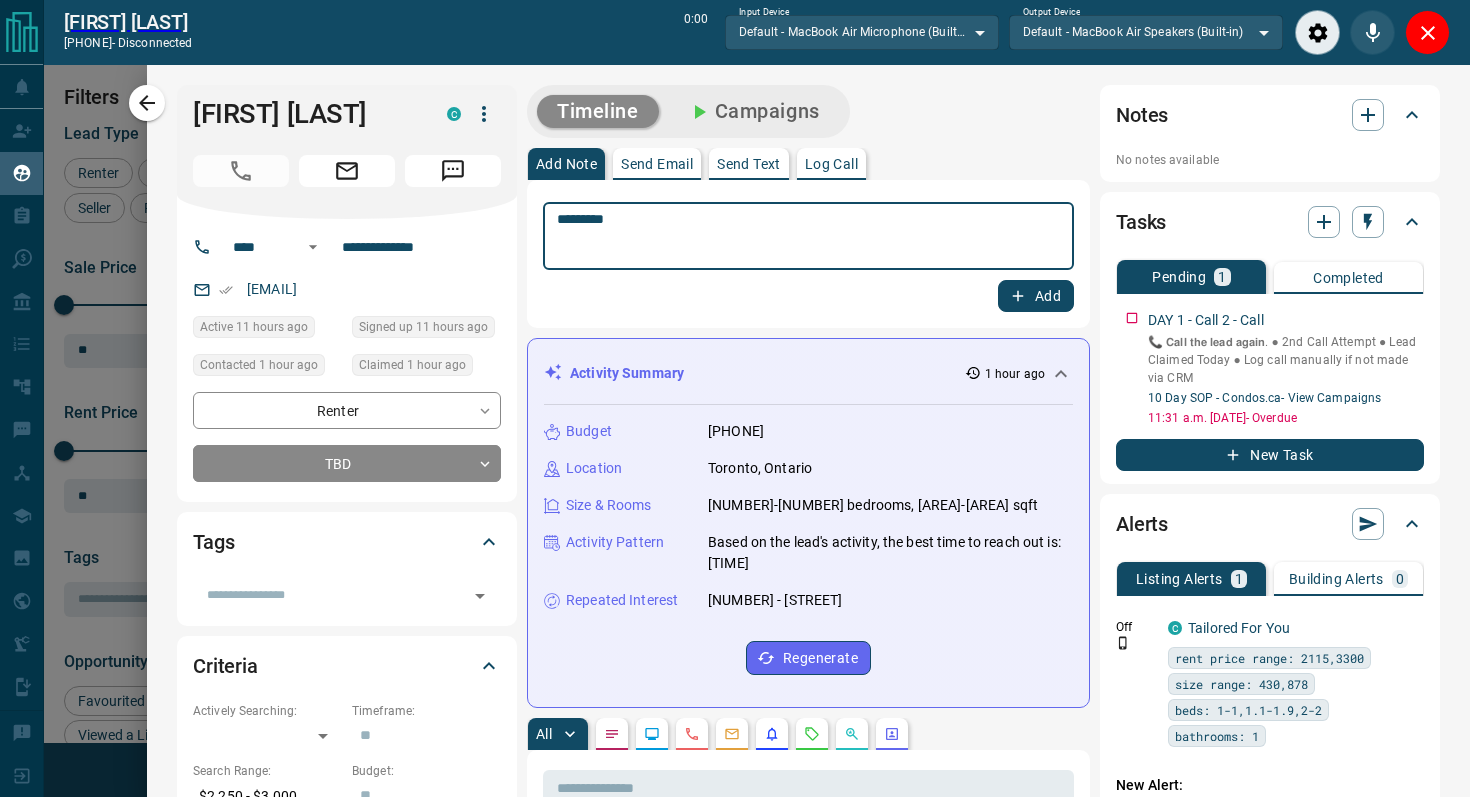type on "*********" 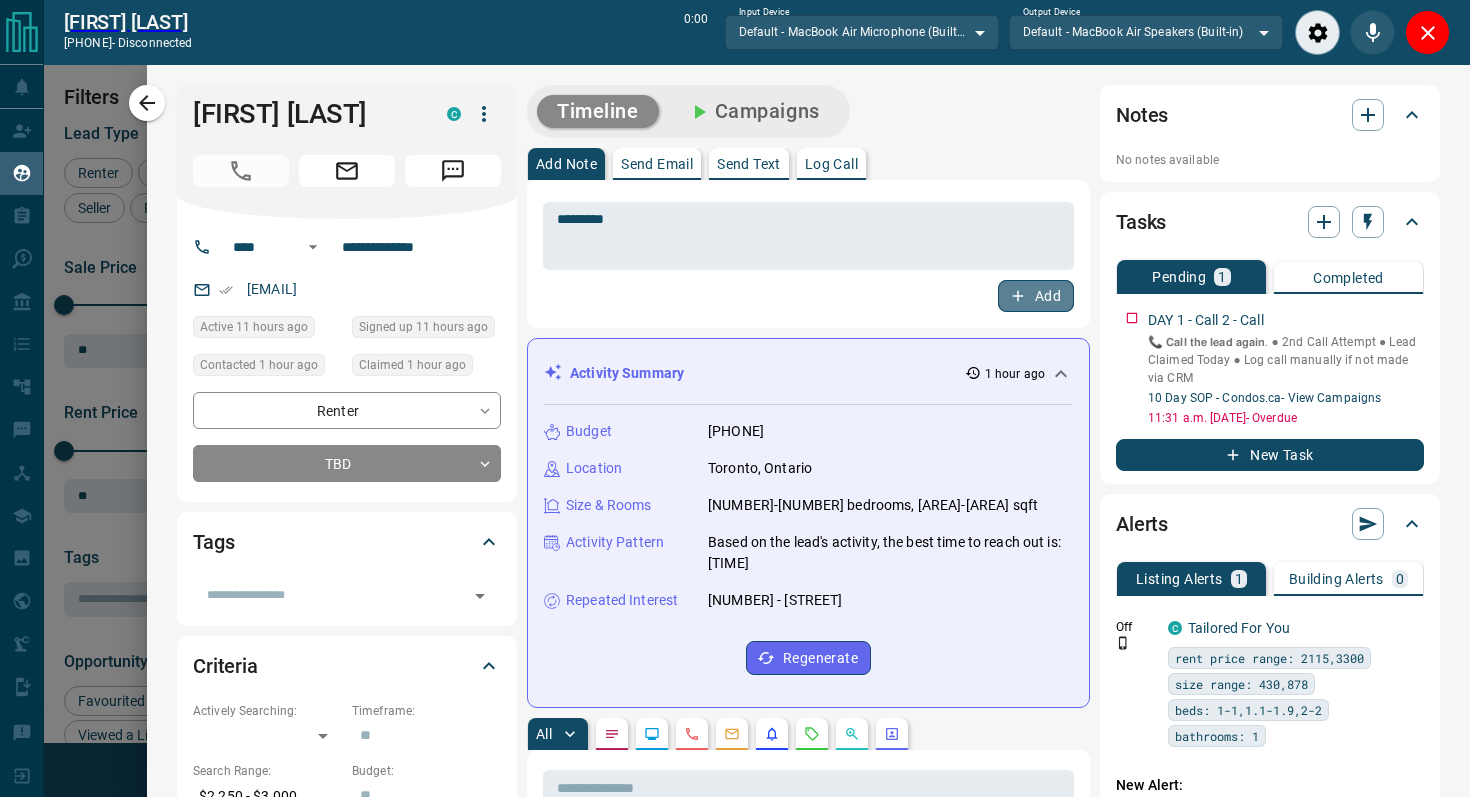 click on "Add" at bounding box center (1036, 296) 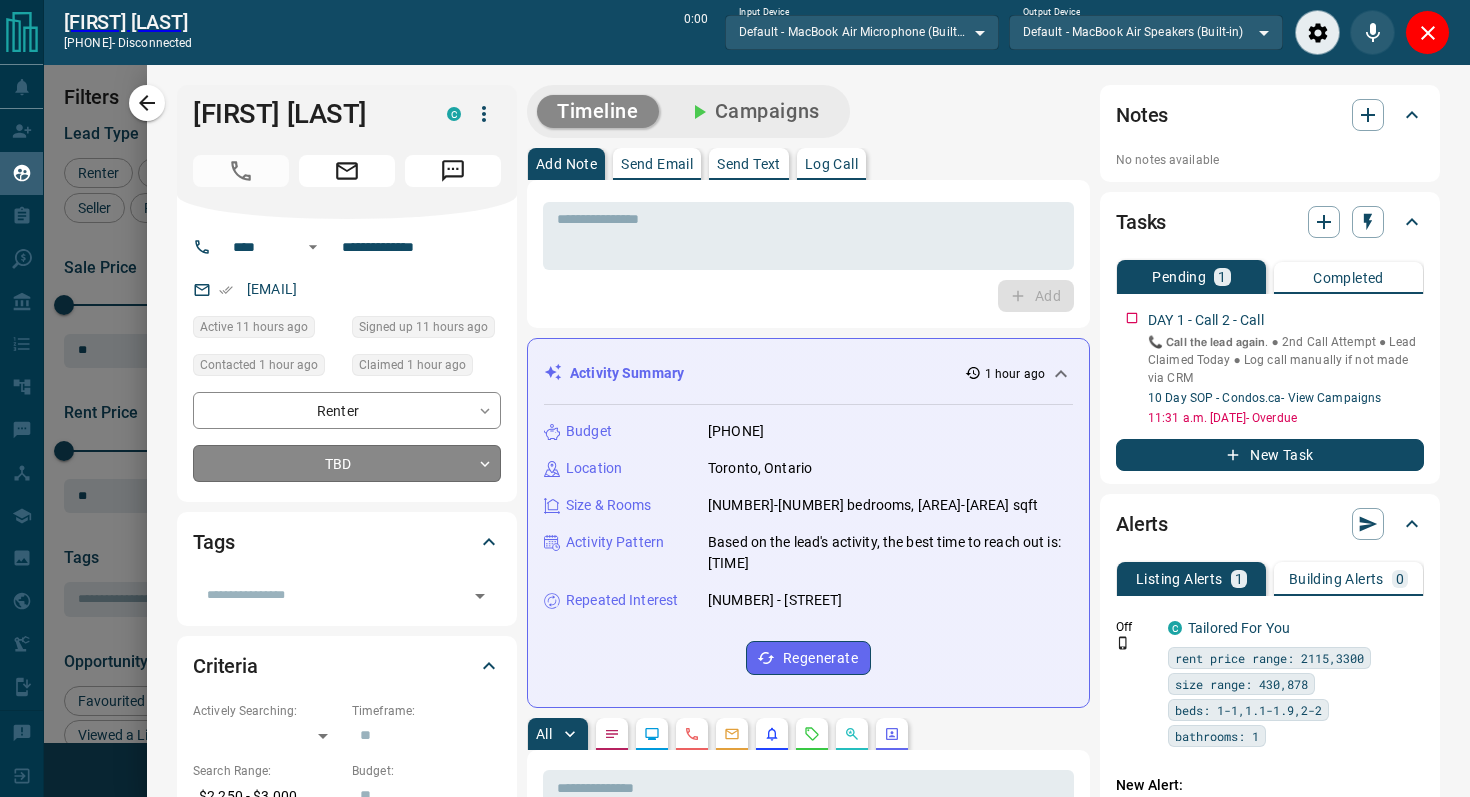 click on "Lead Transfers Claim Leads My Leads Tasks Opportunities Deals Campaigns Automations Messages Broker Bay Training Media Services Agent Resources Precon Worksheet Mobile Apps Disclosure Logout [PERSON] [PHONE]  -   disconnected [DURATION] Input Device Default - MacBook Air Microphone (Built-in) ******* ​ Output Device Default - MacBook Air Speakers (Built-in) ******* ​ My Leads Filters [NUMBER] Manage Tabs New Lead All [NUMBER] TBD [NUMBER] Do Not Contact - Not Responsive [NUMBER] Bogus [NUMBER] Just Browsing [NUMBER] Criteria Obtained [NUMBER] Future Follow Up [NUMBER] Warm [NUMBER] HOT [NUMBER] Taken on Showings [NUMBER] Submitted Offer [NUMBER] Client [NUMBER] Name Details Last Active Claimed Date Status Tags [PERSON] Renter C [PRICE] - [PRICE] [DISTRICT], [SCARBOROUGH], +[NUMBER] [DURATION] ago Contacted in [DURATION] [DURATION] ago Signed up [DURATION] ago TBD + [PERSON] Renter C [PRICE] - [PRICE] [DISTRICT], [CITY] [DURATION] ago Contacted in [DURATION] [DURATION] ago Signed up [DURATION] ago TBD + [PERSON] Renter C [PRICE] - [PRICE] [DISTRICT], [WEST END], +[NUMBER] [DURATION] ago Contacted in [DURATION] [DURATION] ago TBD + Renter C" at bounding box center [735, 387] 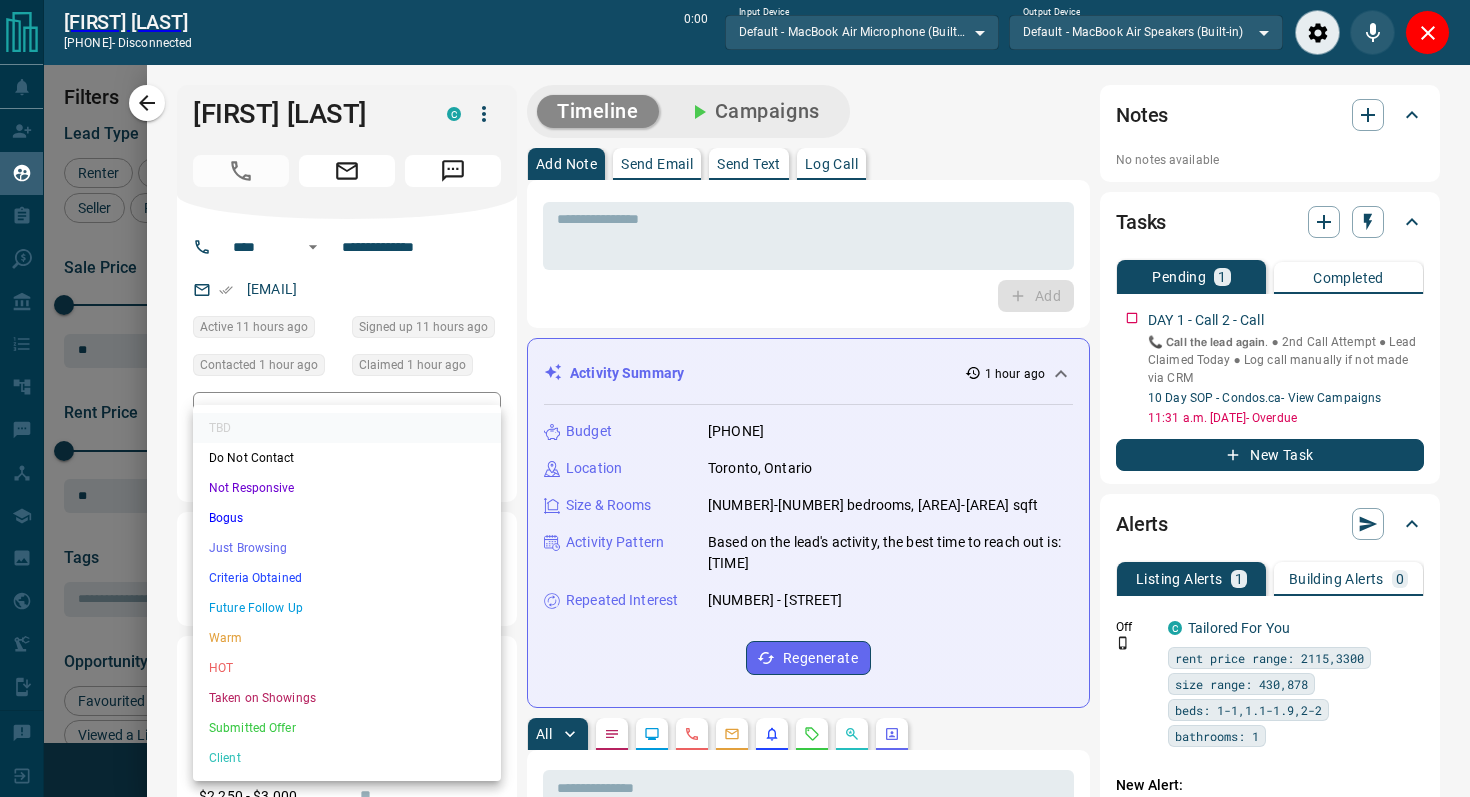 click on "Just Browsing" at bounding box center (347, 548) 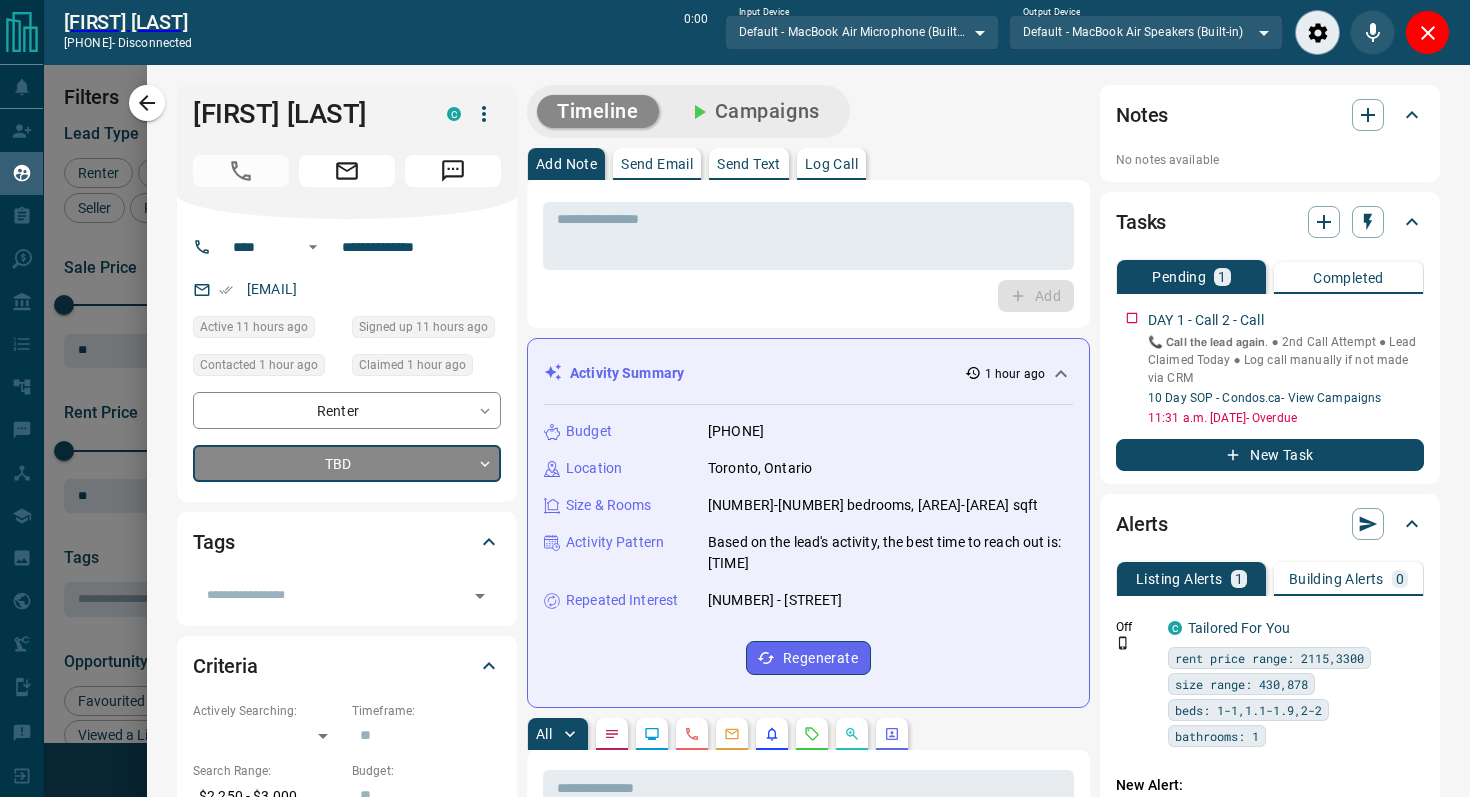 type on "*" 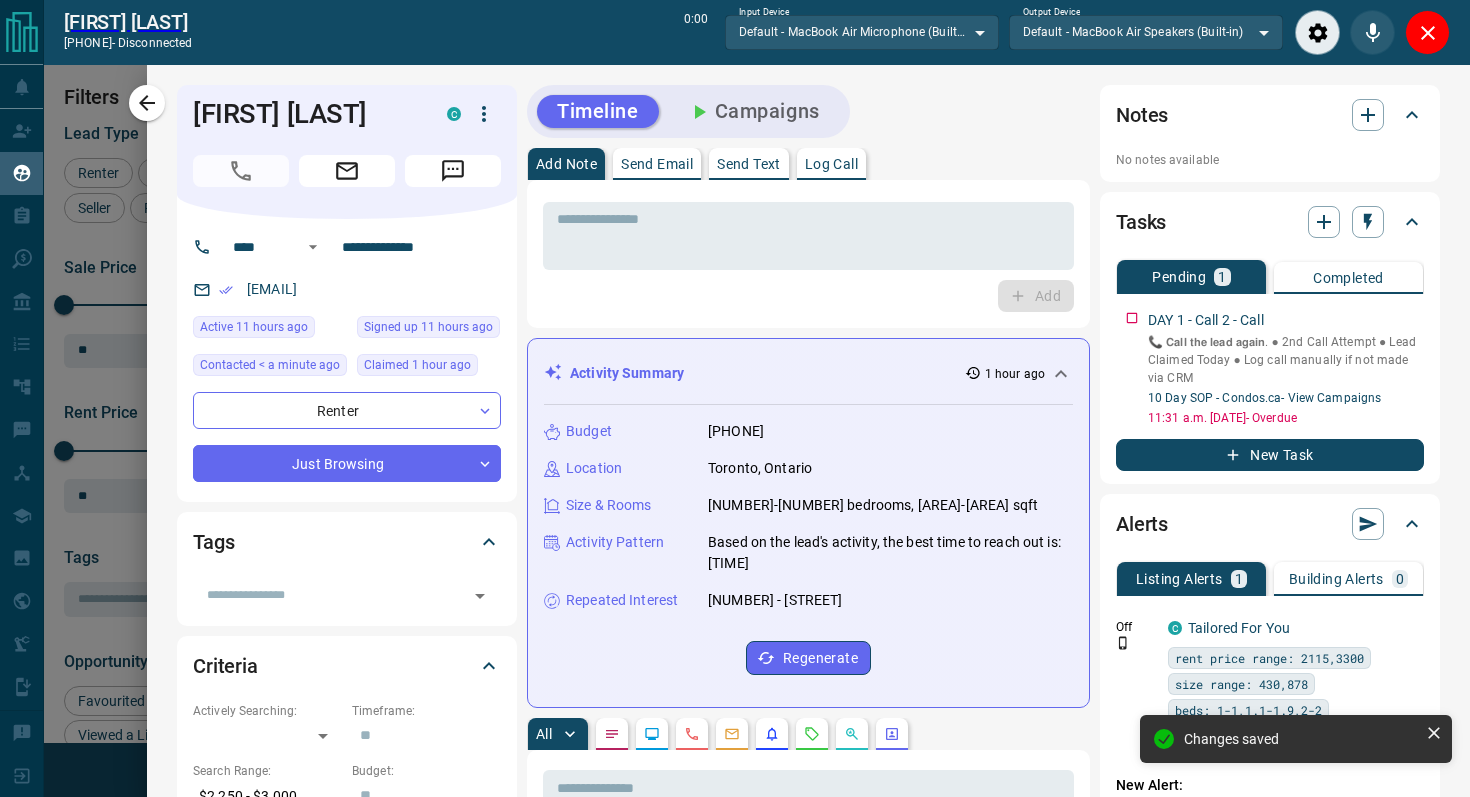 click 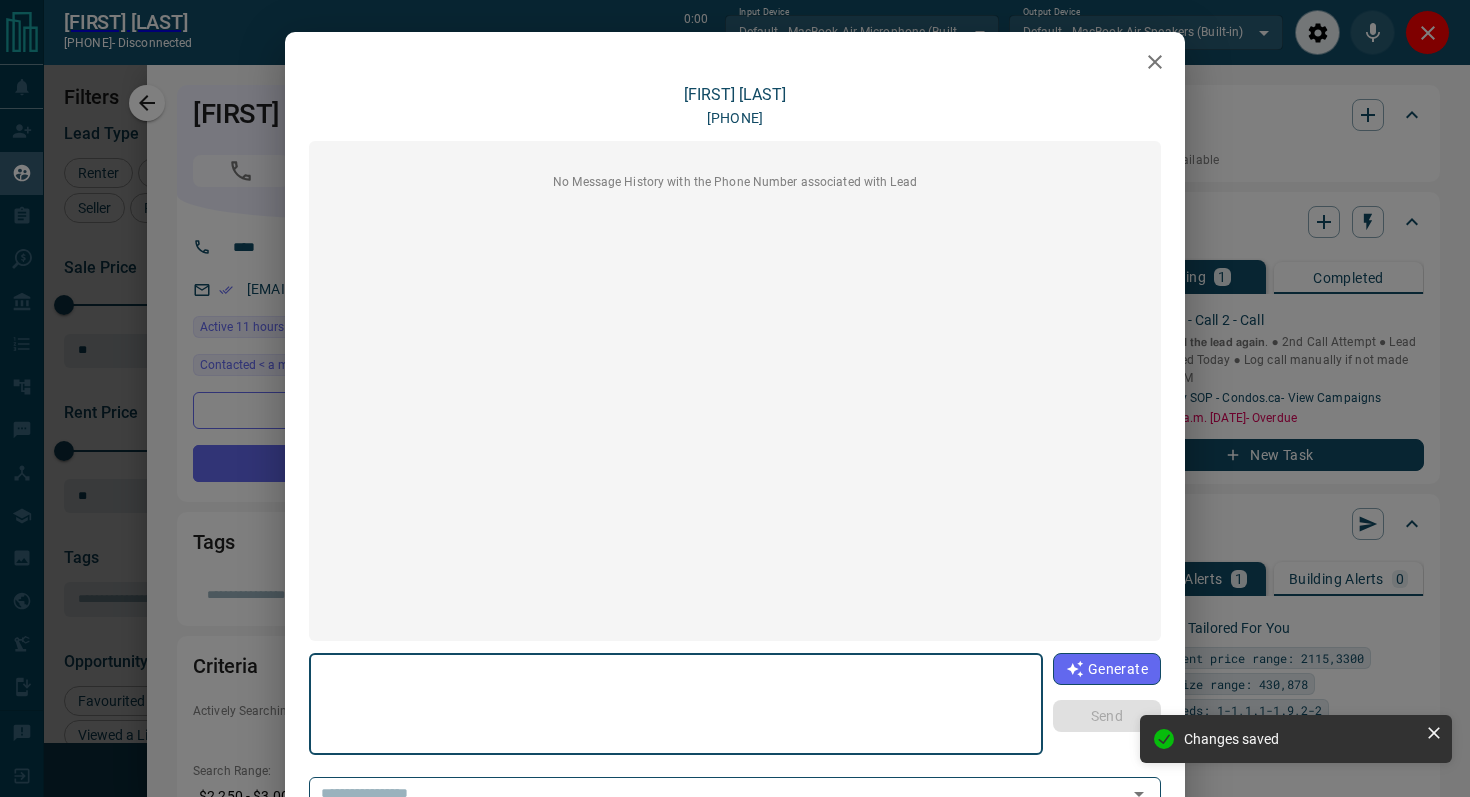 scroll, scrollTop: 121, scrollLeft: 0, axis: vertical 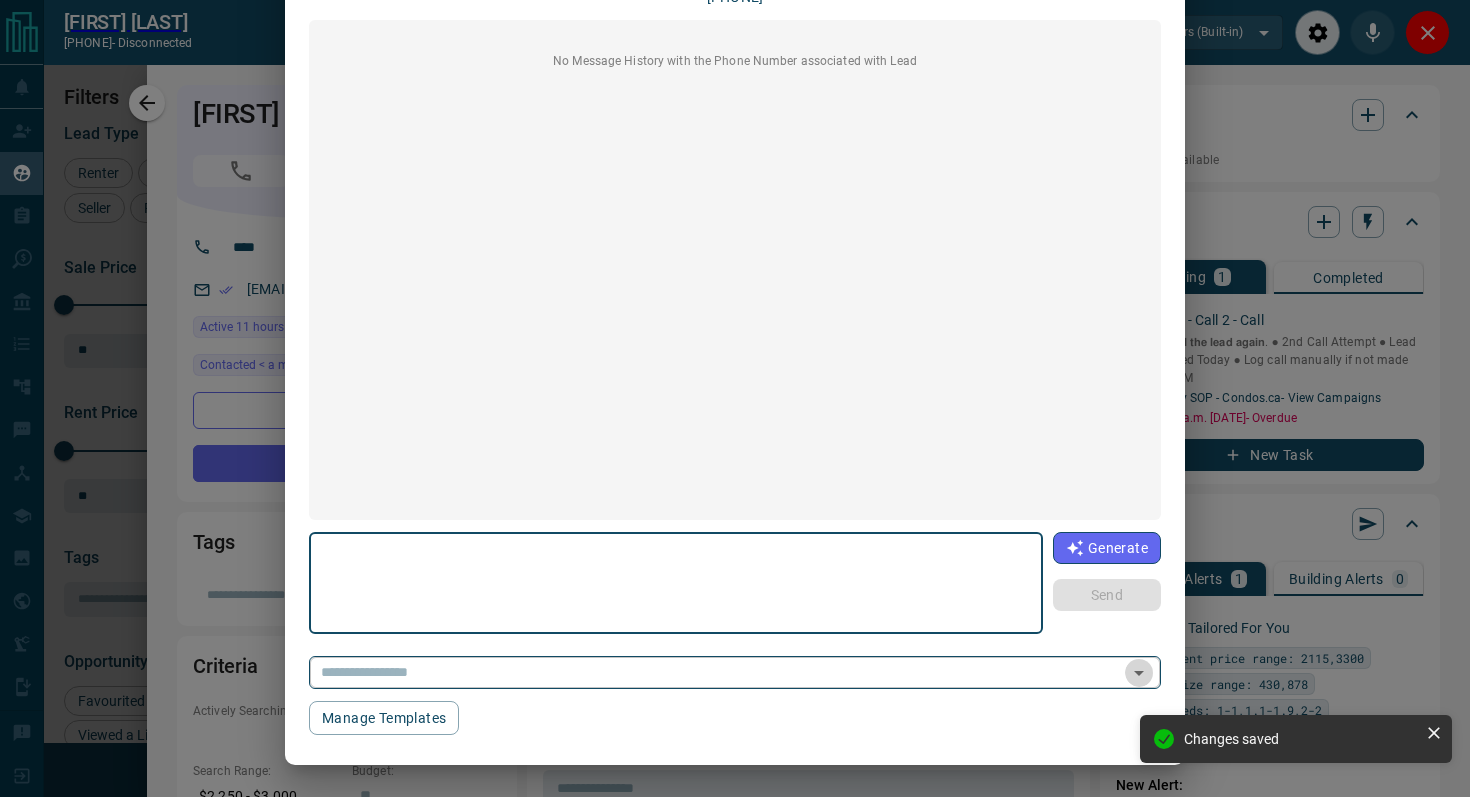click 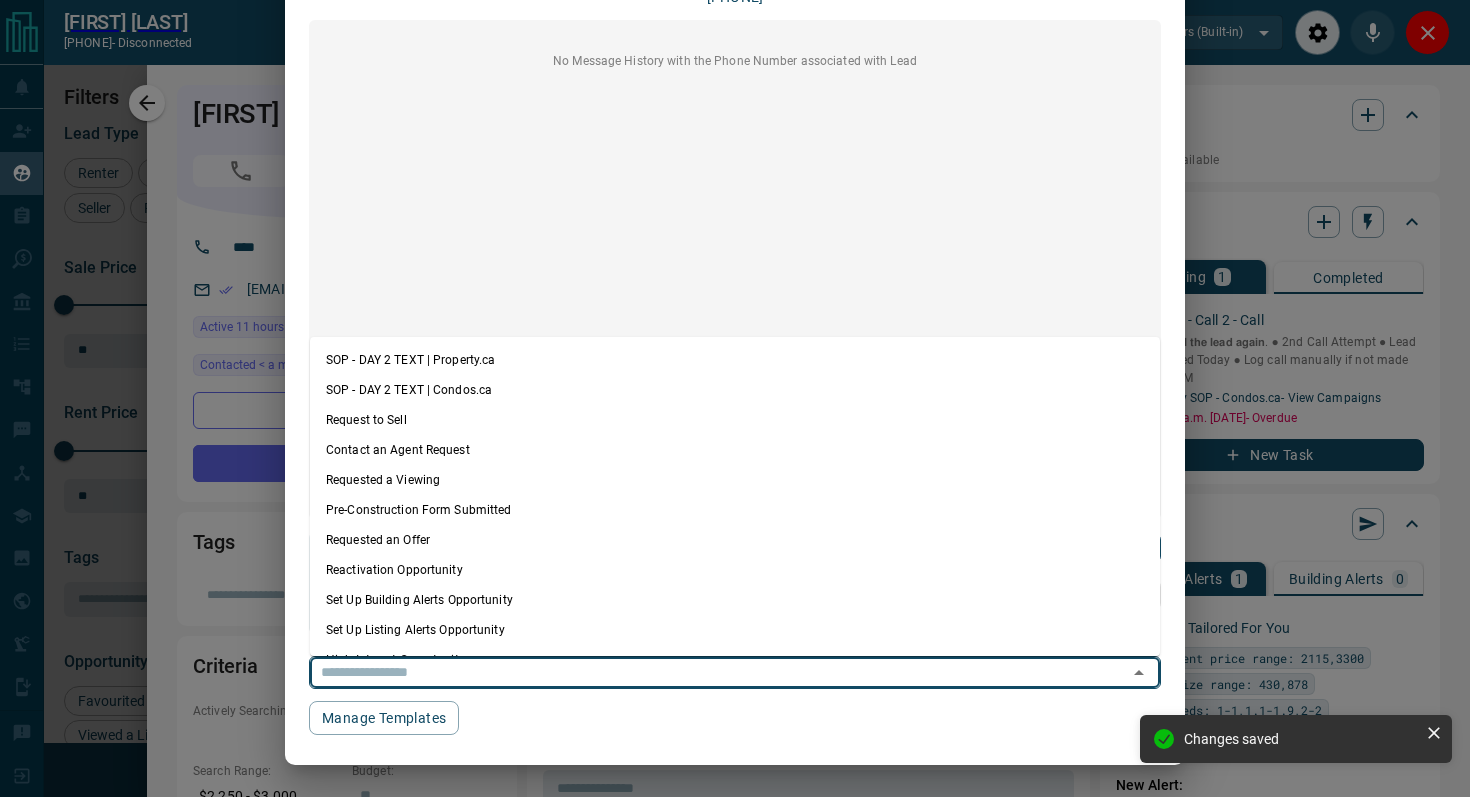 scroll, scrollTop: 177, scrollLeft: 0, axis: vertical 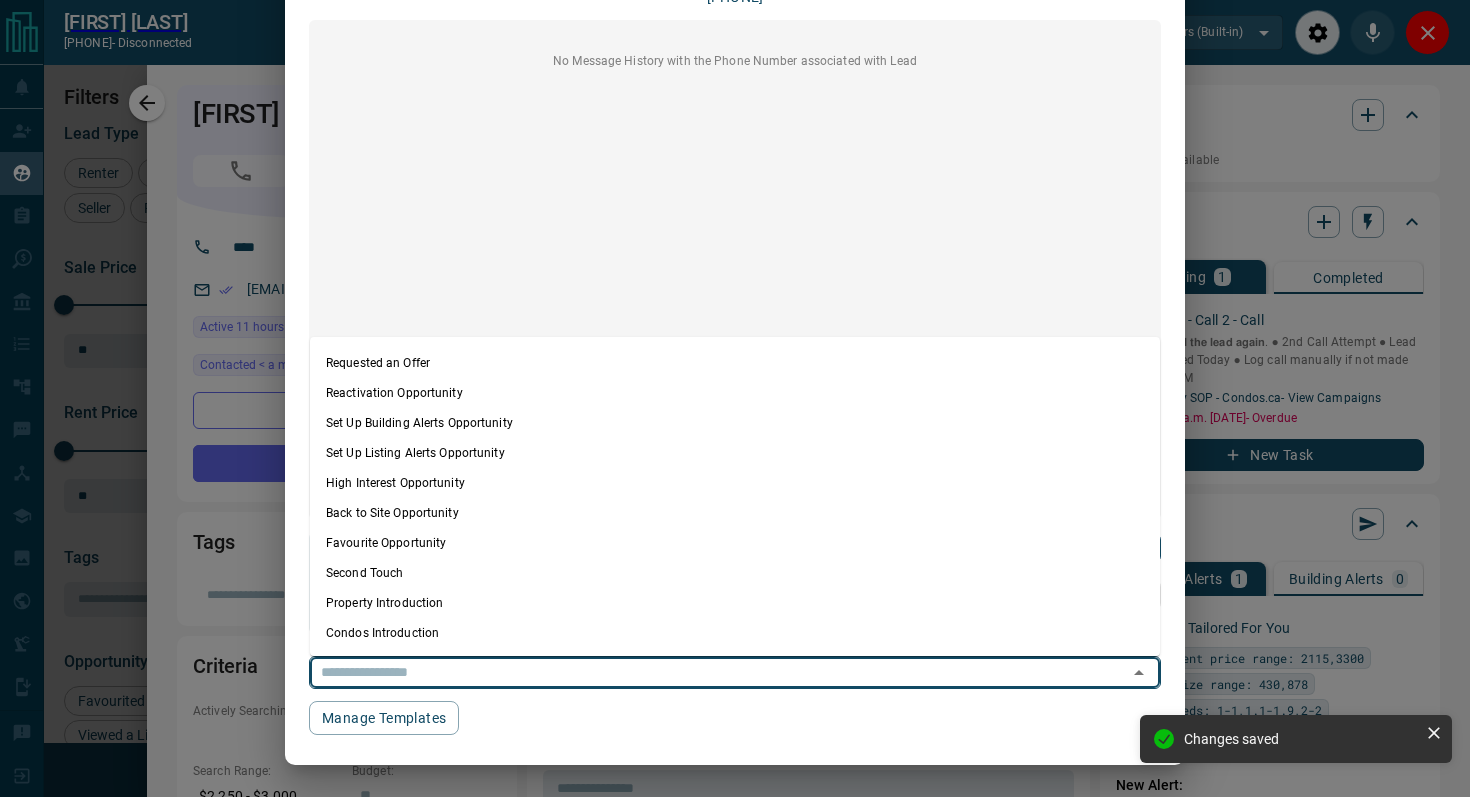 click on "Condos Introduction" at bounding box center (735, 633) 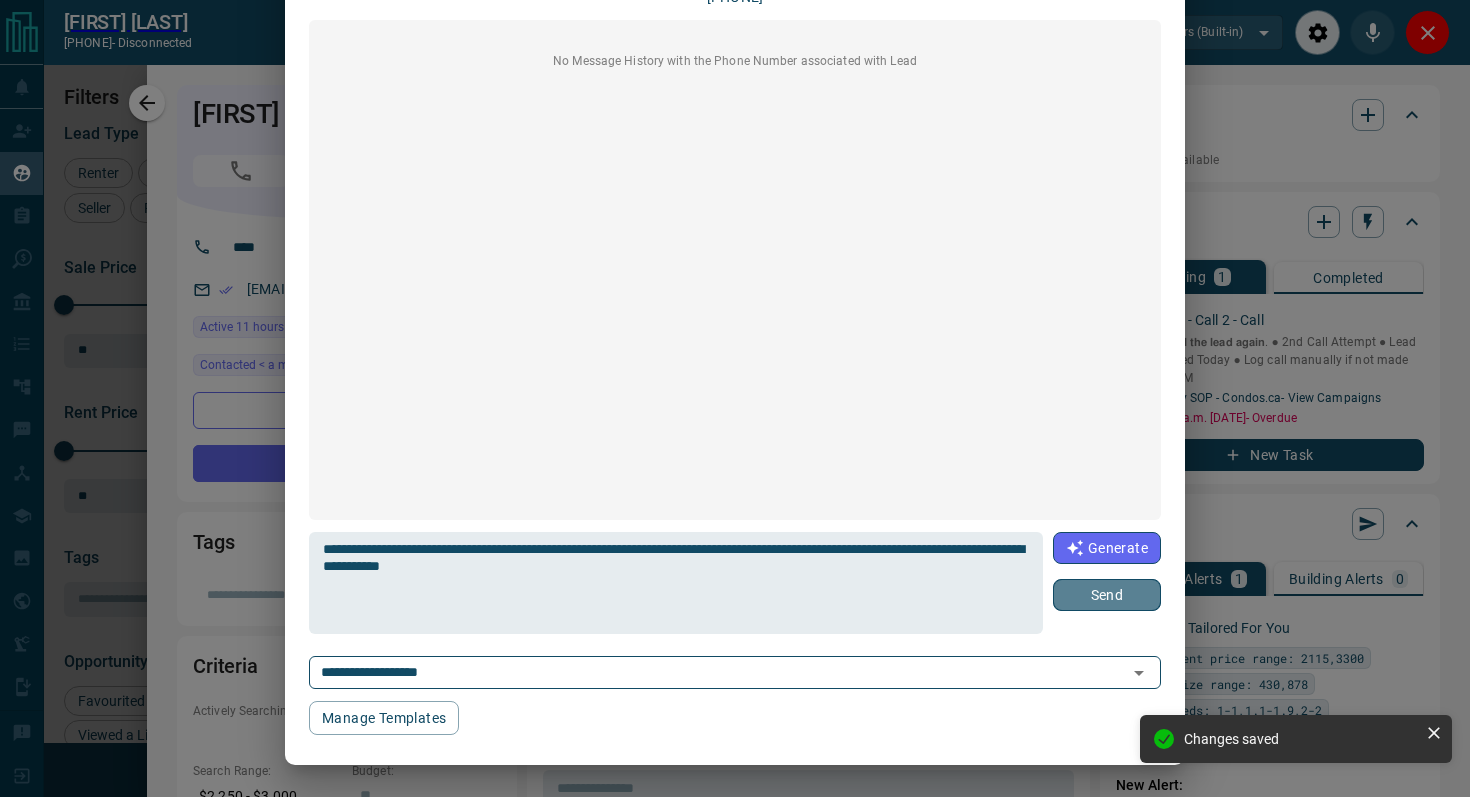 click on "Send" at bounding box center [1107, 595] 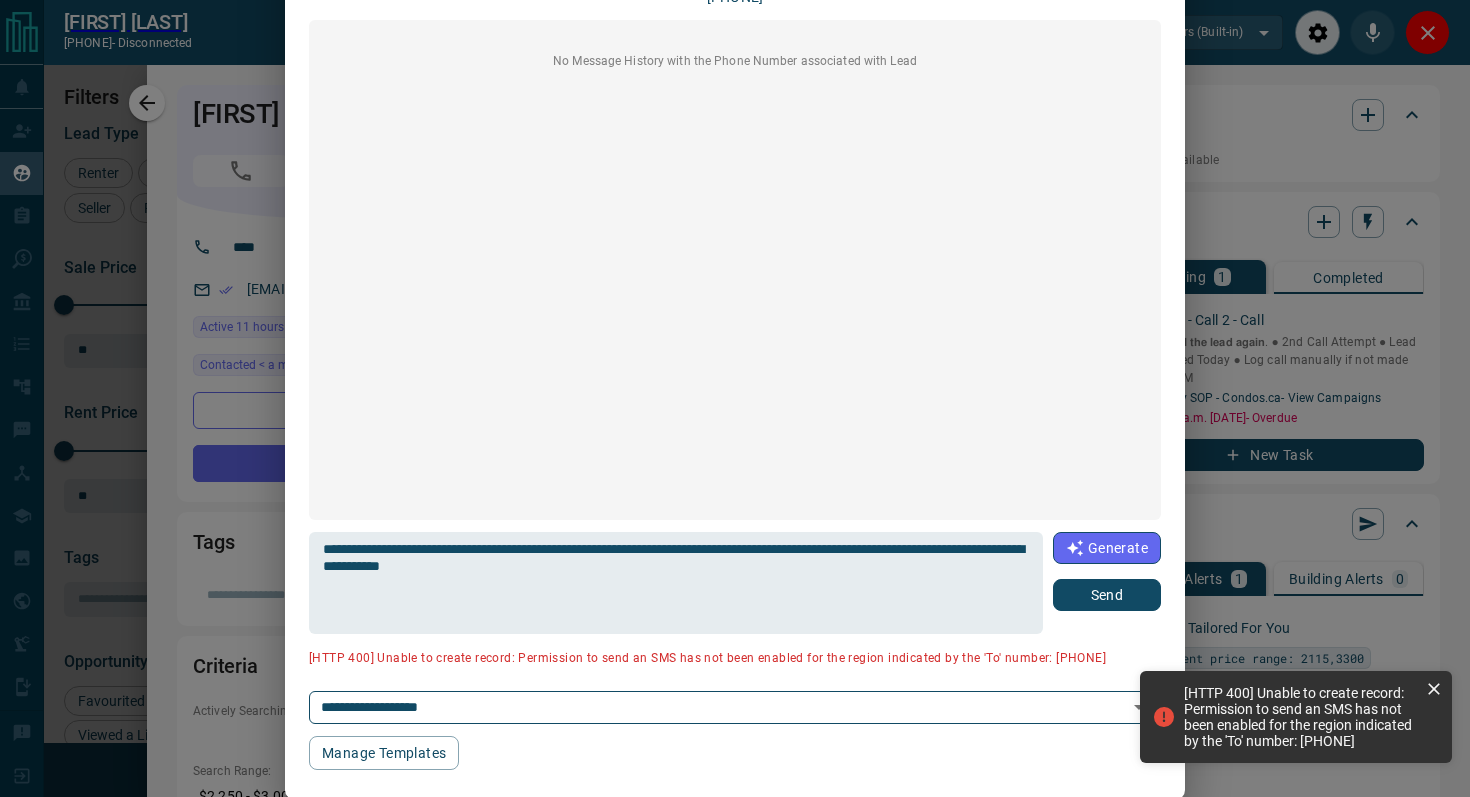 scroll, scrollTop: 0, scrollLeft: 0, axis: both 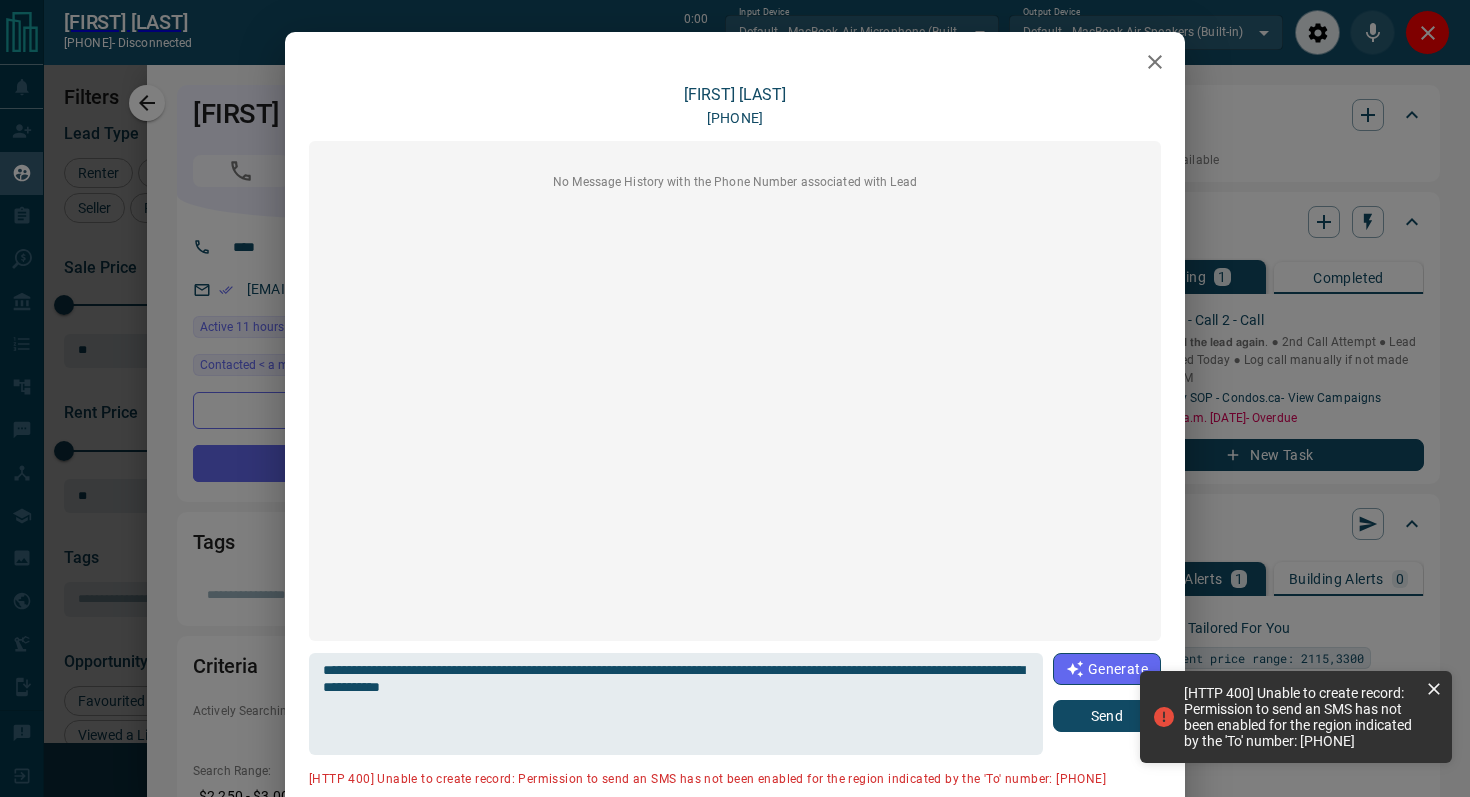 click 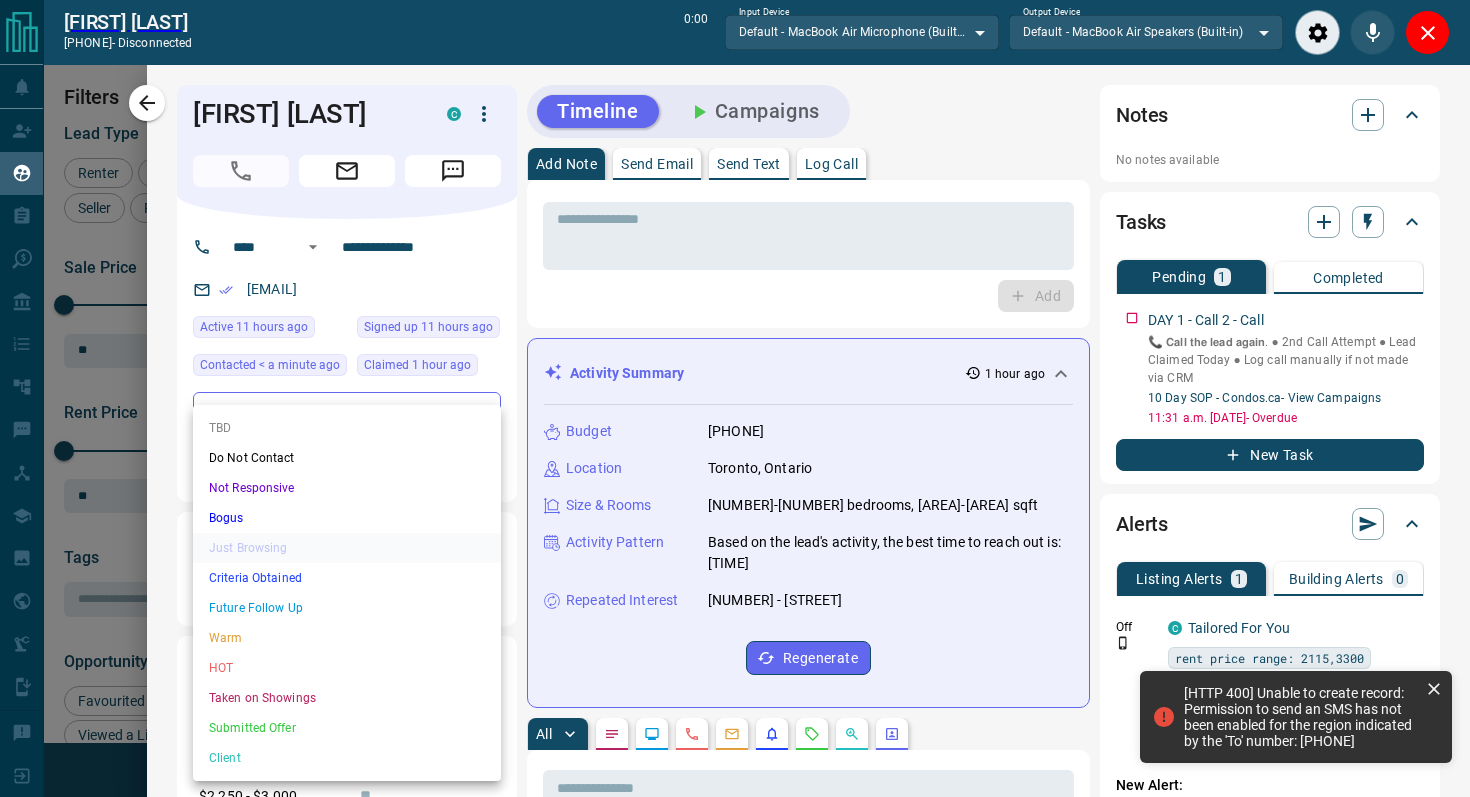 click on "Lead Transfers Claim Leads My Leads Tasks Opportunities Deals Campaigns Automations Messages Broker Bay Training Media Services Agent Resources Precon Worksheet Mobile Apps Disclosure Logout [PERSON] [PHONE]  -   disconnected [DURATION] Input Device Default - MacBook Air Microphone (Built-in) ******* ​ Output Device Default - MacBook Air Speakers (Built-in) ******* ​ My Leads Filters [NUMBER] Manage Tabs New Lead All [NUMBER] TBD [NUMBER] Do Not Contact - Not Responsive [NUMBER] Bogus [NUMBER] Just Browsing [NUMBER] Criteria Obtained [NUMBER] Future Follow Up [NUMBER] Warm [NUMBER] HOT [NUMBER] Taken on Showings [NUMBER] Submitted Offer [NUMBER] Client [NUMBER] Name Details Last Active Claimed Date Status Tags [PERSON] Renter C [PRICE] - [PRICE] [DISTRICT], [SCARBOROUGH], +[NUMBER] [DURATION] ago Contacted in [DURATION] [DURATION] ago Signed up [DURATION] ago TBD + [PERSON] Renter C [PRICE] - [PRICE] [DISTRICT], [CITY] [DURATION] ago Contacted in [DURATION] [DURATION] ago Signed up [DURATION] ago TBD + [PERSON] Renter C [PRICE] - [PRICE] [DISTRICT], [WEST END], +[NUMBER] [DURATION] ago Contacted in [DURATION] [DURATION] ago TBD + Renter C" at bounding box center (735, 387) 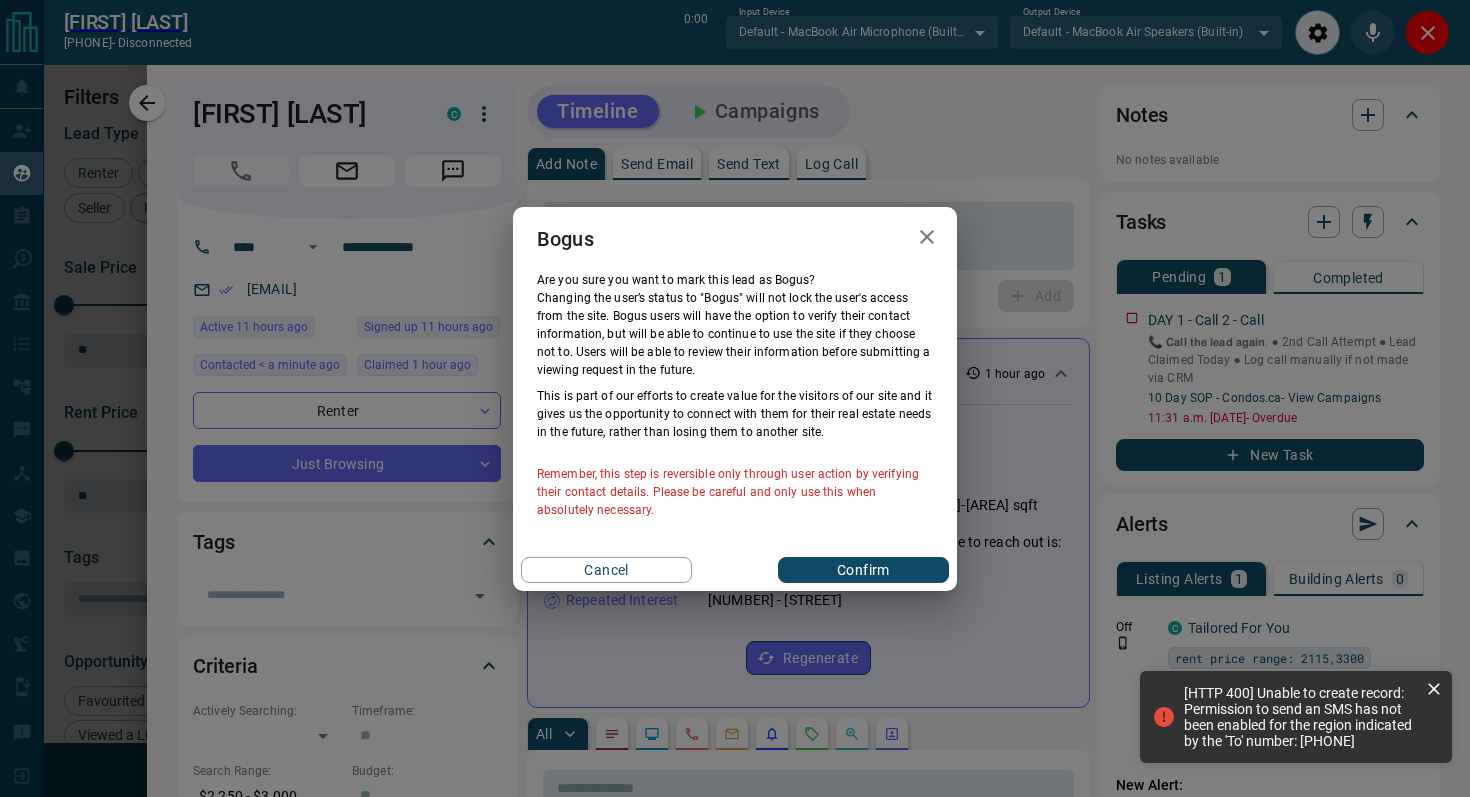 click on "Confirm" at bounding box center [863, 570] 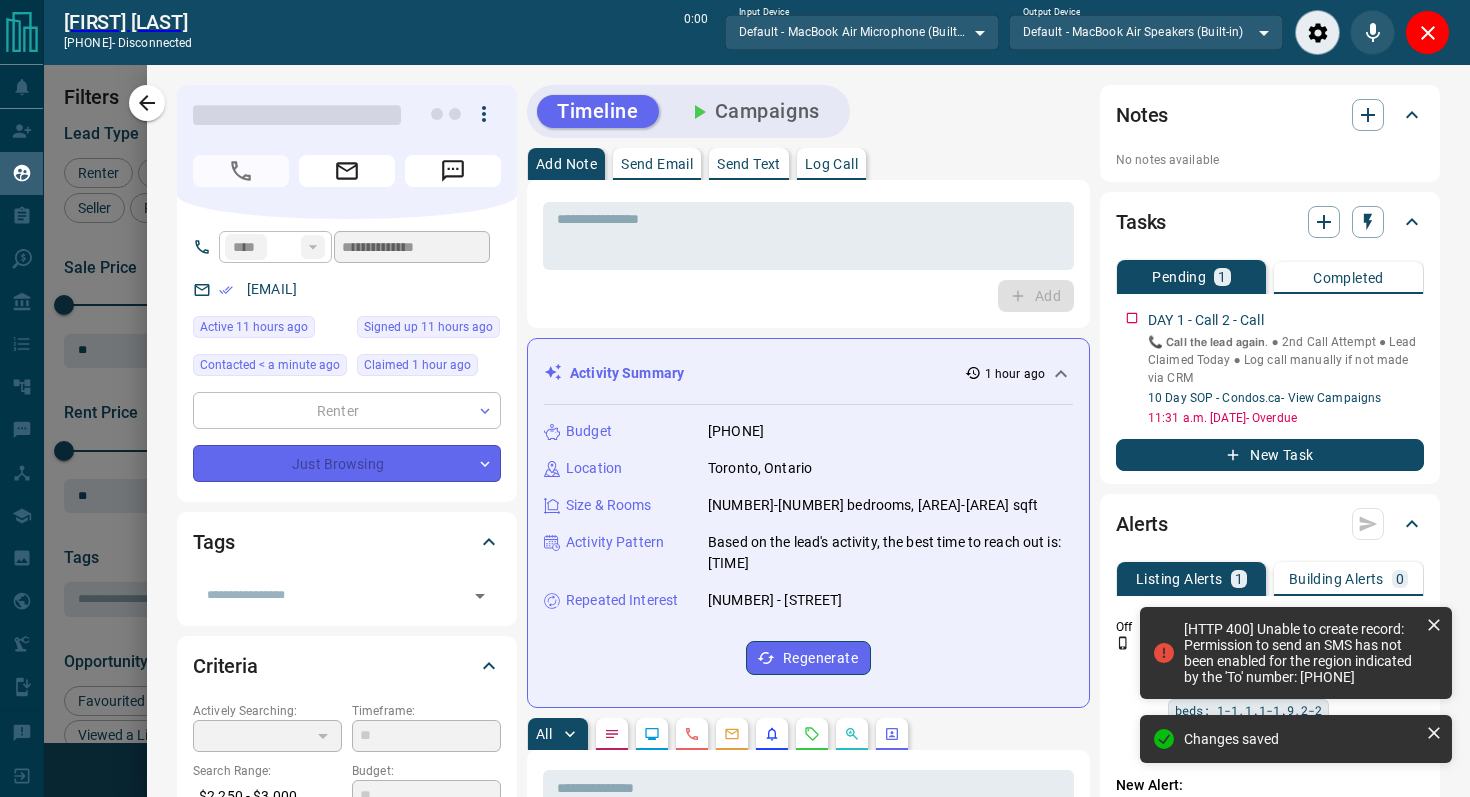 type on "**********" 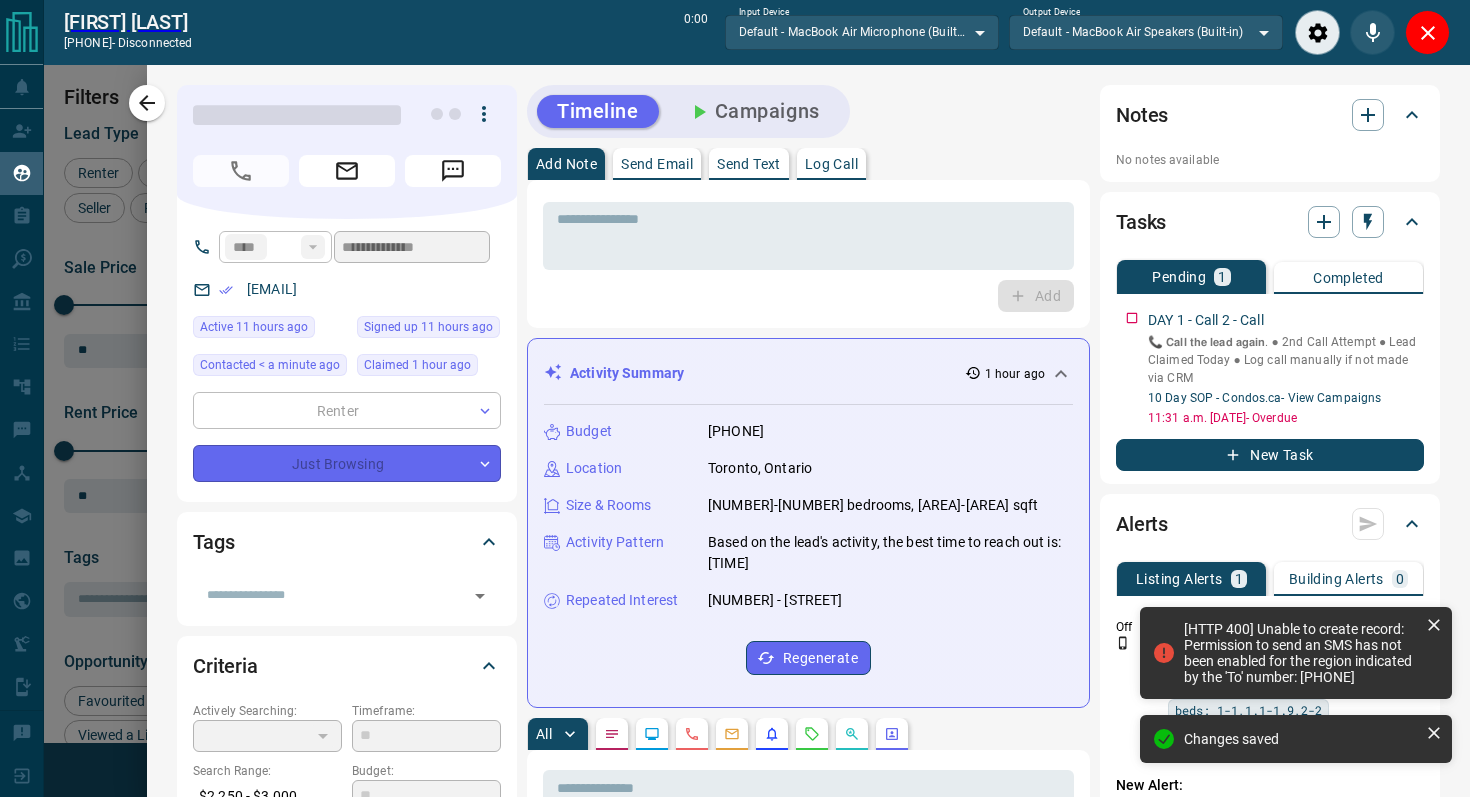 type on "*" 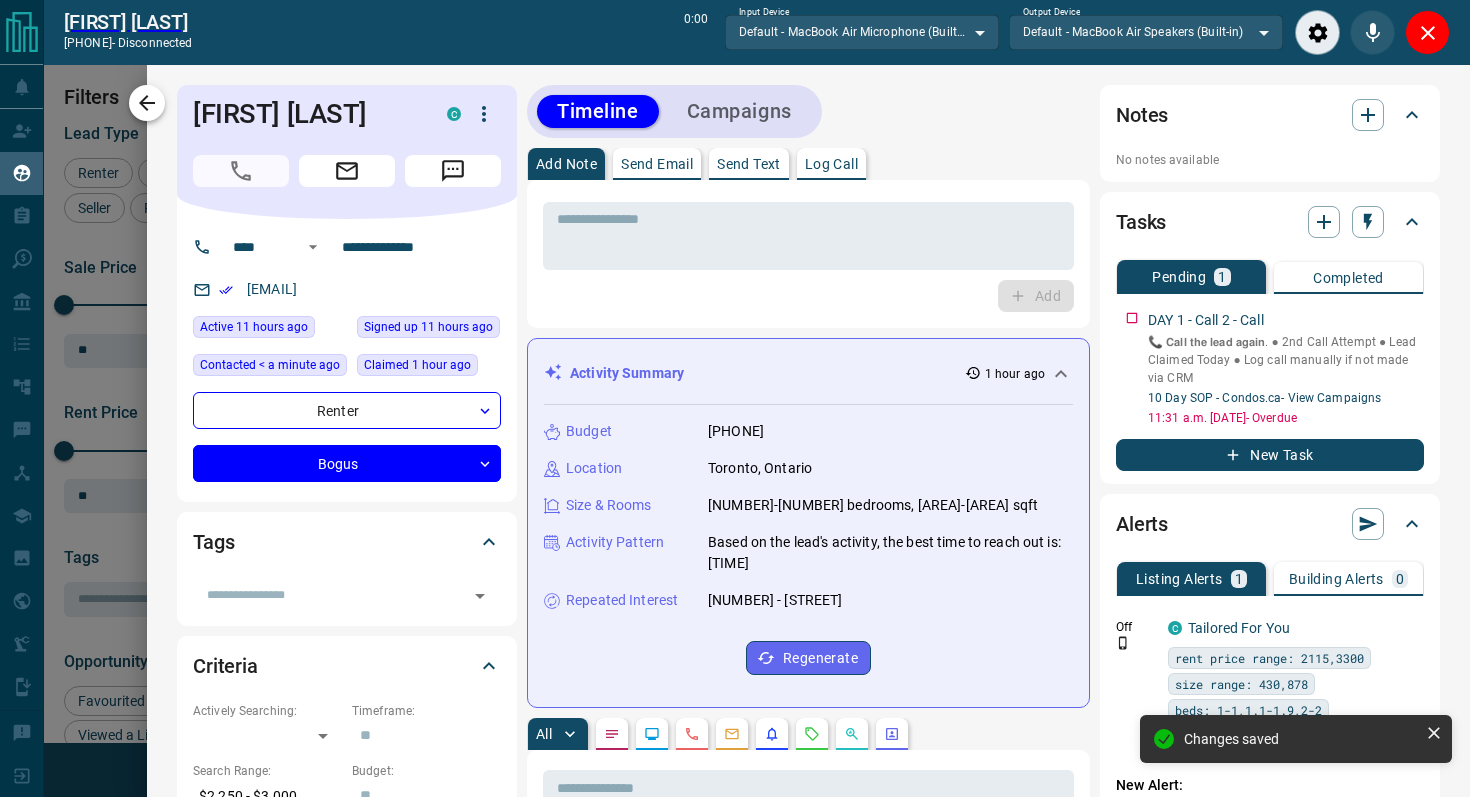 click 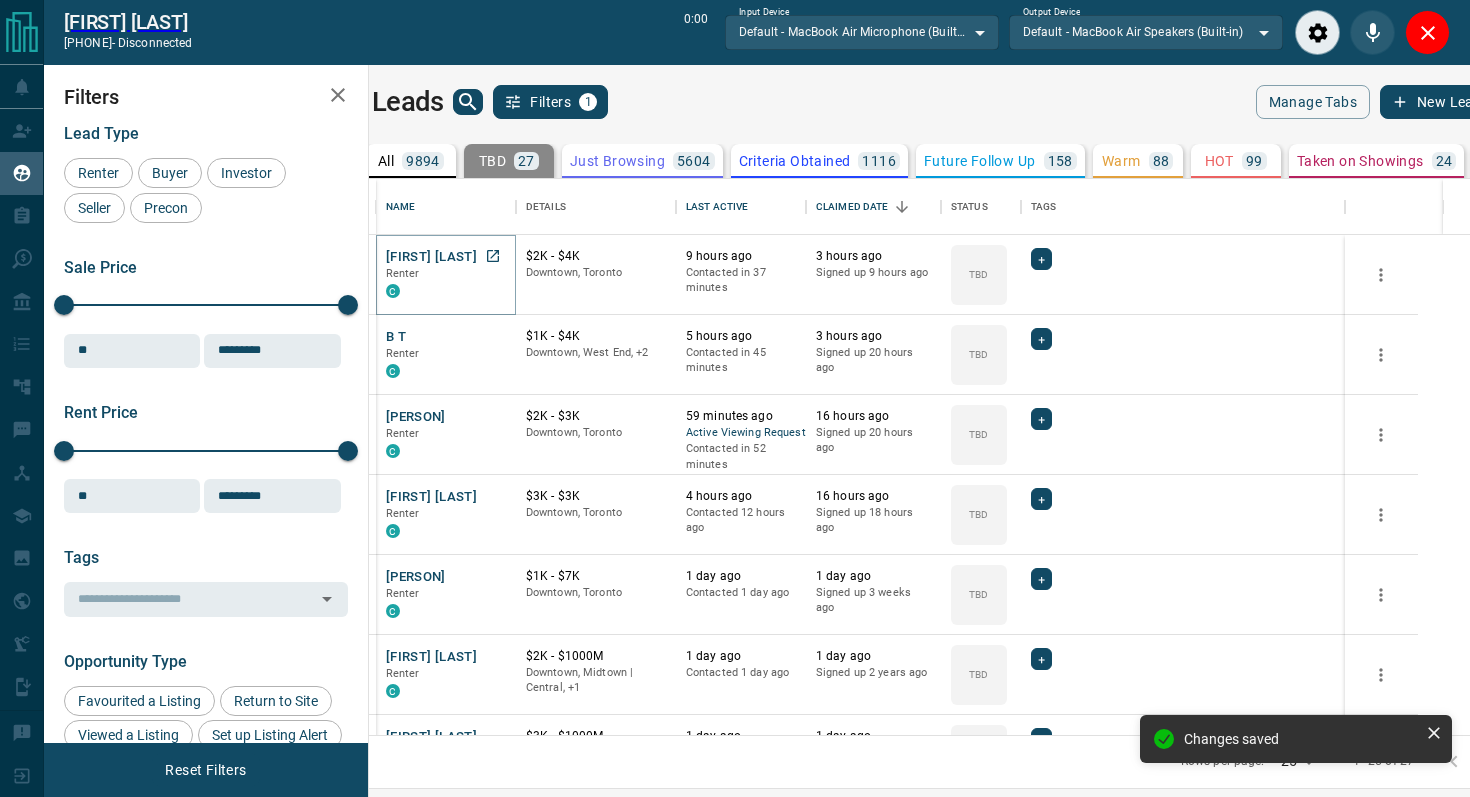 click on "[FIRST] [LAST]" at bounding box center [431, 257] 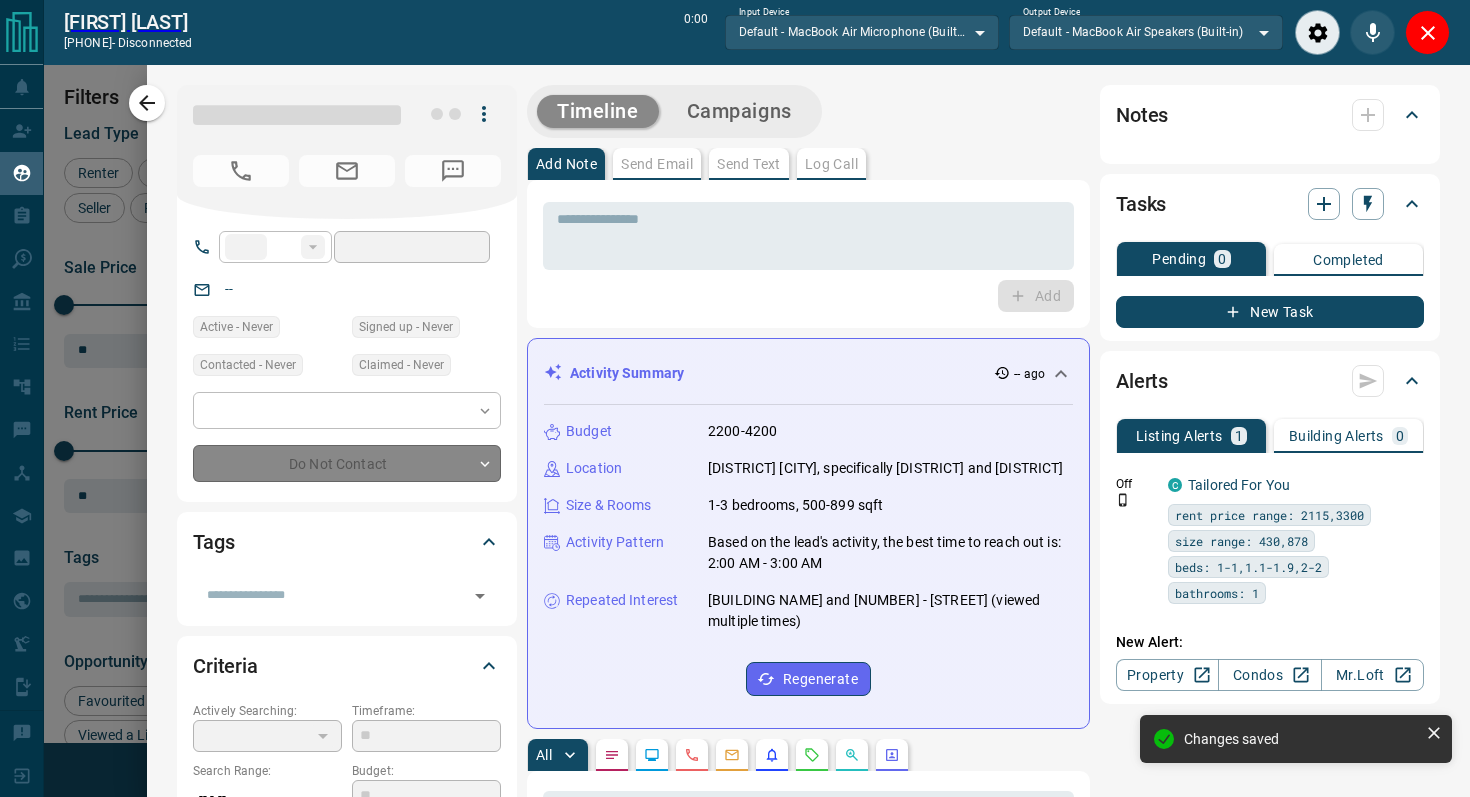 type on "**" 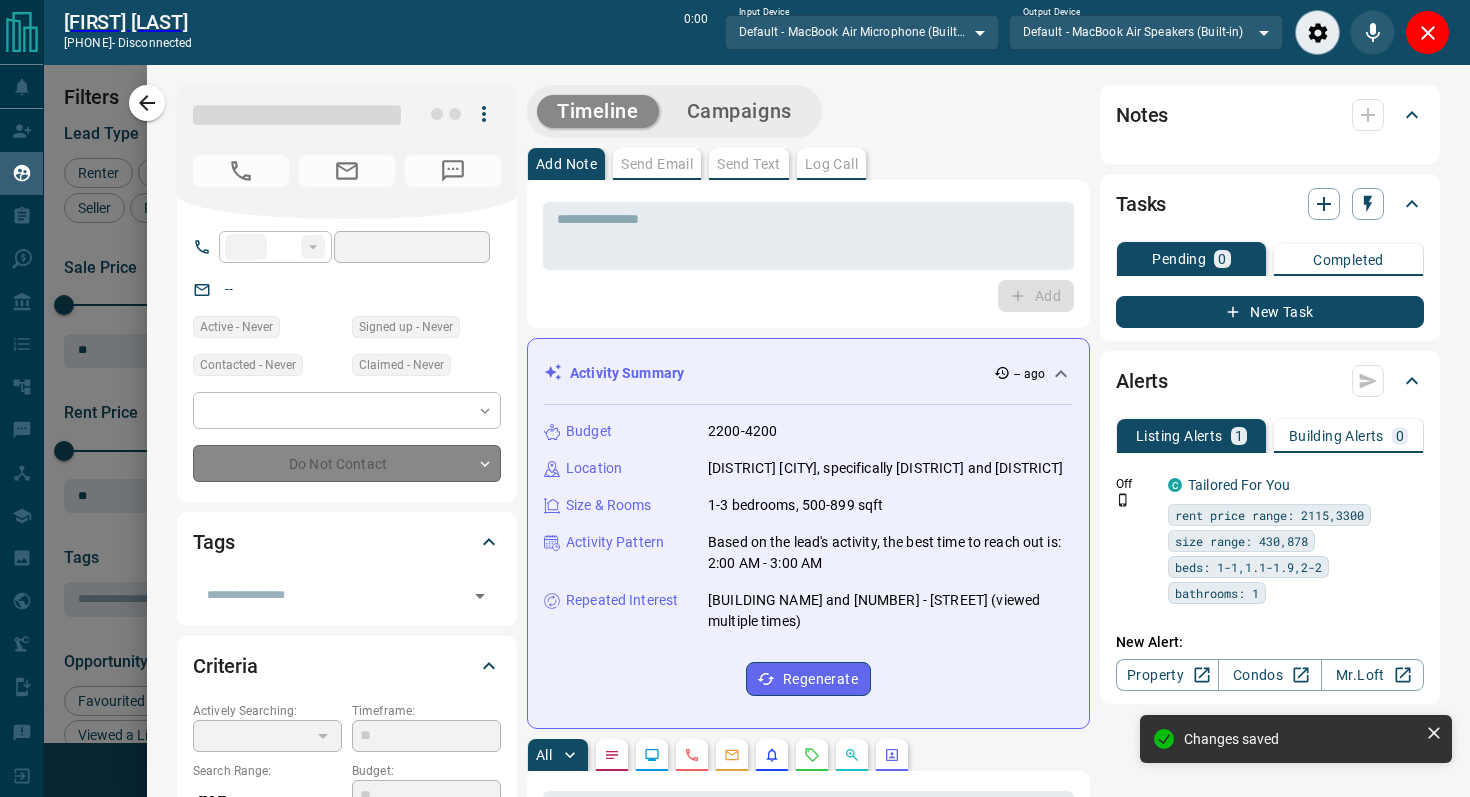 type on "**********" 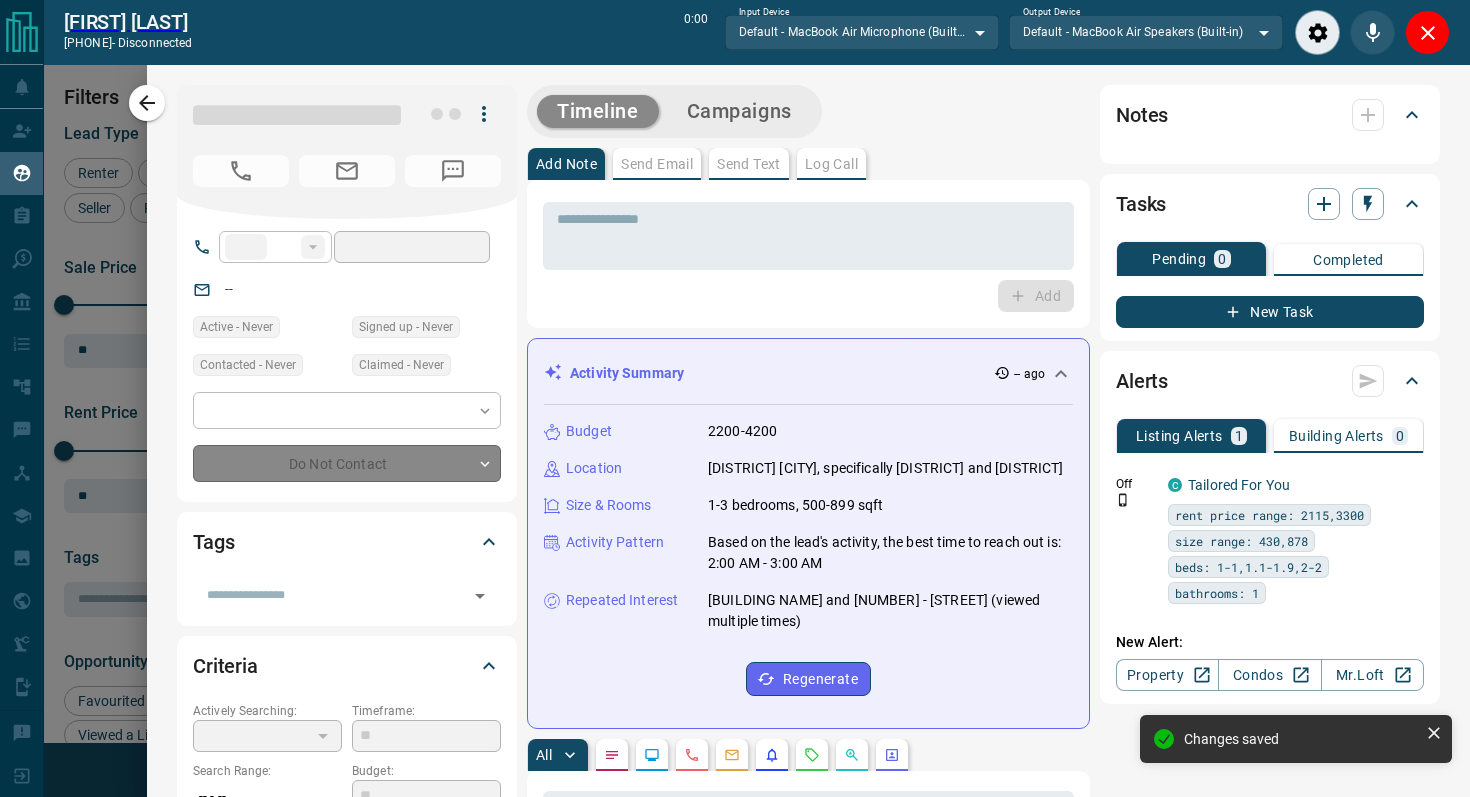 type on "**********" 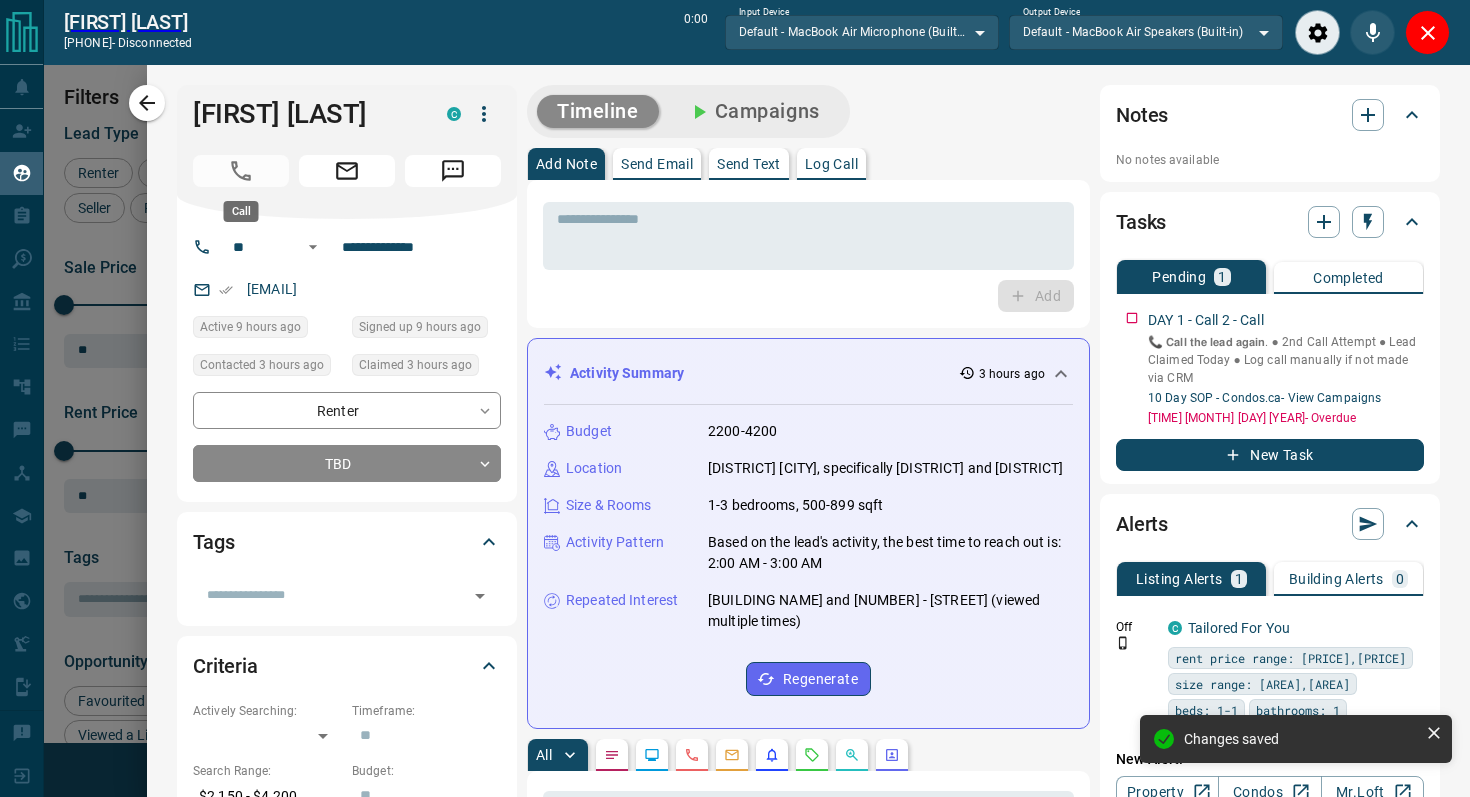 click at bounding box center [241, 171] 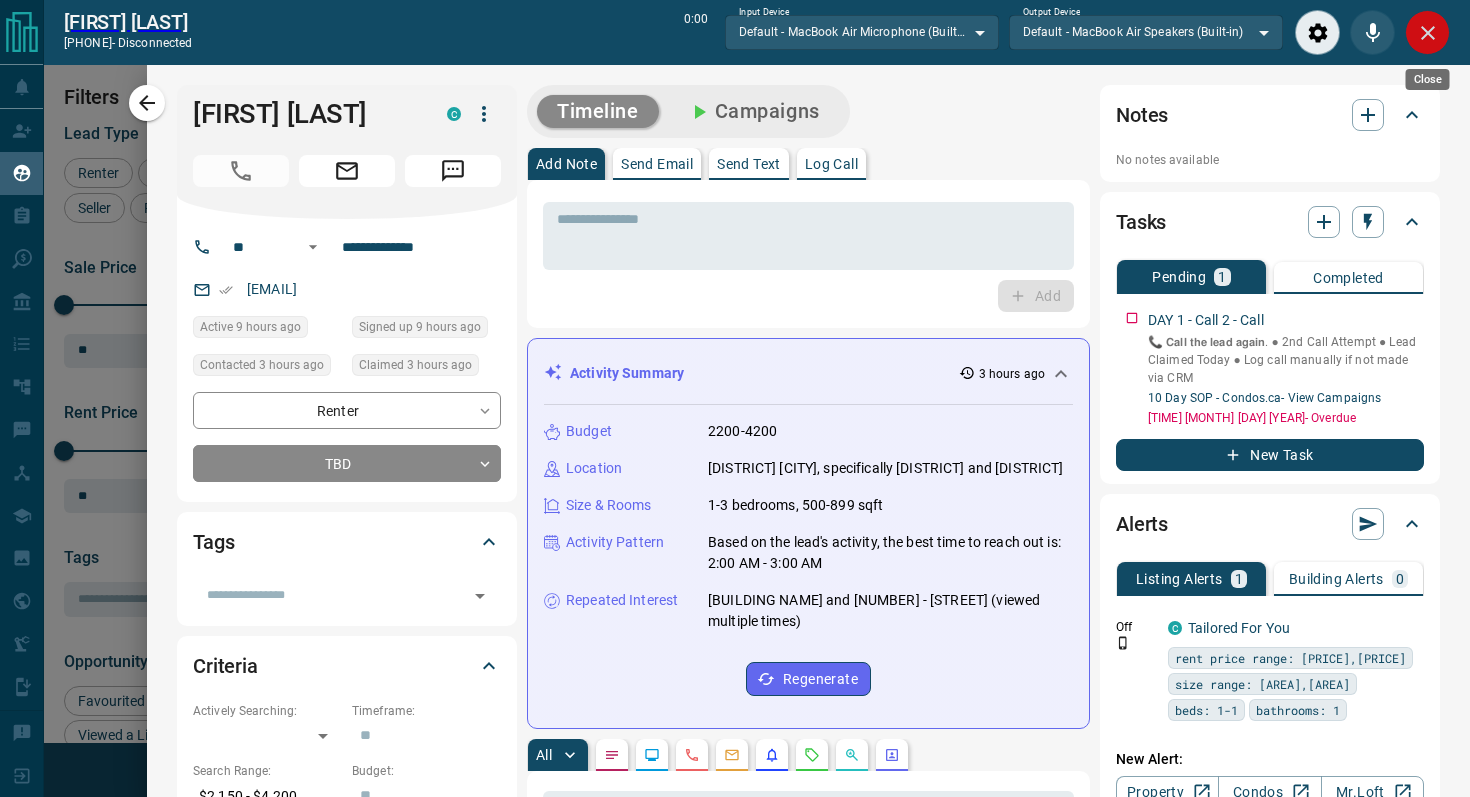 click 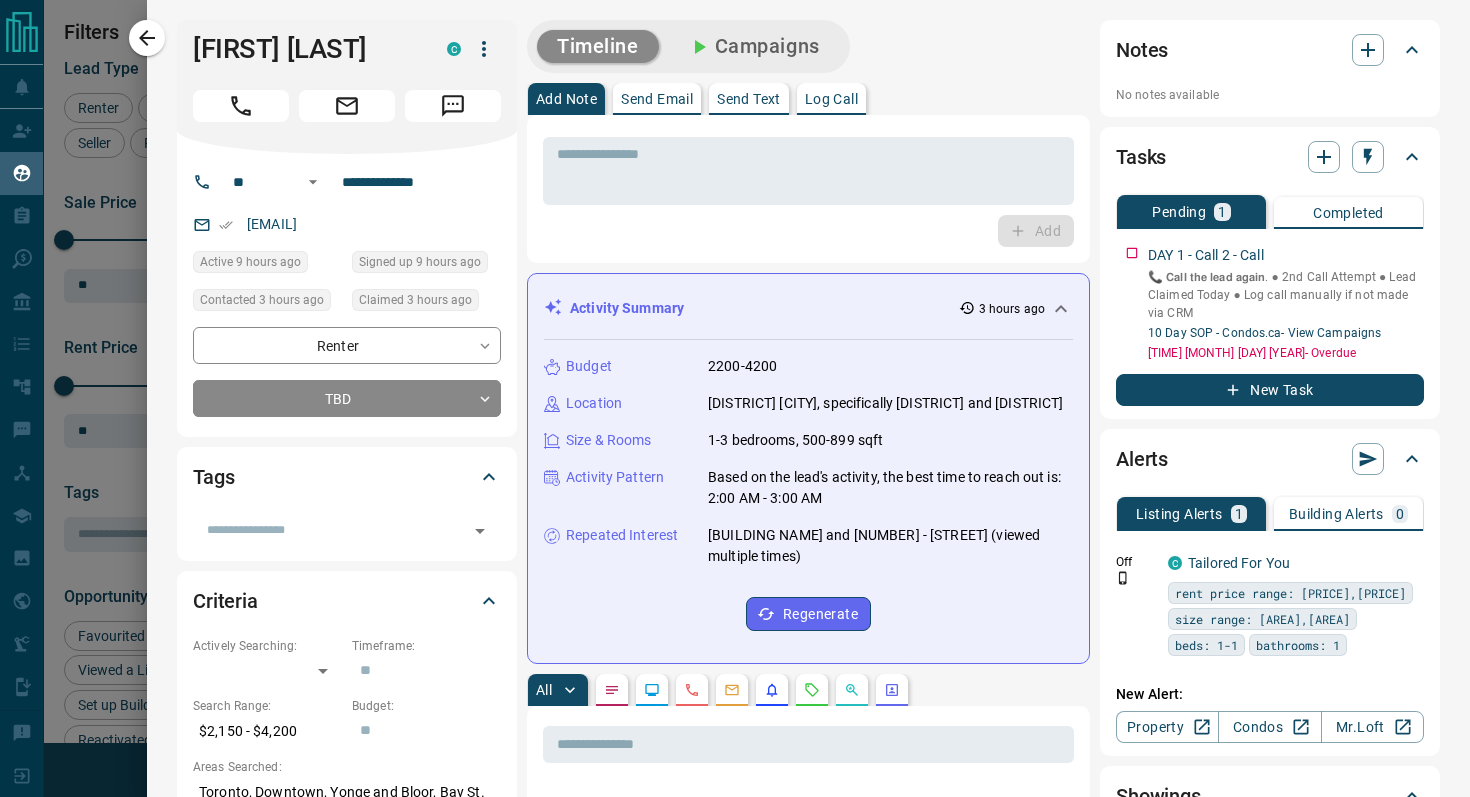 scroll, scrollTop: 1, scrollLeft: 1, axis: both 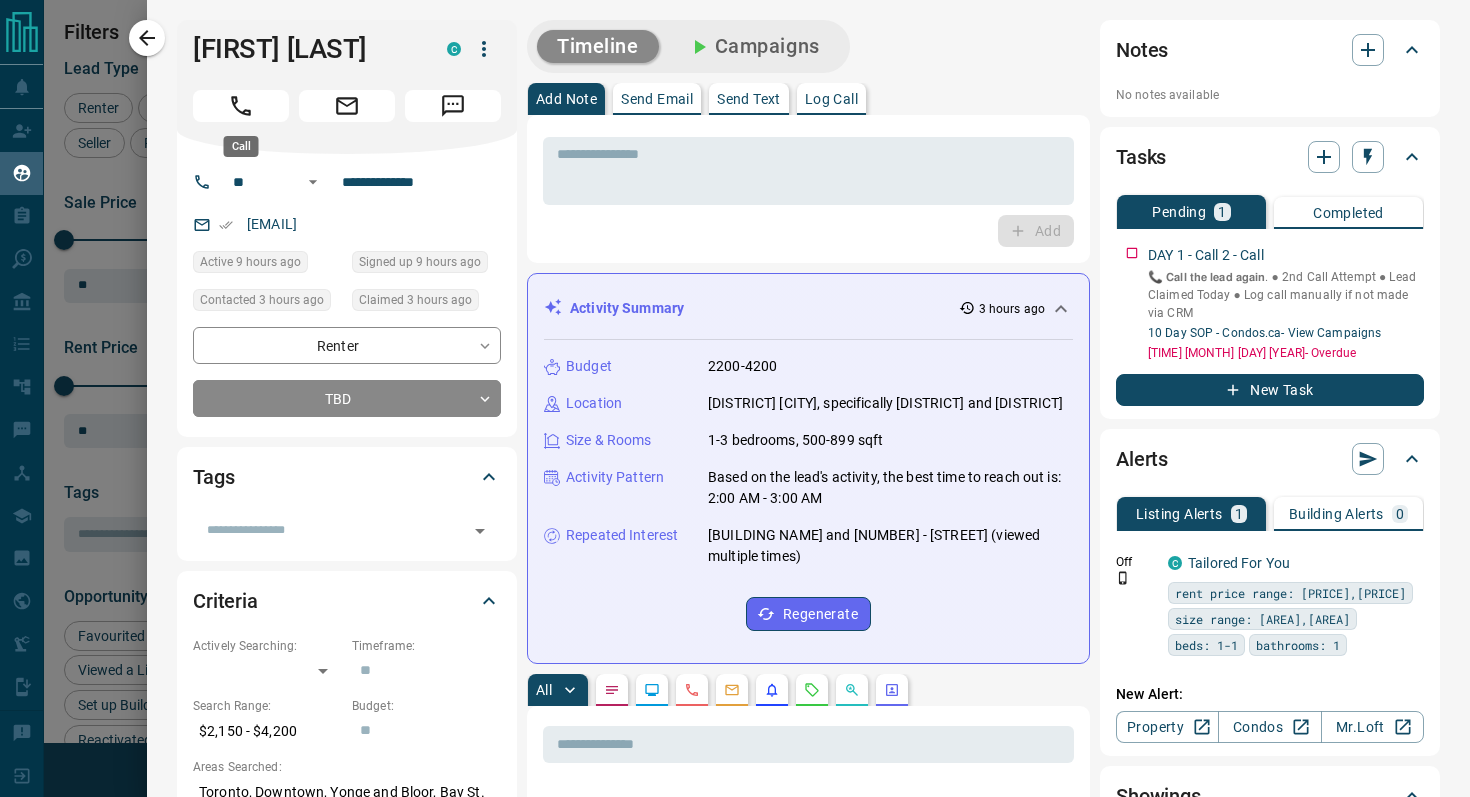 click at bounding box center (241, 106) 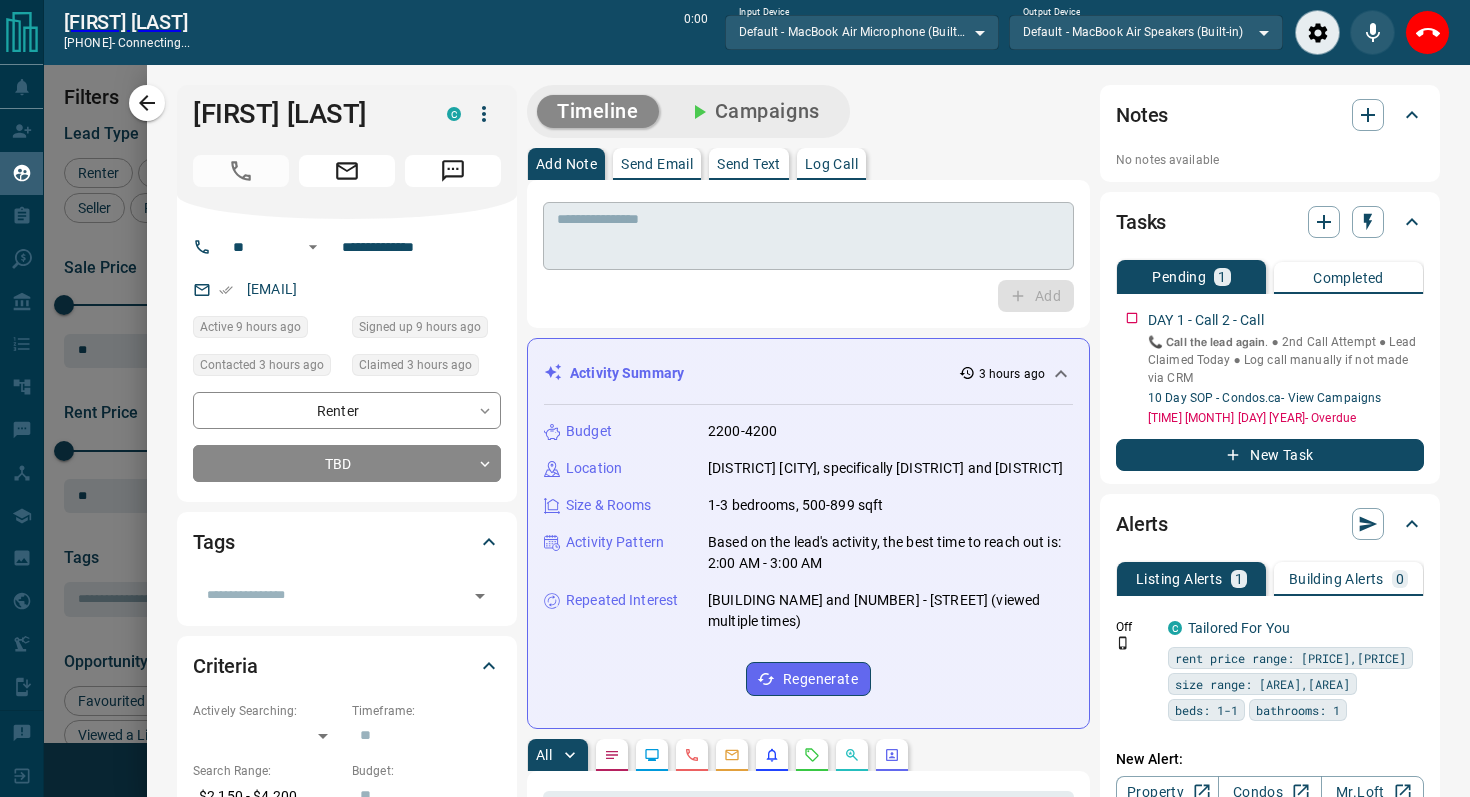scroll, scrollTop: 556, scrollLeft: 1092, axis: both 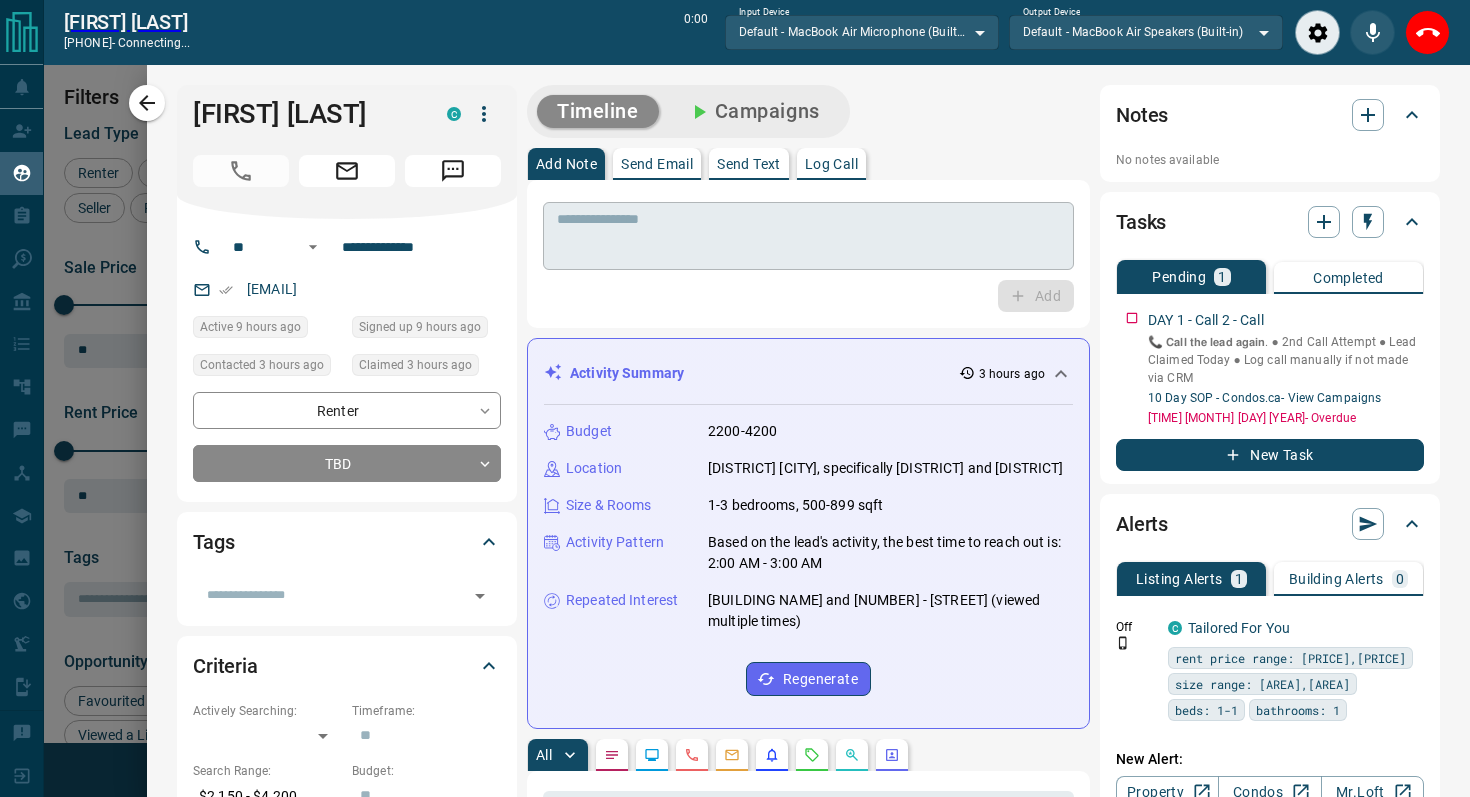click at bounding box center [808, 236] 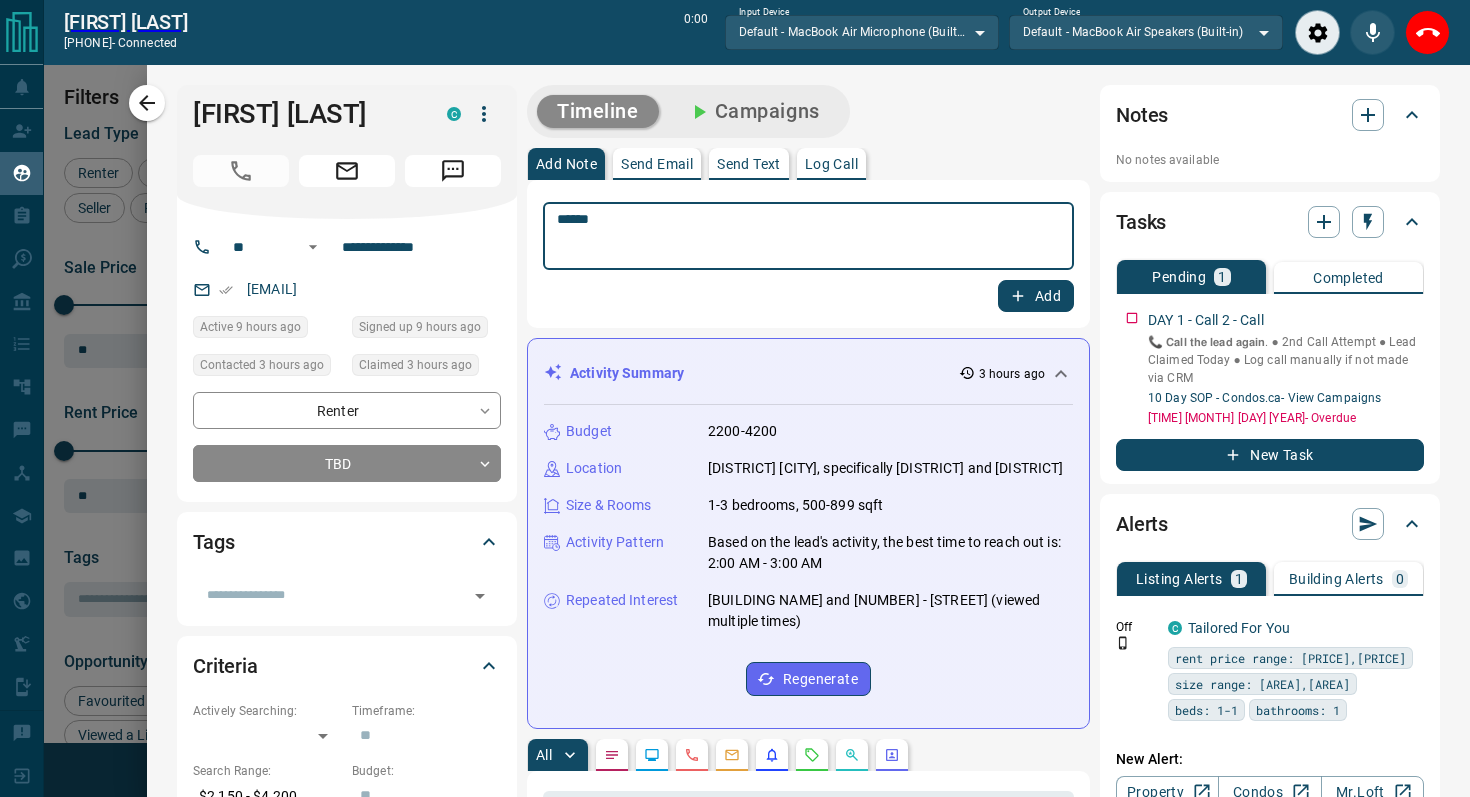 type on "******" 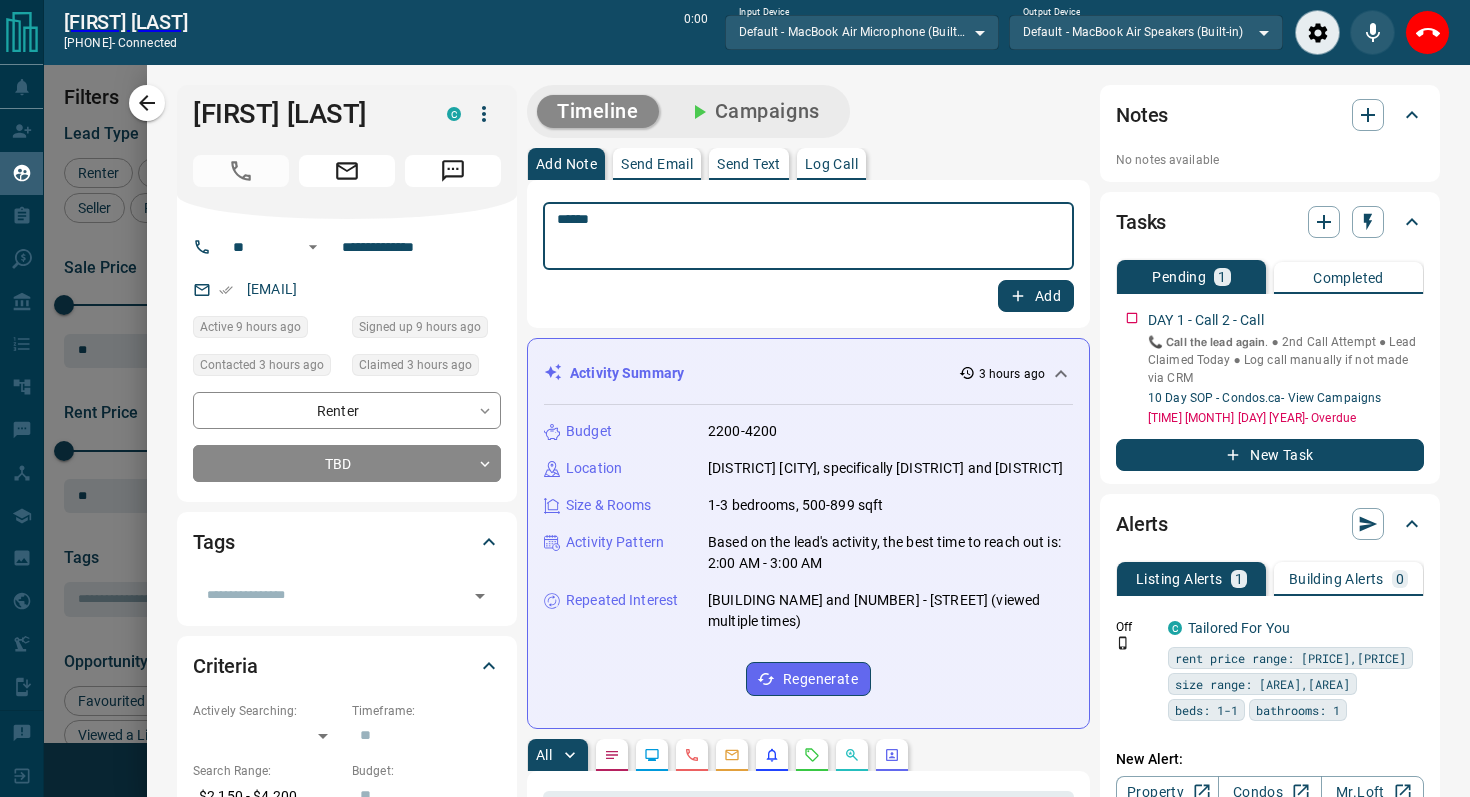 click on "Add" at bounding box center [1036, 296] 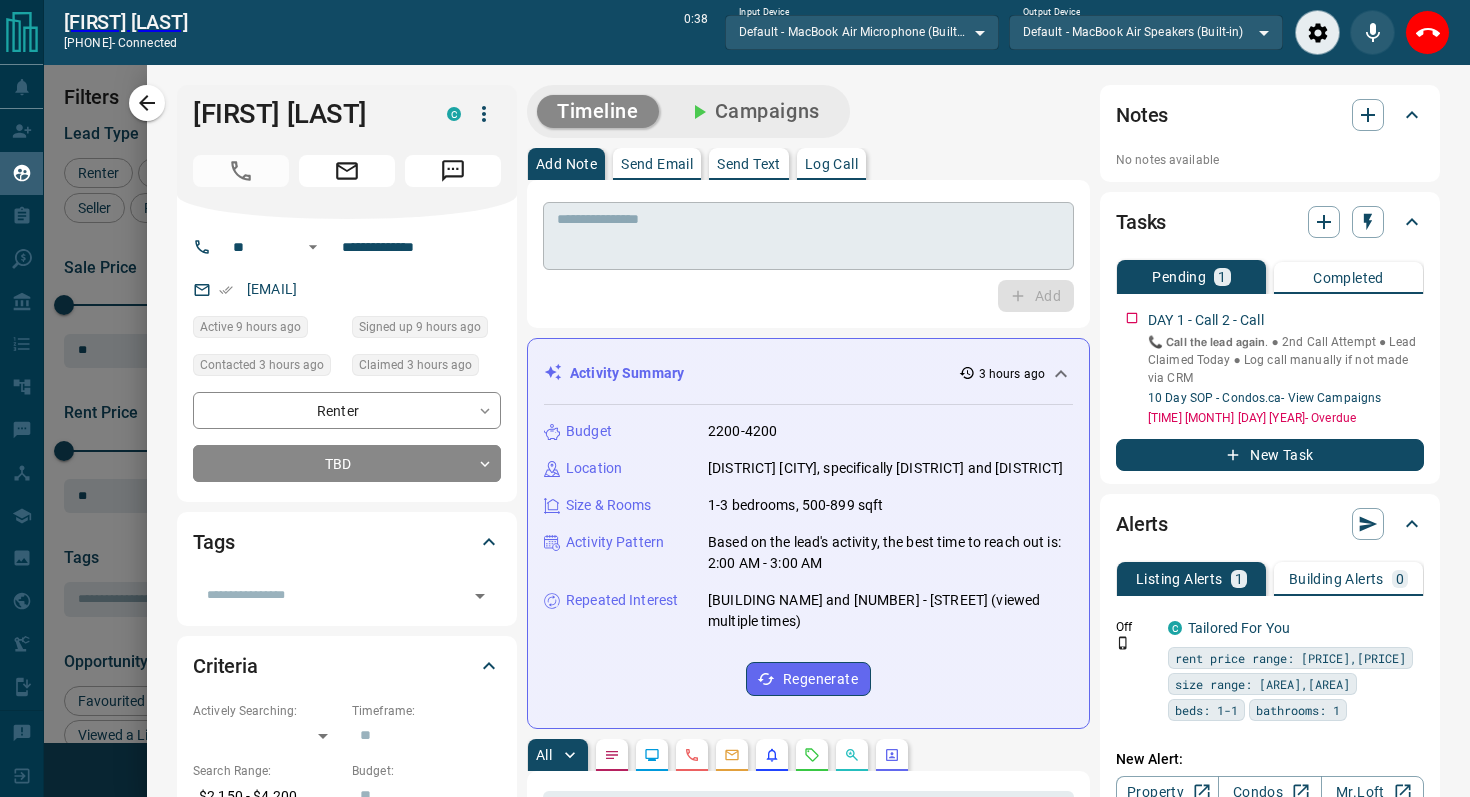 click at bounding box center [808, 236] 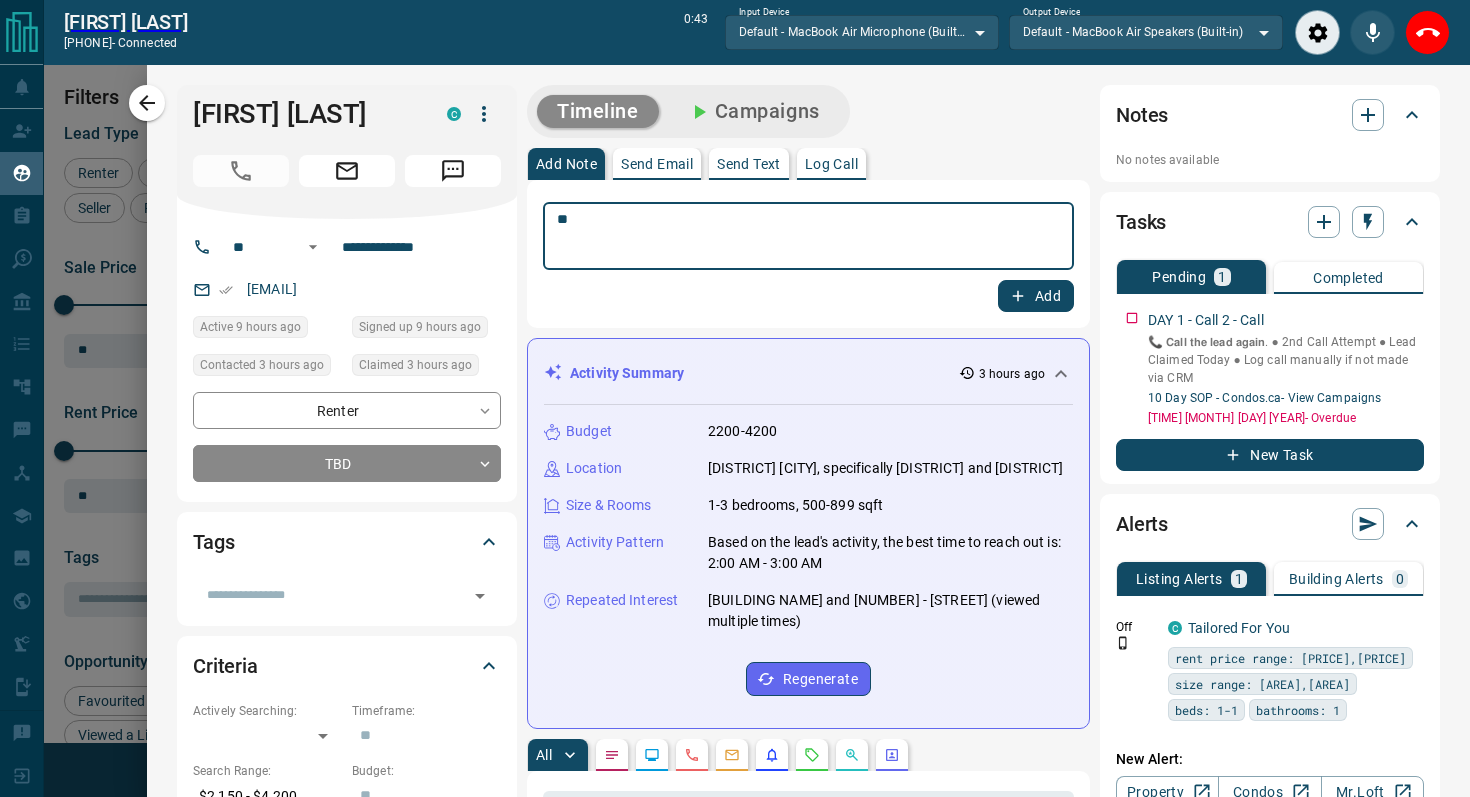 type on "**" 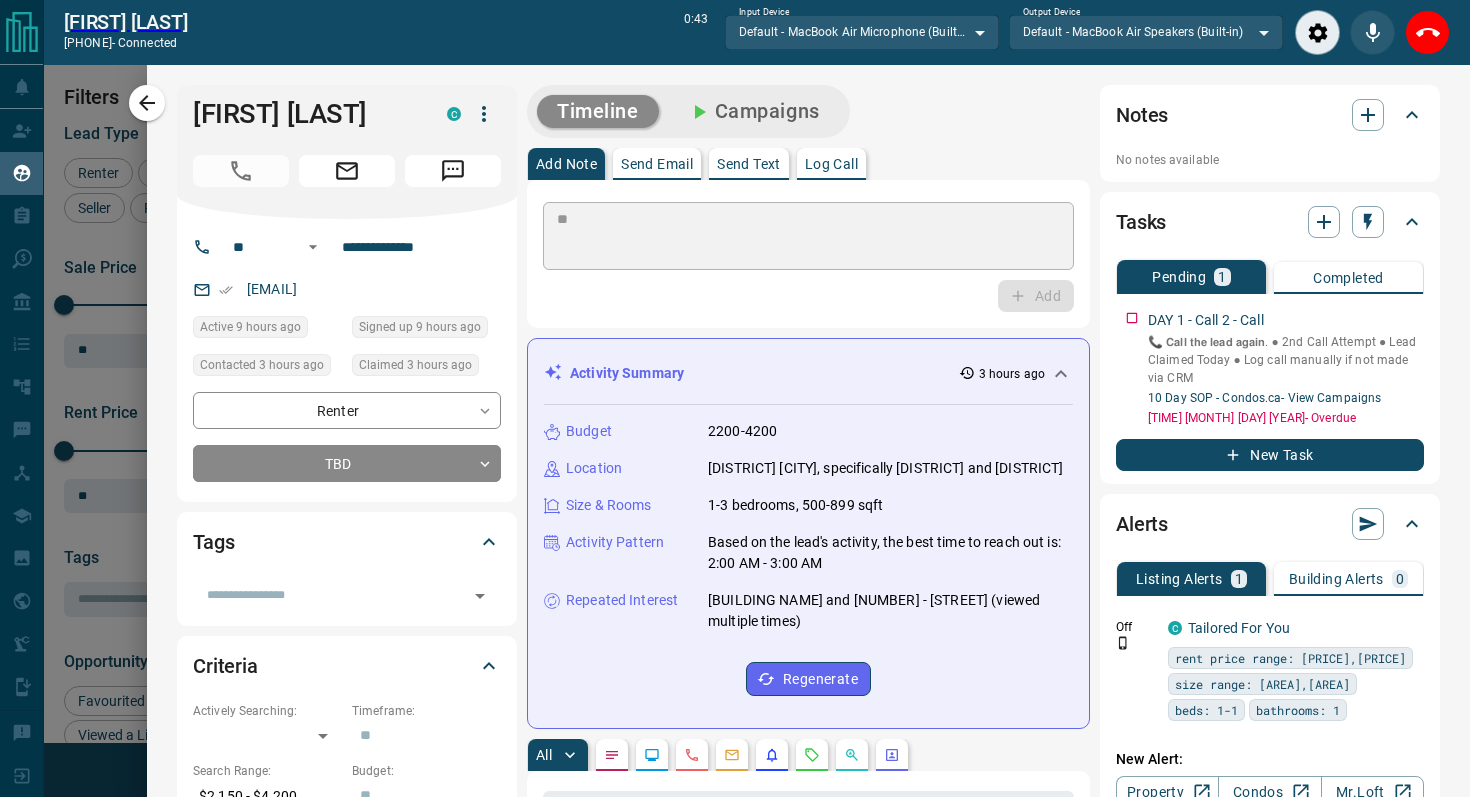 type 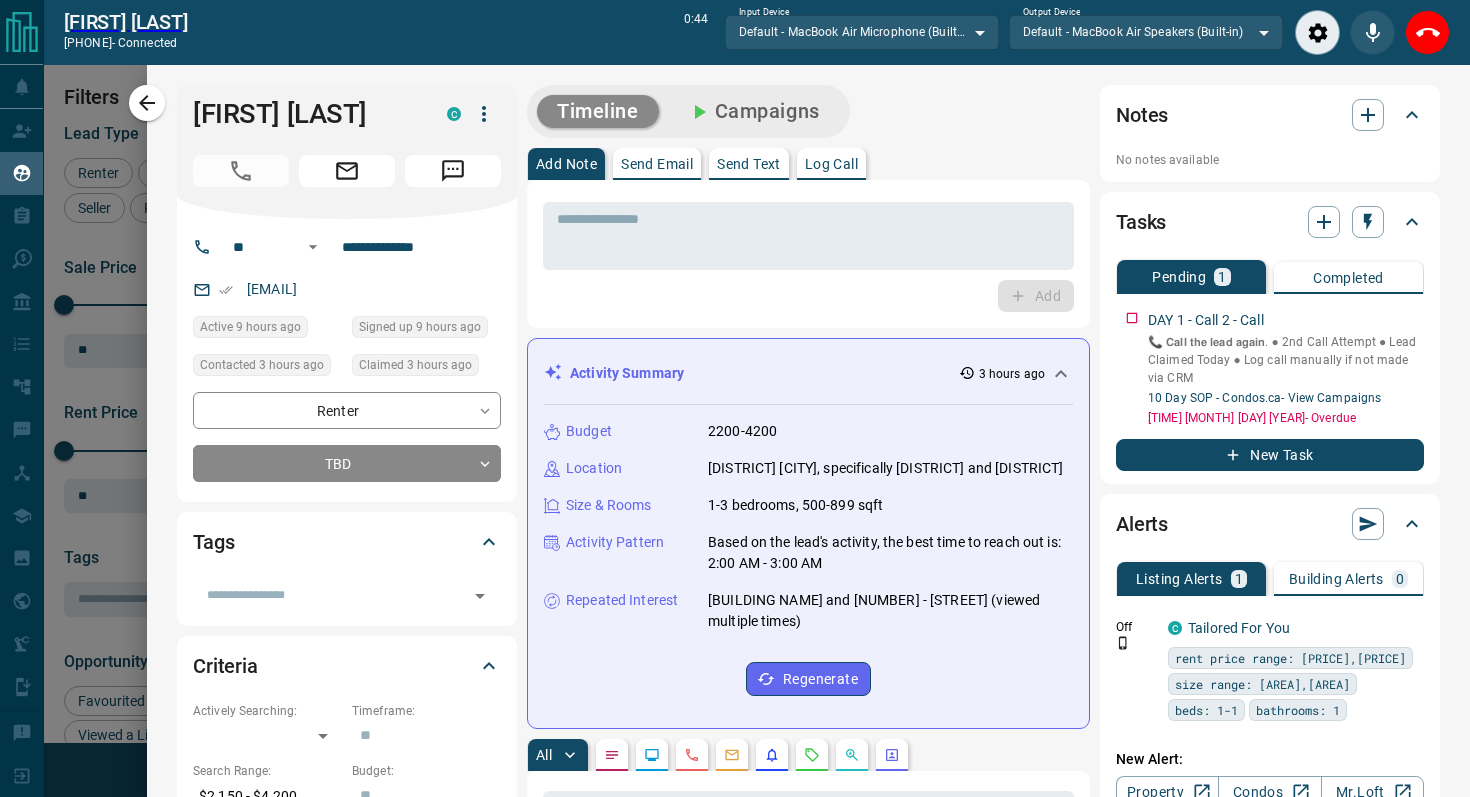 click 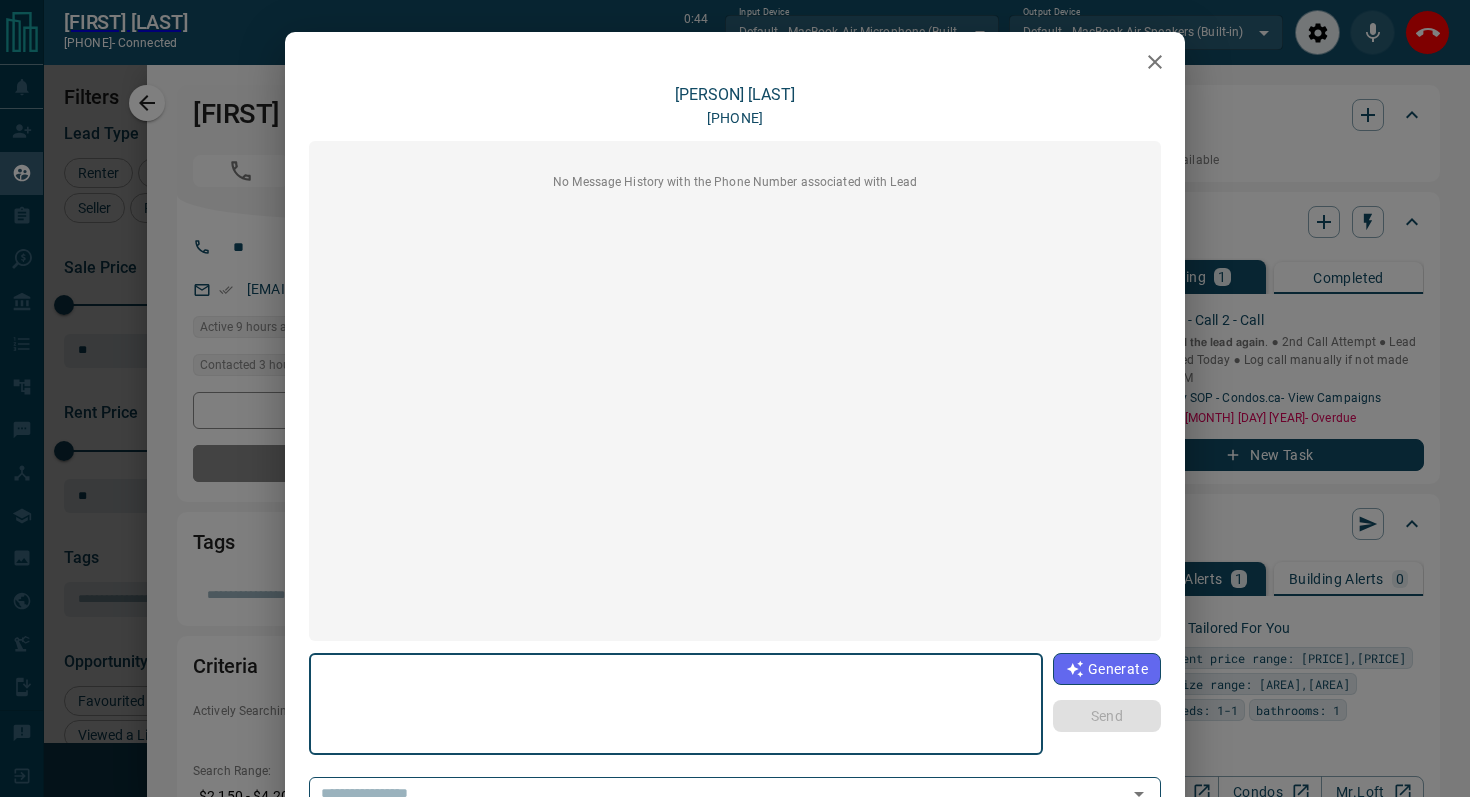 scroll, scrollTop: 121, scrollLeft: 0, axis: vertical 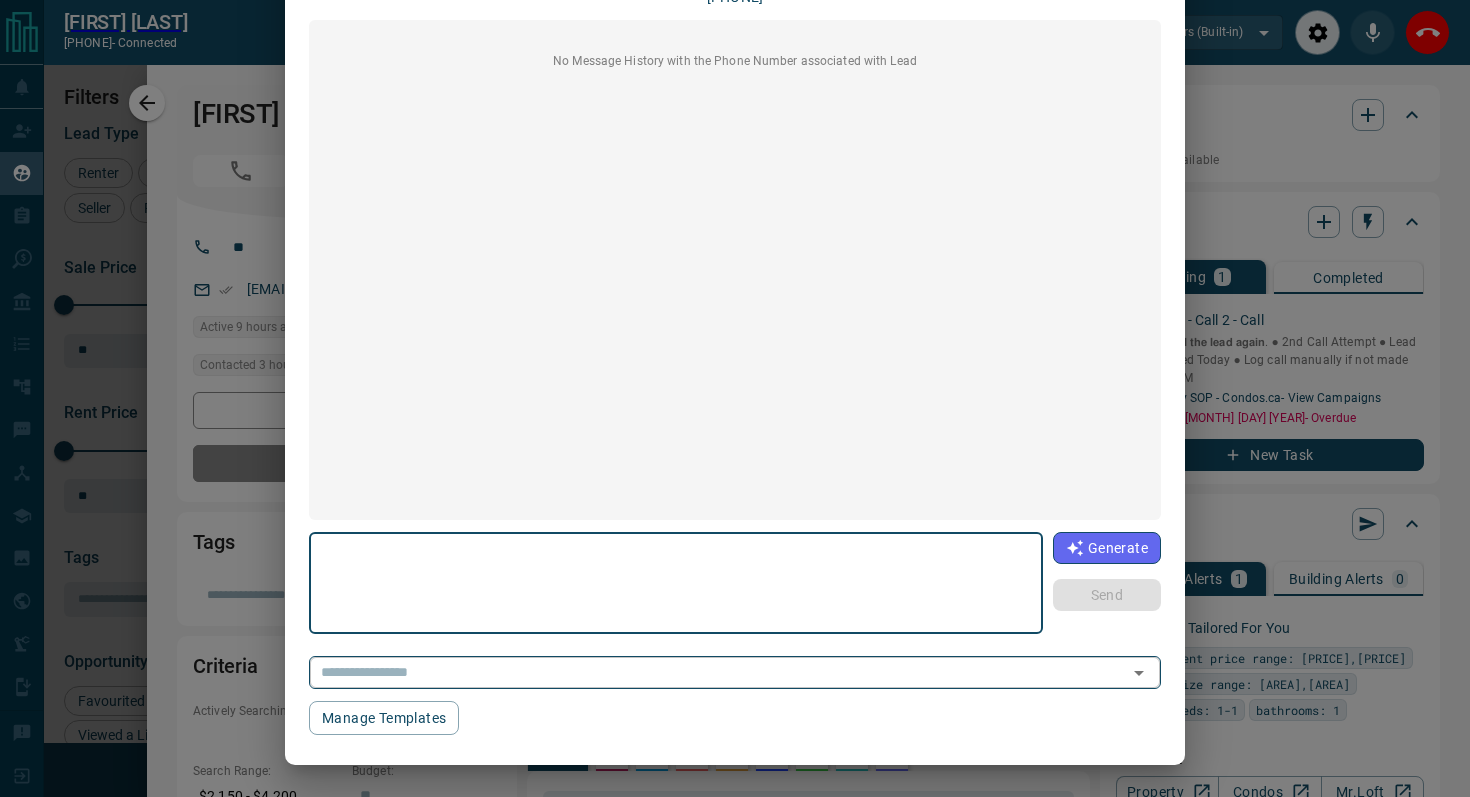 click 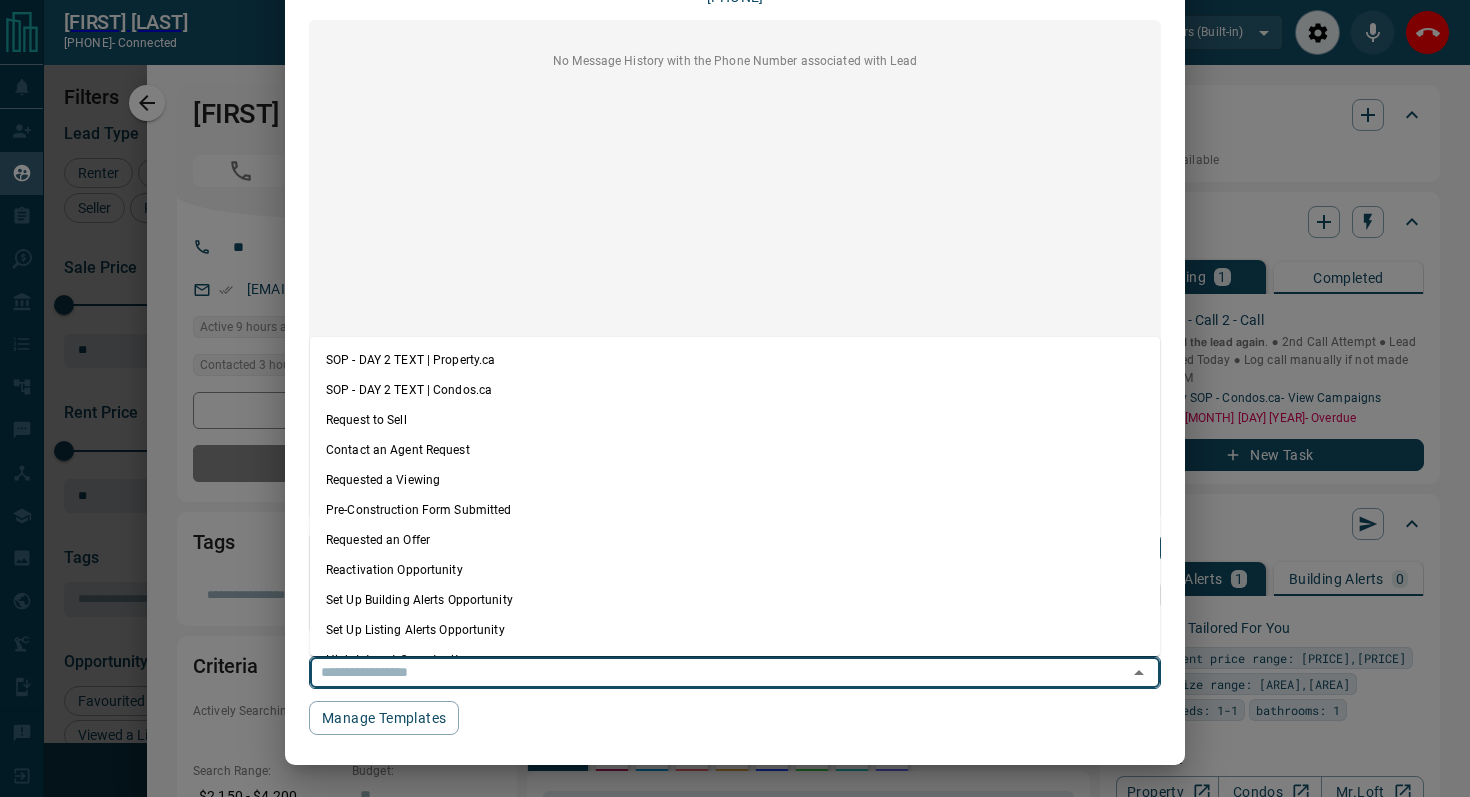 scroll, scrollTop: 177, scrollLeft: 0, axis: vertical 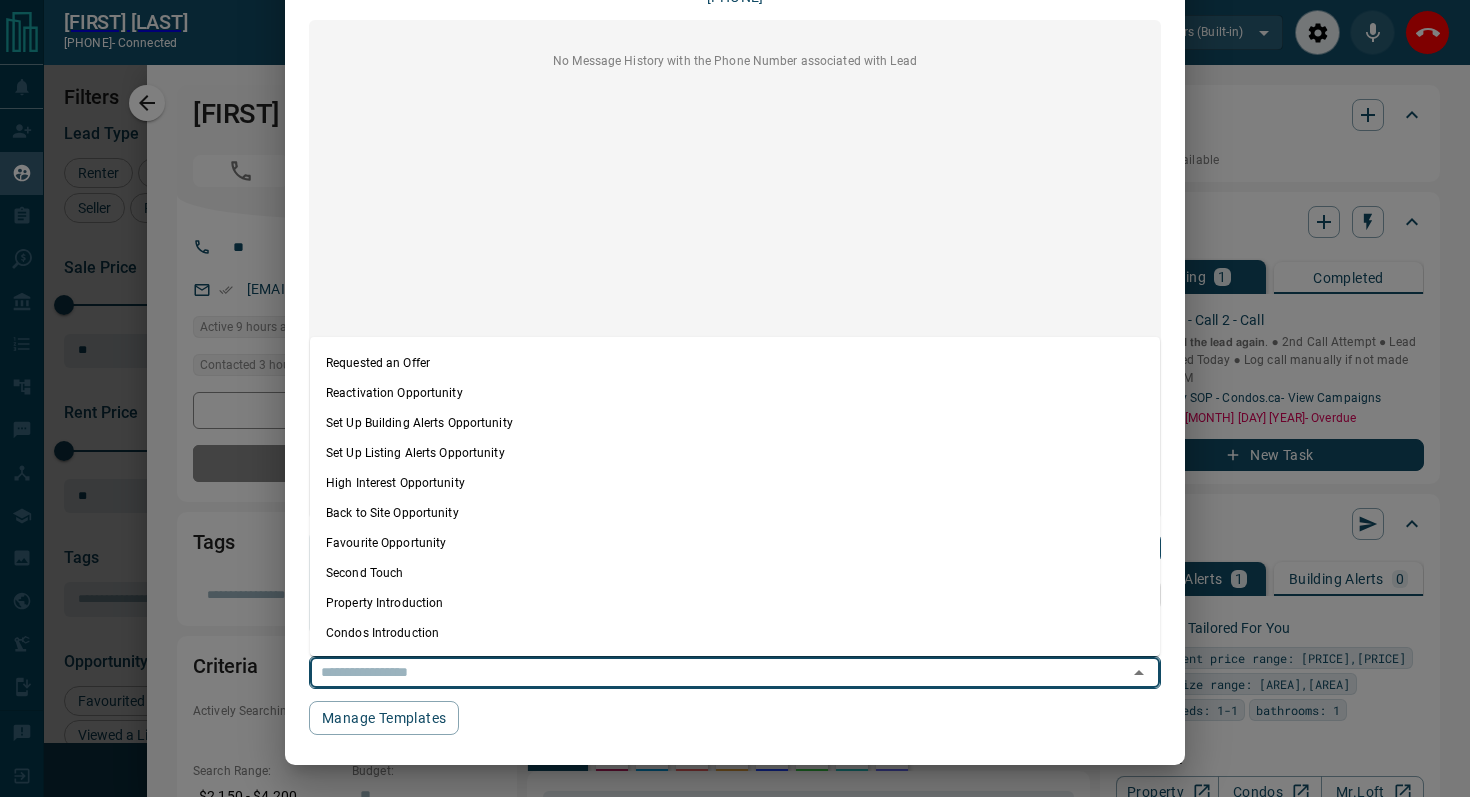click on "Condos Introduction" at bounding box center [735, 633] 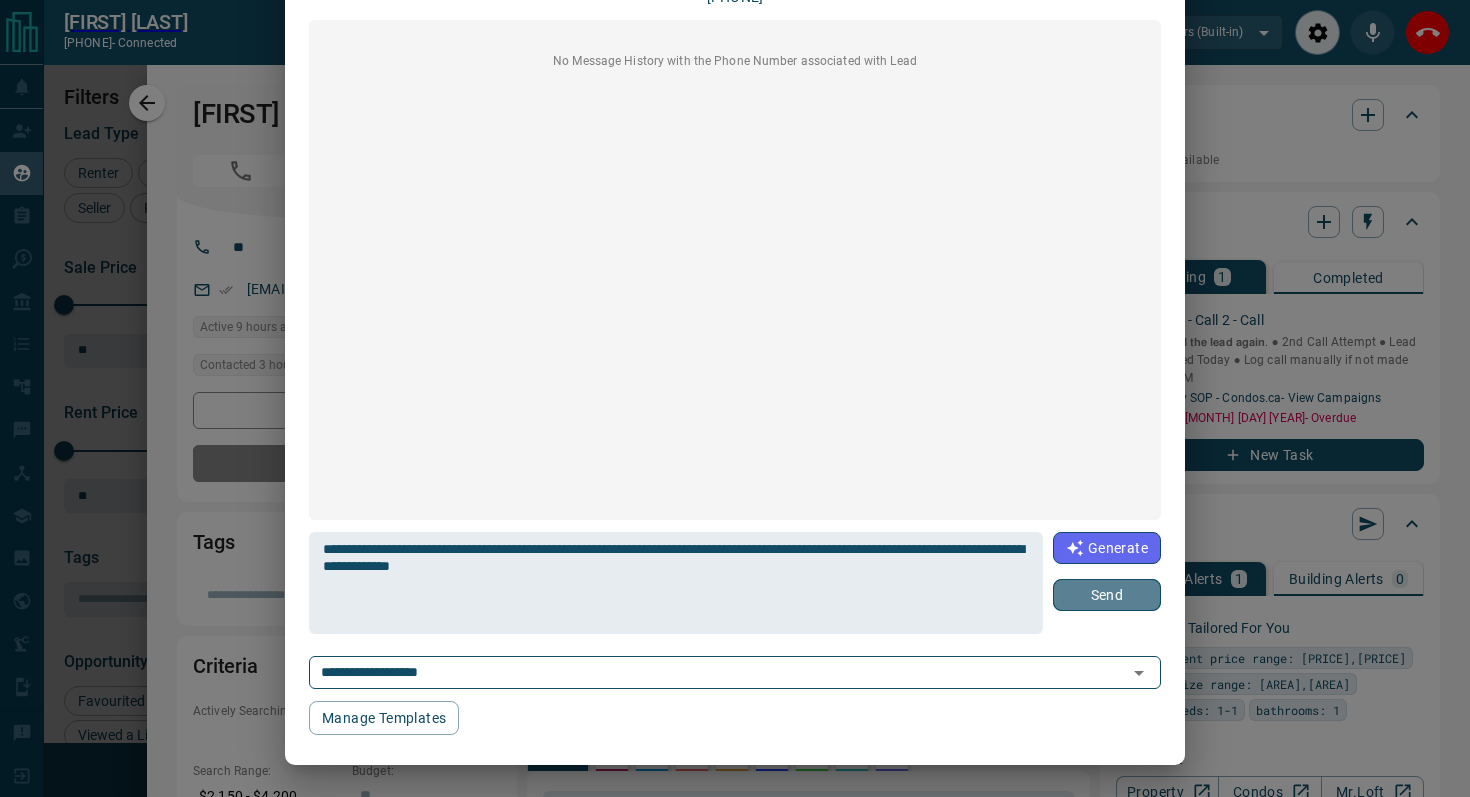 click on "Send" at bounding box center (1107, 595) 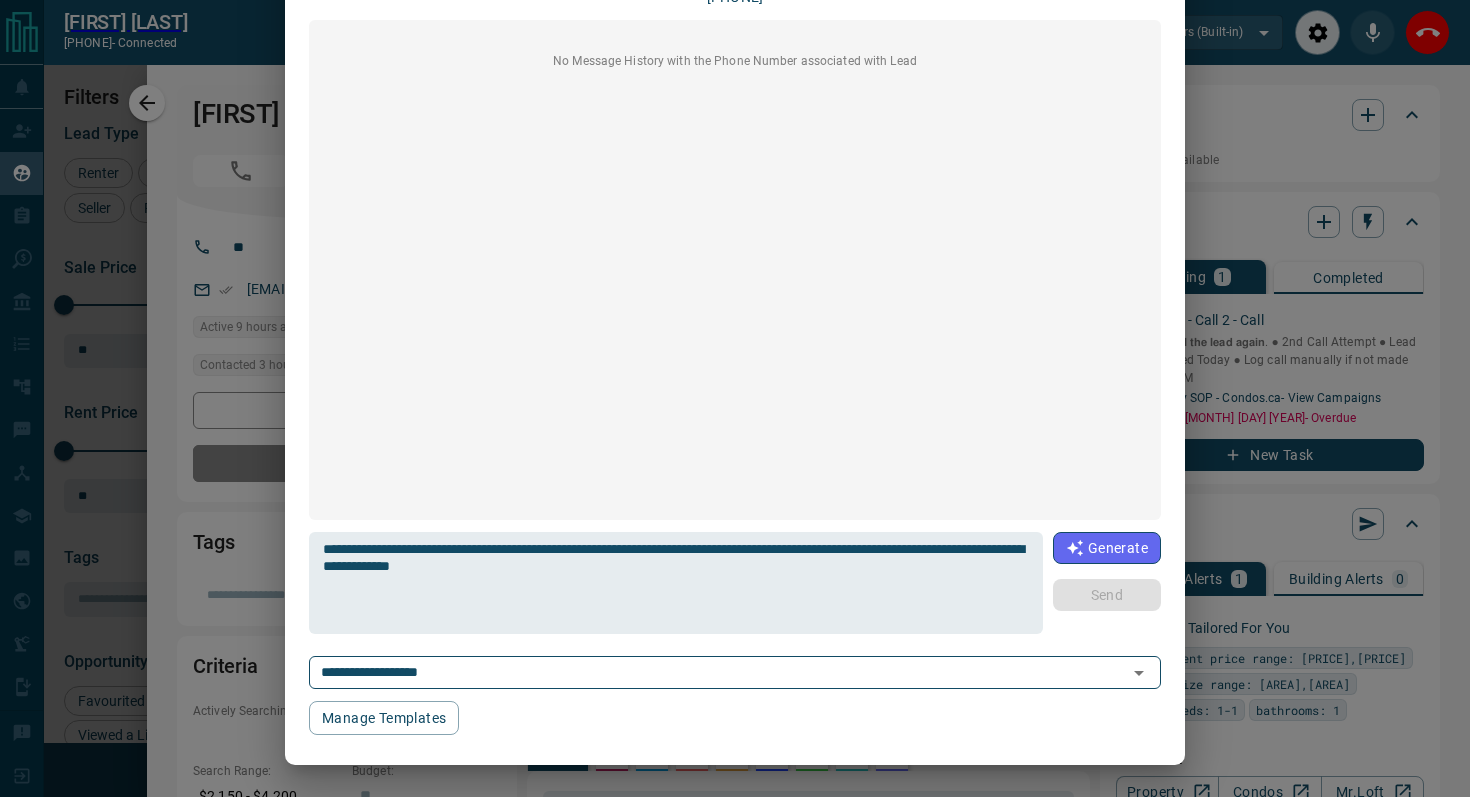type 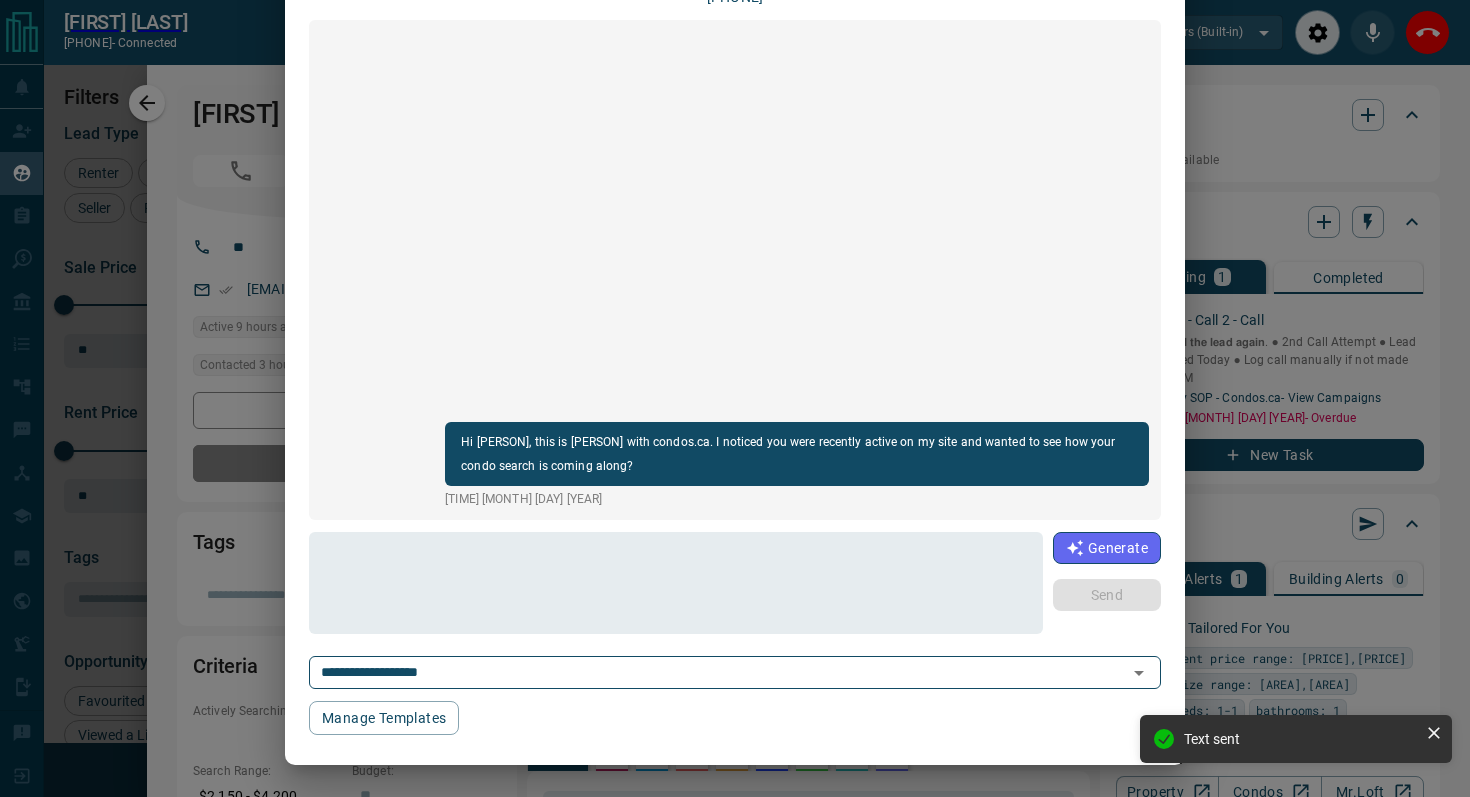scroll, scrollTop: 0, scrollLeft: 0, axis: both 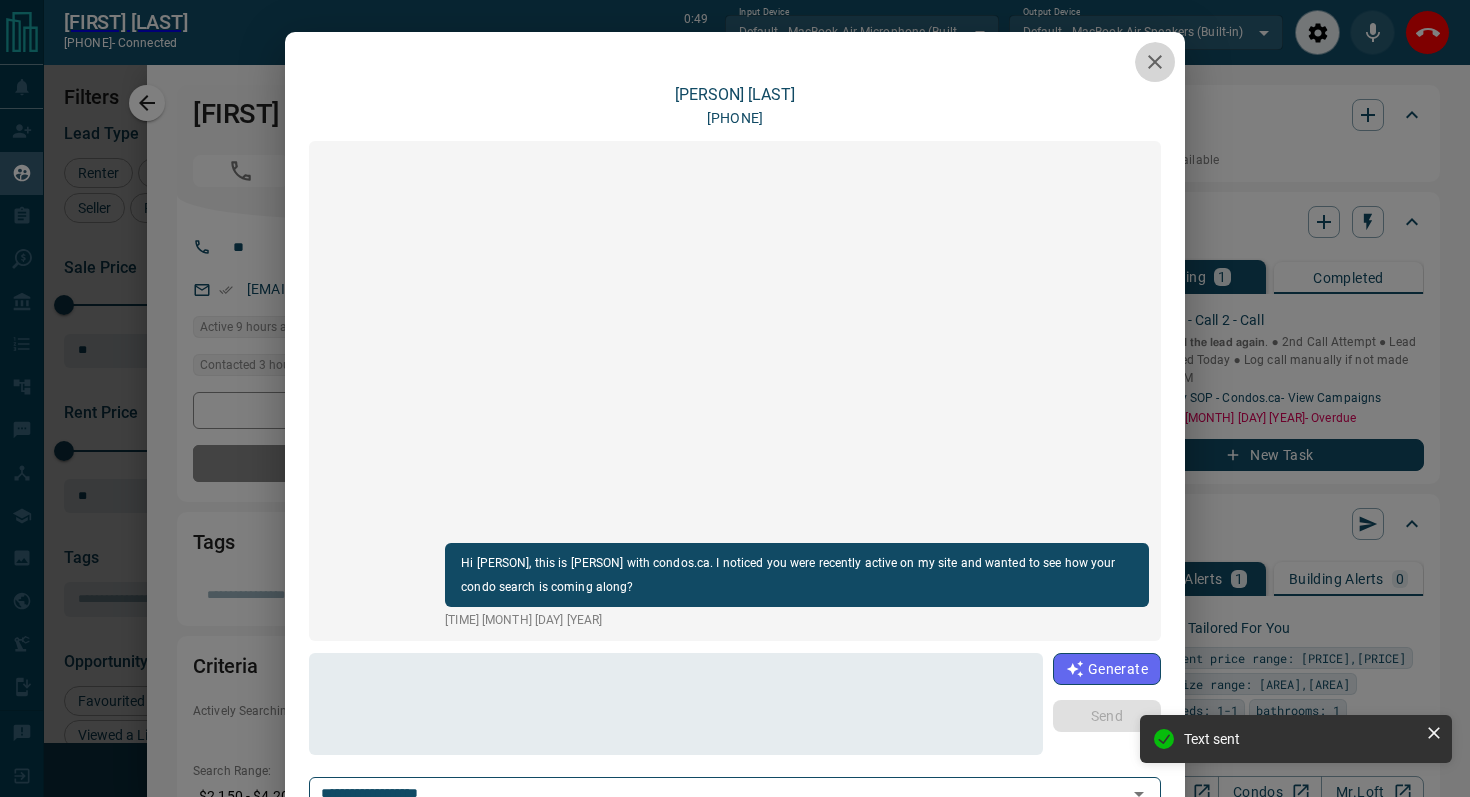 click 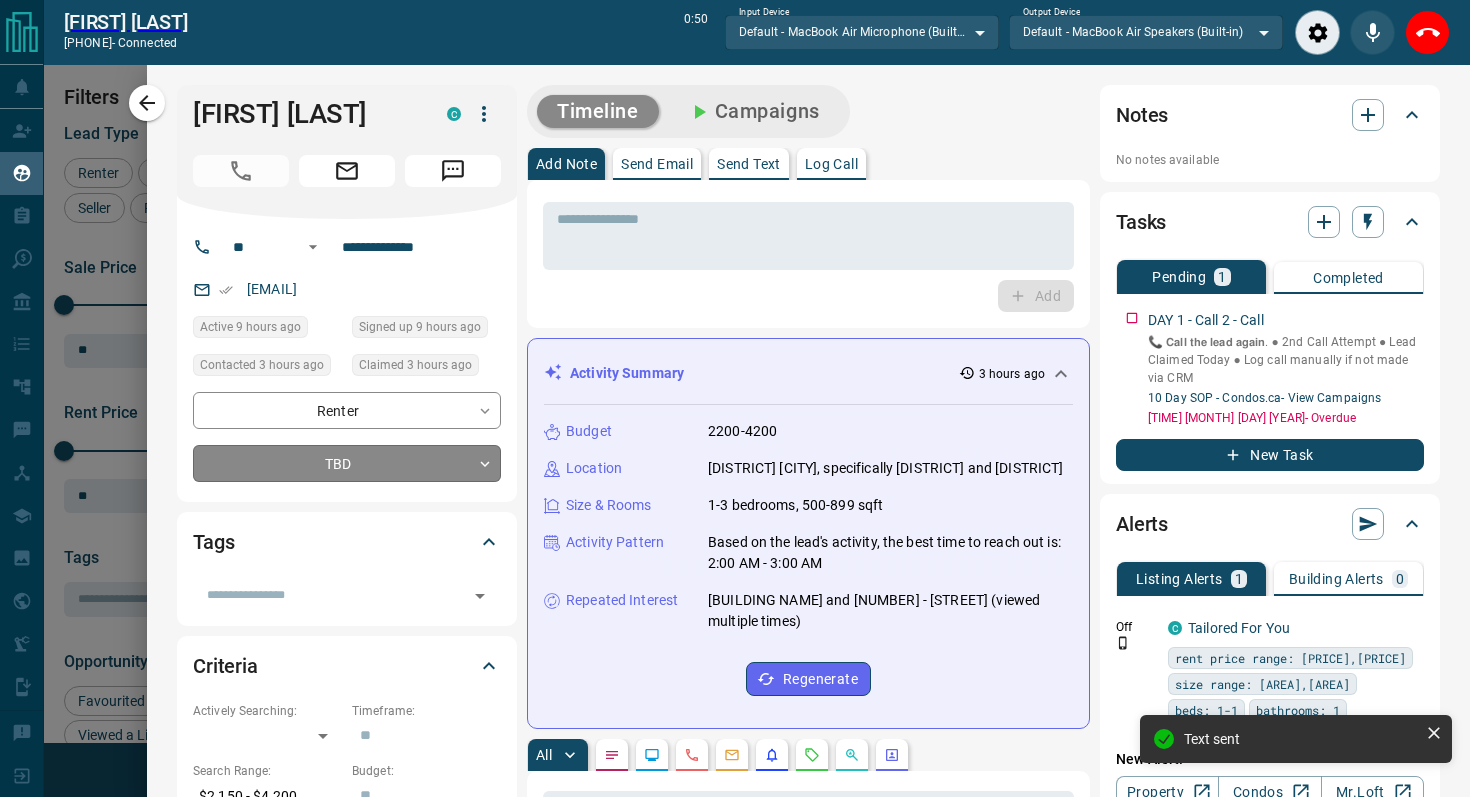 click on "Lead Transfers Claim Leads My Leads Tasks Opportunities Deals Campaigns Automations Messages Broker Bay Training Media Services Agent Resources Precon Worksheet Mobile Apps Disclosure Logout [FIRST] [LAST] +[PHONE]  -   connected 0:50 Input Device Default - MacBook Air Microphone (Built-in) ******* ​ Output Device Default - MacBook Air Speakers (Built-in) ******* ​ My Leads Filters 1 Manage Tabs New Lead All 9894 TBD 27 Do Not Contact - Not Responsive 1687 Bogus 926 Just Browsing 5604 Criteria Obtained 1116 Future Follow Up 158 Warm 88 HOT 99 Taken on Showings 24 Submitted Offer 38 Client 127 Name Details Last Active Claimed Date Status Tags [FIRST] [LAST] Renter C $2K - $4K [CITY], [CITY] 9 hours ago Contacted in 36 minutes 3 hours ago Signed up 9 hours ago TBD + [FIRST] [LAST] Renter C $1K - $4K [CITY], [CITY], +2 5 hours ago Contacted in 44 minutes 3 hours ago Signed up 20 hours ago TBD +" at bounding box center (735, 387) 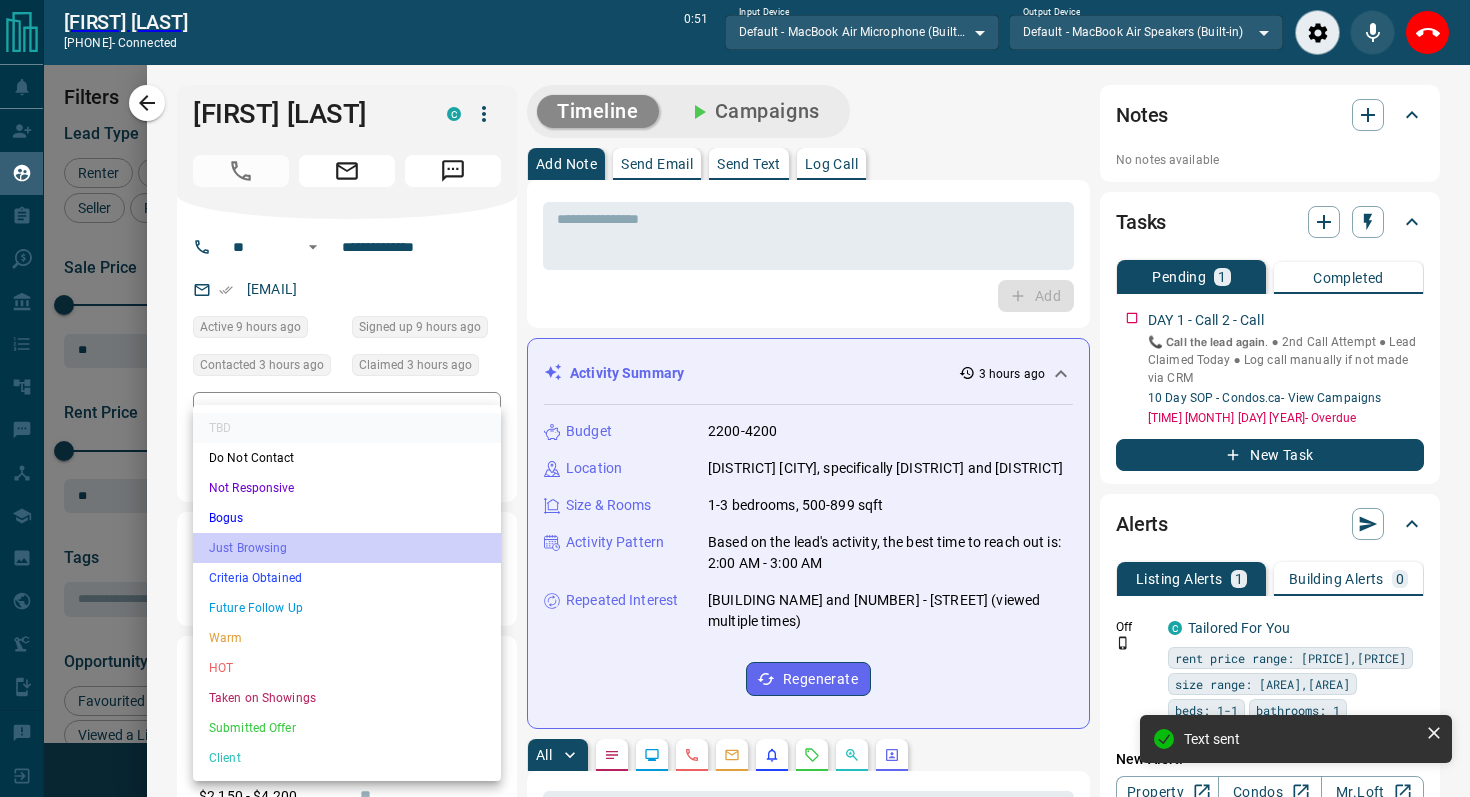 click on "Just Browsing" at bounding box center (347, 548) 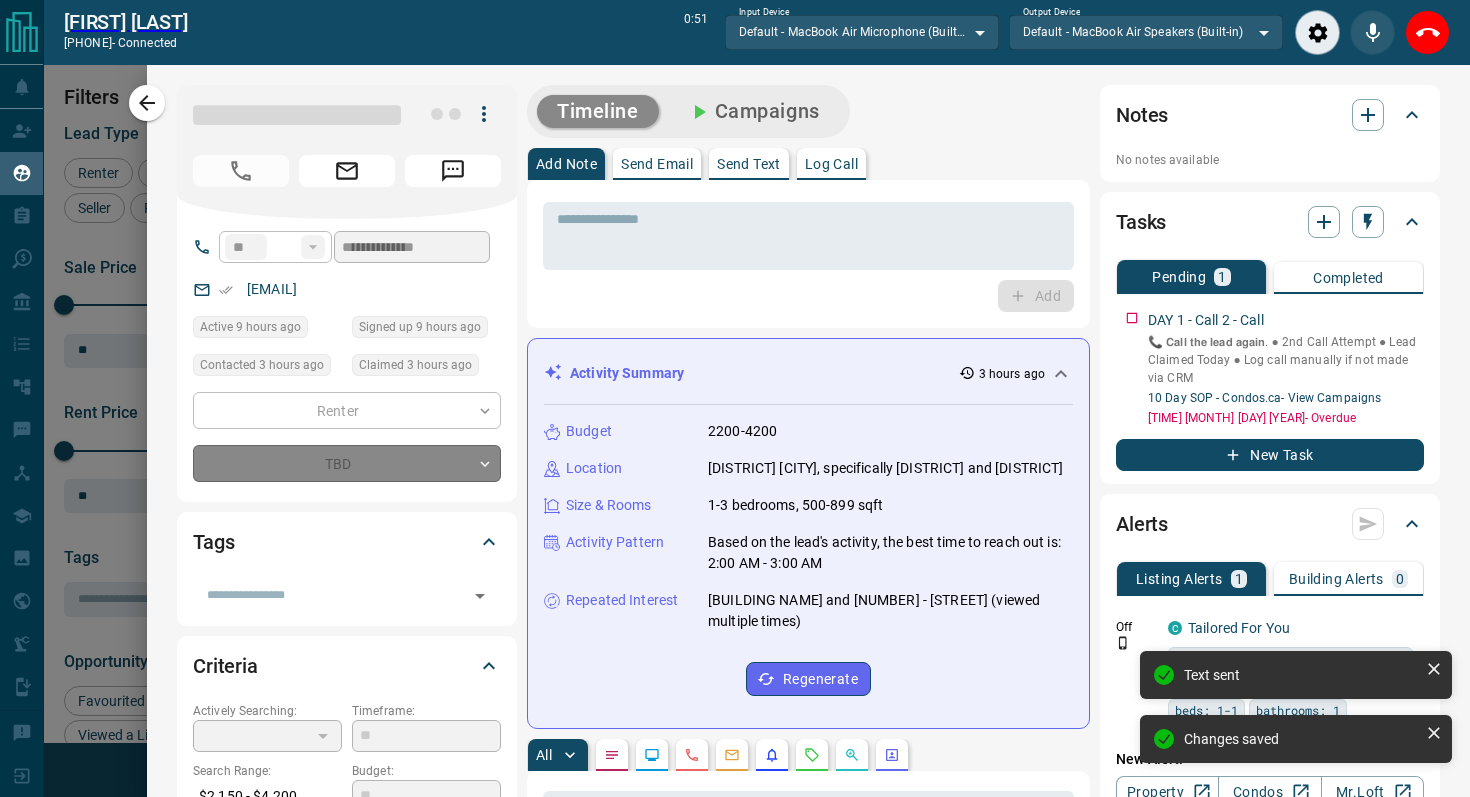 type on "*" 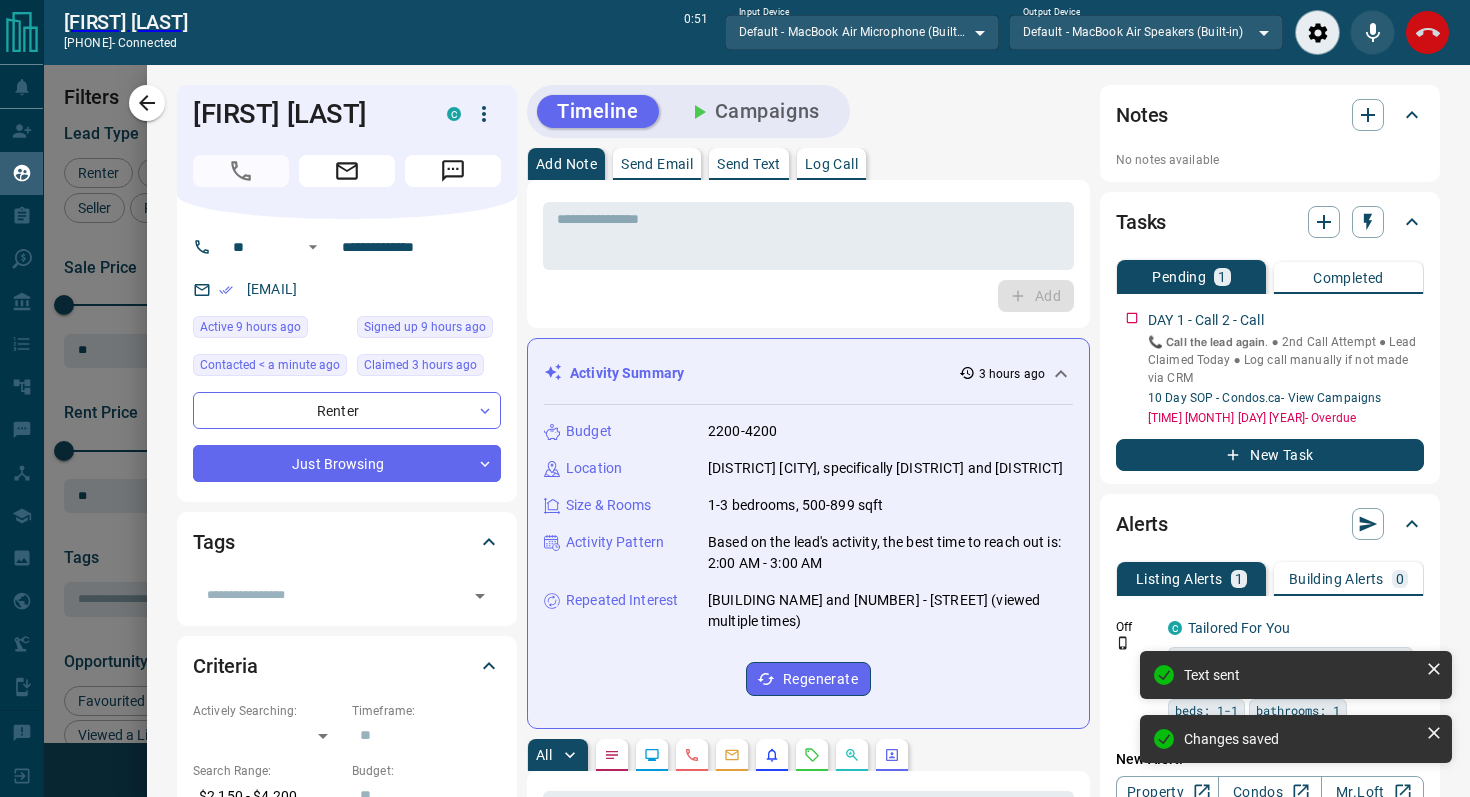 click 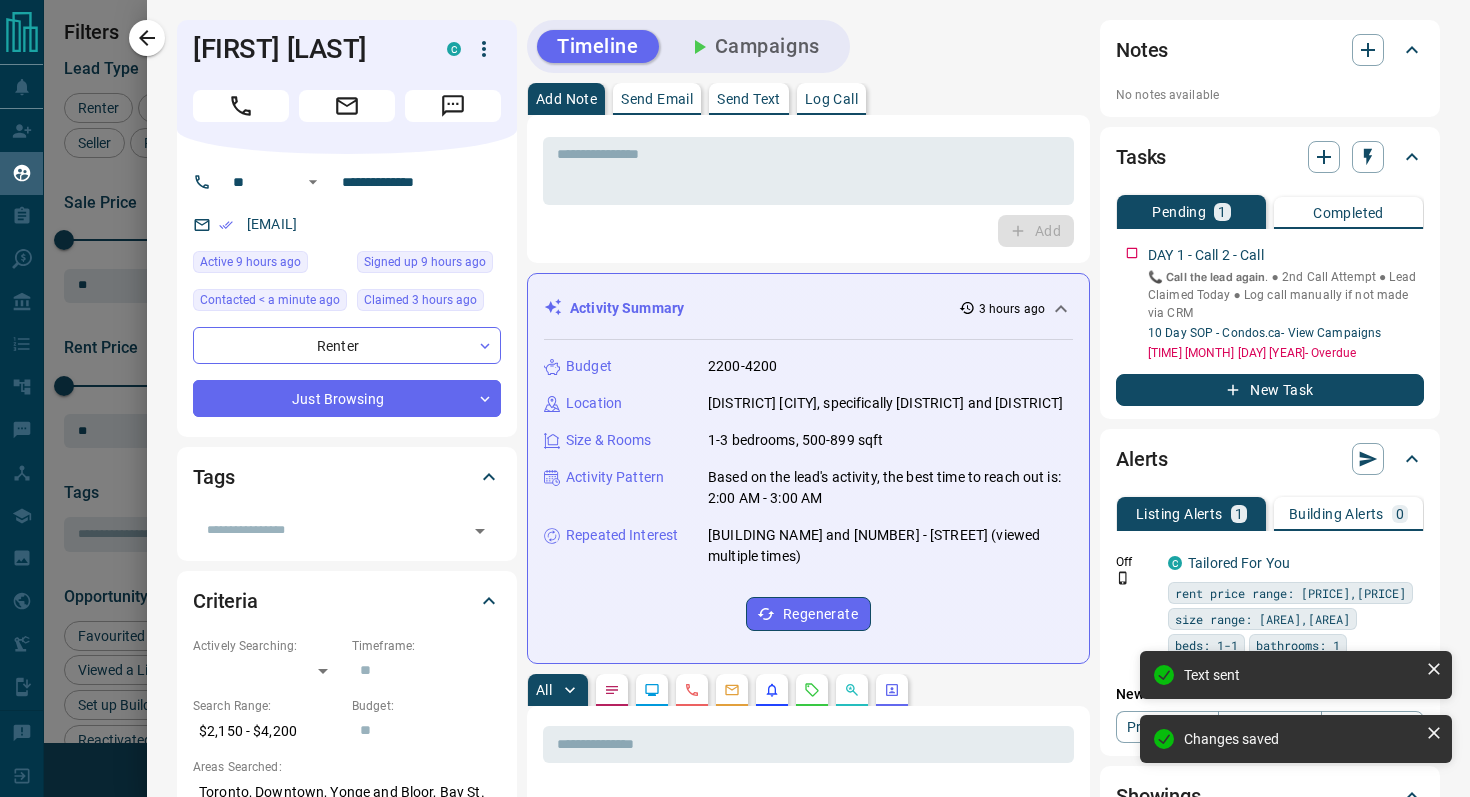 scroll, scrollTop: 1, scrollLeft: 1, axis: both 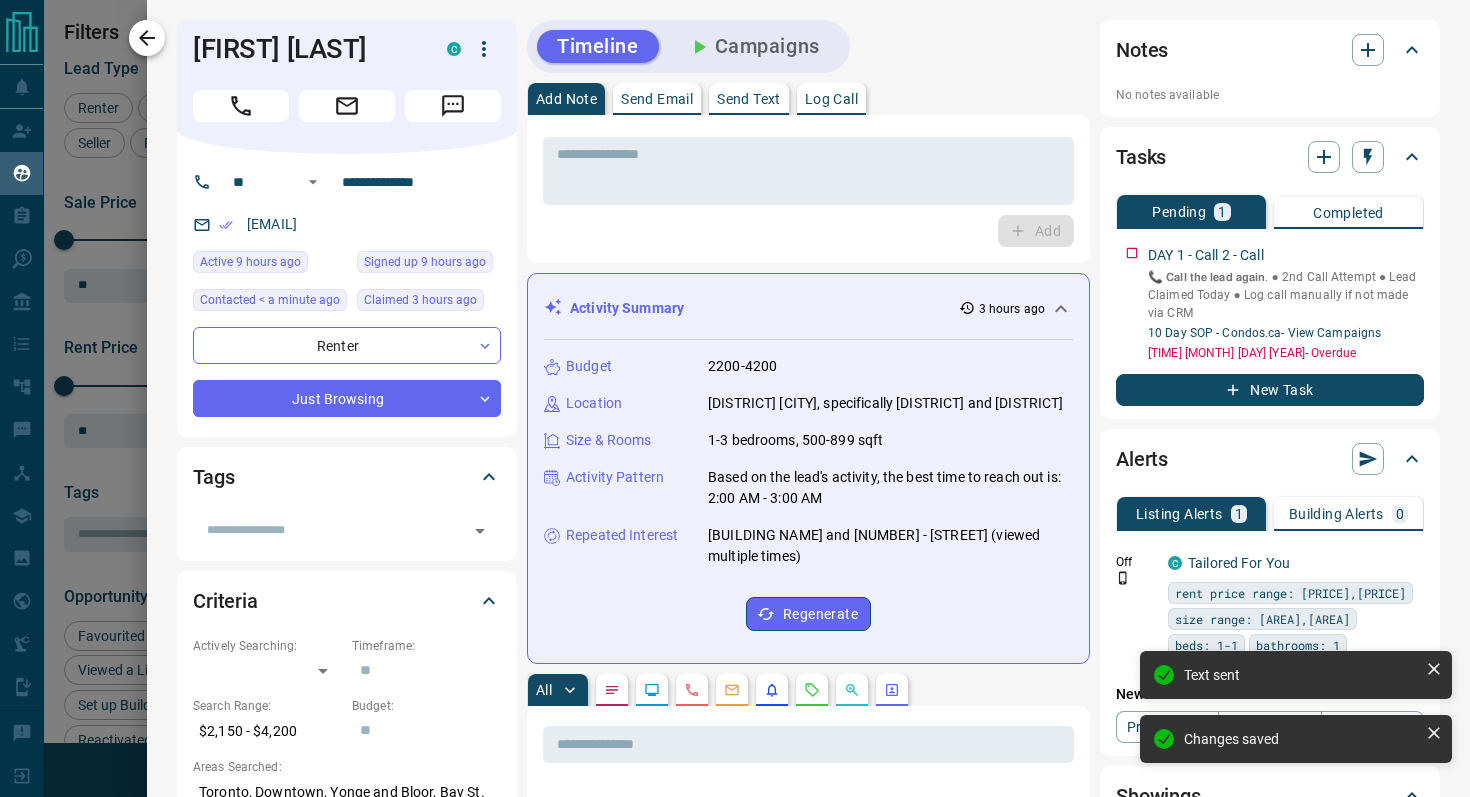 click 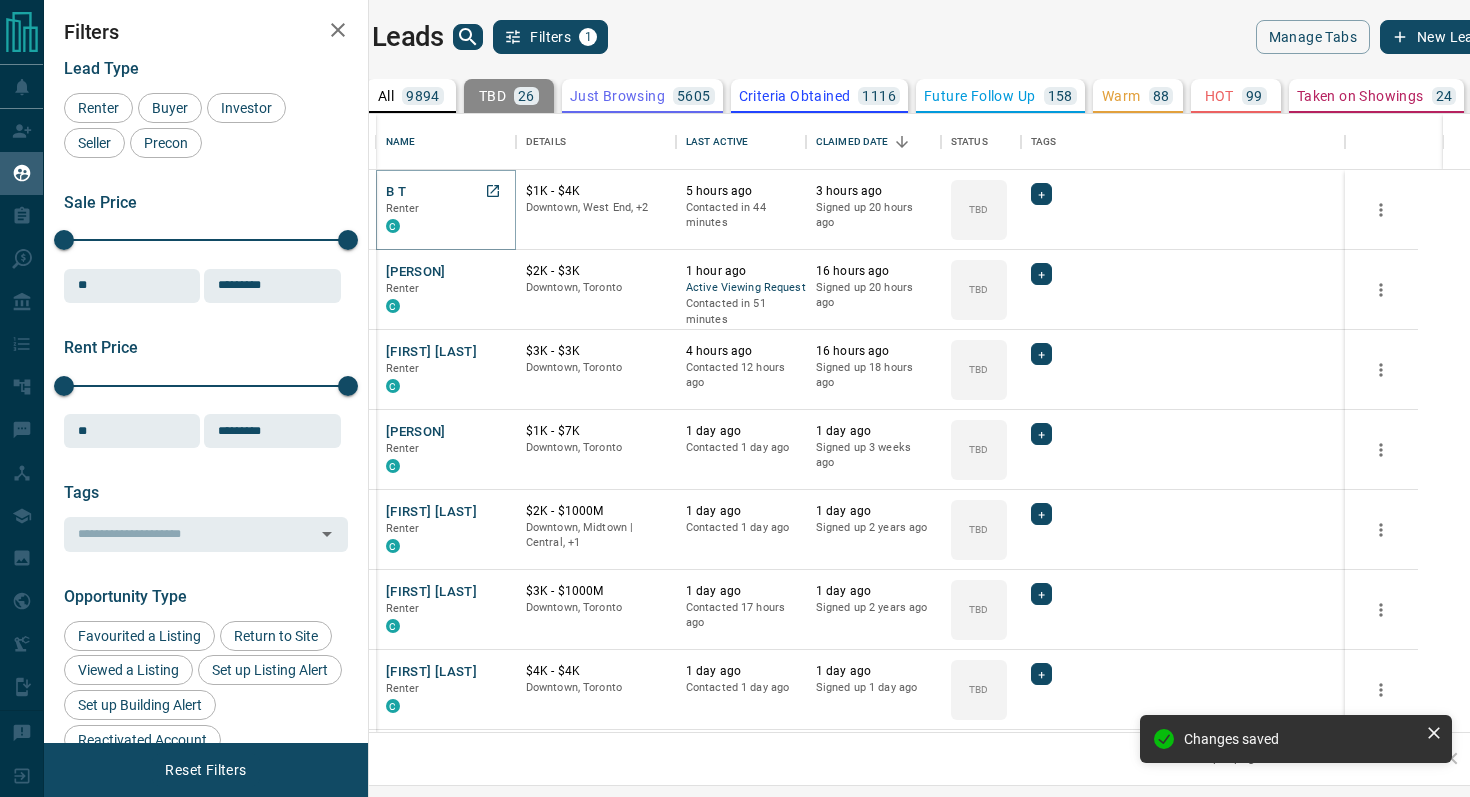 click on "B T" at bounding box center [396, 192] 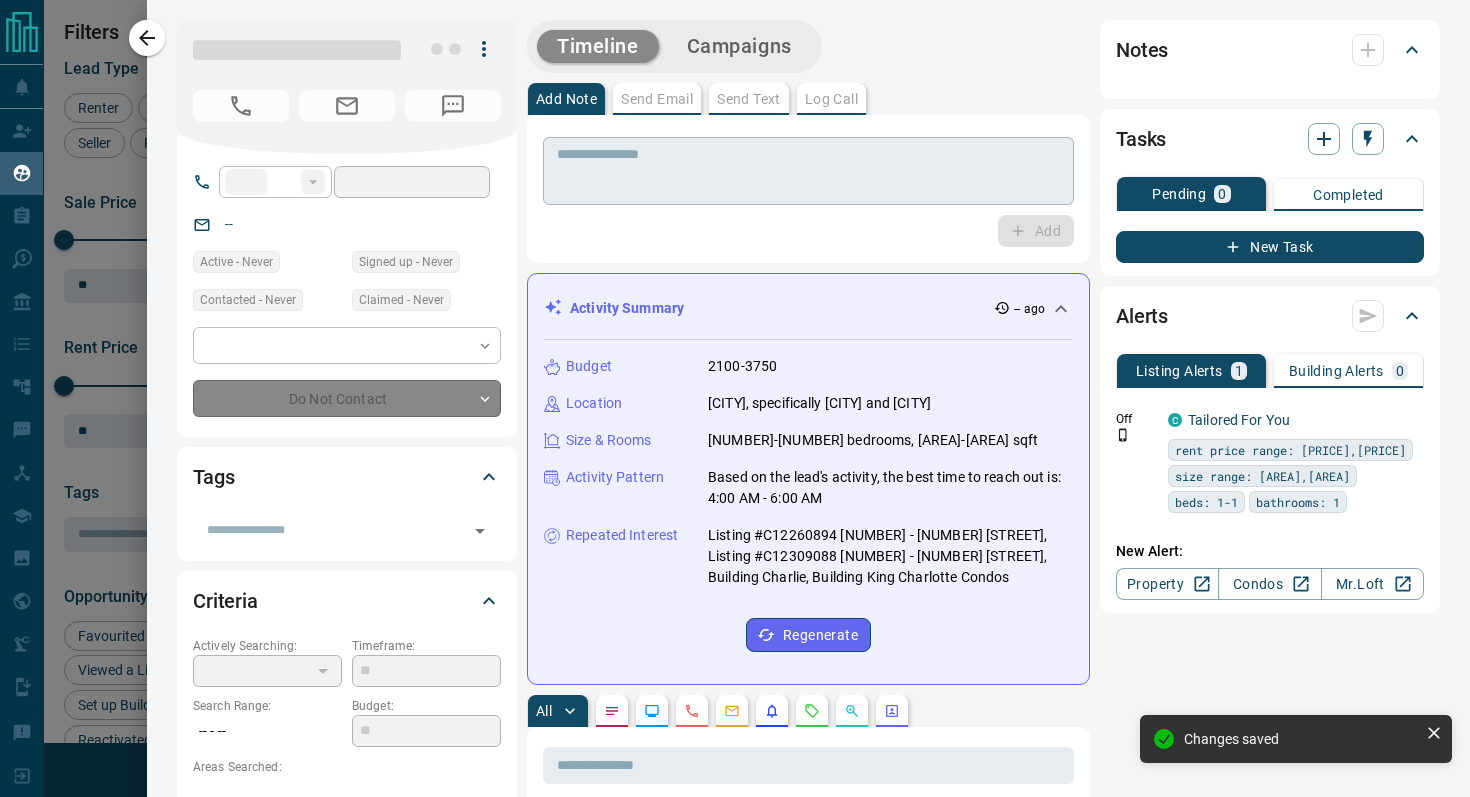 type on "**" 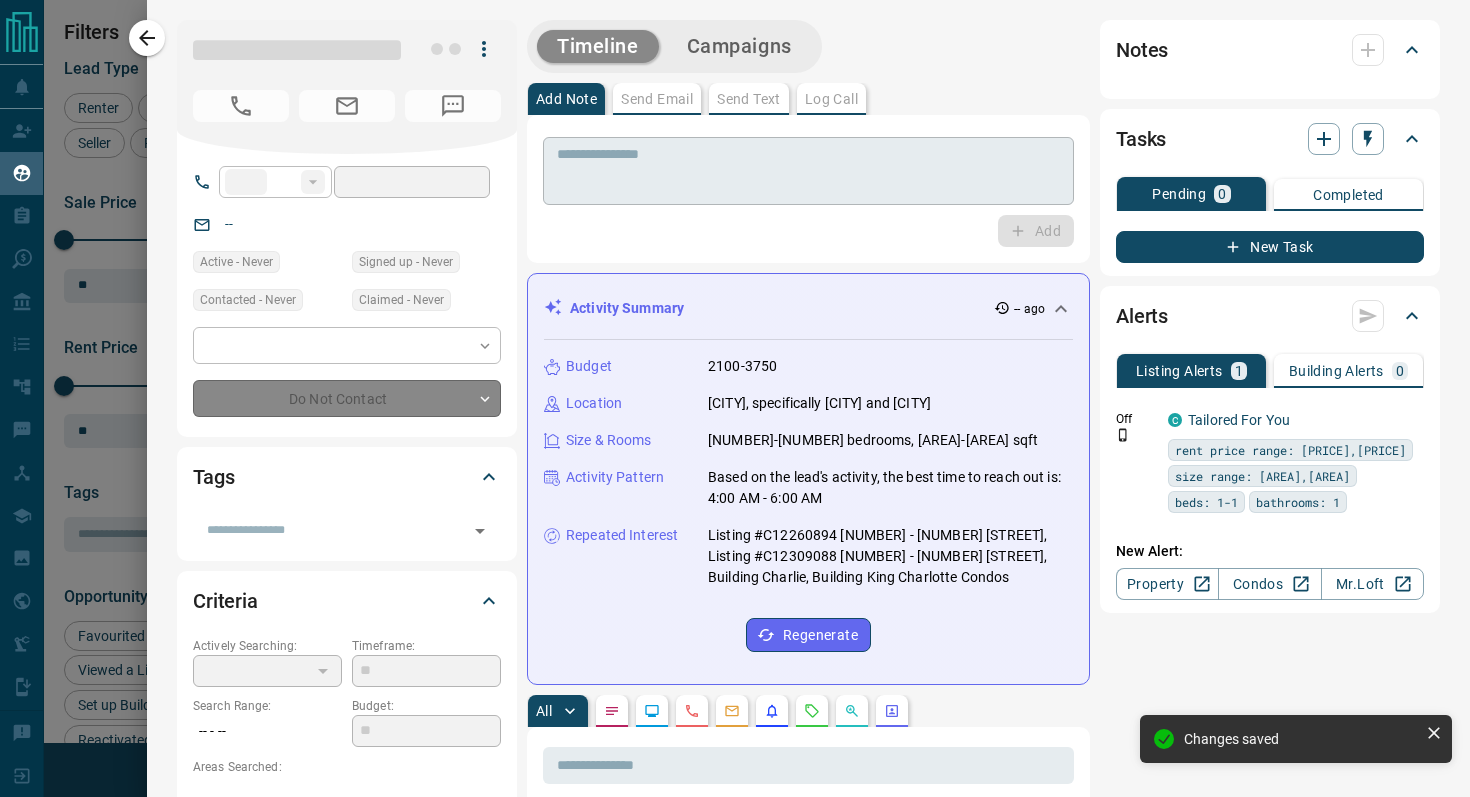 type on "**********" 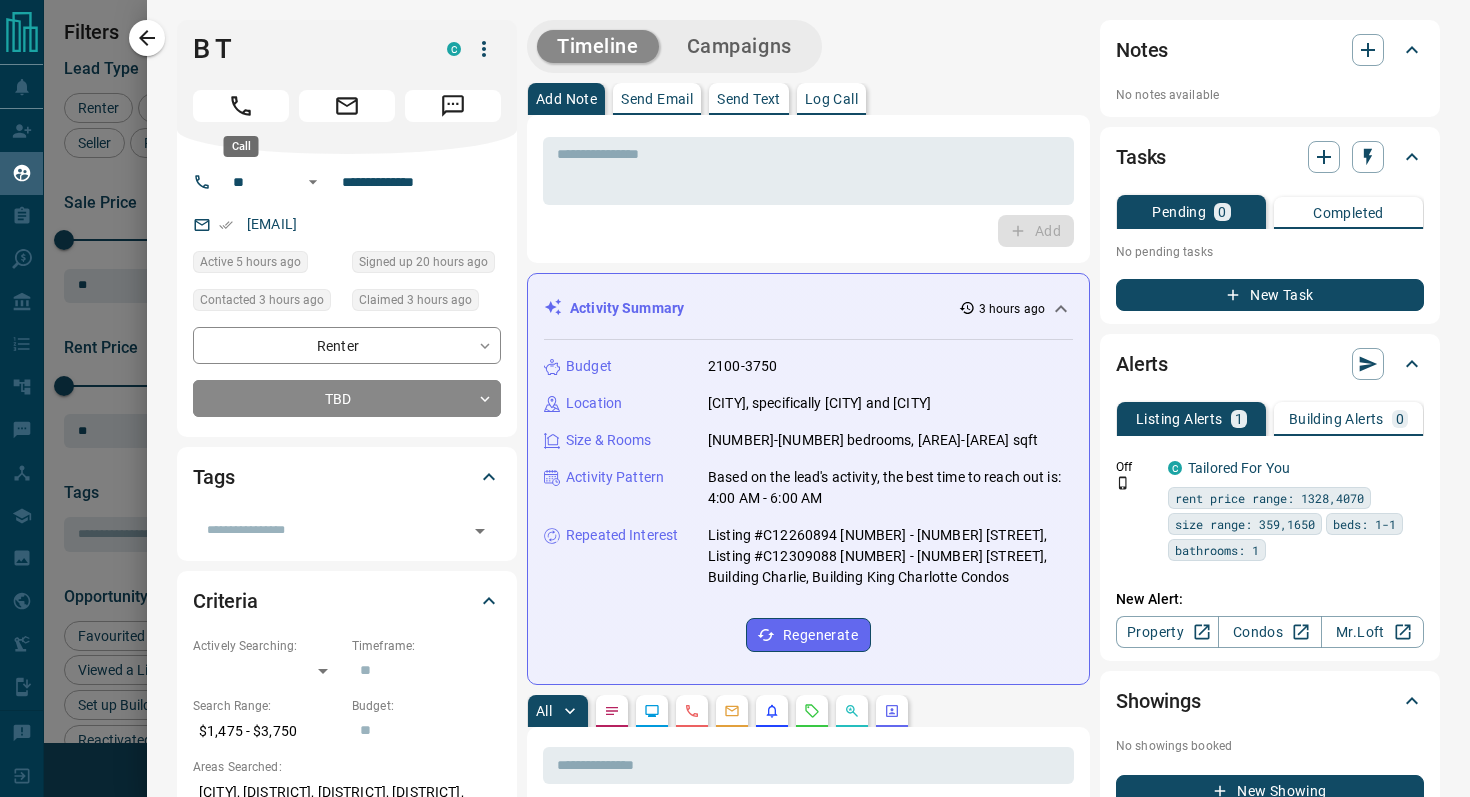 click 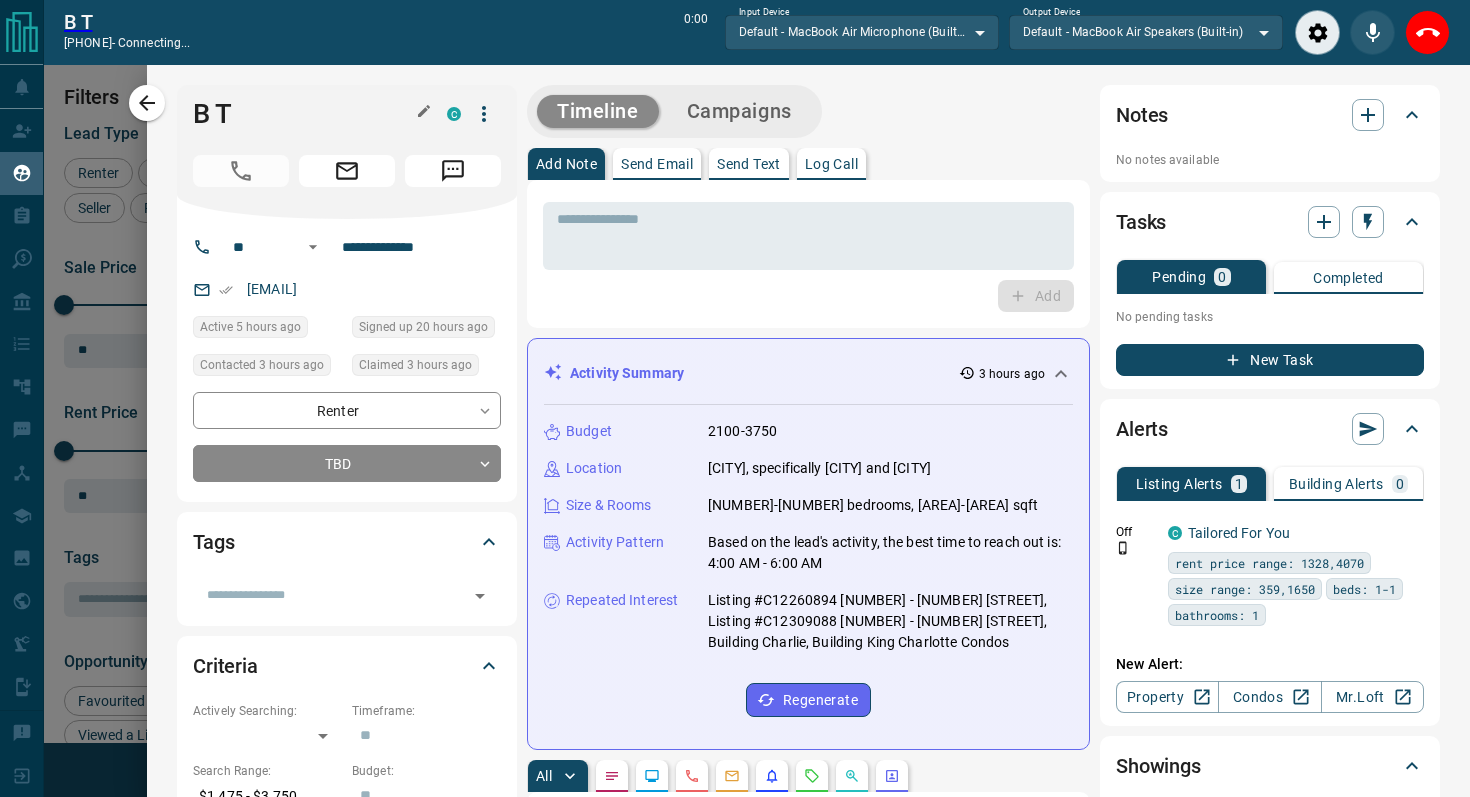 scroll, scrollTop: 556, scrollLeft: 1092, axis: both 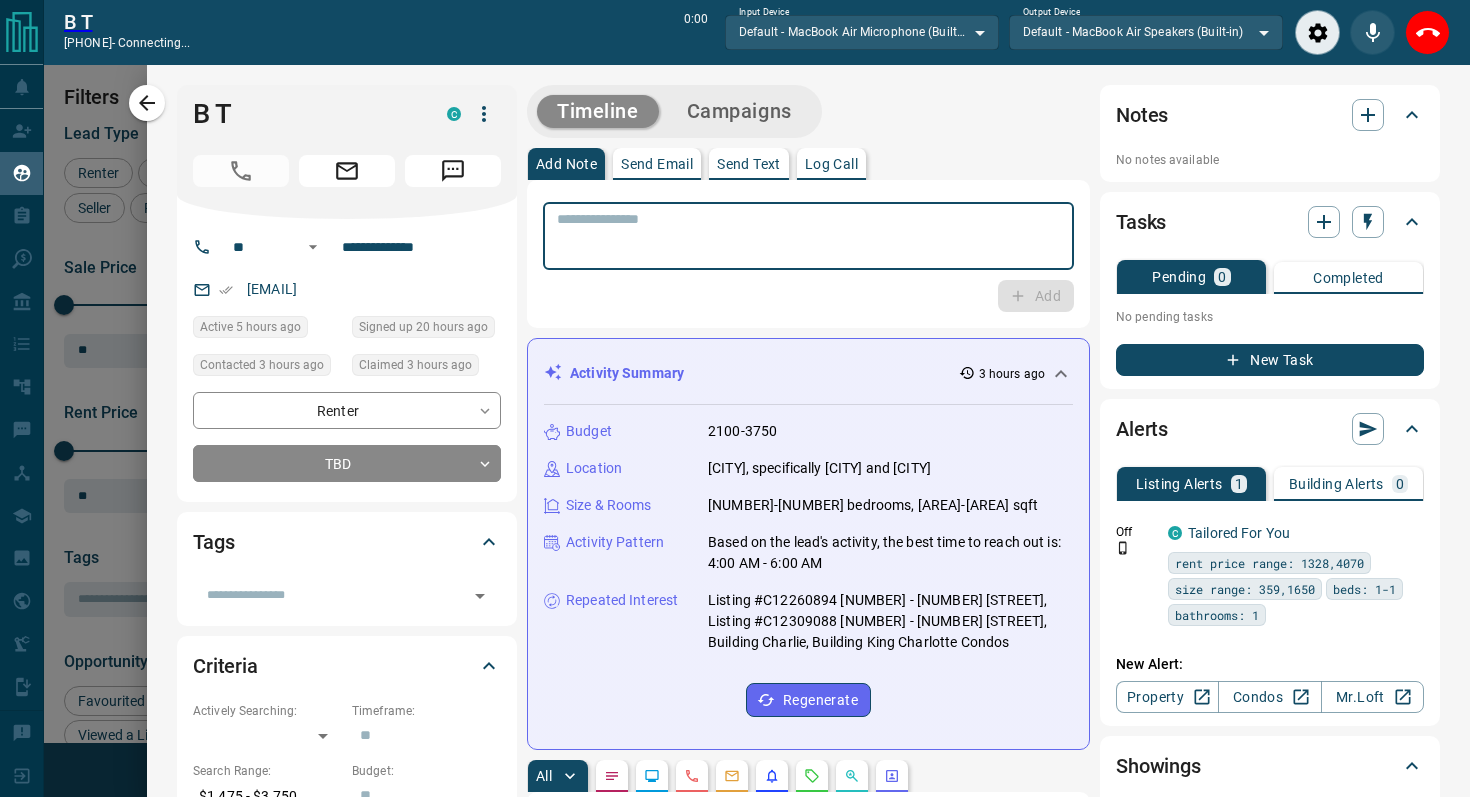 click at bounding box center (808, 236) 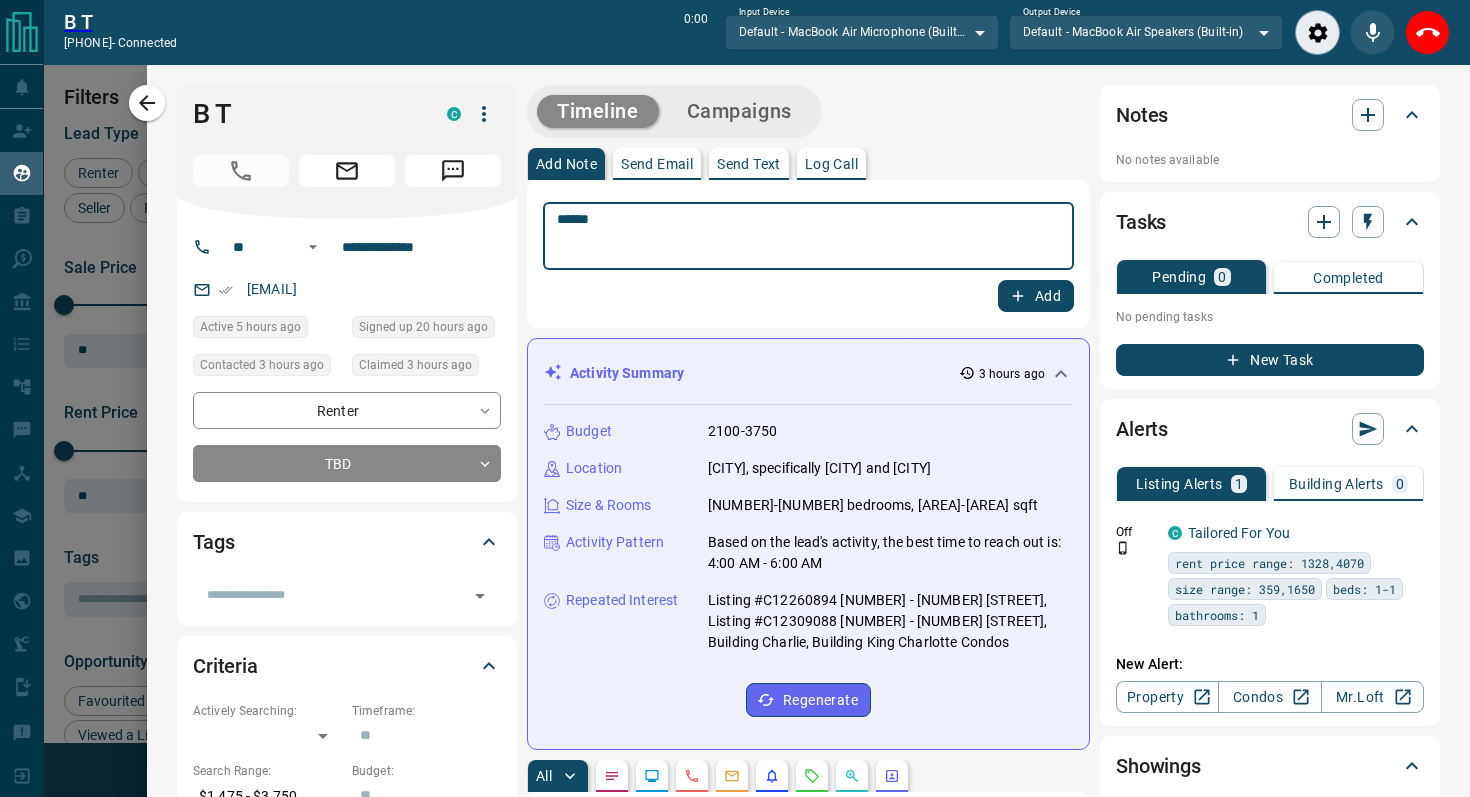 click on "******" at bounding box center (808, 236) 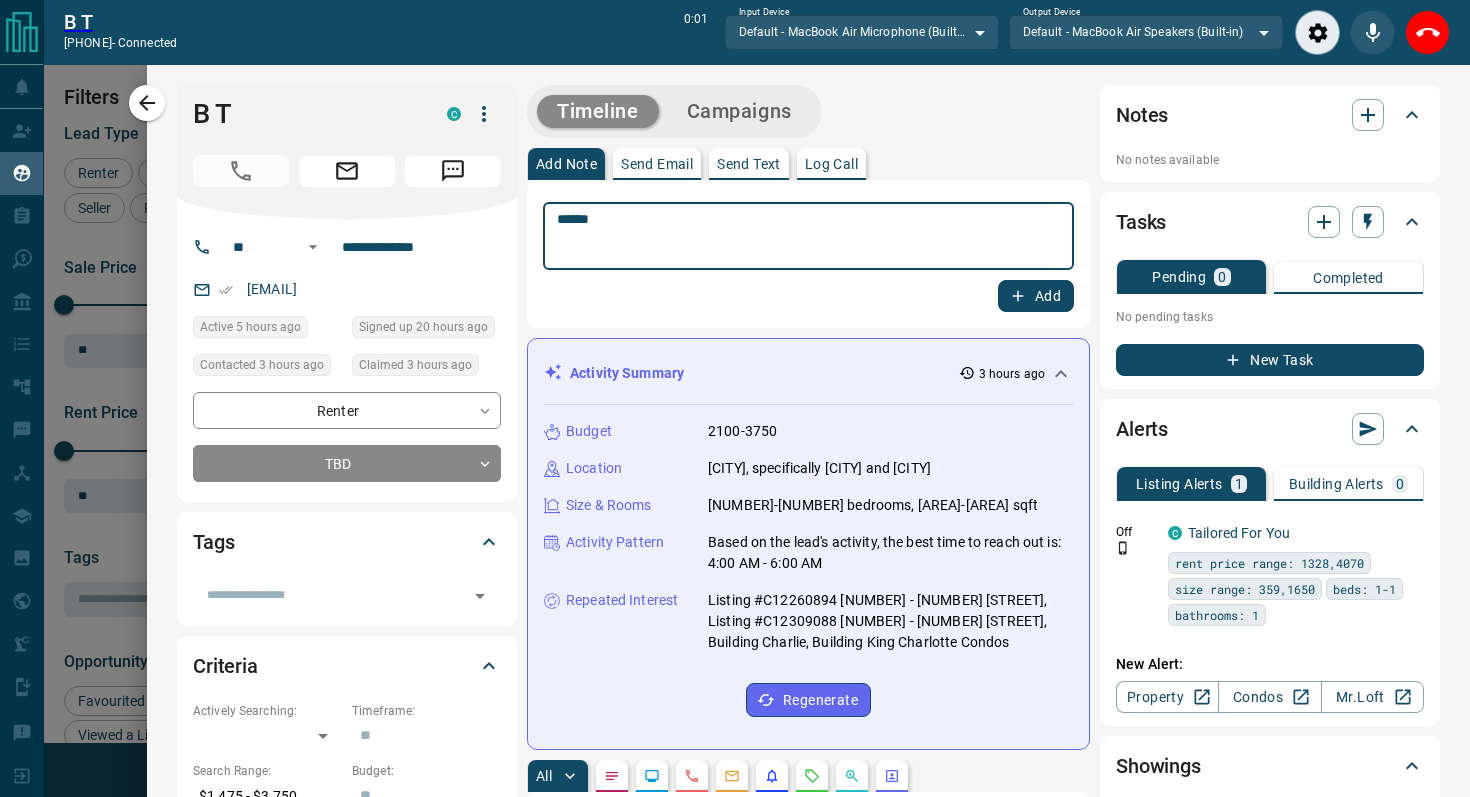 type on "******" 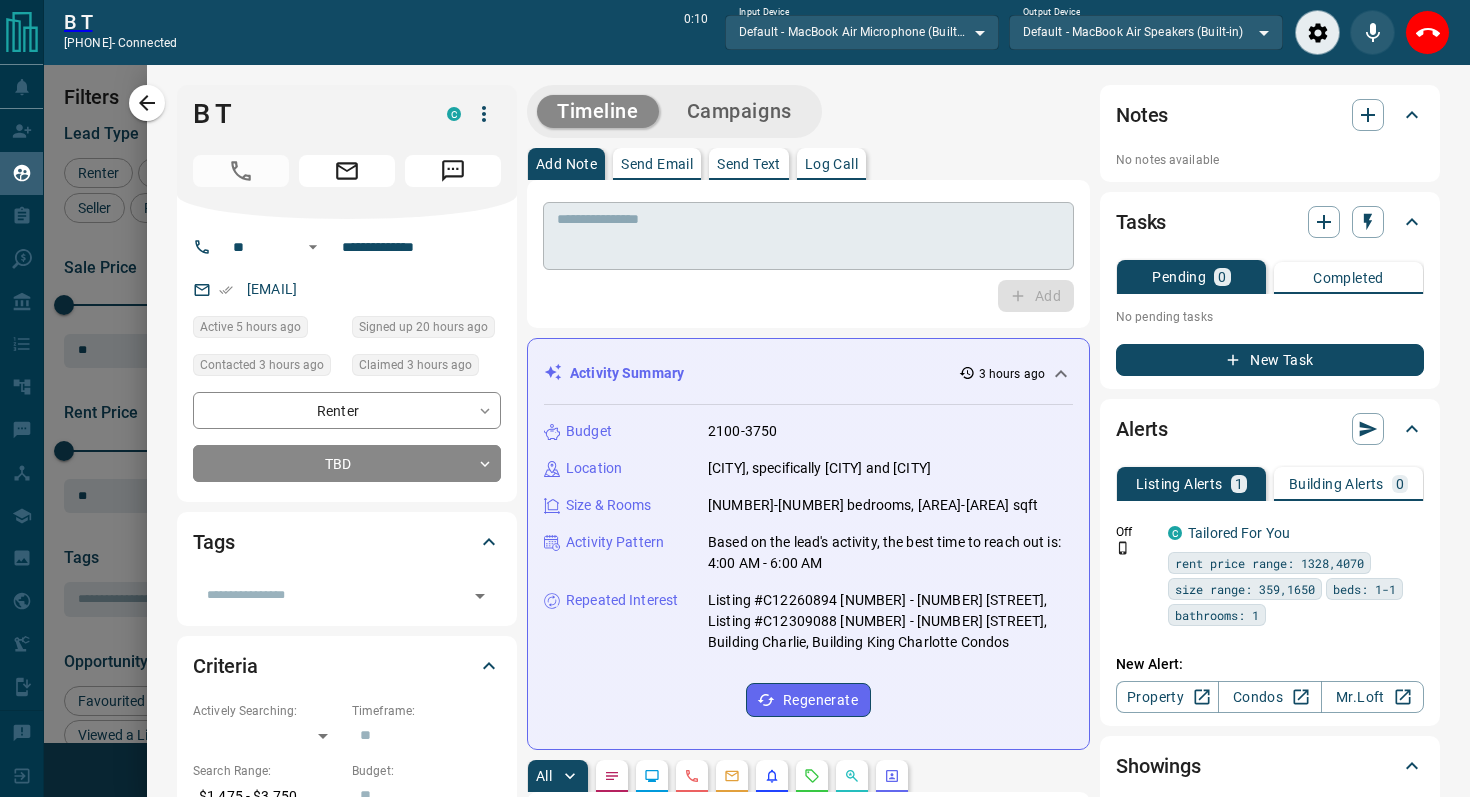 click at bounding box center [808, 236] 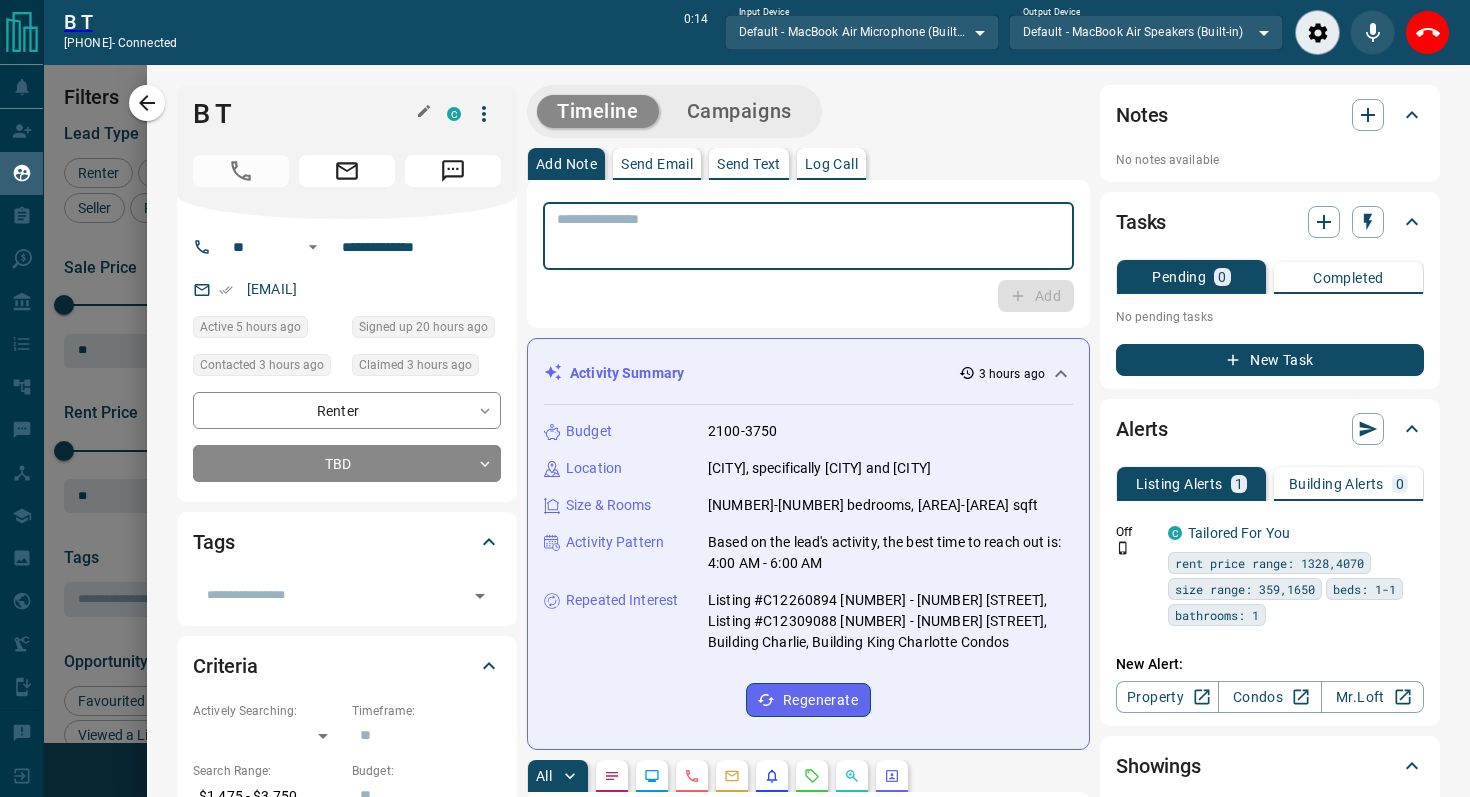 click 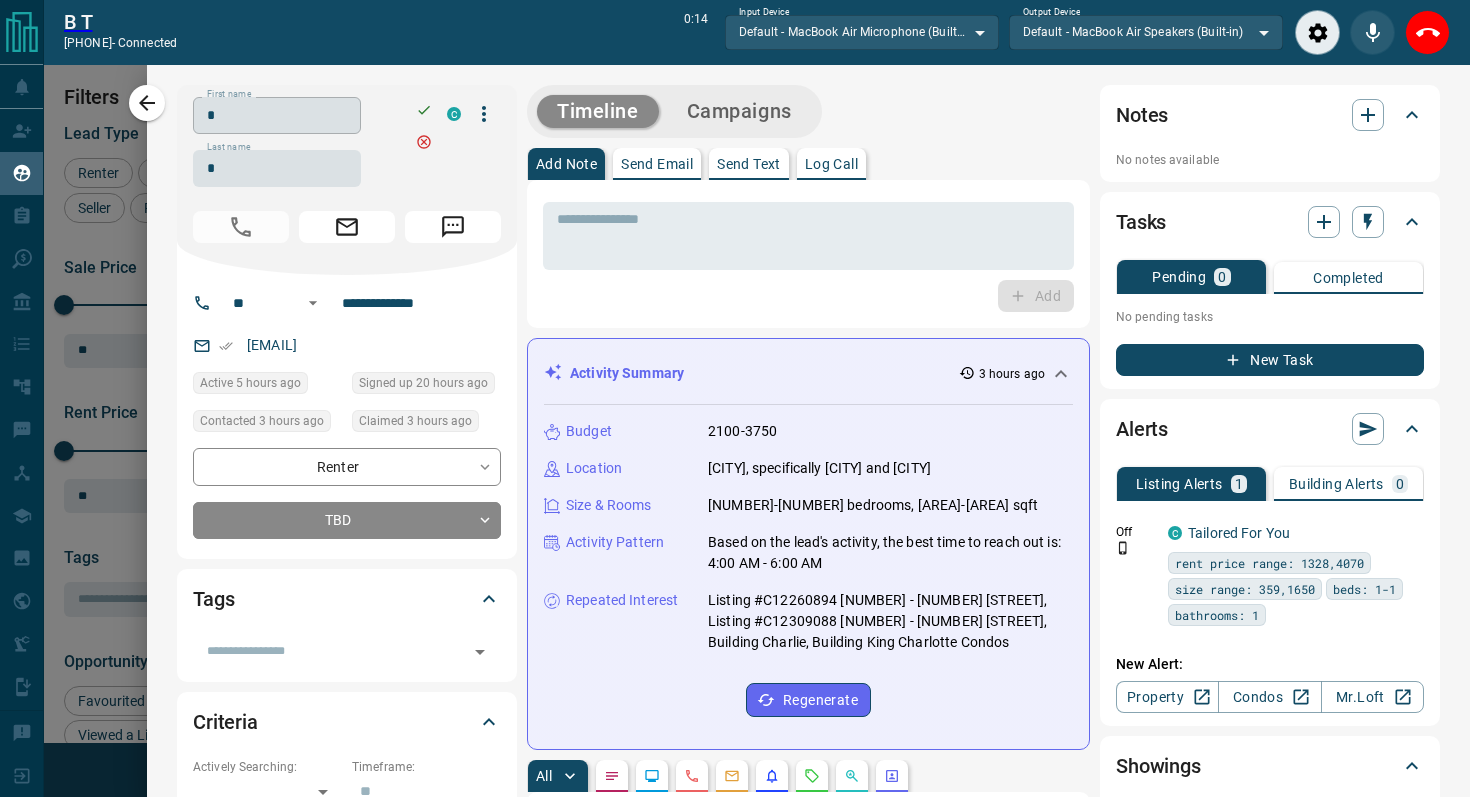 click on "*" at bounding box center (277, 115) 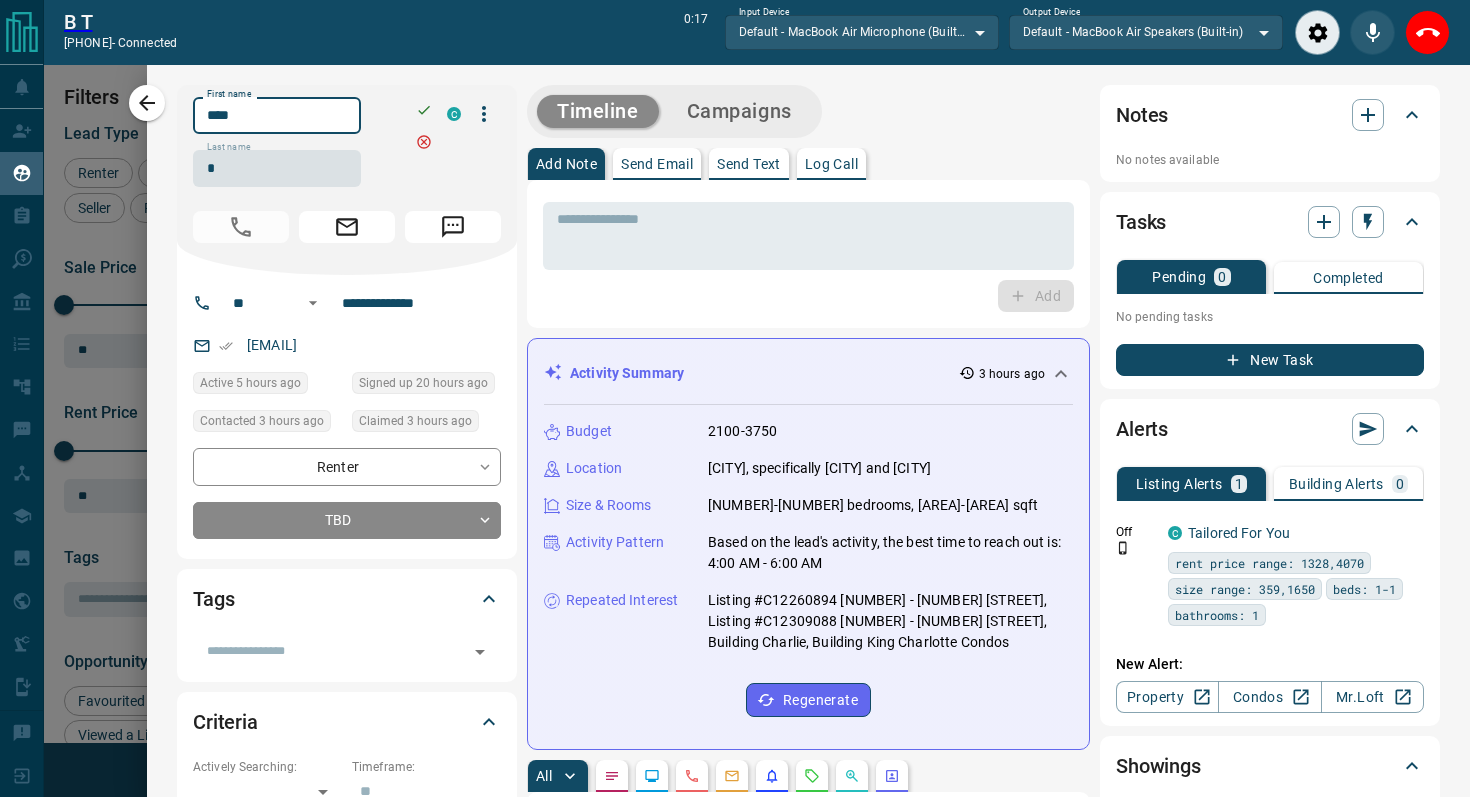 type on "****" 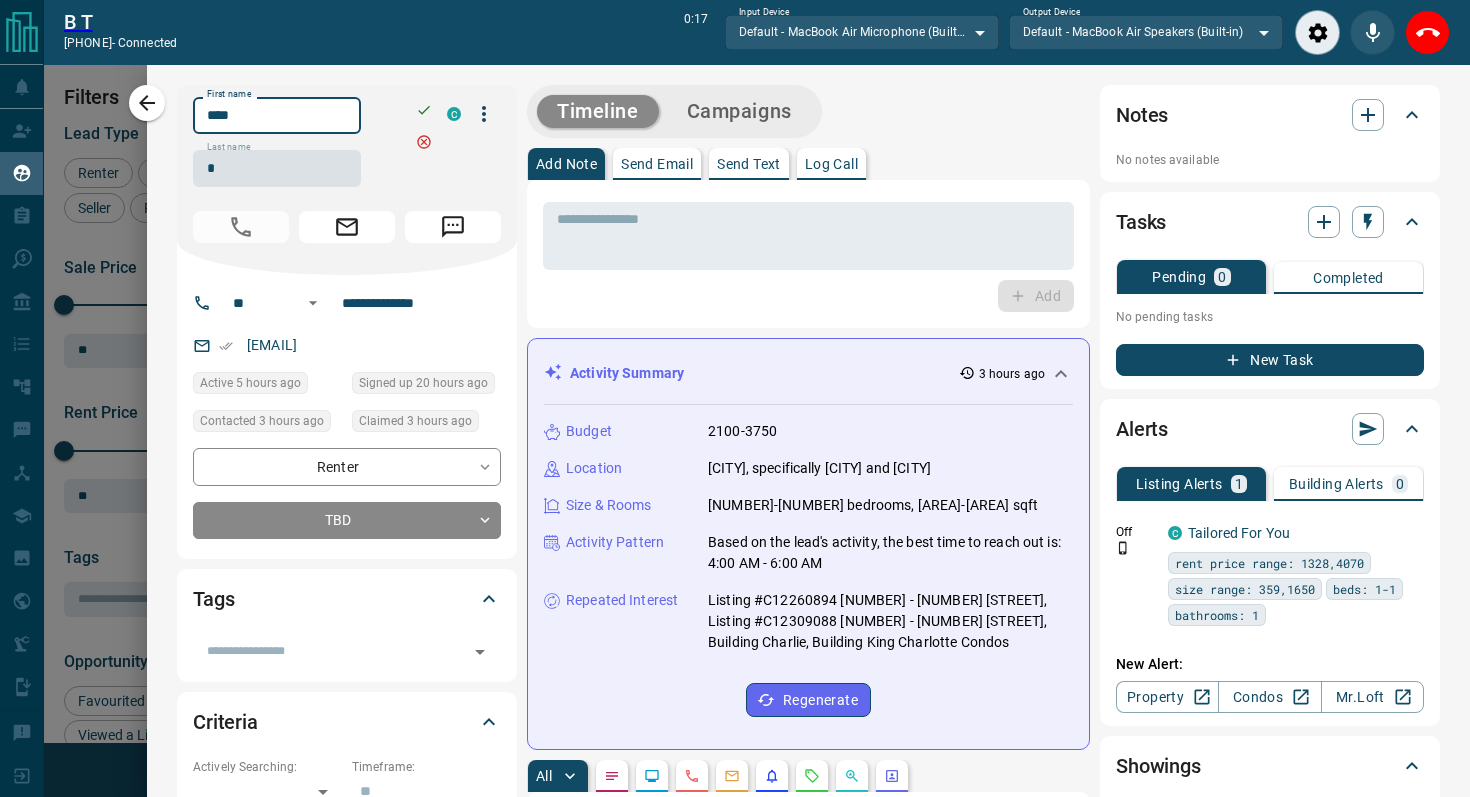 click 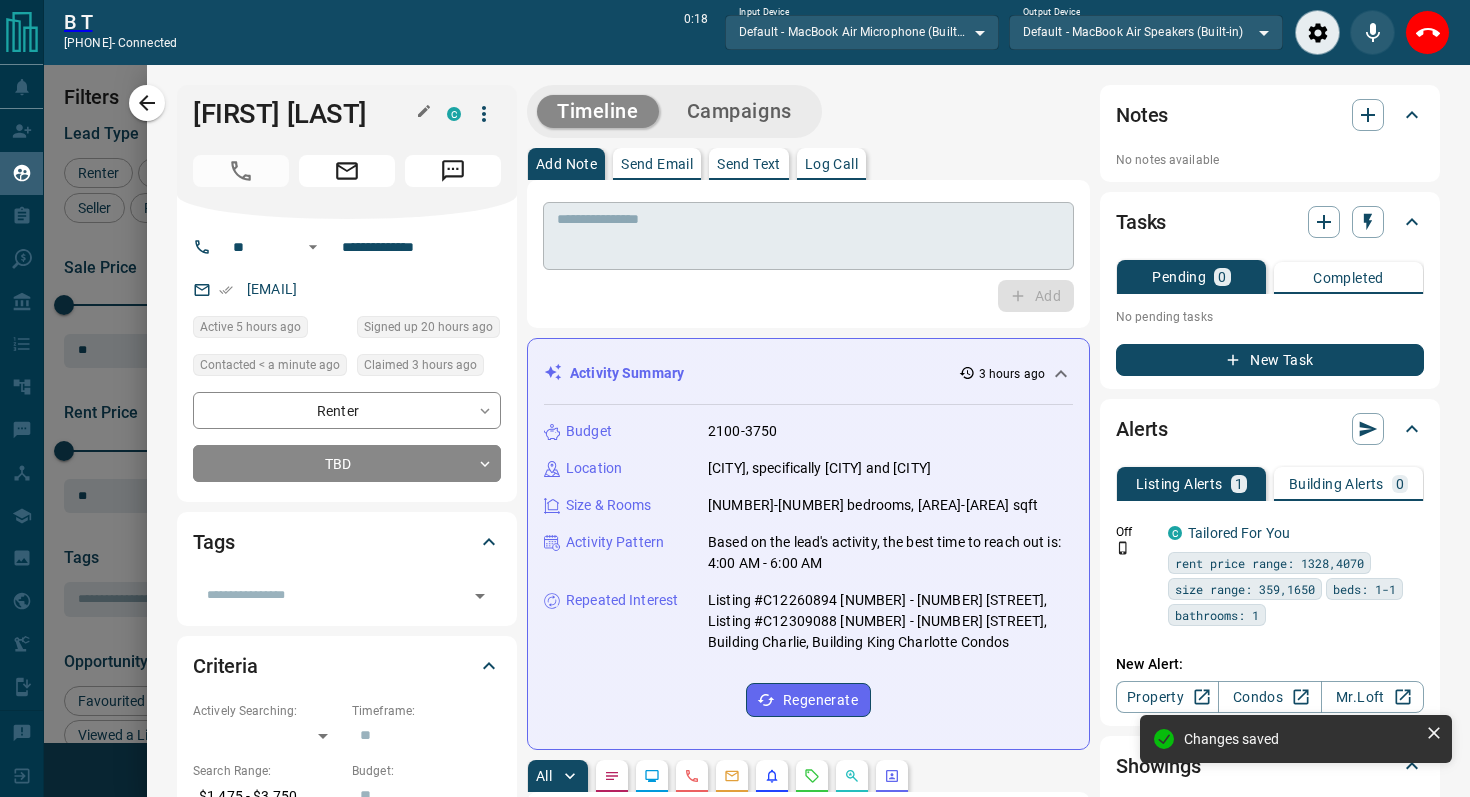 click at bounding box center (808, 236) 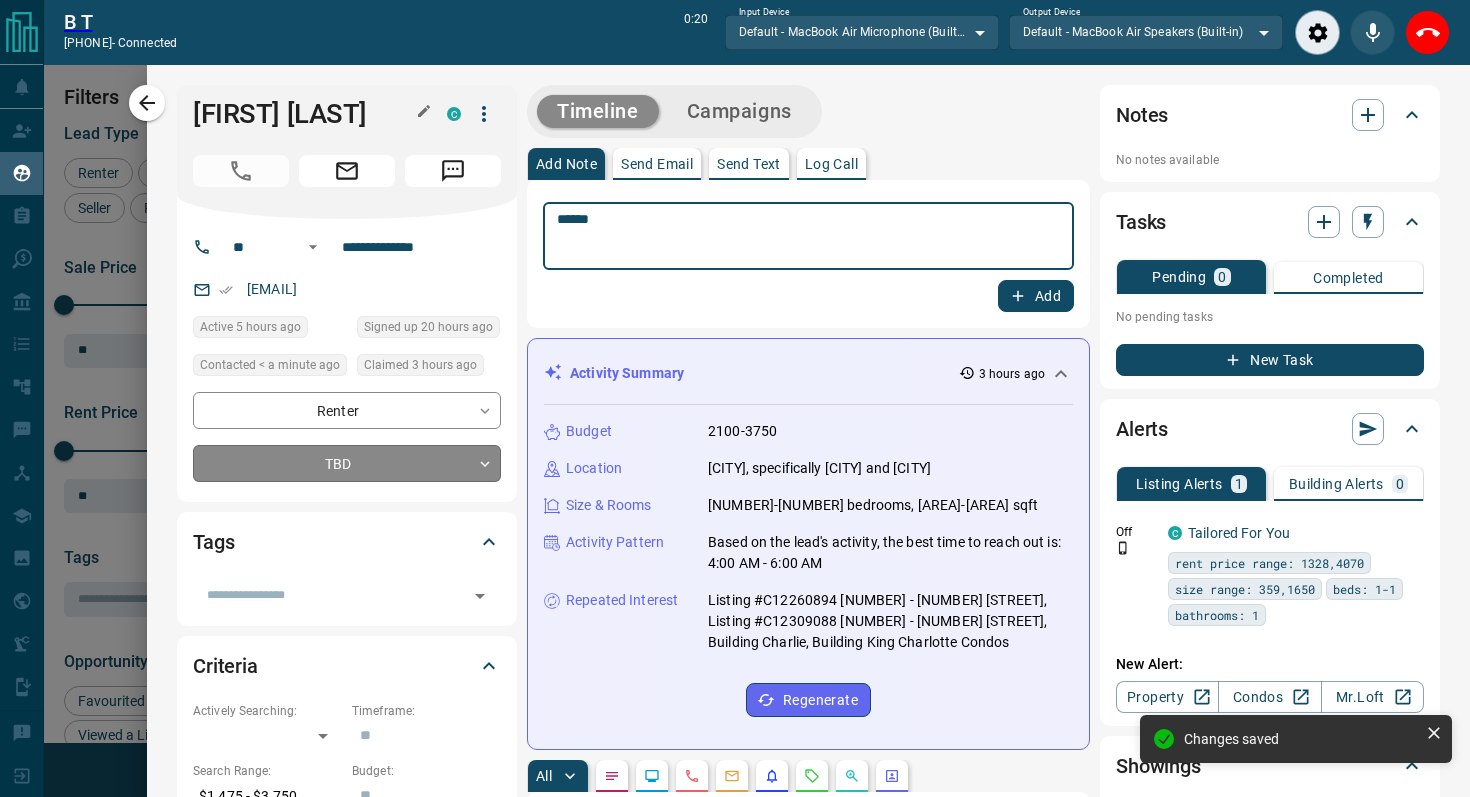 type on "******" 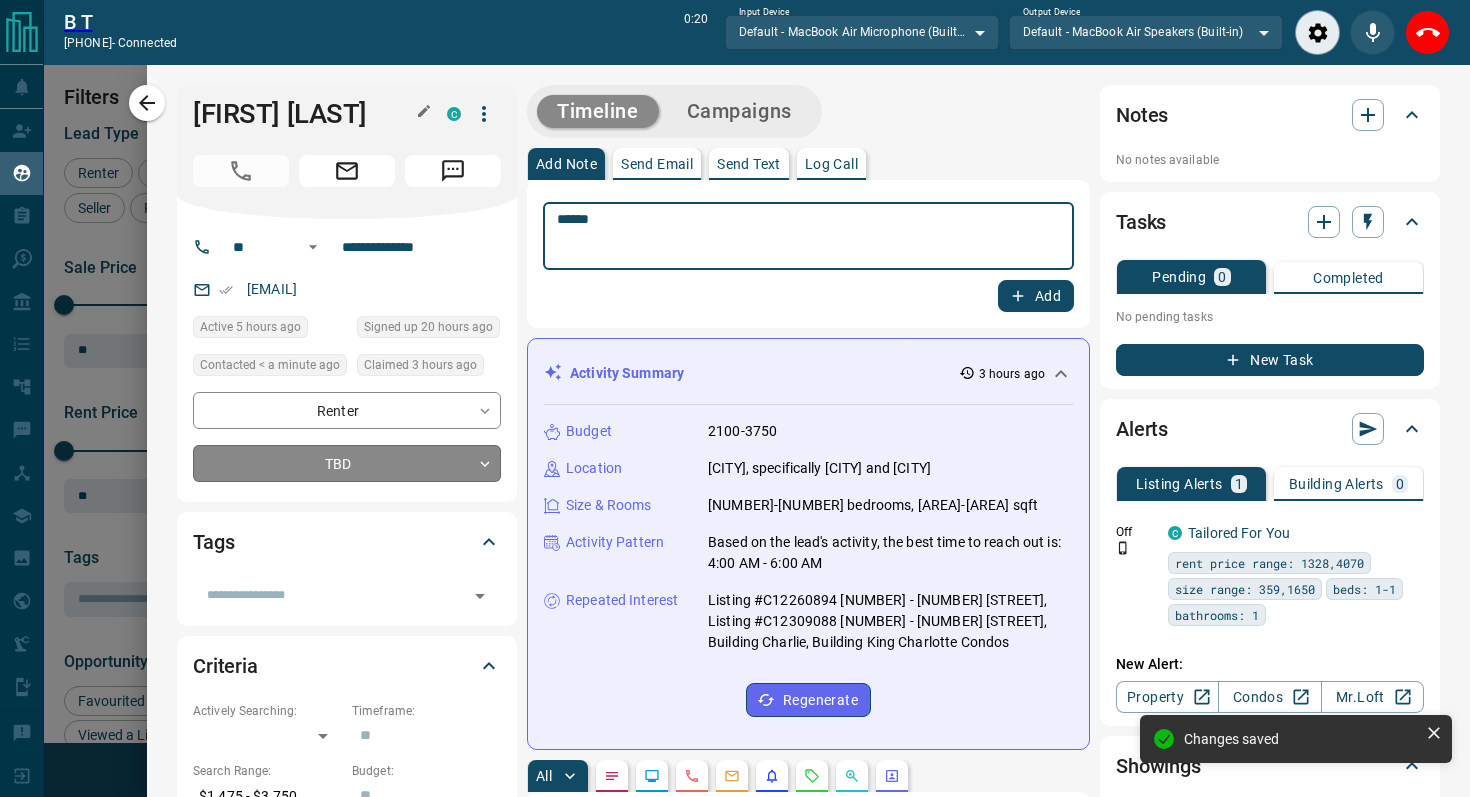 click on "Lead Transfers Claim Leads My Leads Tasks Opportunities Deals Campaigns Automations Messages Broker Bay Training Media Services Agent Resources Precon Worksheet Mobile Apps Disclosure Logout [PERSON] [PHONE]  -   connected [DURATION] Input Device Default - MacBook Air Microphone (Built-in) ******* ​ Output Device Default - MacBook Air Speakers (Built-in) ******* ​ My Leads Filters [NUMBER] Manage Tabs New Lead All [NUMBER] TBD [NUMBER] Do Not Contact - Not Responsive [NUMBER] Bogus [NUMBER] Just Browsing [NUMBER] Criteria Obtained [NUMBER] Future Follow Up [NUMBER] Warm [NUMBER] HOT [NUMBER] Taken on Showings [NUMBER] Submitted Offer [NUMBER] Client [NUMBER] Name Details Last Active Claimed Date Status Tags [PERSON] Renter C [PRICE] - [PRICE] [DISTRICT], [WEST END], +[NUMBER] [DURATION] ago Contacted in [DURATION] [DURATION] ago Signed up [DURATION] ago TBD + [PERSON] Renter C [PRICE] - [PRICE] [DISTRICT], [CITY] [DURATION] ago Active Viewing Request Contacted in [DURATION] [DURATION] ago Signed up [DURATION] ago TBD + [PERSON] Renter C [PRICE] - [PRICE] [DISTRICT], [CITY] [DURATION] ago Contacted [DURATION] ago [DURATION] ago" at bounding box center (735, 387) 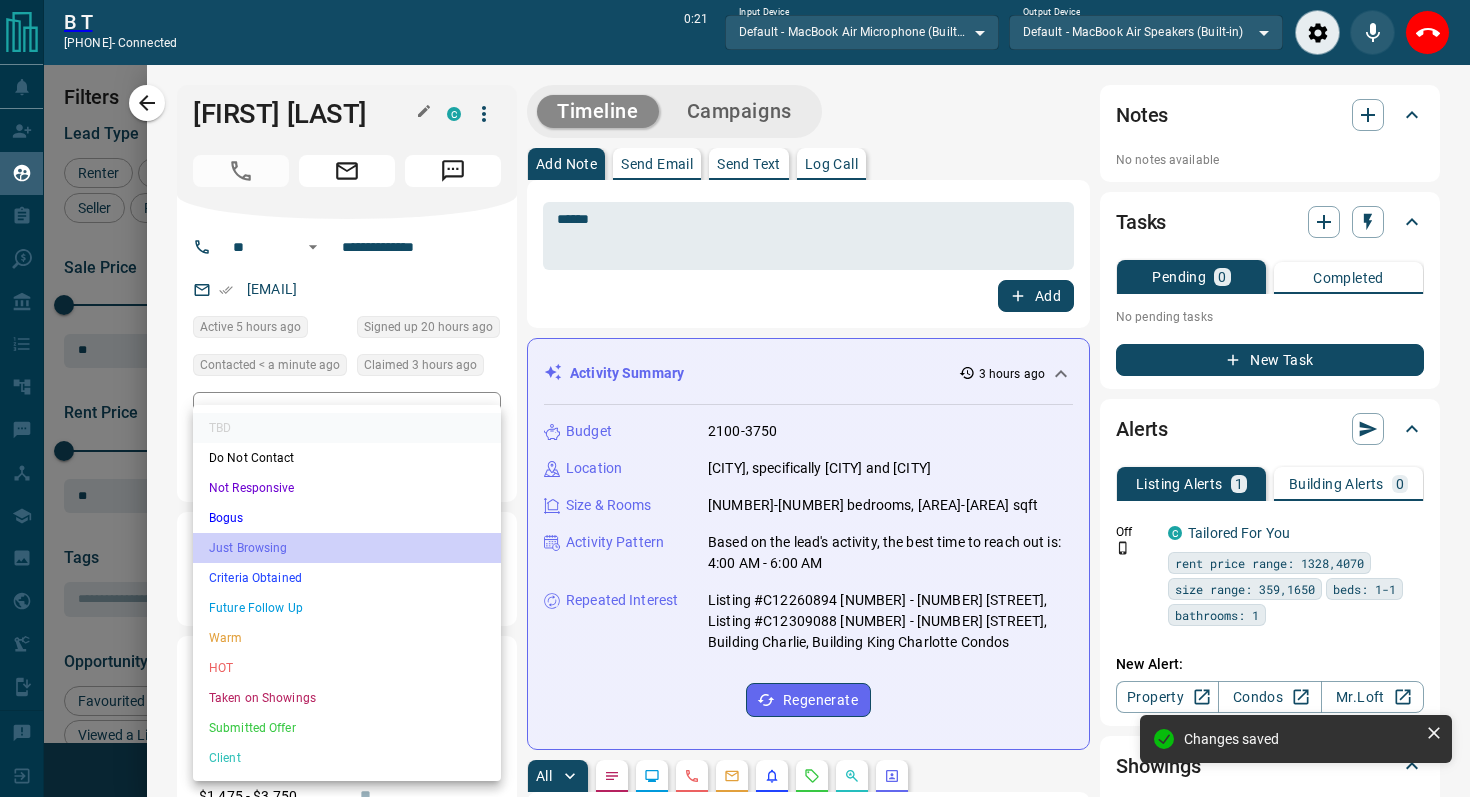 click on "Just Browsing" at bounding box center (347, 548) 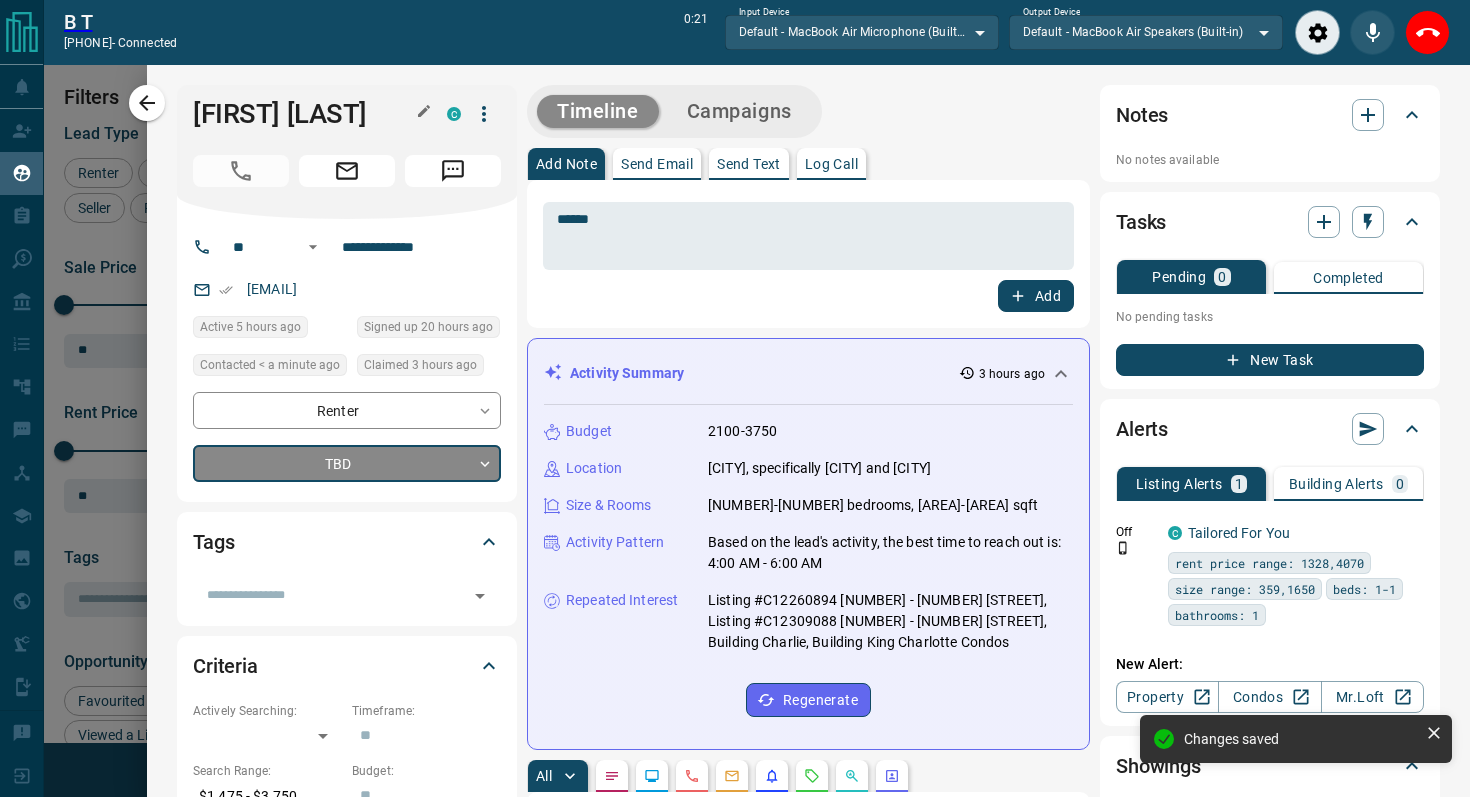 type on "*" 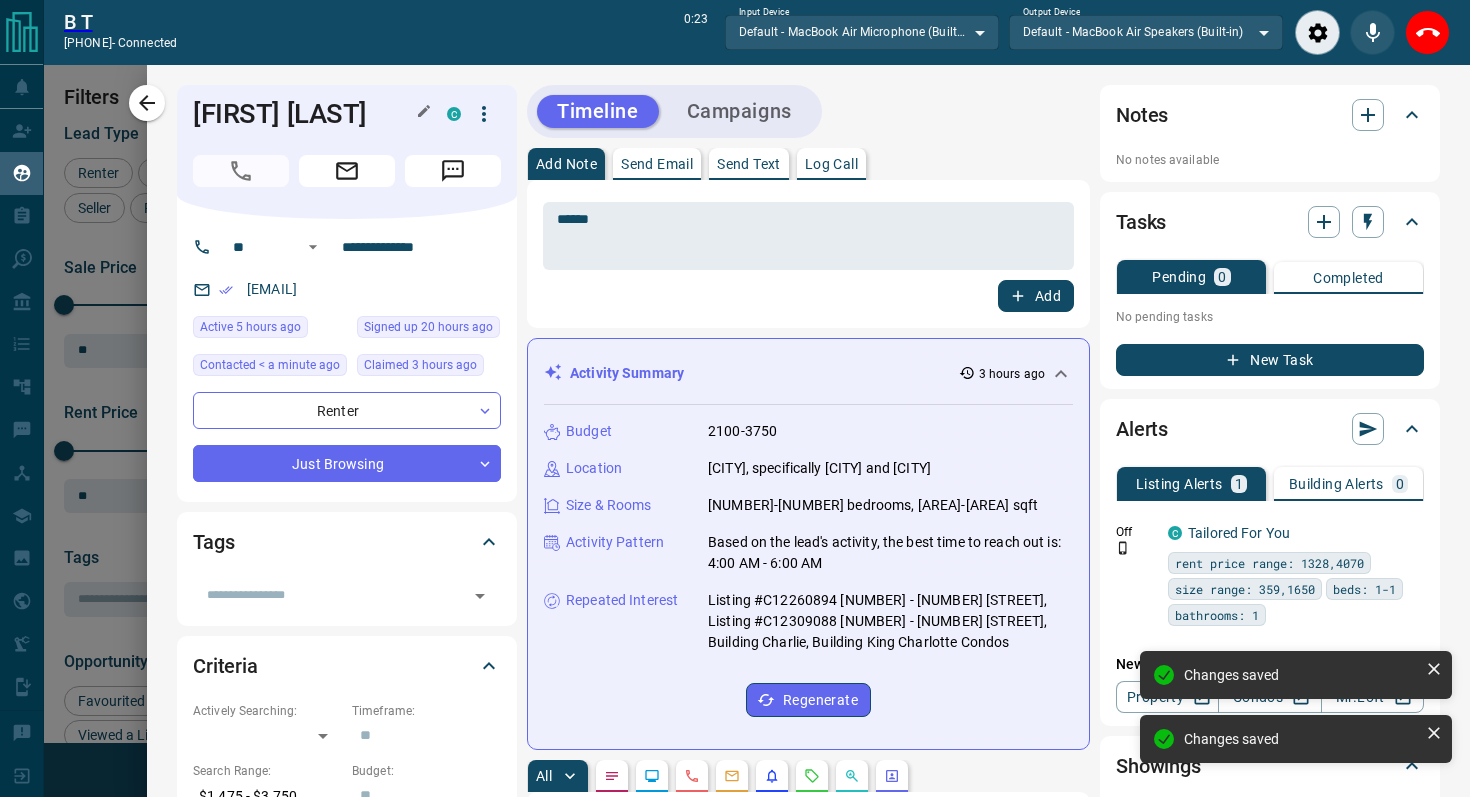 click on "Add" at bounding box center [1036, 296] 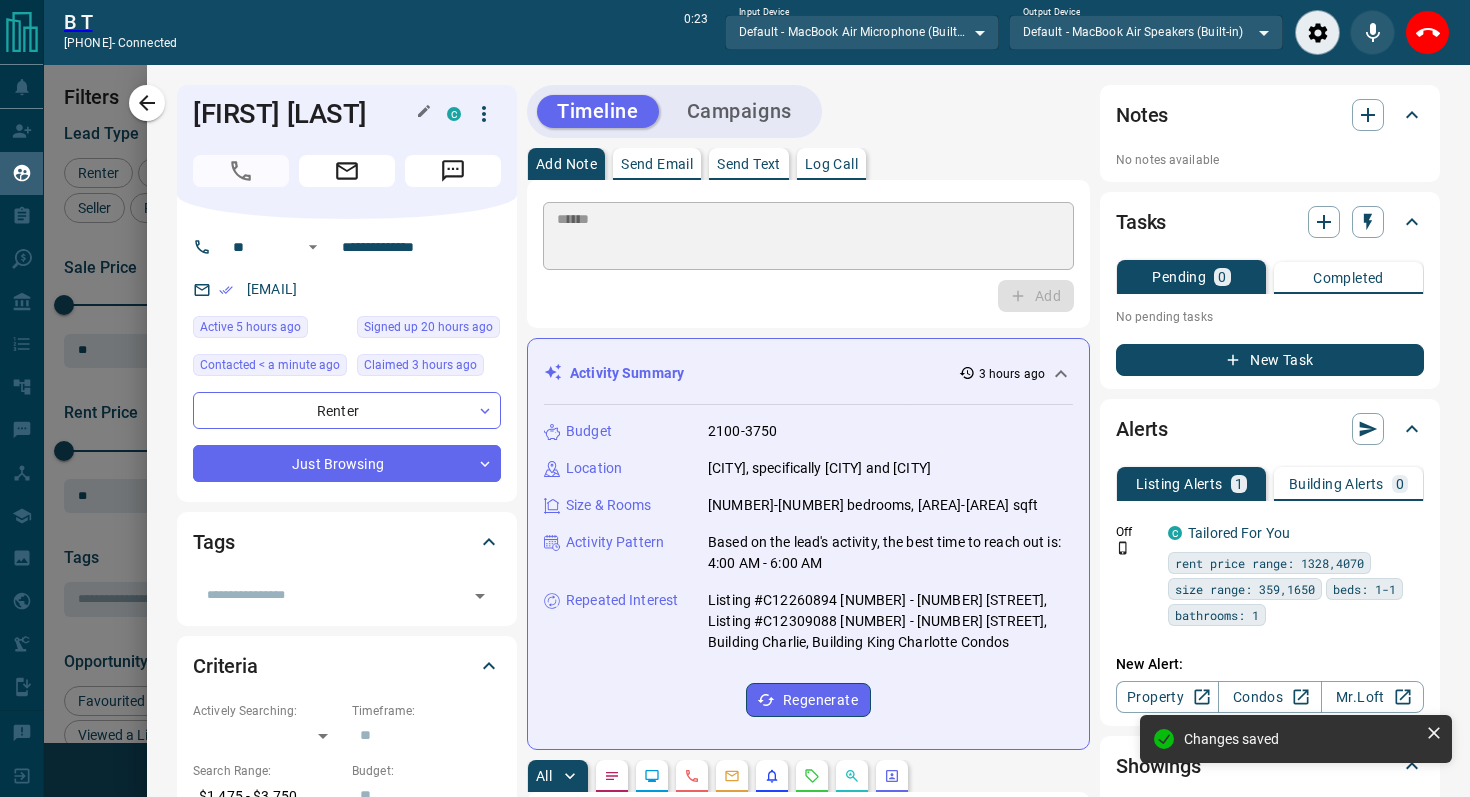type 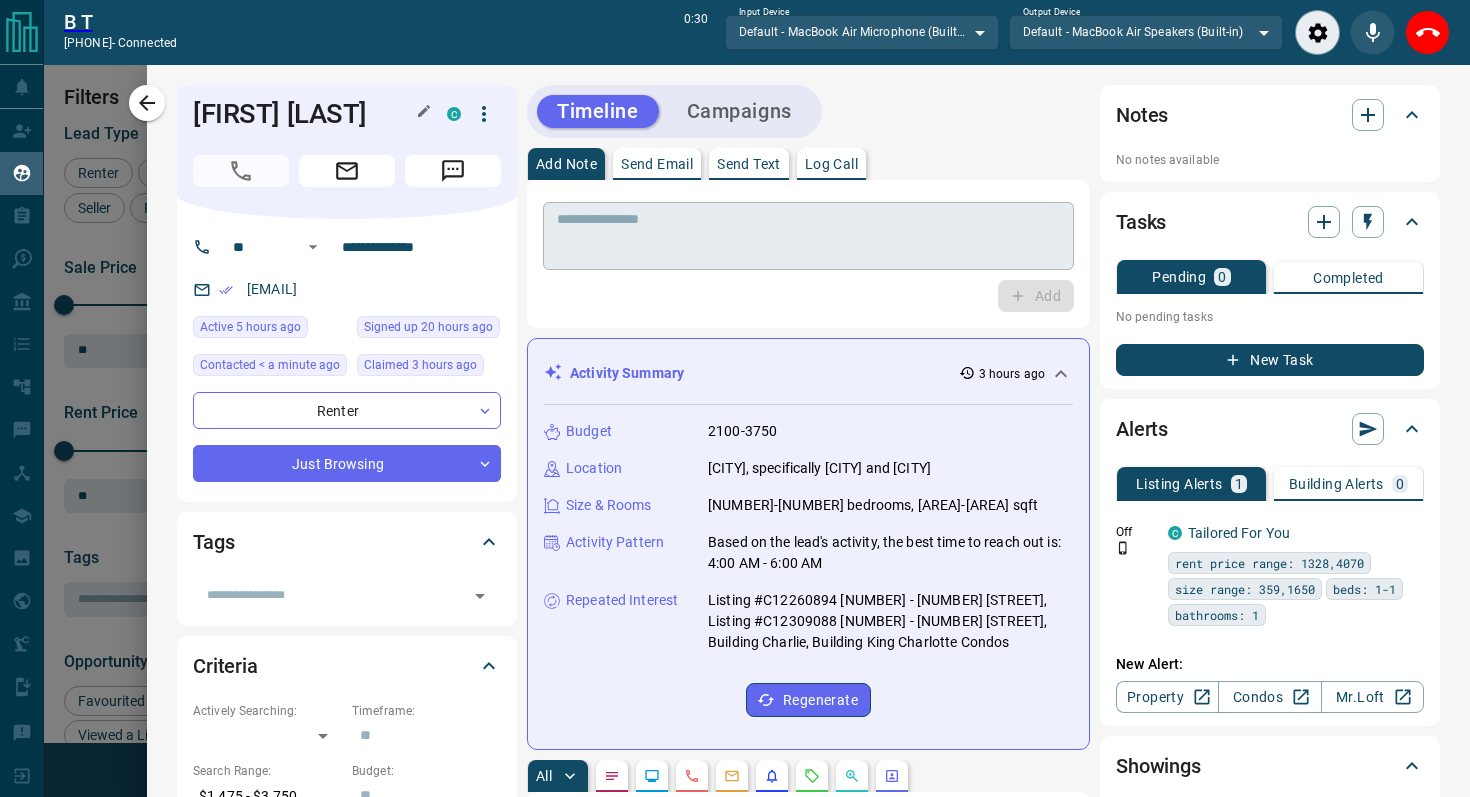 click at bounding box center [808, 236] 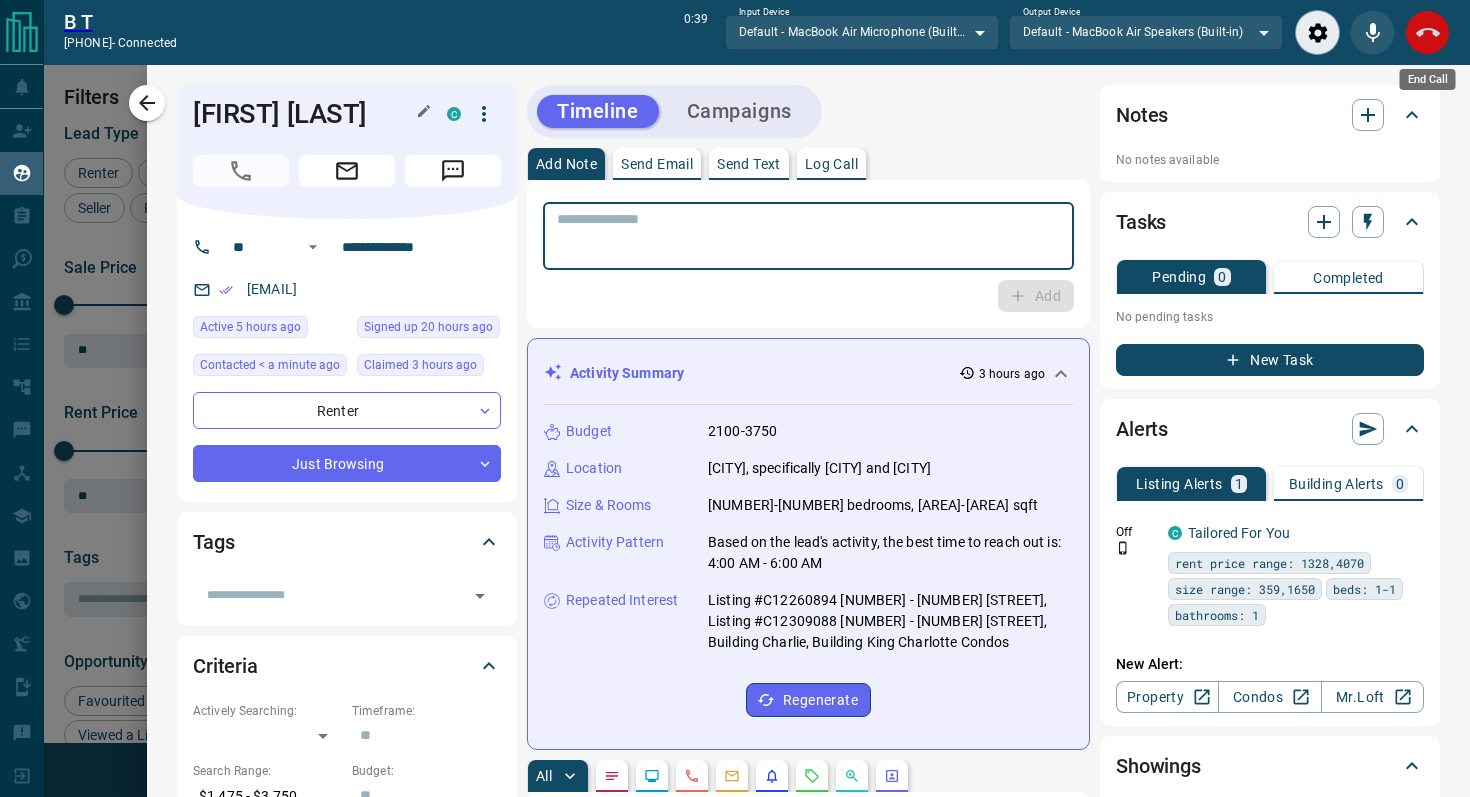 click at bounding box center [1427, 32] 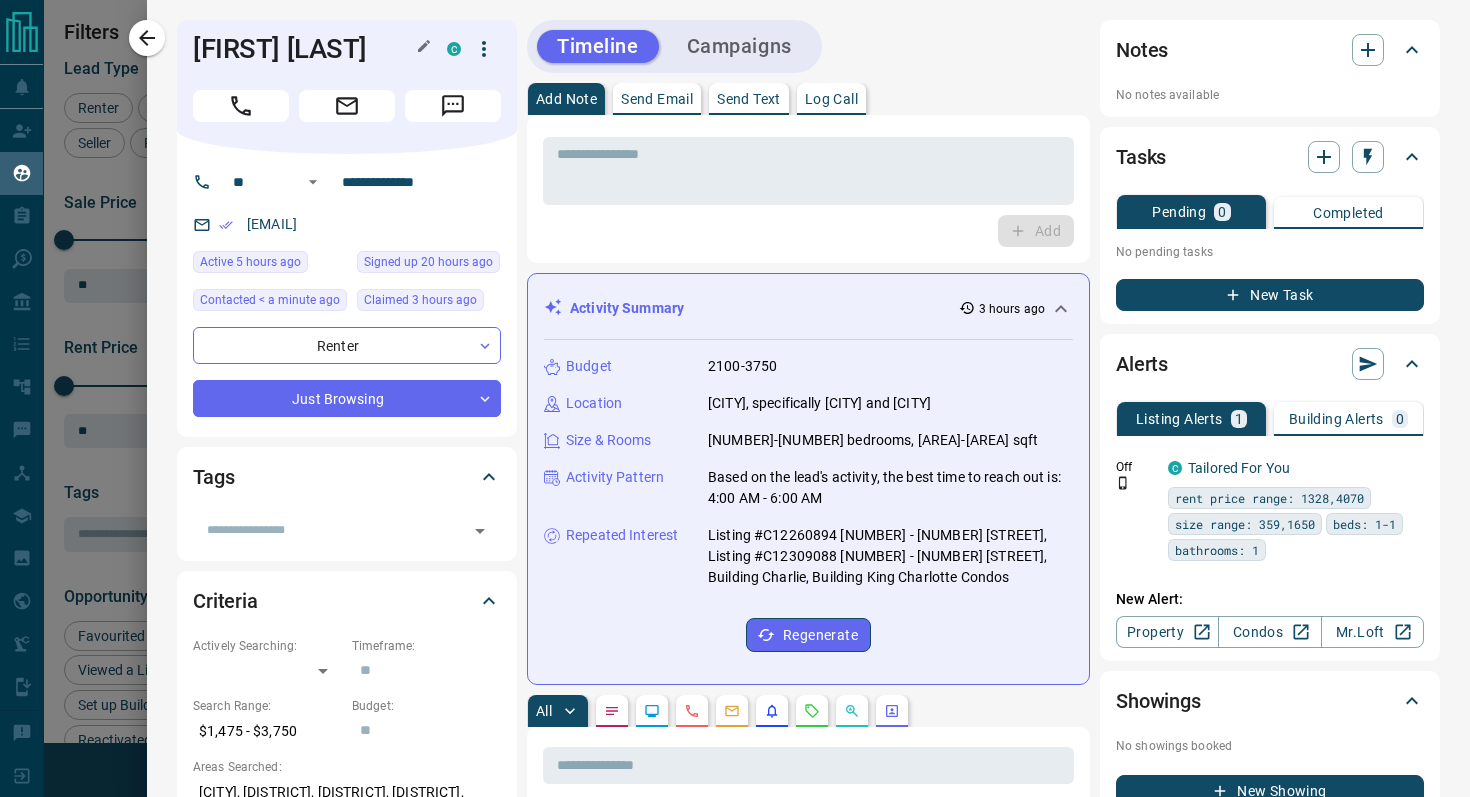scroll, scrollTop: 1, scrollLeft: 1, axis: both 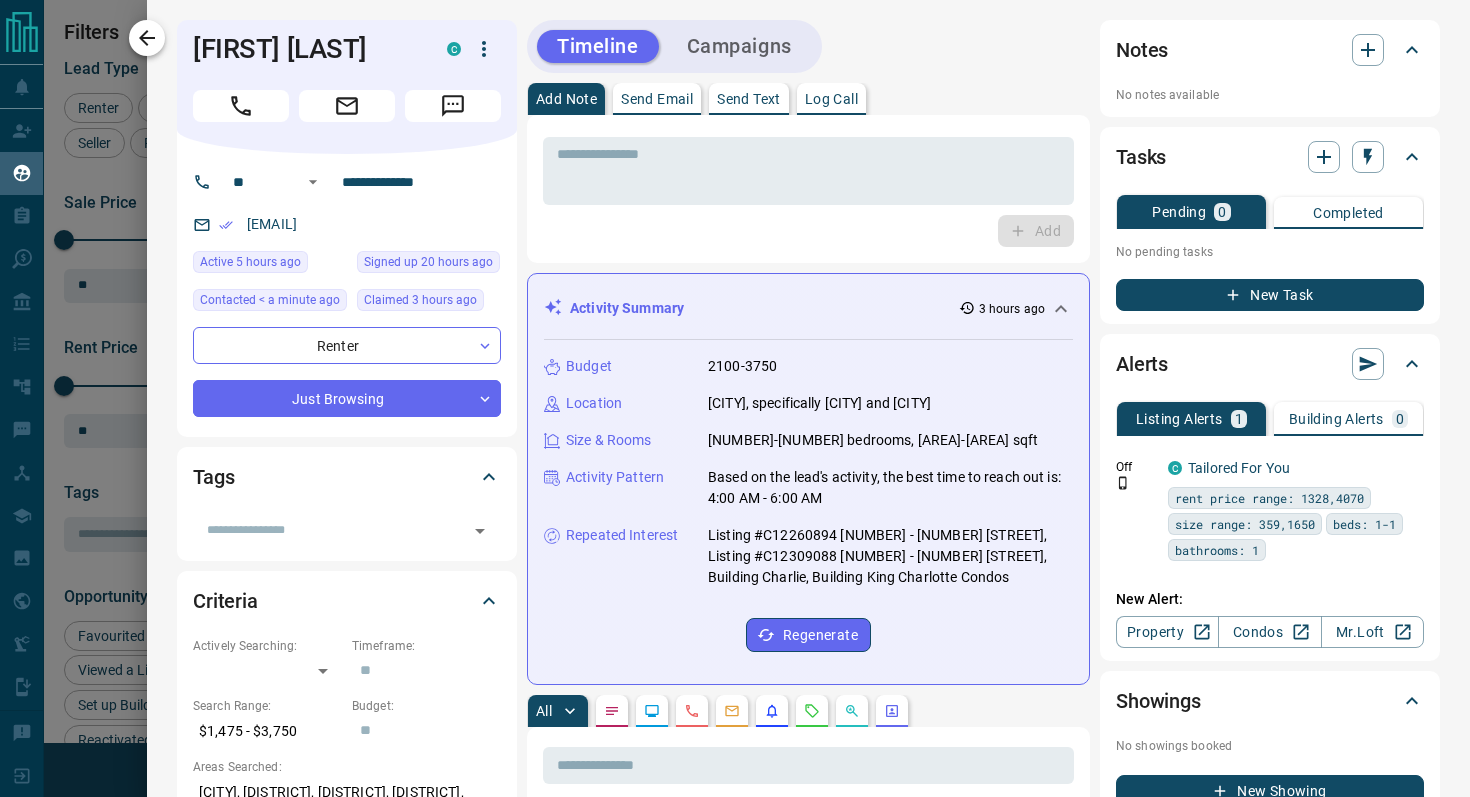 click 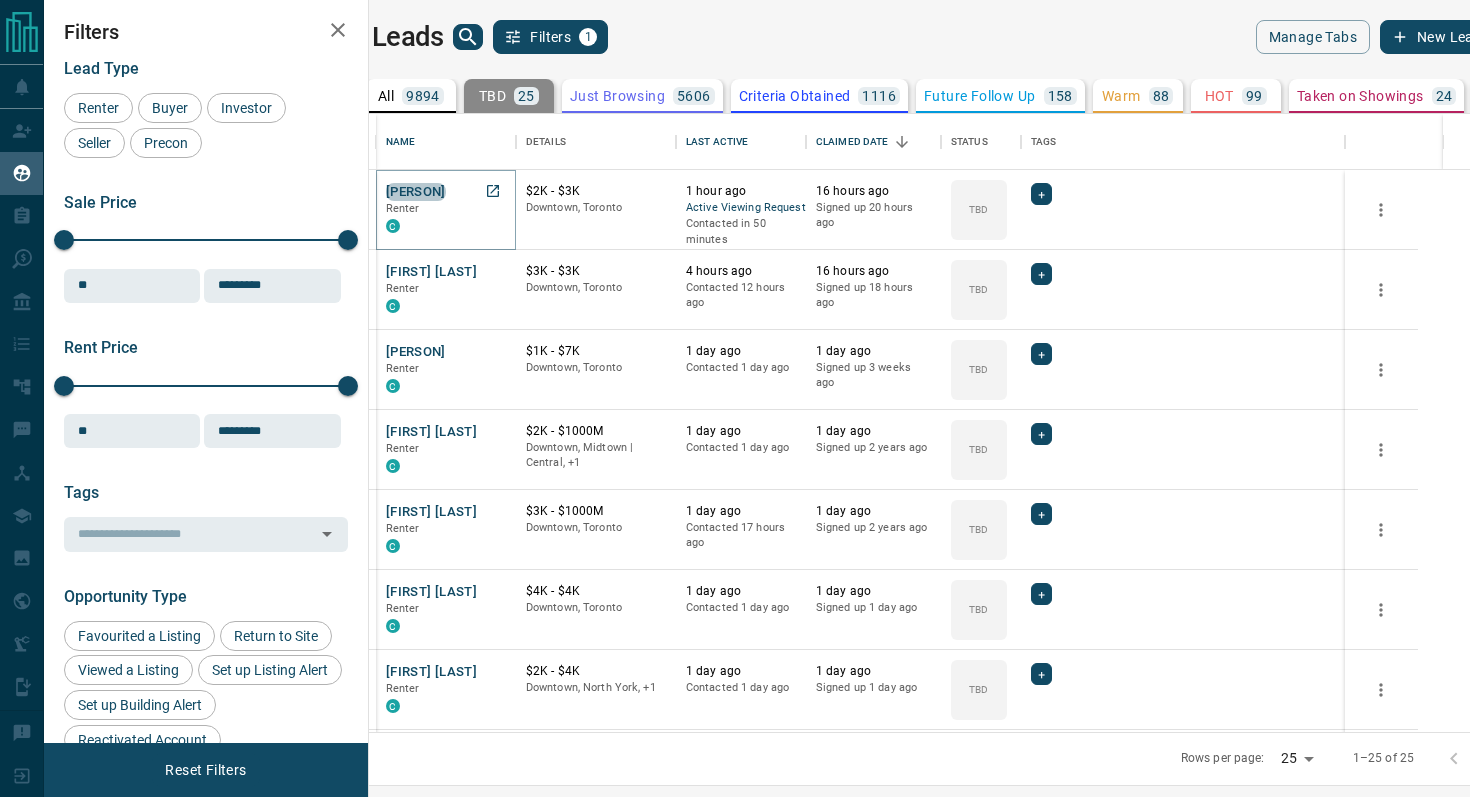 click on "[PERSON]" at bounding box center [416, 192] 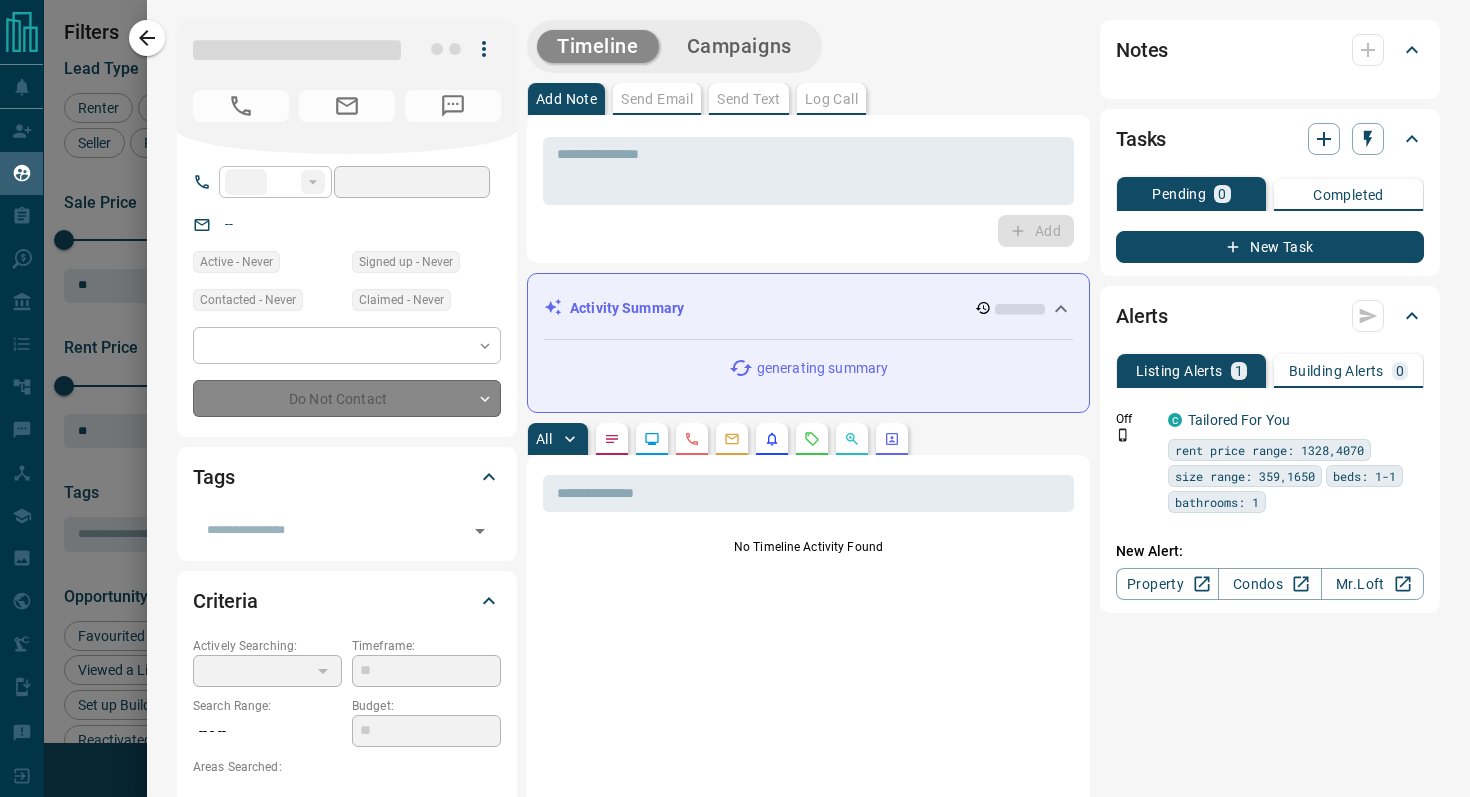 type on "**" 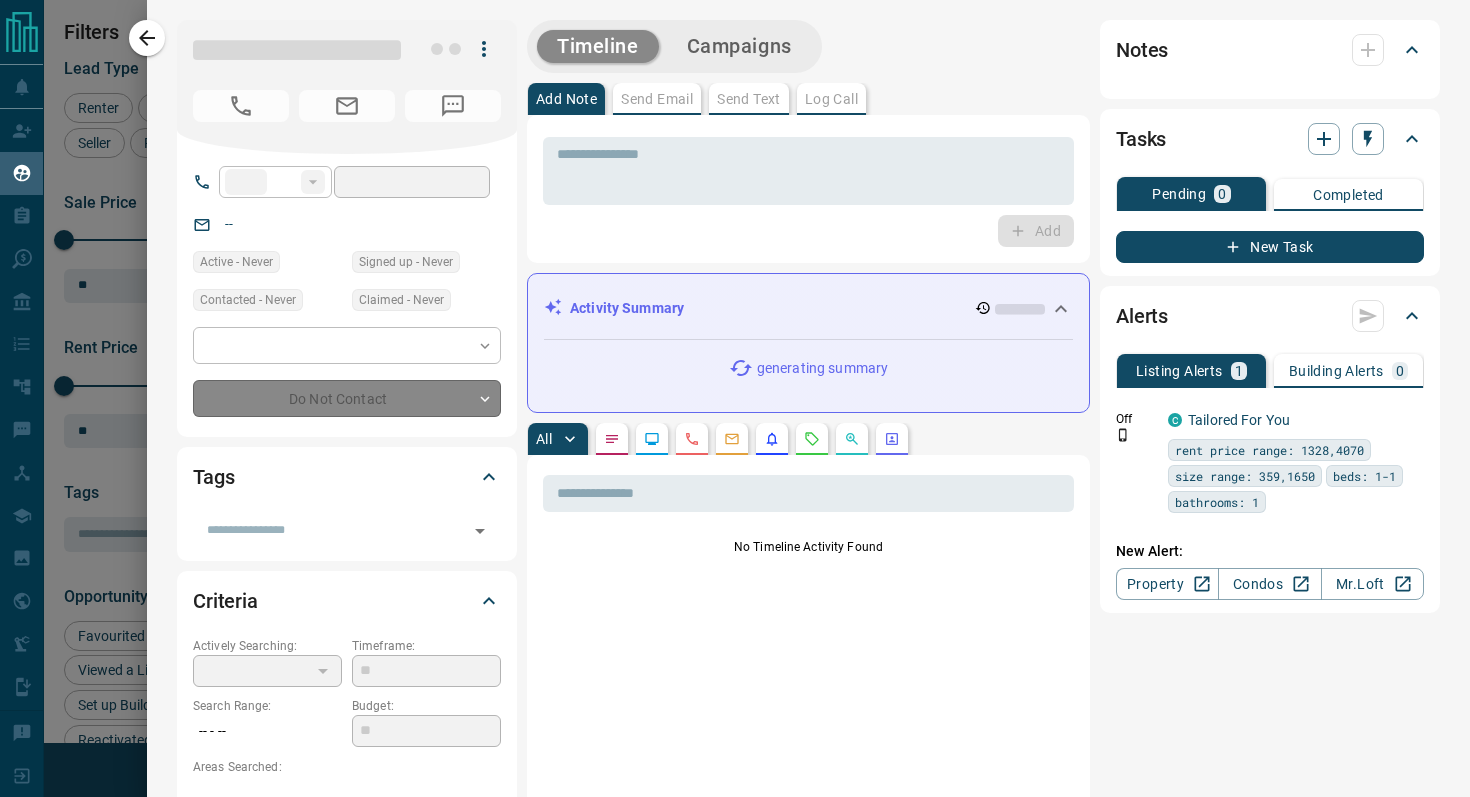 type on "**********" 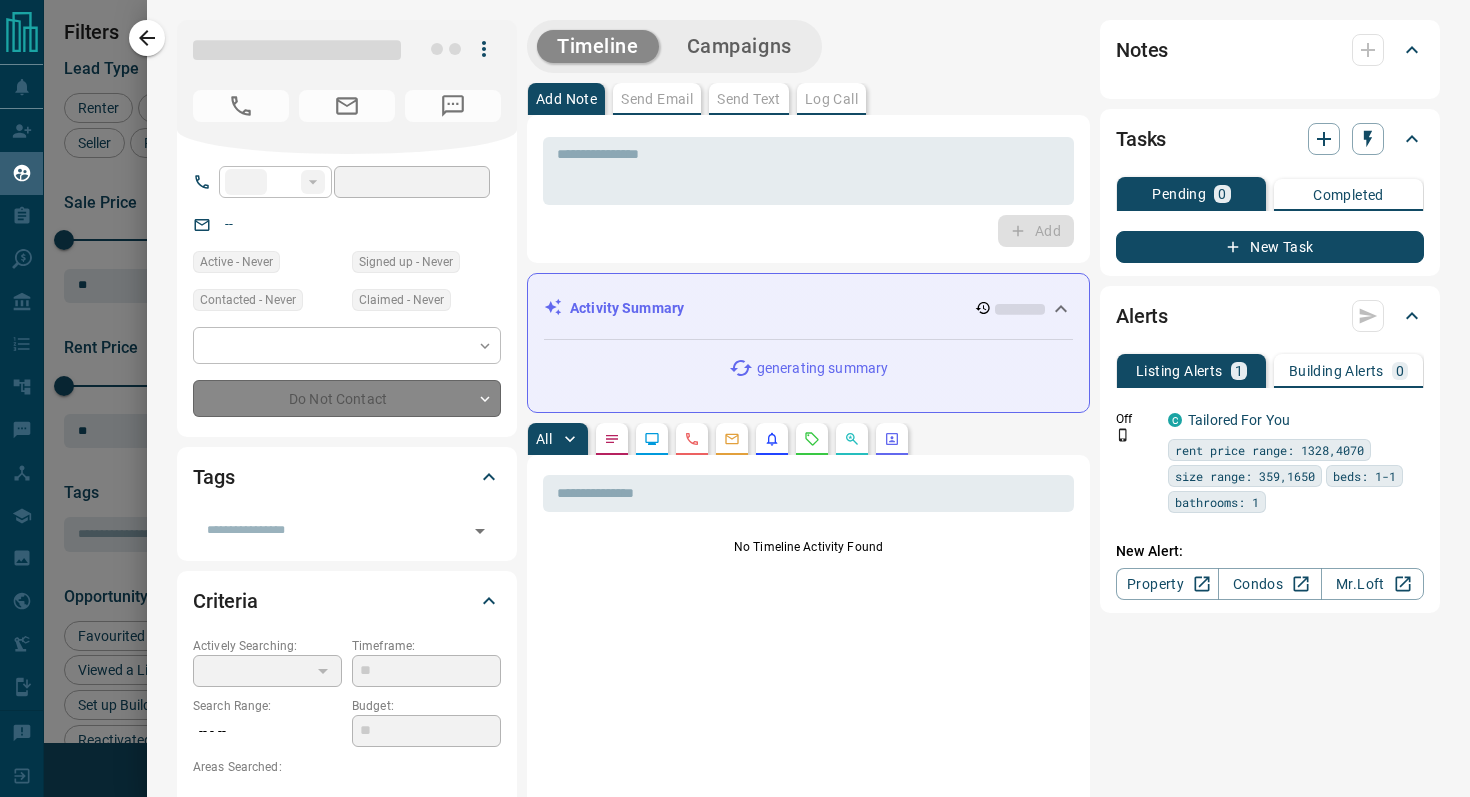 type on "**********" 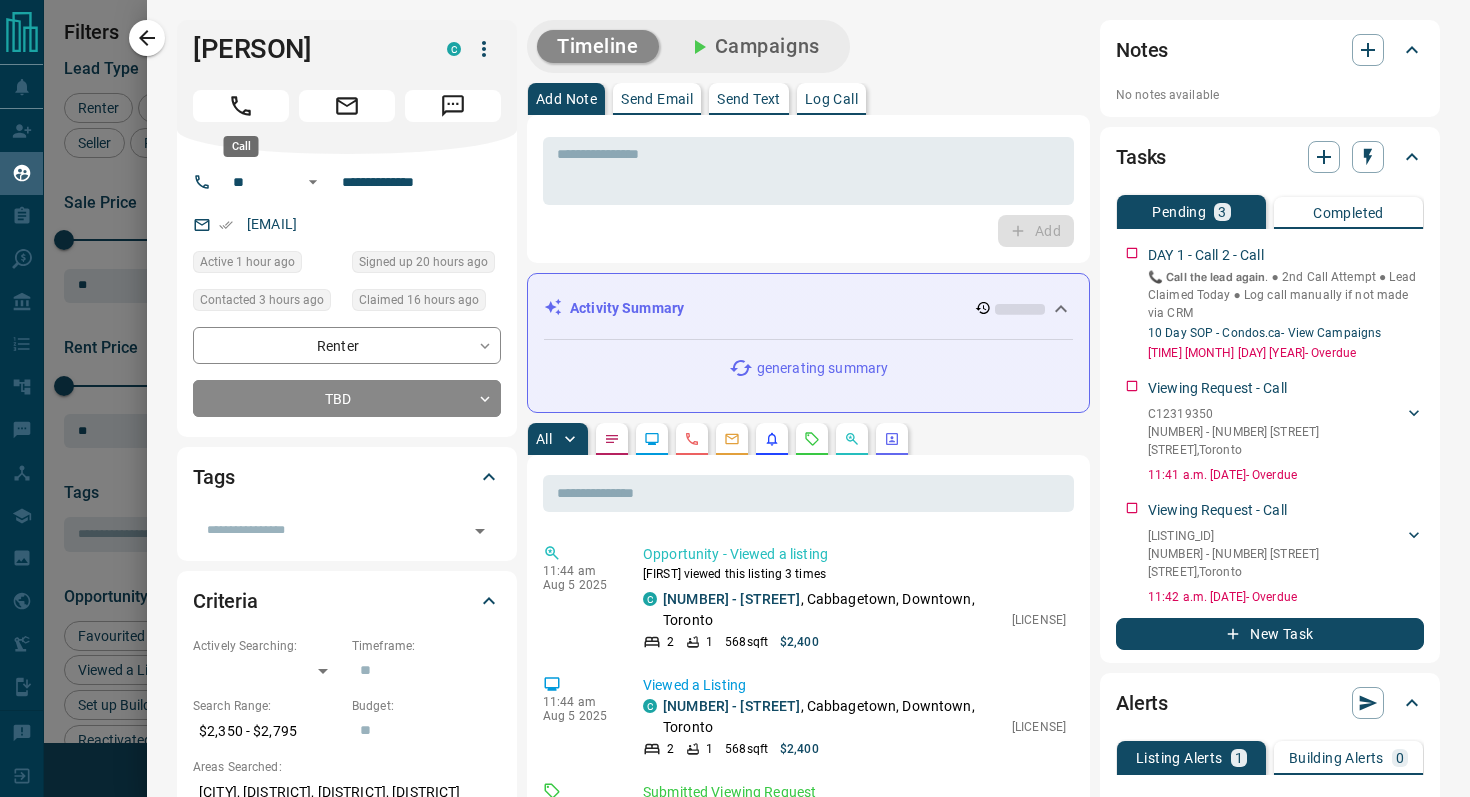 click 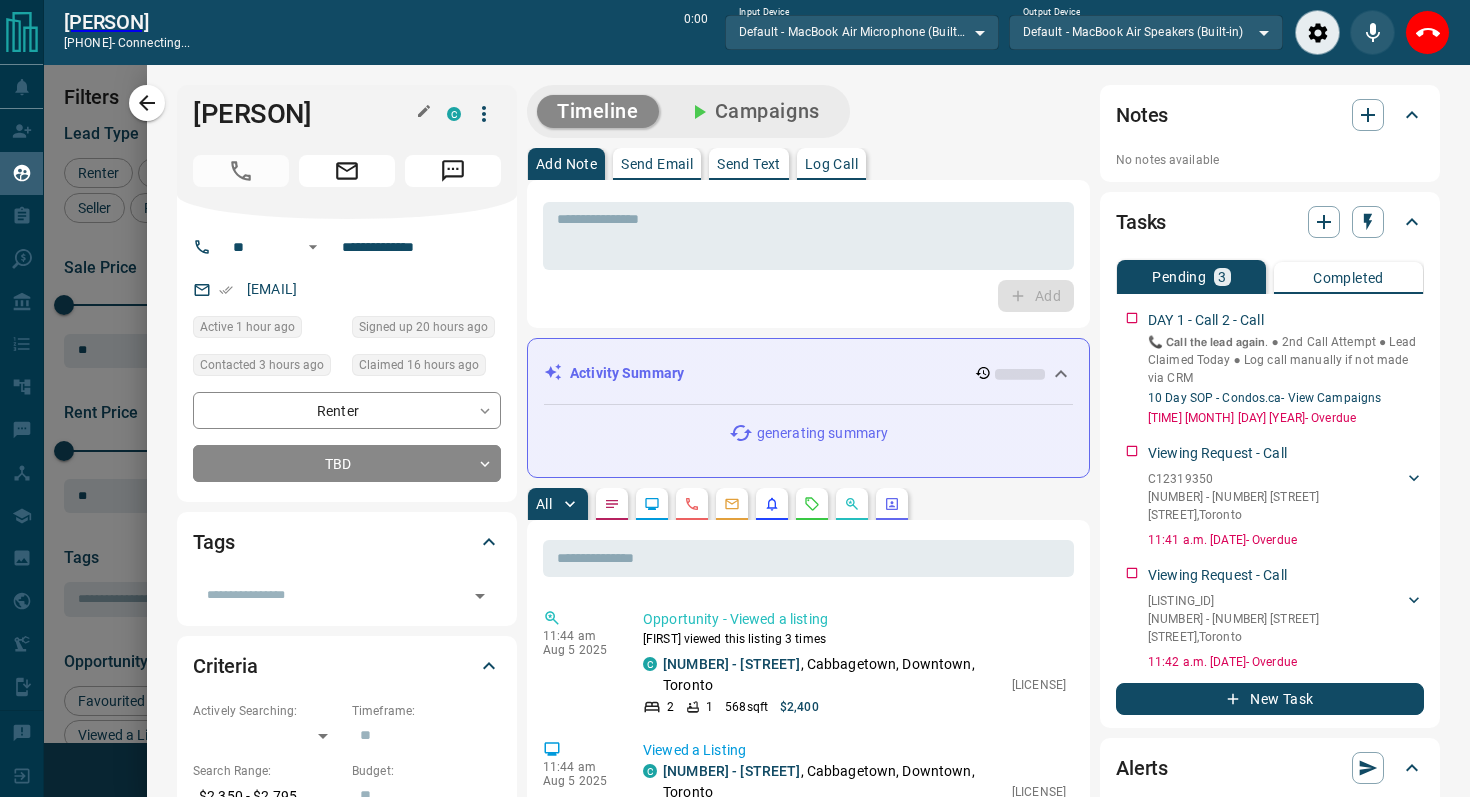 scroll, scrollTop: 556, scrollLeft: 1092, axis: both 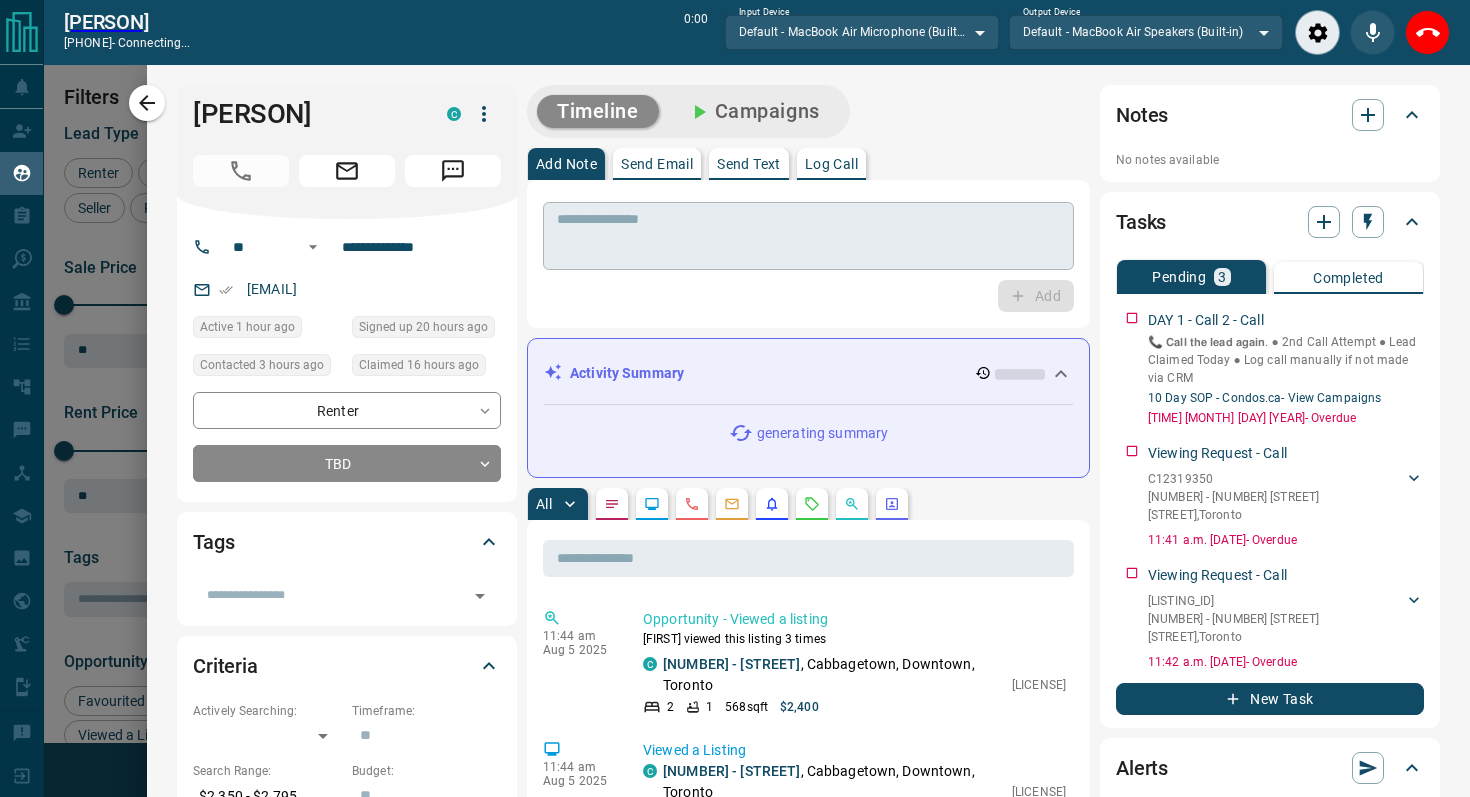 click at bounding box center (808, 236) 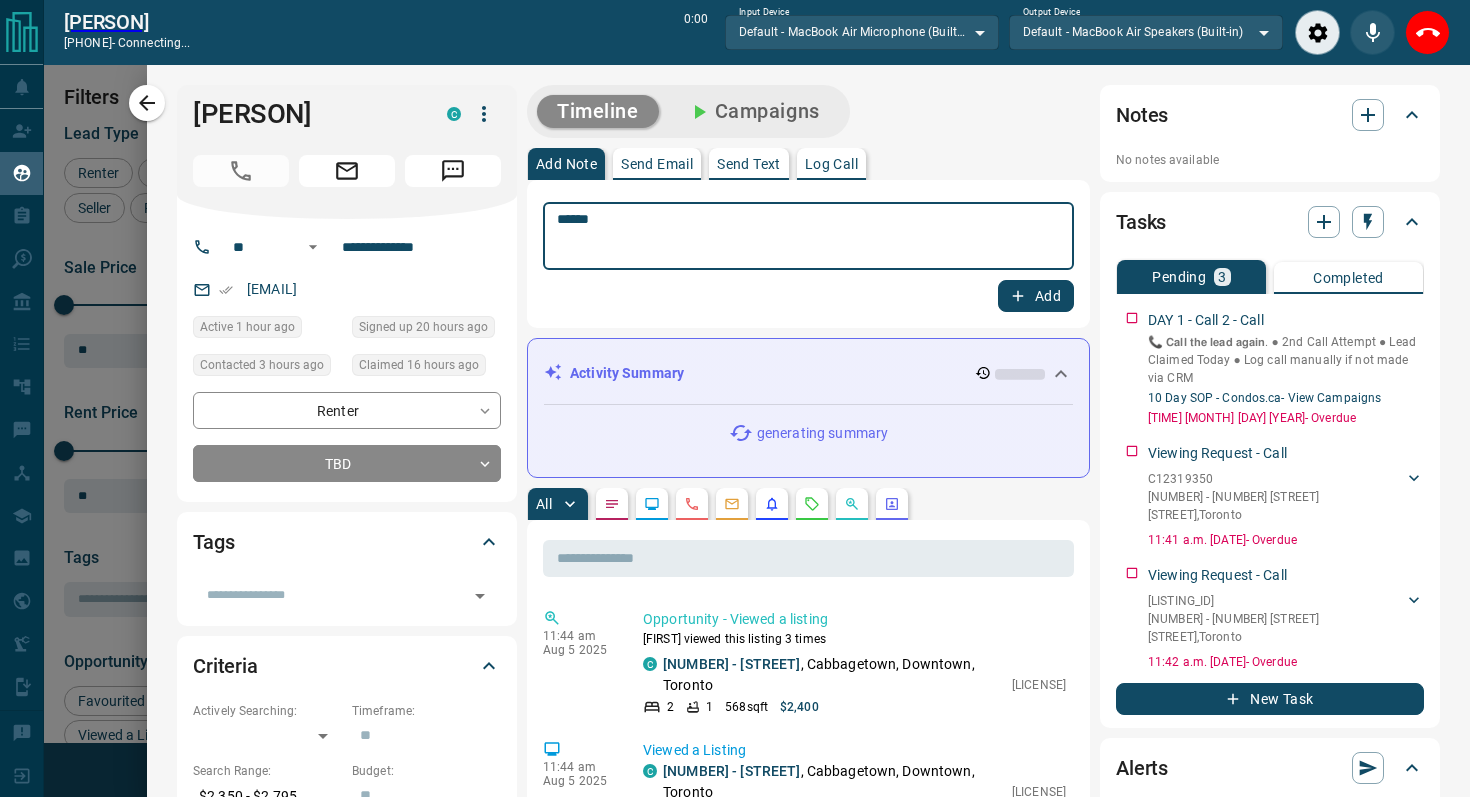 type on "******" 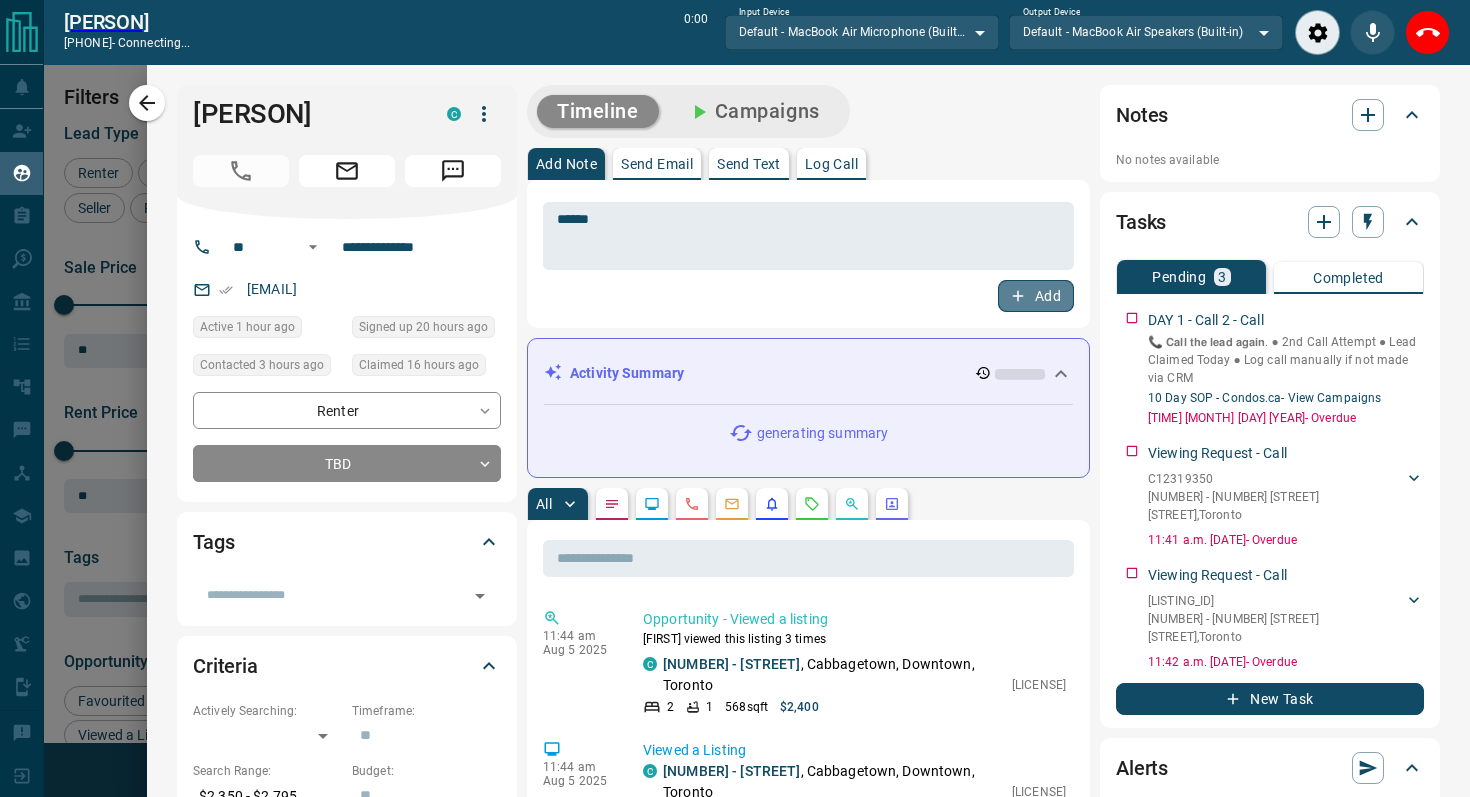click on "Add" at bounding box center (1036, 296) 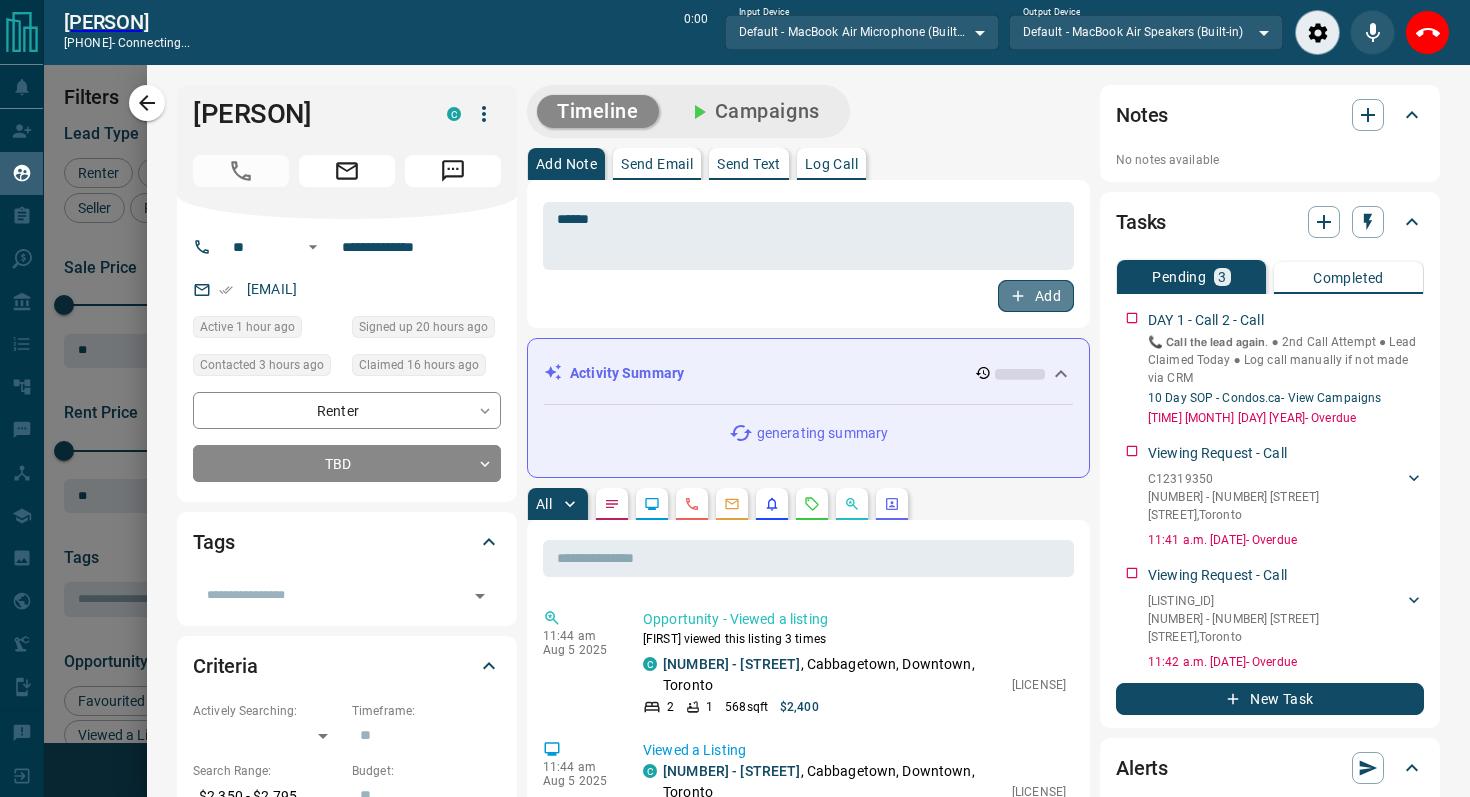 type 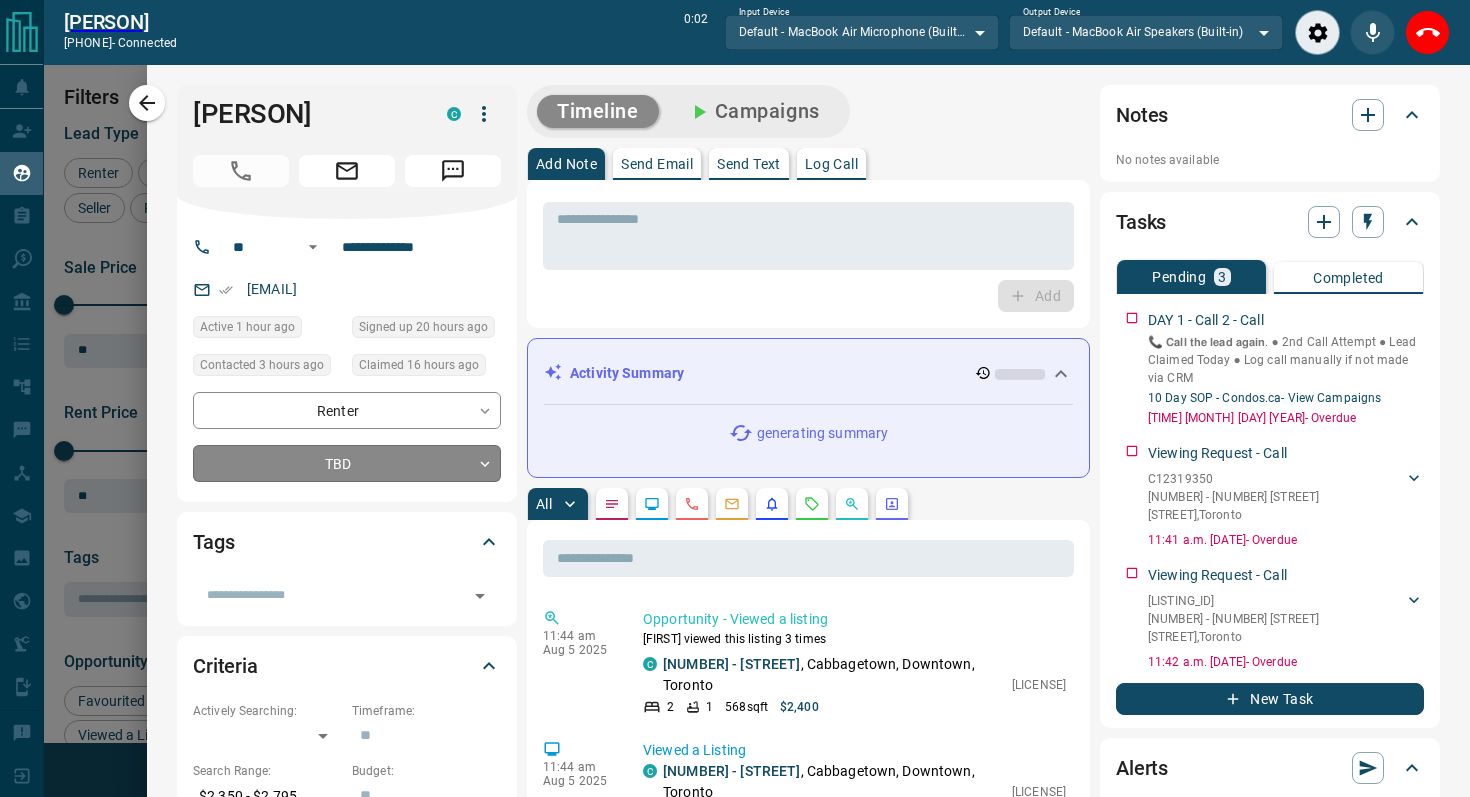 click on "Lead Transfers Claim Leads My Leads Tasks Opportunities Deals Campaigns Automations Messages Broker Bay Training Media Services Agent Resources Precon Worksheet Mobile Apps Disclosure Logout [PERSON] [PHONE]  -   connected [DURATION] Input Device Default - MacBook Air Microphone (Built-in) ******* ​ Output Device Default - MacBook Air Speakers (Built-in) ******* ​ My Leads Filters [NUMBER] Manage Tabs New Lead All [NUMBER] TBD [NUMBER] Do Not Contact - Not Responsive [NUMBER] Bogus [NUMBER] Just Browsing [NUMBER] Criteria Obtained [NUMBER] Future Follow Up [NUMBER] Warm [NUMBER] HOT [NUMBER] Taken on Showings [NUMBER] Submitted Offer [NUMBER] Client [NUMBER] Name Details Last Active Claimed Date Status Tags [PERSON] Renter C [PRICE] - [PRICE] [DISTRICT], [CITY] [DURATION] ago Active Viewing Request Contacted in [DURATION] [DURATION] ago Signed up [DURATION] ago TBD + [PERSON] Renter C [PRICE] - [PRICE] [DISTRICT], [CITY] [DURATION] ago Contacted [DURATION] ago [DURATION] ago Signed up [DURATION] ago TBD + [PERSON] Renter C [PRICE] - [PRICE] [DISTRICT], [CITY] [DURATION] ago Contacted [DURATION] ago [DURATION] ago Signed up [DURATION] ago TBD +" at bounding box center [735, 387] 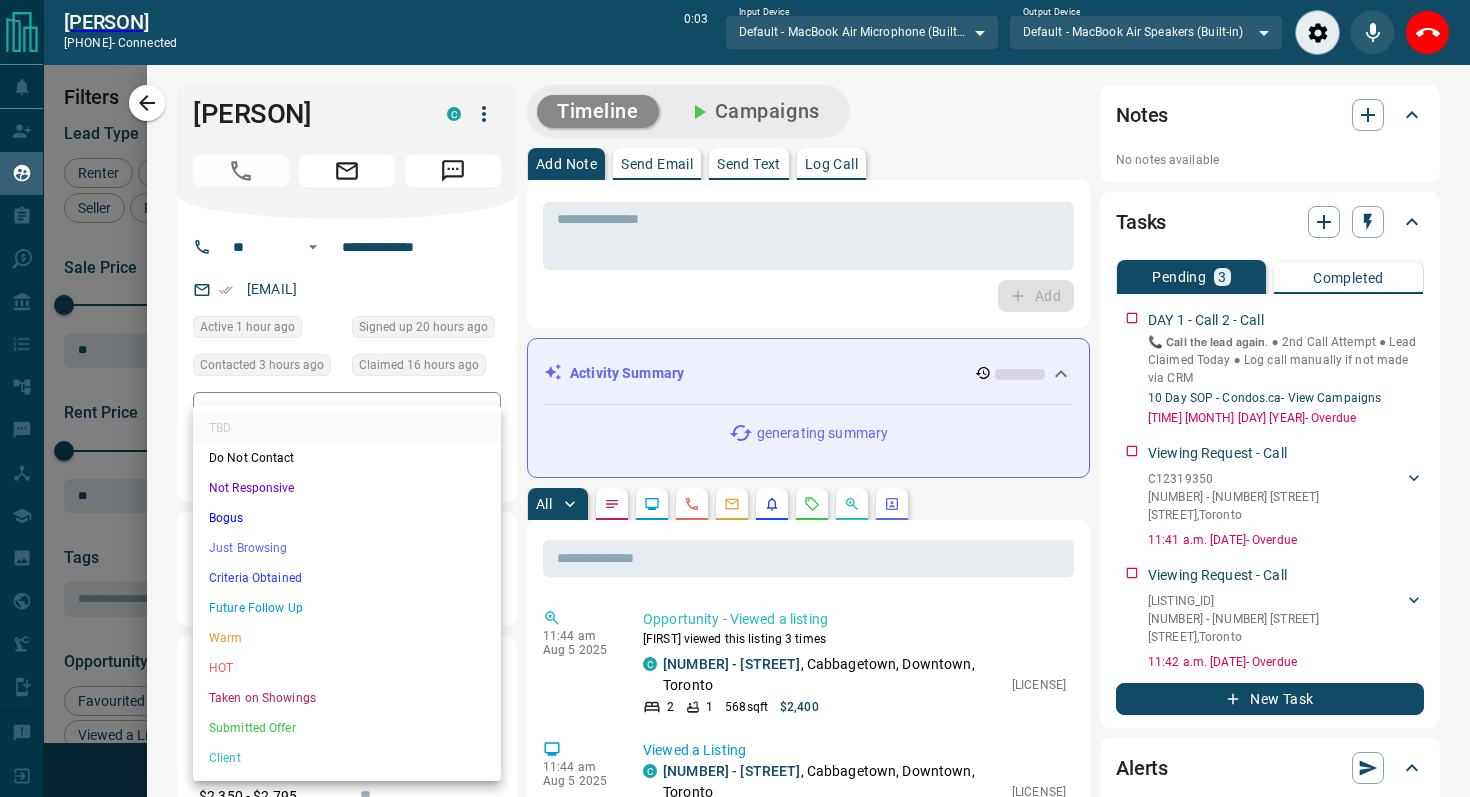 click on "Not Responsive" at bounding box center [347, 488] 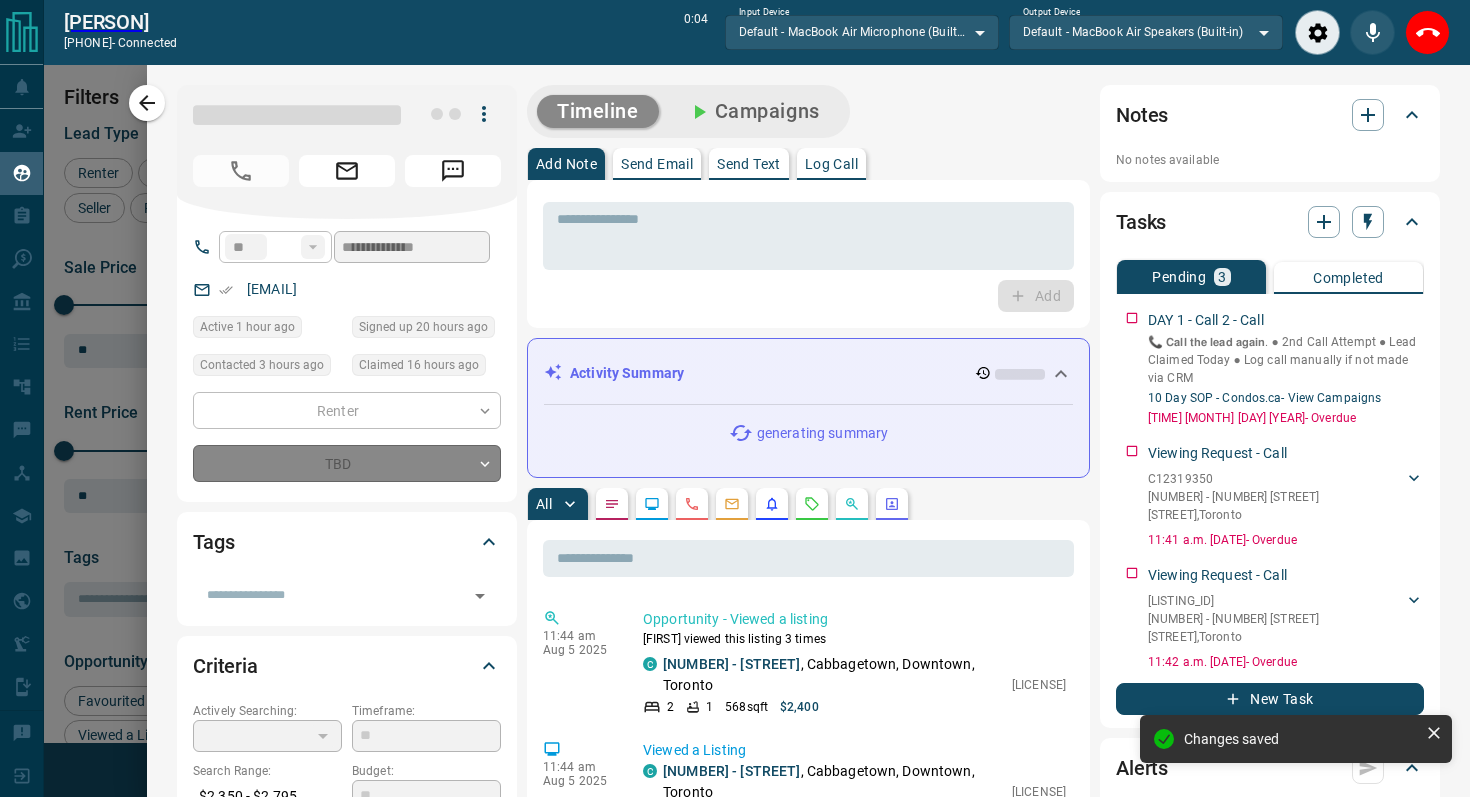 type on "*" 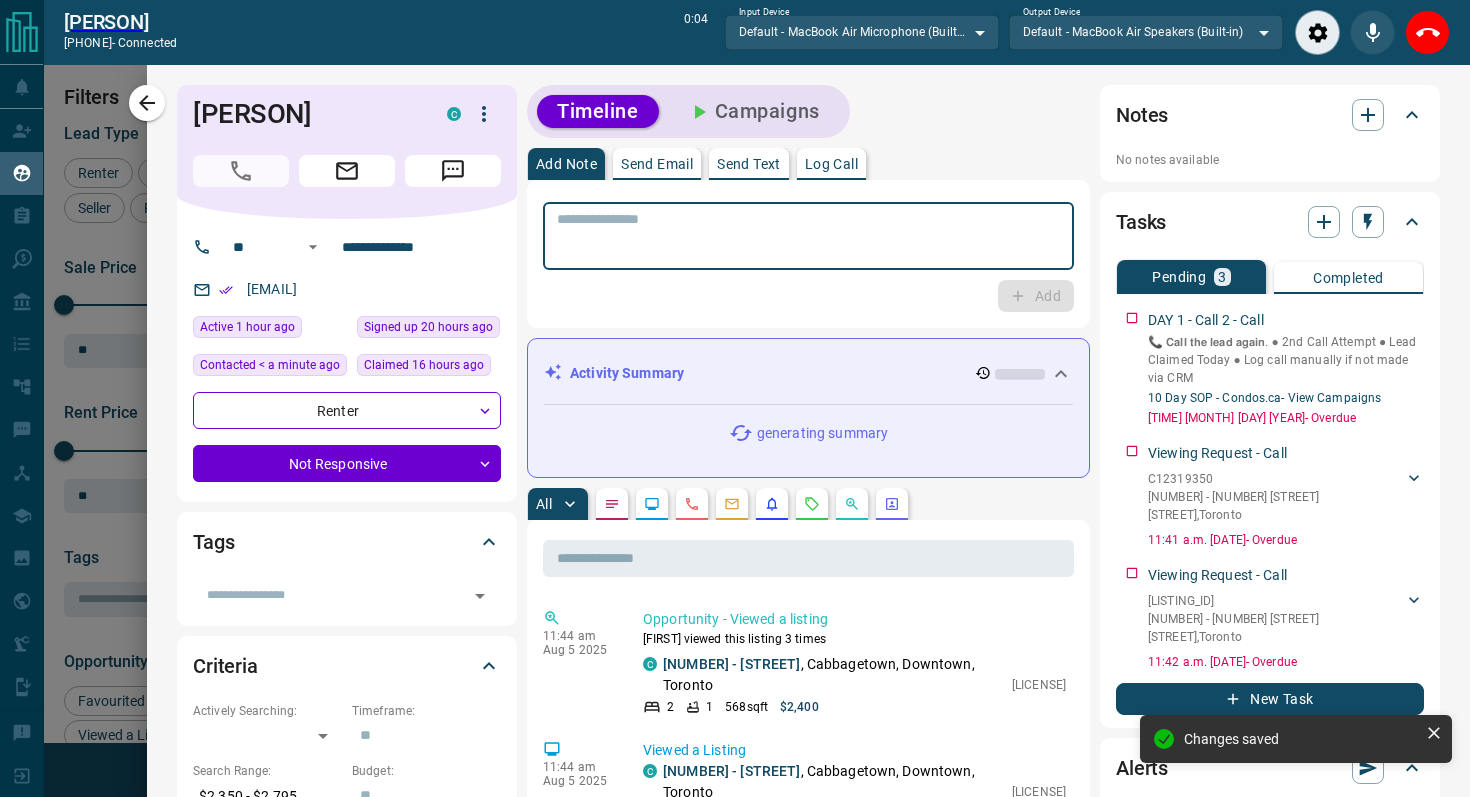 click at bounding box center [808, 236] 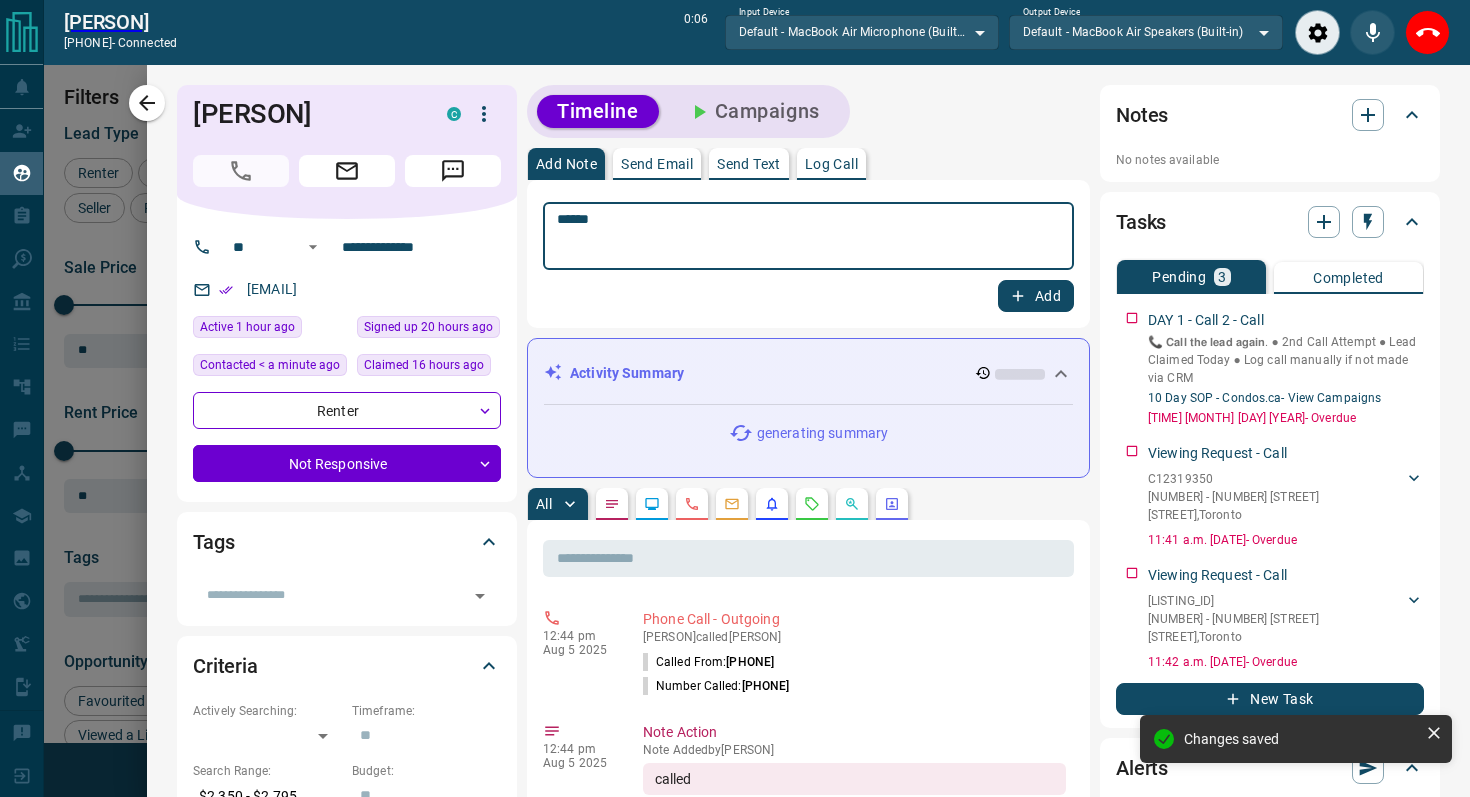 type on "******" 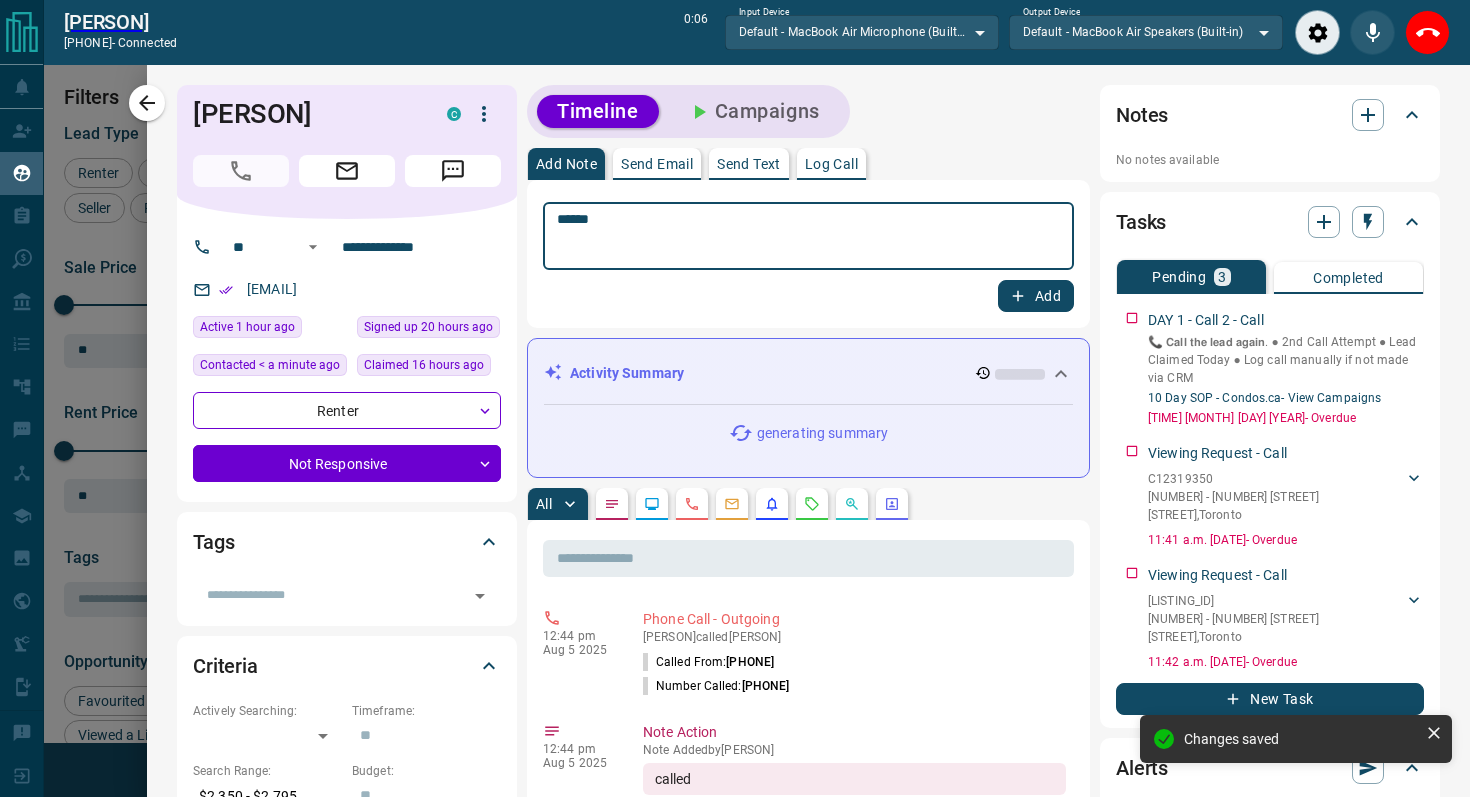 click on "****** * ​ Add" at bounding box center (808, 254) 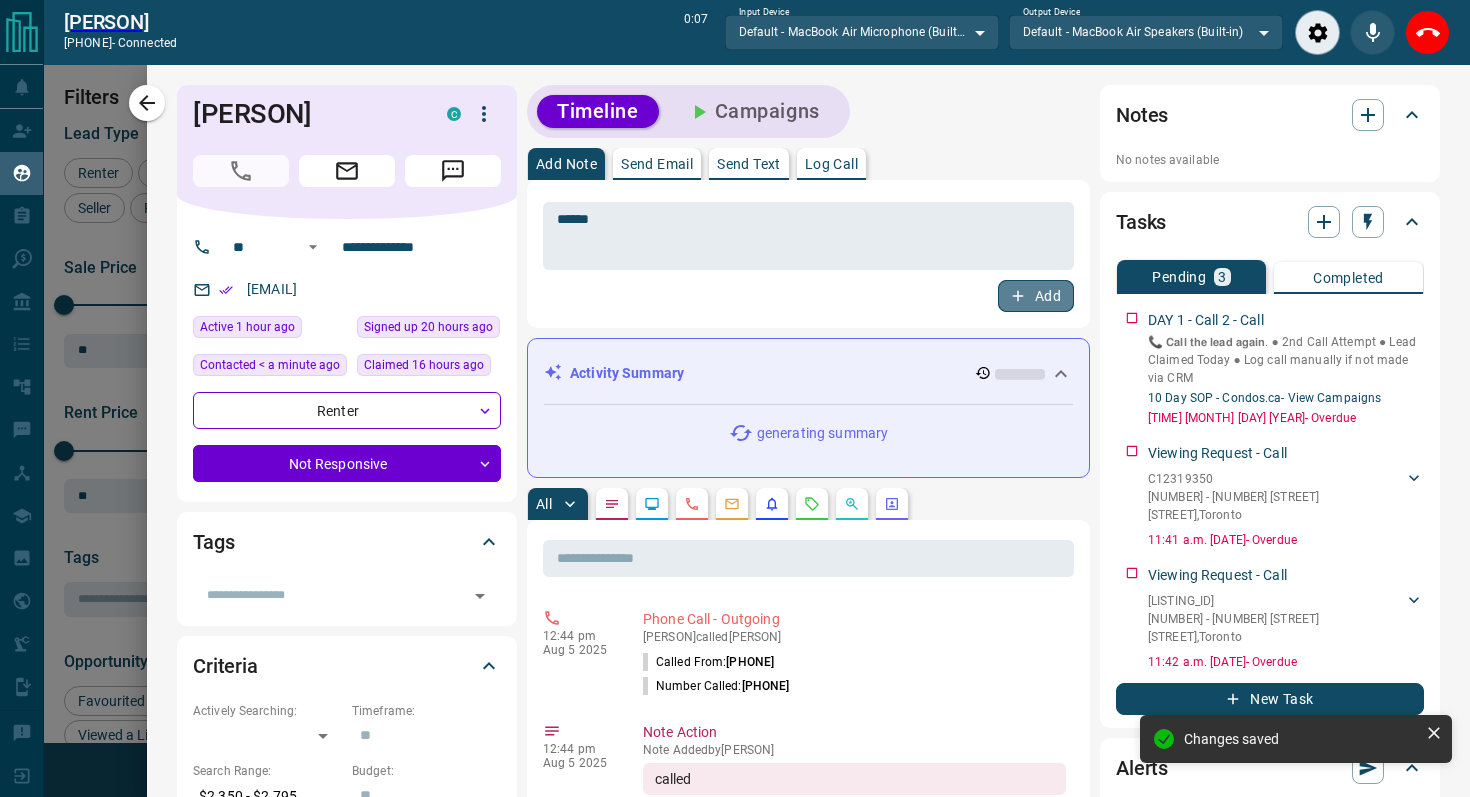 click 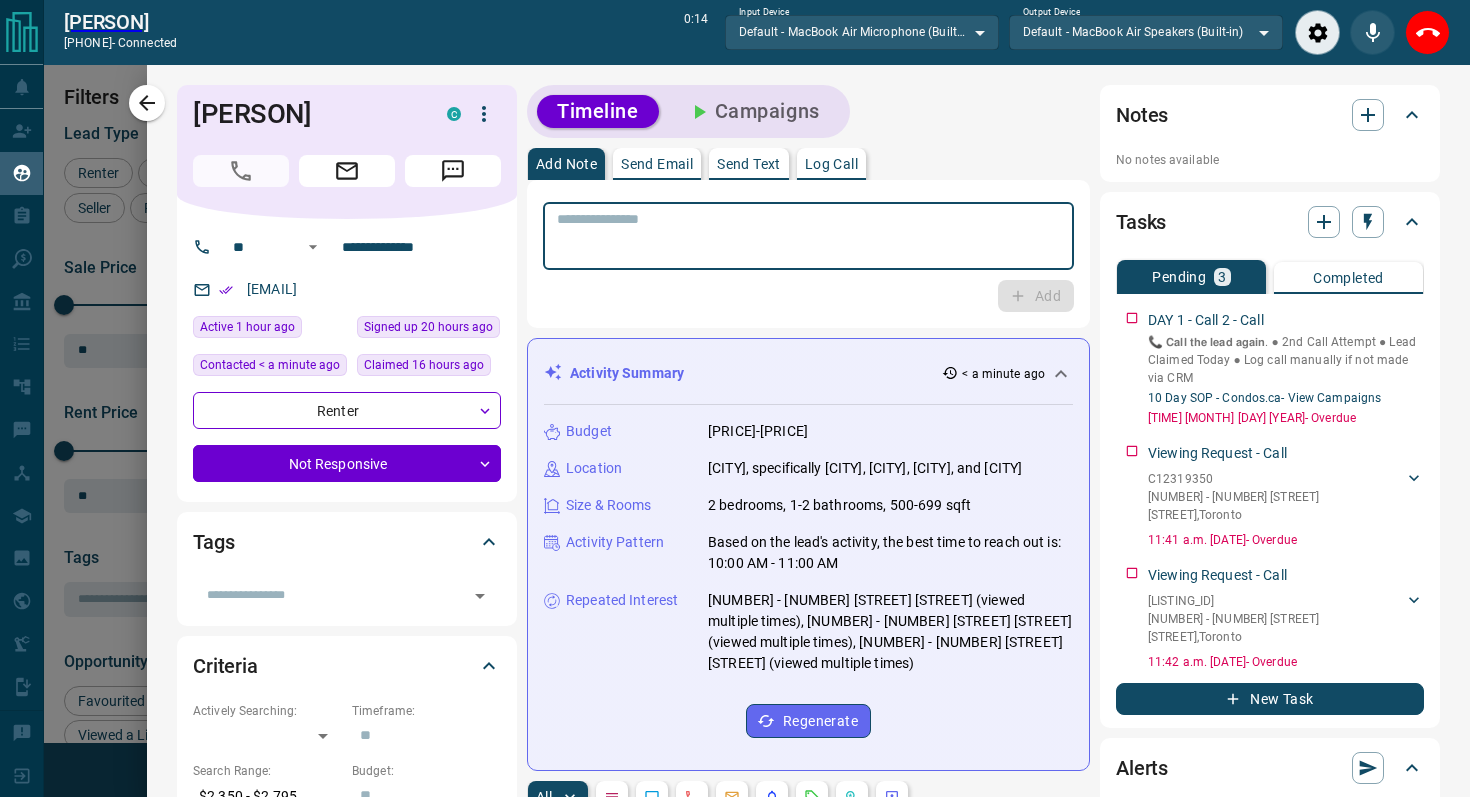 click at bounding box center (808, 236) 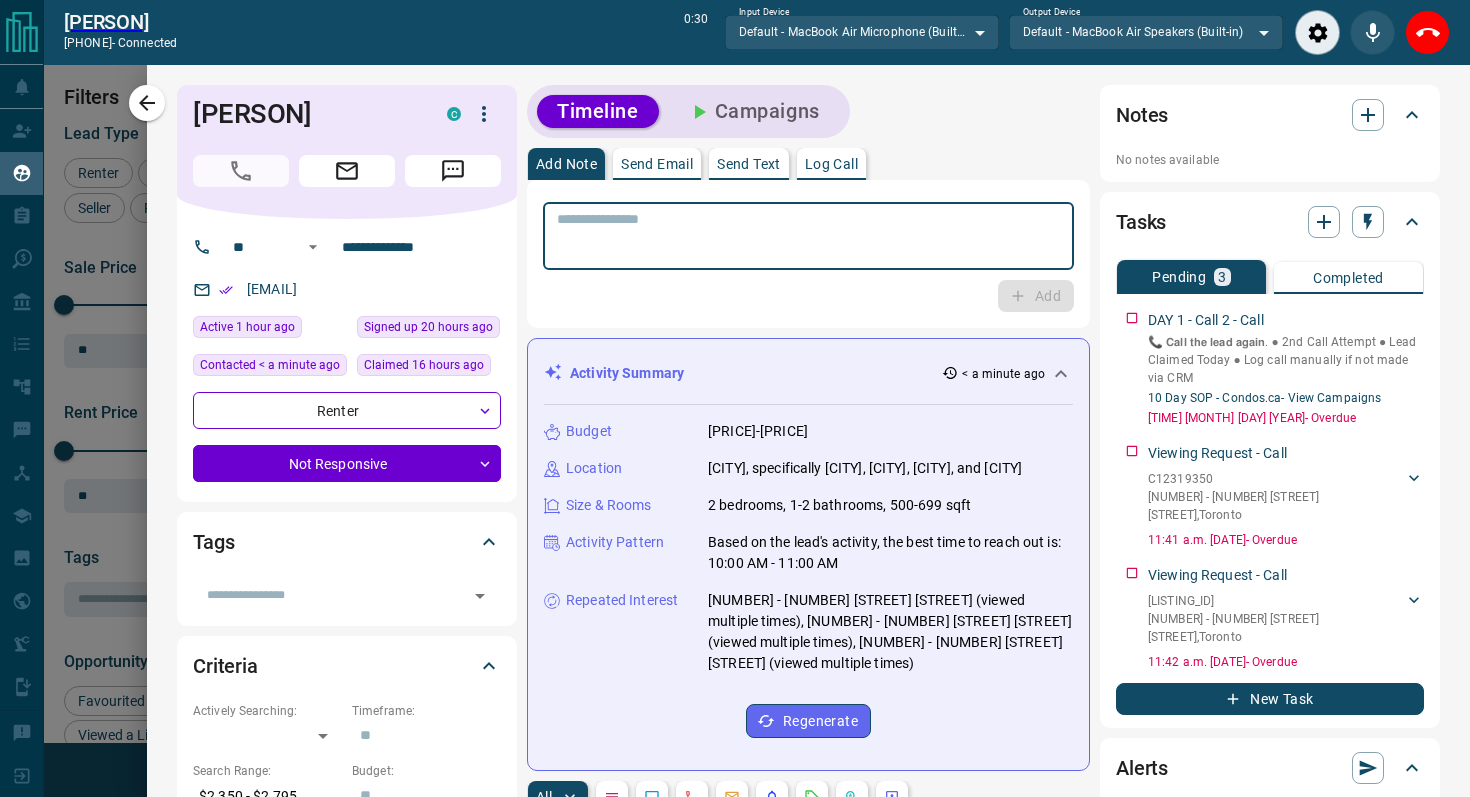 click at bounding box center [808, 236] 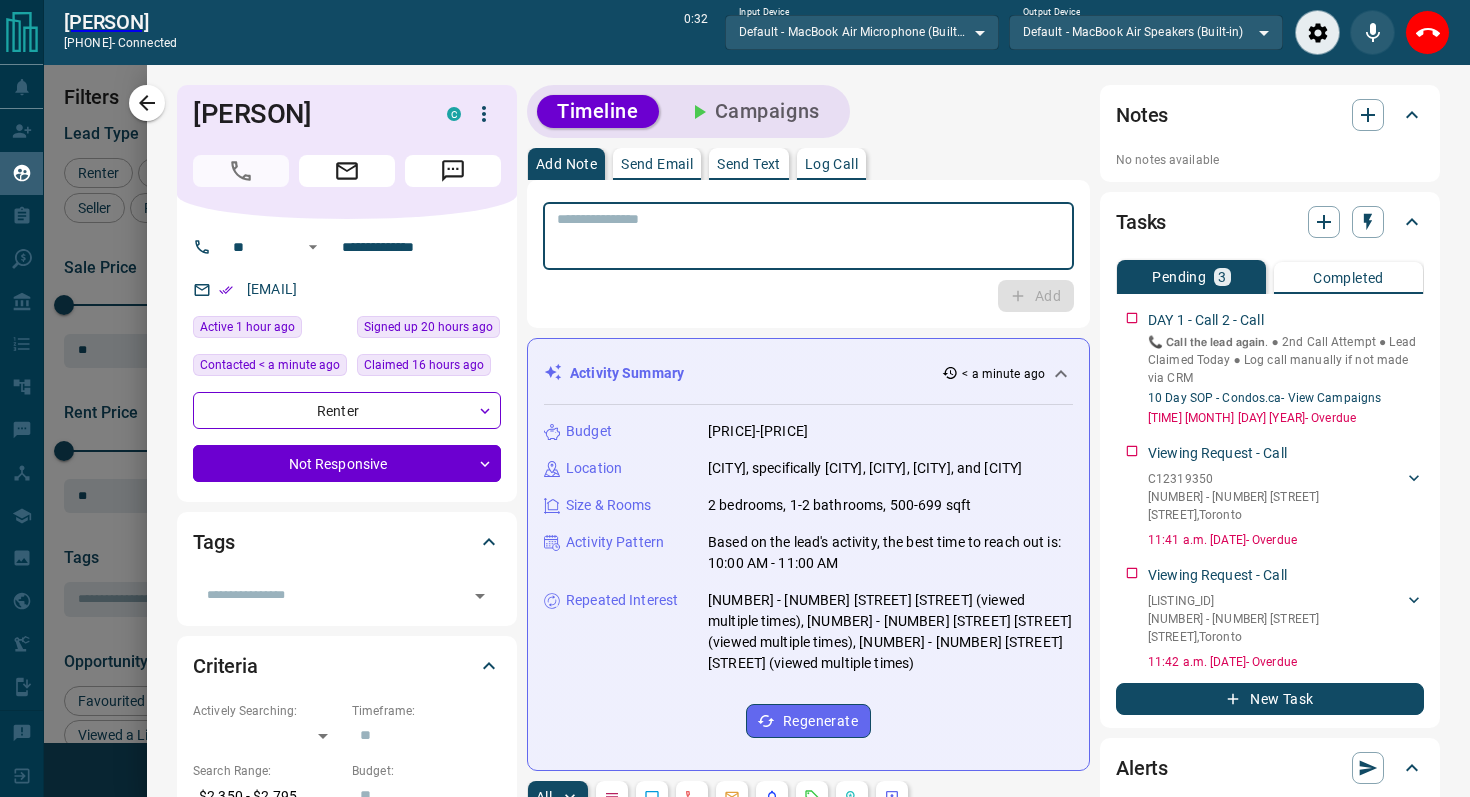 click at bounding box center [808, 236] 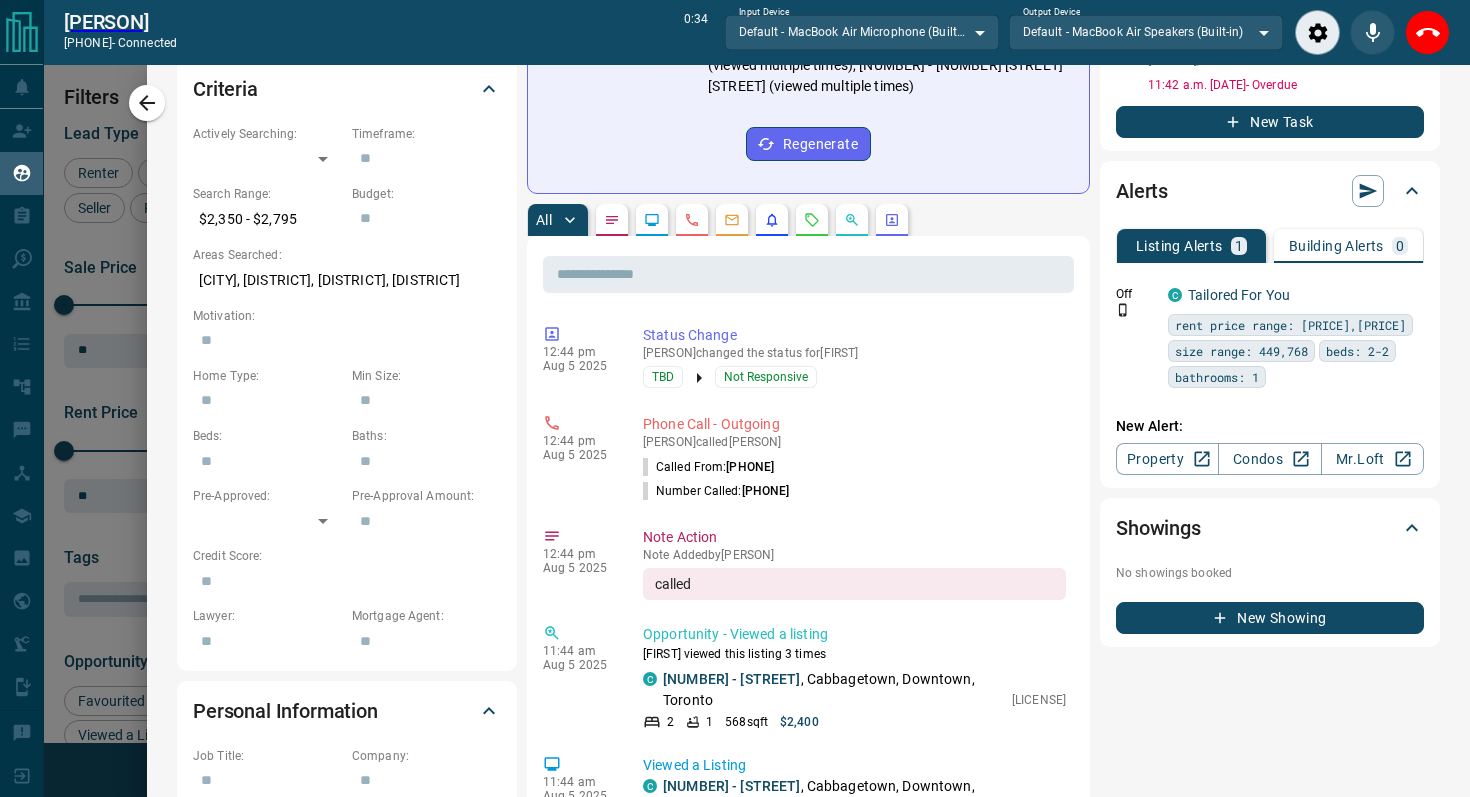 scroll, scrollTop: 600, scrollLeft: 0, axis: vertical 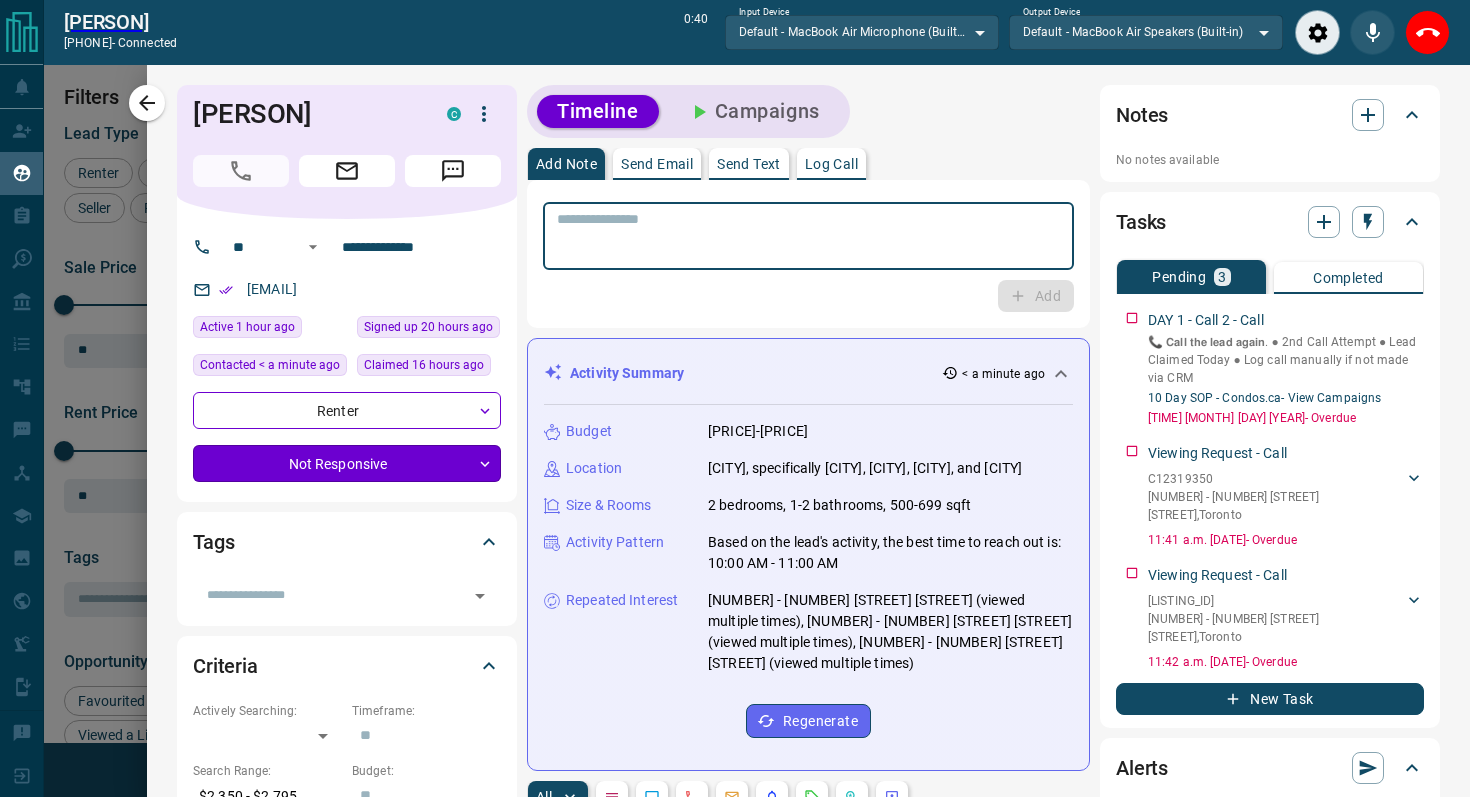 click on "Lead Transfers Claim Leads My Leads Tasks Opportunities Deals Campaigns Automations Messages Broker Bay Training Media Services Agent Resources Precon Worksheet Mobile Apps Disclosure Logout [FIRST] [LAST] +[PHONE]  -   connected 0:40 Input Device Default - MacBook Air Microphone (Built-in) ******* ​ Output Device Default - MacBook Air Speakers (Built-in) ******* ​ My Leads Filters 1 Manage Tabs New Lead All 9894 TBD 25 Do Not Contact - Not Responsive 1687 Bogus 926 Just Browsing 5606 Criteria Obtained 1116 Future Follow Up 158 Warm 88 HOT 99 Taken on Showings 24 Submitted Offer 38 Client 127 Name Details Last Active Claimed Date Status Tags [FIRST] [LAST] Renter C $2K - $3K Downtown, [CITY] 1 hour ago Active Viewing Request Contacted in 49 minutes 16 hours ago Signed up 20 hours ago TBD + [FIRST] [LAST] Renter C $3K - $3K Downtown, [CITY] 4 hours ago Contacted 12 hours ago 16 hours ago Signed up 18 hours ago TBD + [FIRST] [LAST] Renter C $1K - $7K Downtown, [CITY] 1 day ago Contacted 1 day ago 1 day ago Signed up 3 weeks ago TBD + [LICENSE] +" at bounding box center (735, 387) 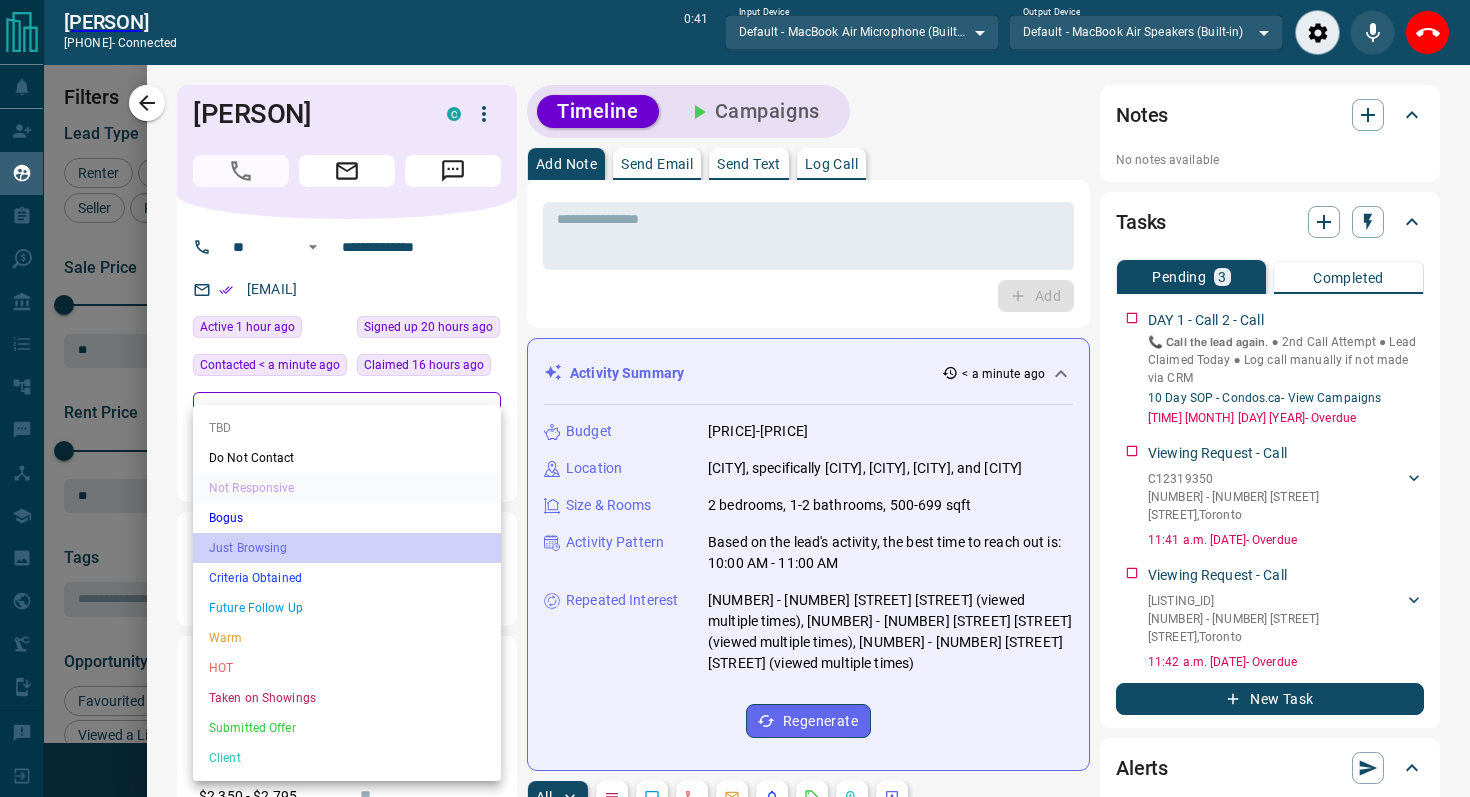 click on "Just Browsing" at bounding box center (347, 548) 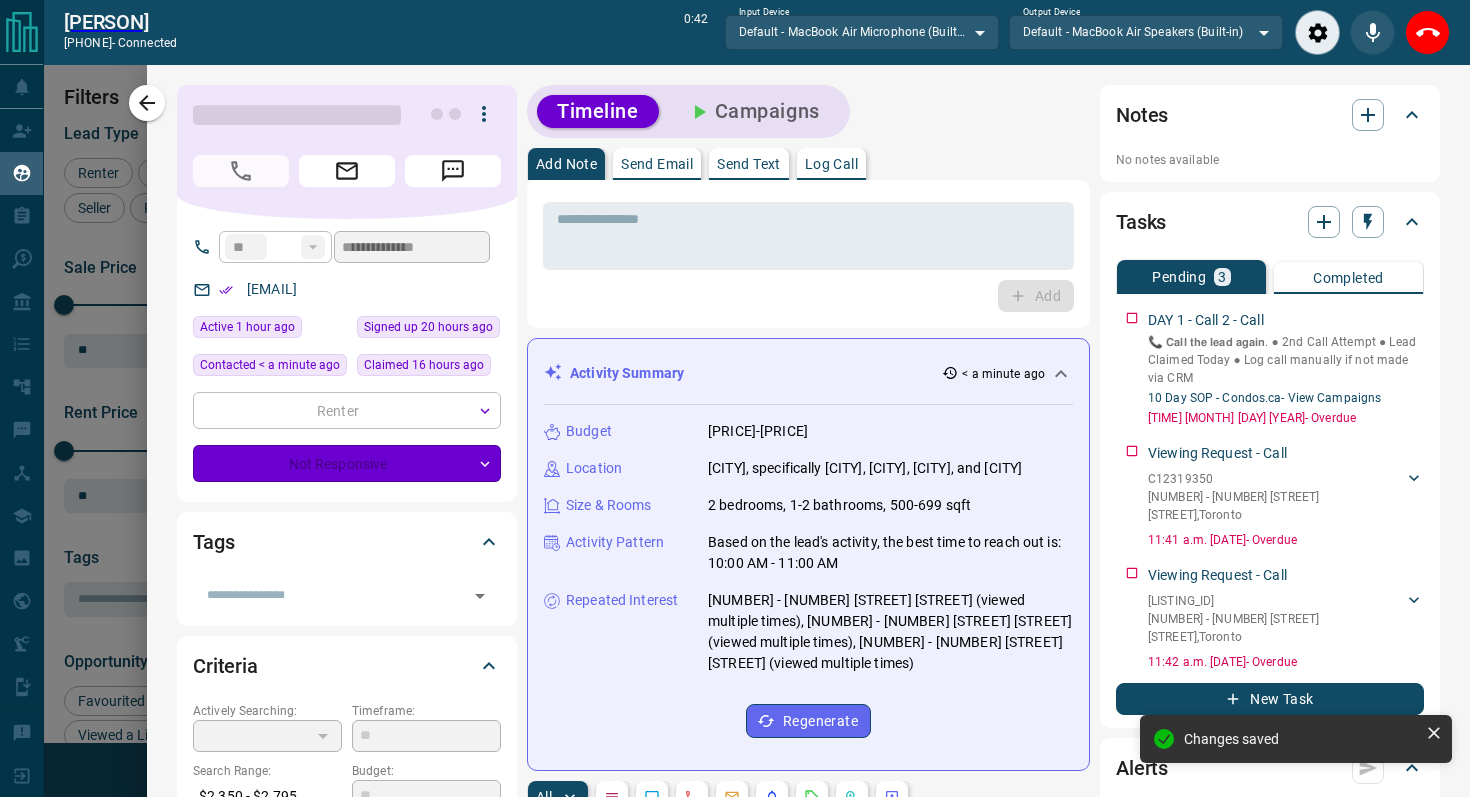 type on "*" 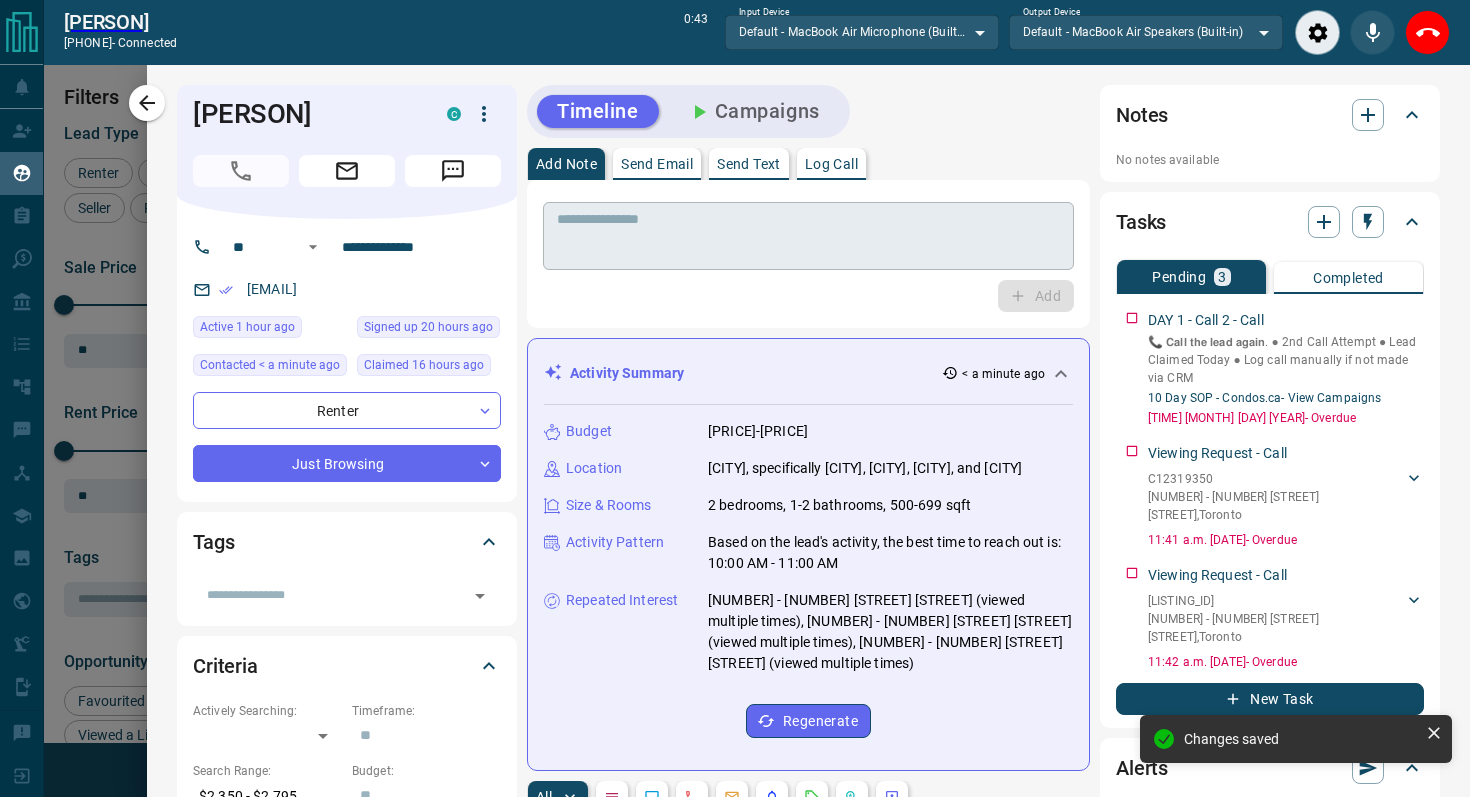 click at bounding box center [808, 236] 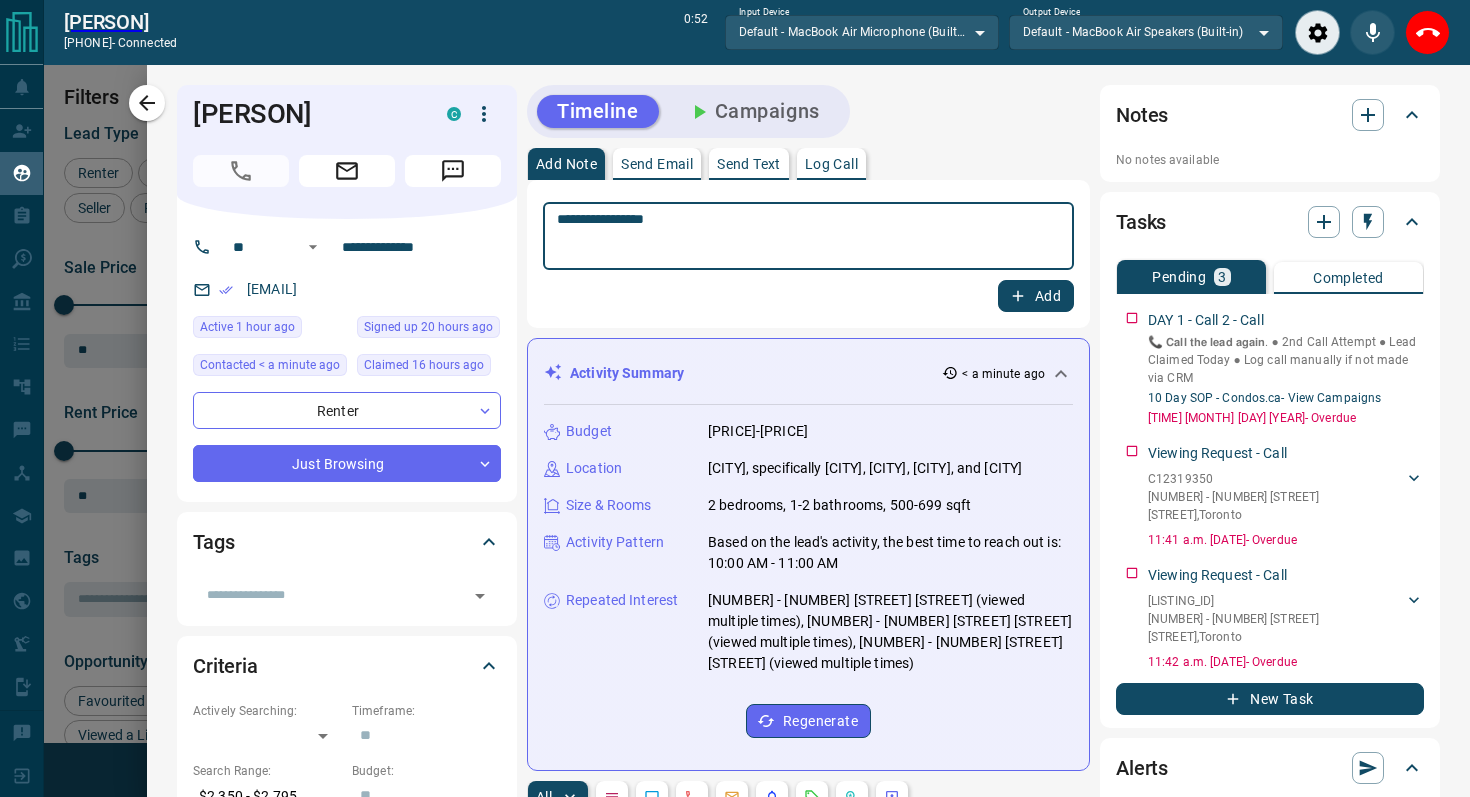 type on "**********" 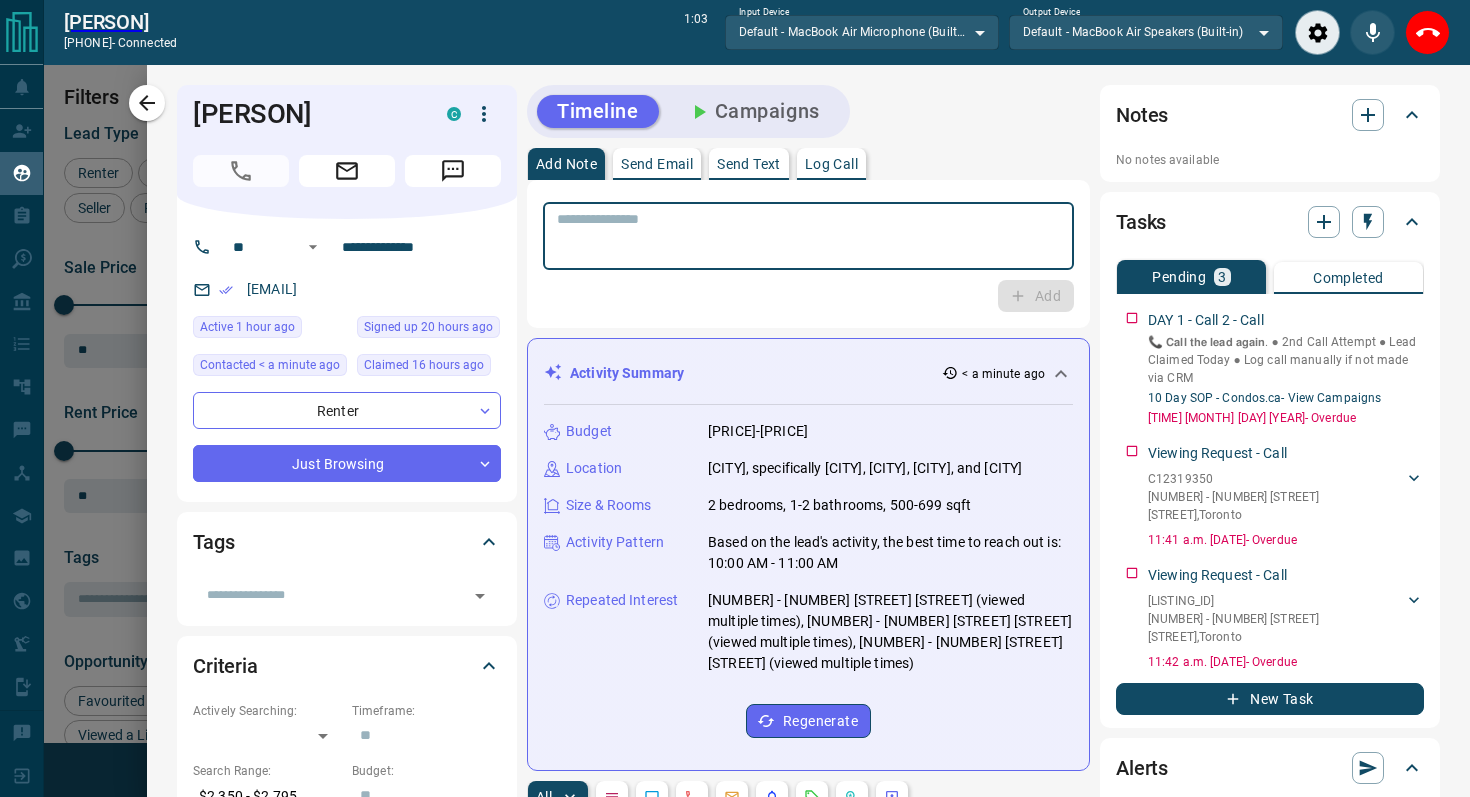 click at bounding box center (808, 236) 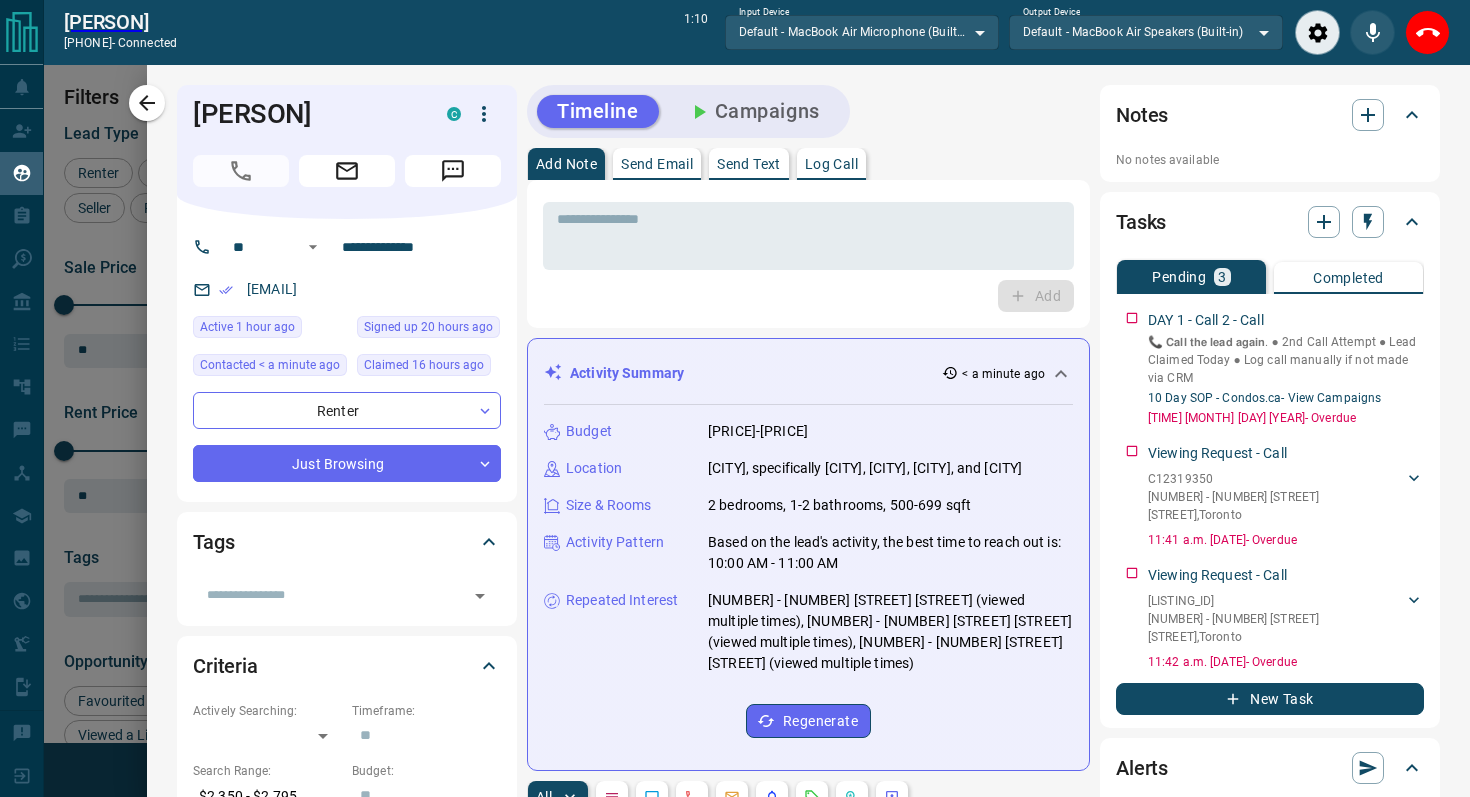 click on "[EMAIL]" at bounding box center (347, 289) 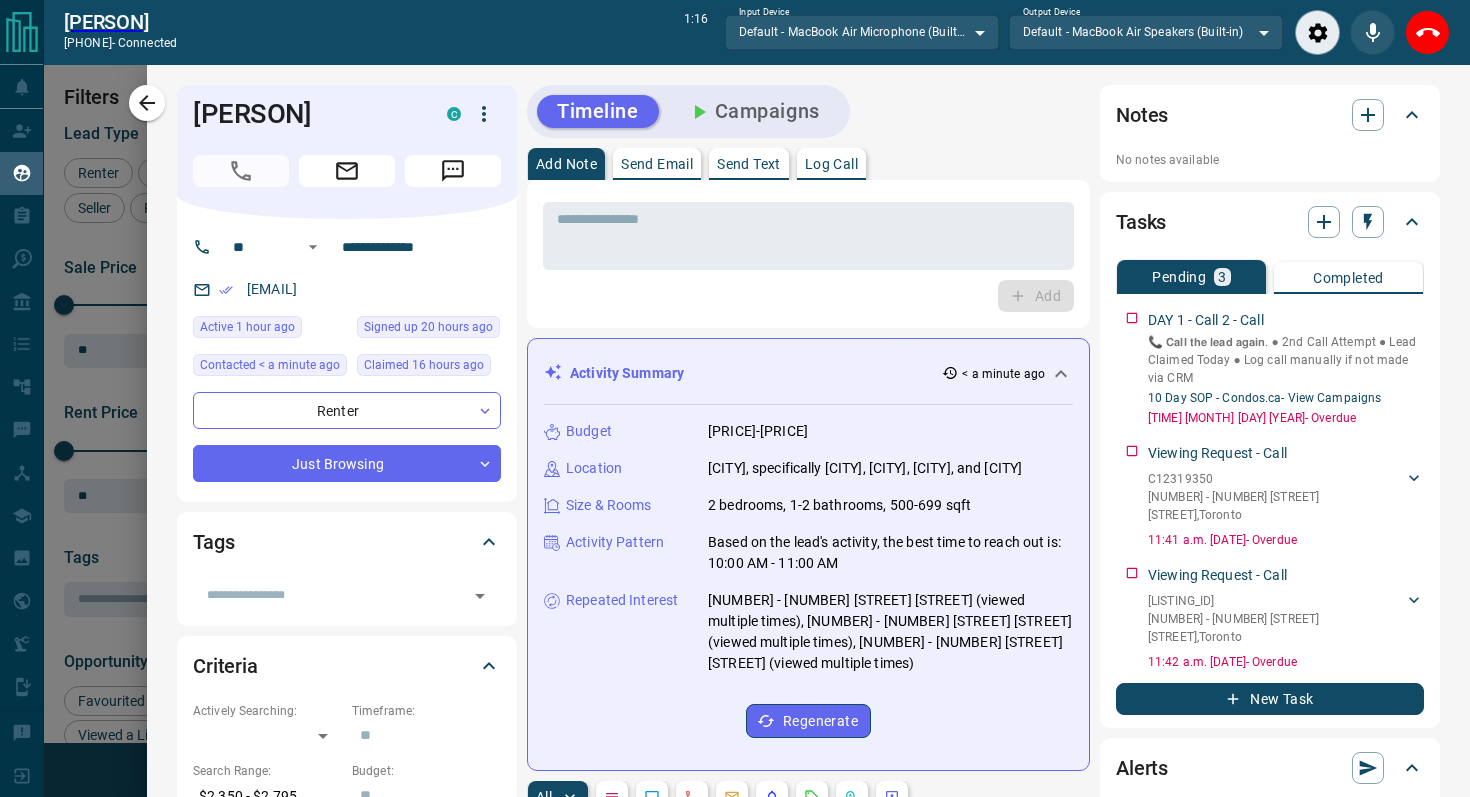 drag, startPoint x: 479, startPoint y: 297, endPoint x: 243, endPoint y: 289, distance: 236.13556 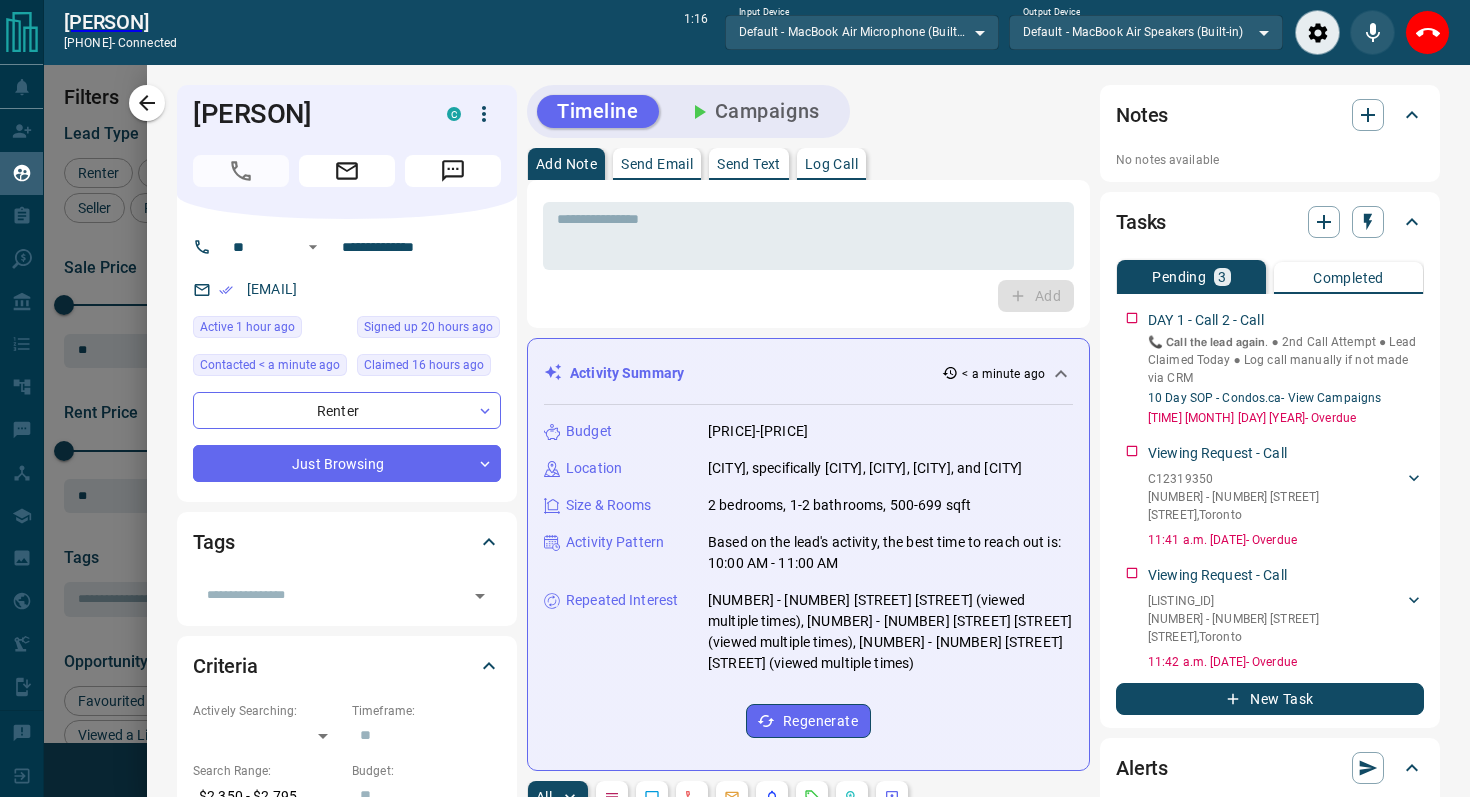 click on "[EMAIL]" at bounding box center [347, 289] 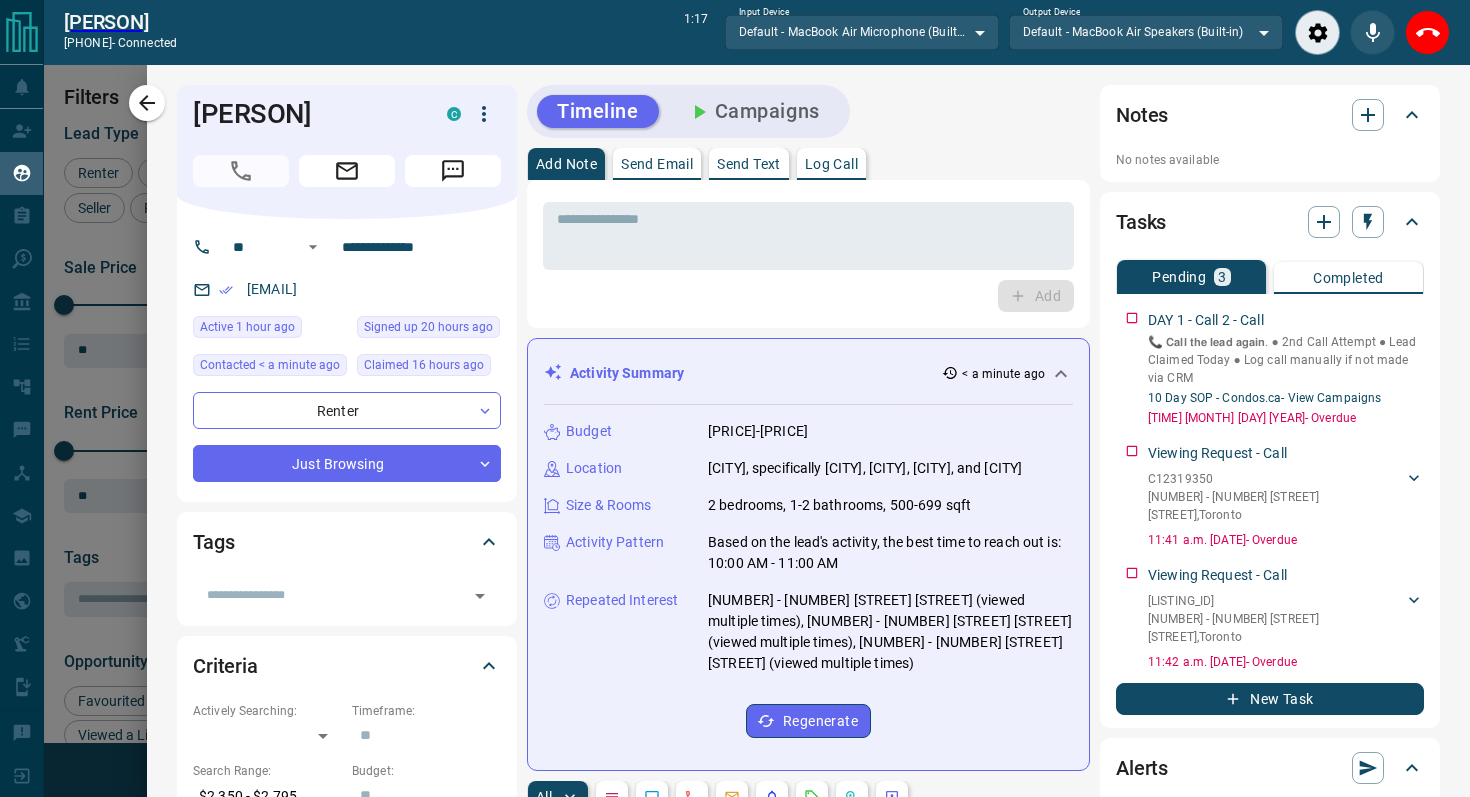 copy on "[EMAIL]" 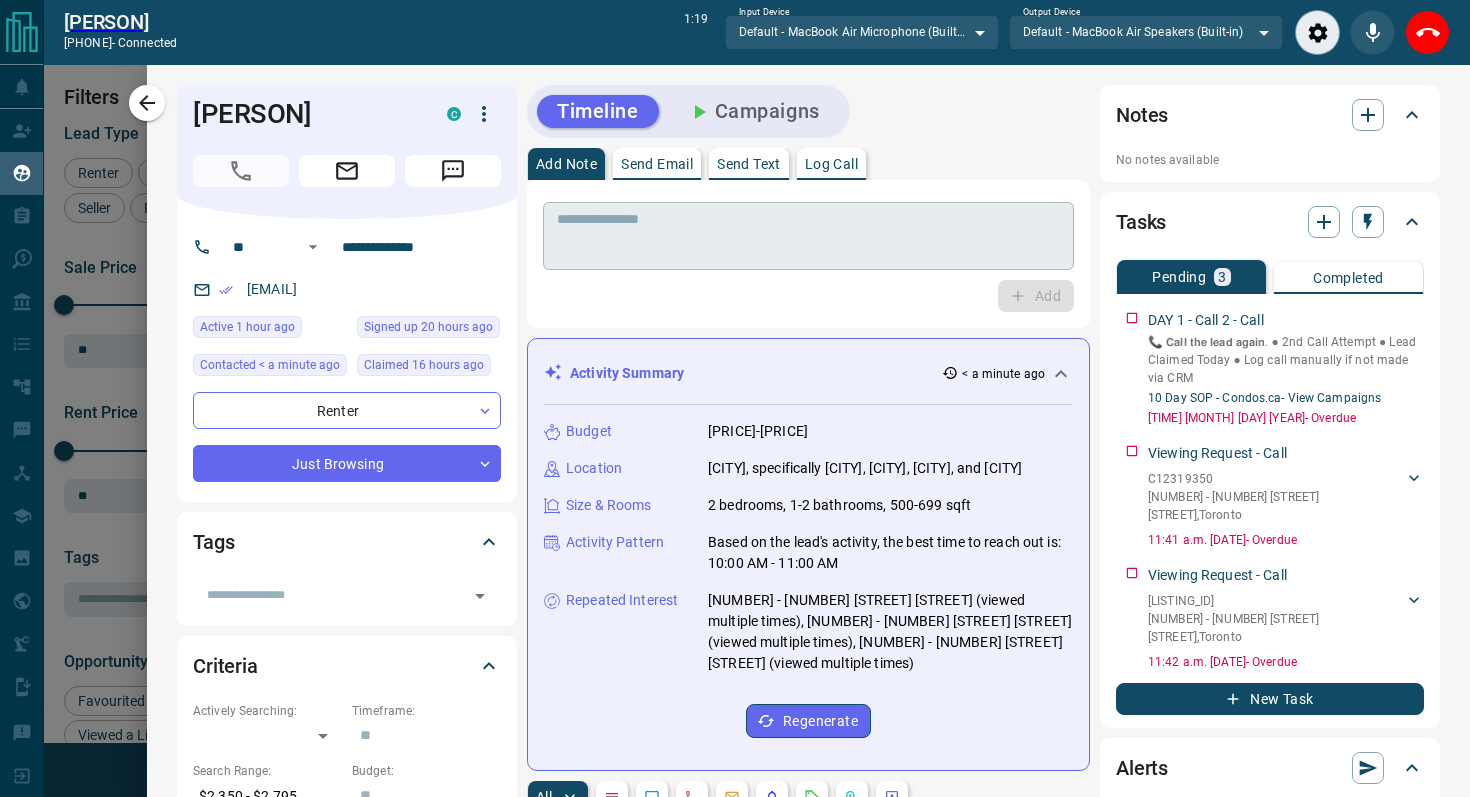 click at bounding box center [808, 236] 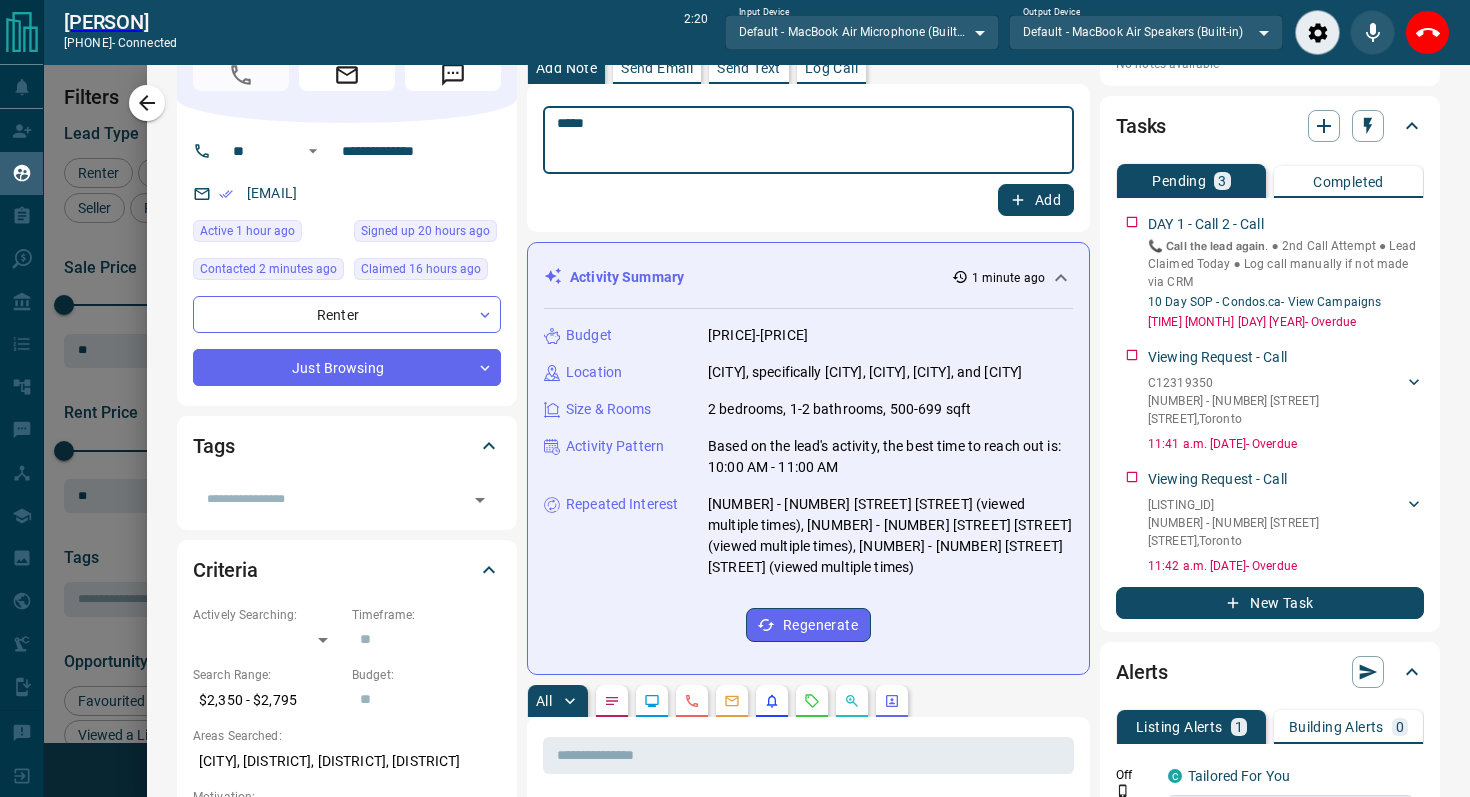 scroll, scrollTop: 0, scrollLeft: 0, axis: both 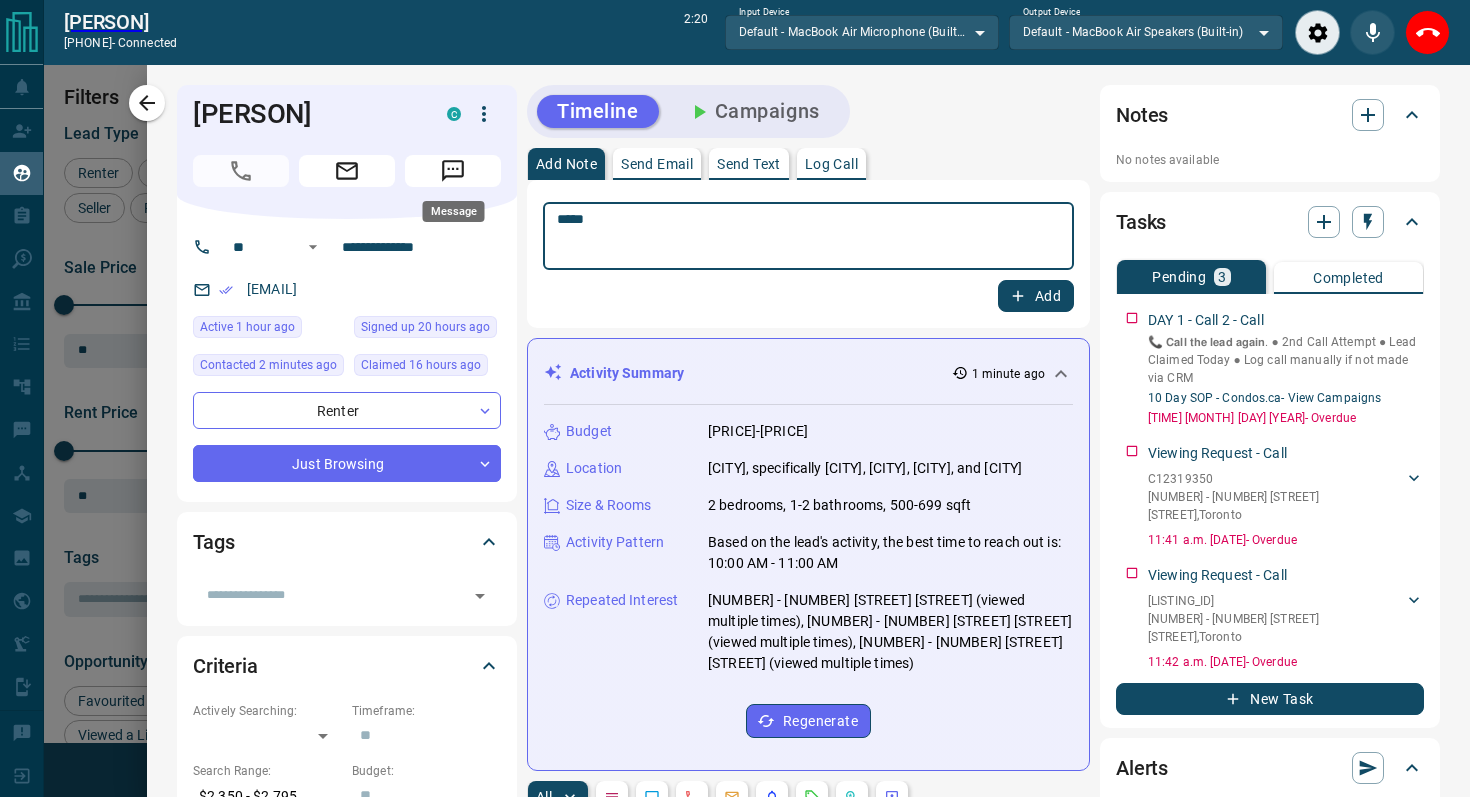 click at bounding box center [453, 171] 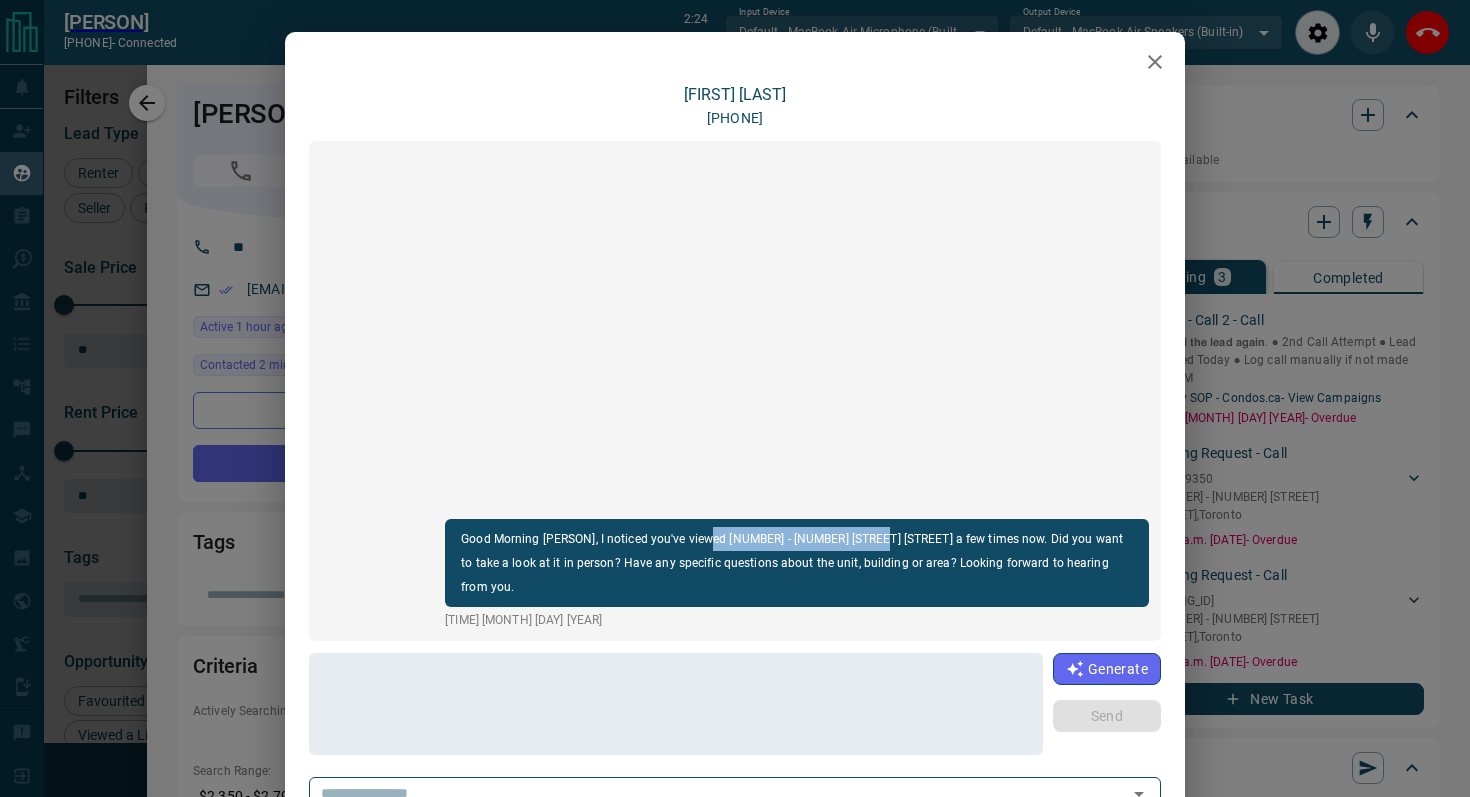 drag, startPoint x: 863, startPoint y: 560, endPoint x: 706, endPoint y: 556, distance: 157.05095 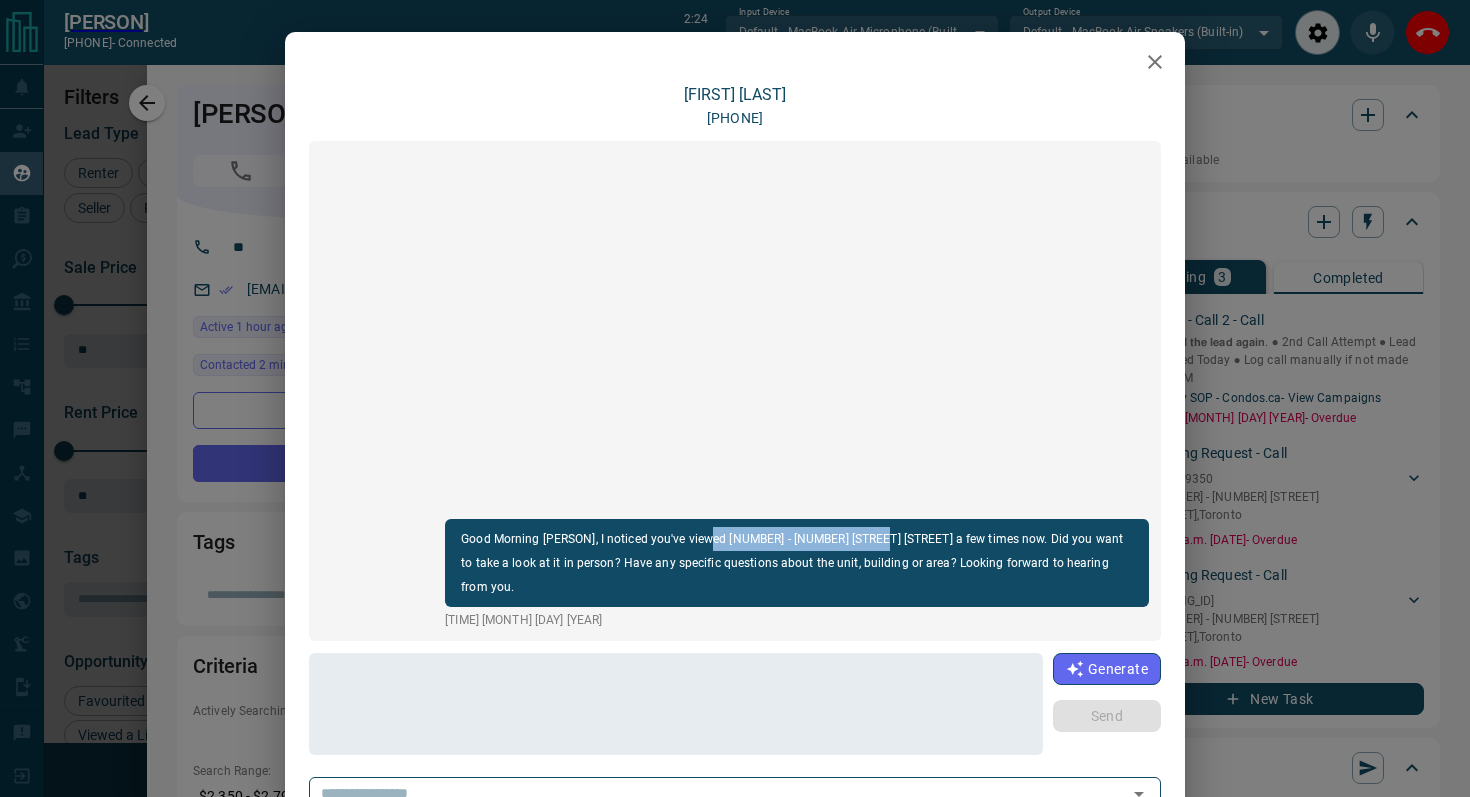 click on "Good Morning [PERSON], I noticed you've viewed [NUMBER] - [NUMBER] [STREET] [STREET] a few times now. Did you want to take a look at it in person? Have any specific questions about the unit, building or area? Looking forward to hearing from you." at bounding box center [797, 563] 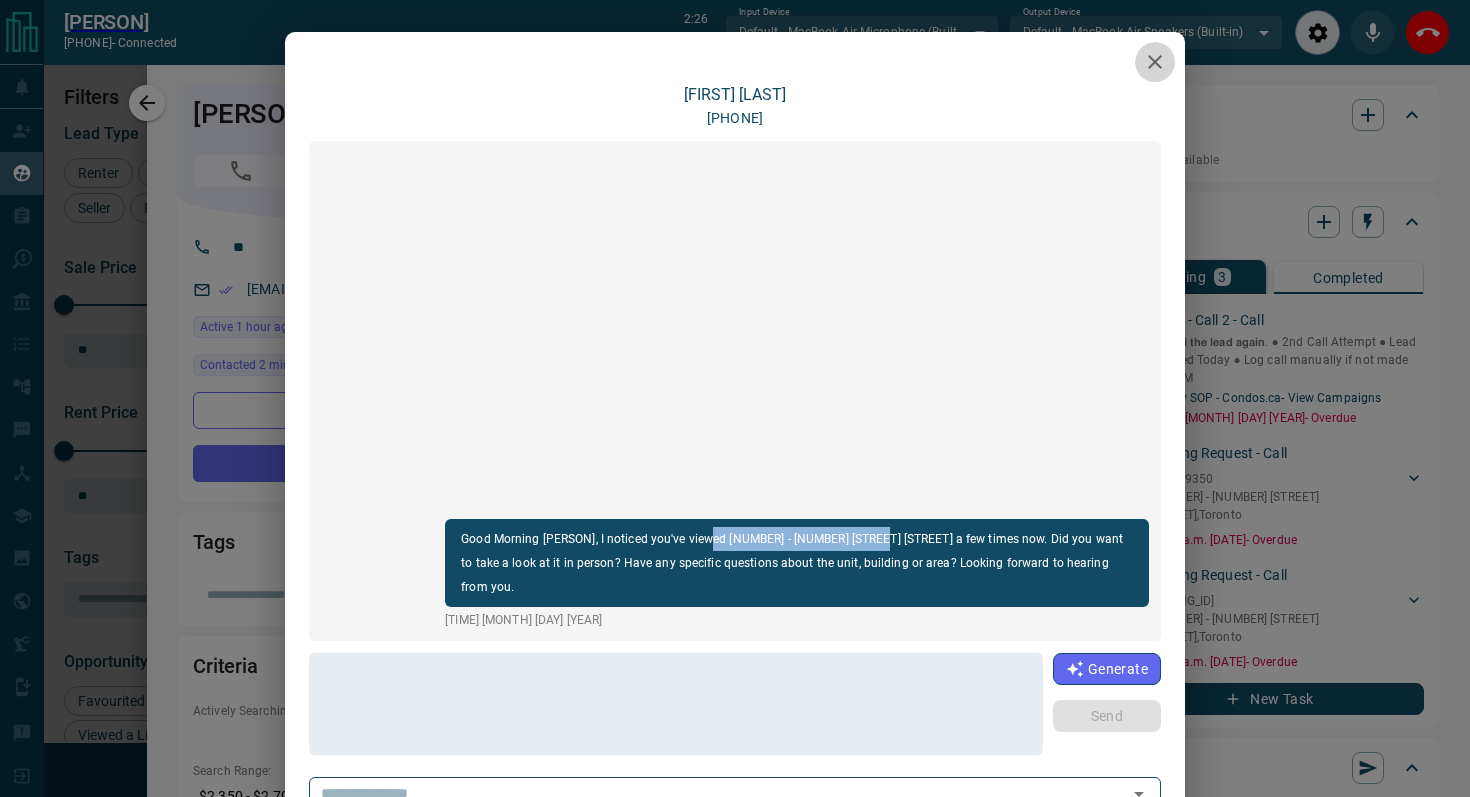 click 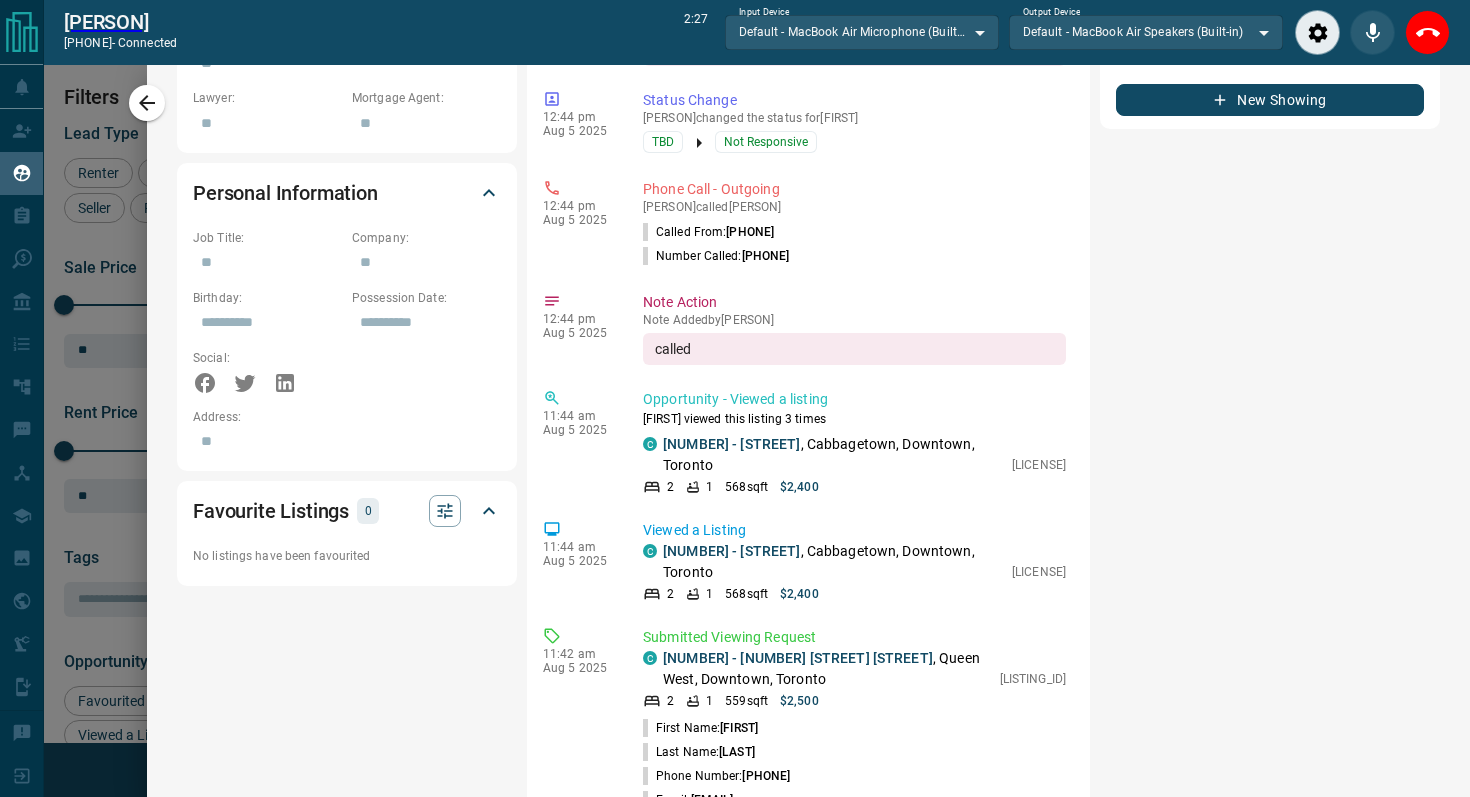 scroll, scrollTop: 1111, scrollLeft: 0, axis: vertical 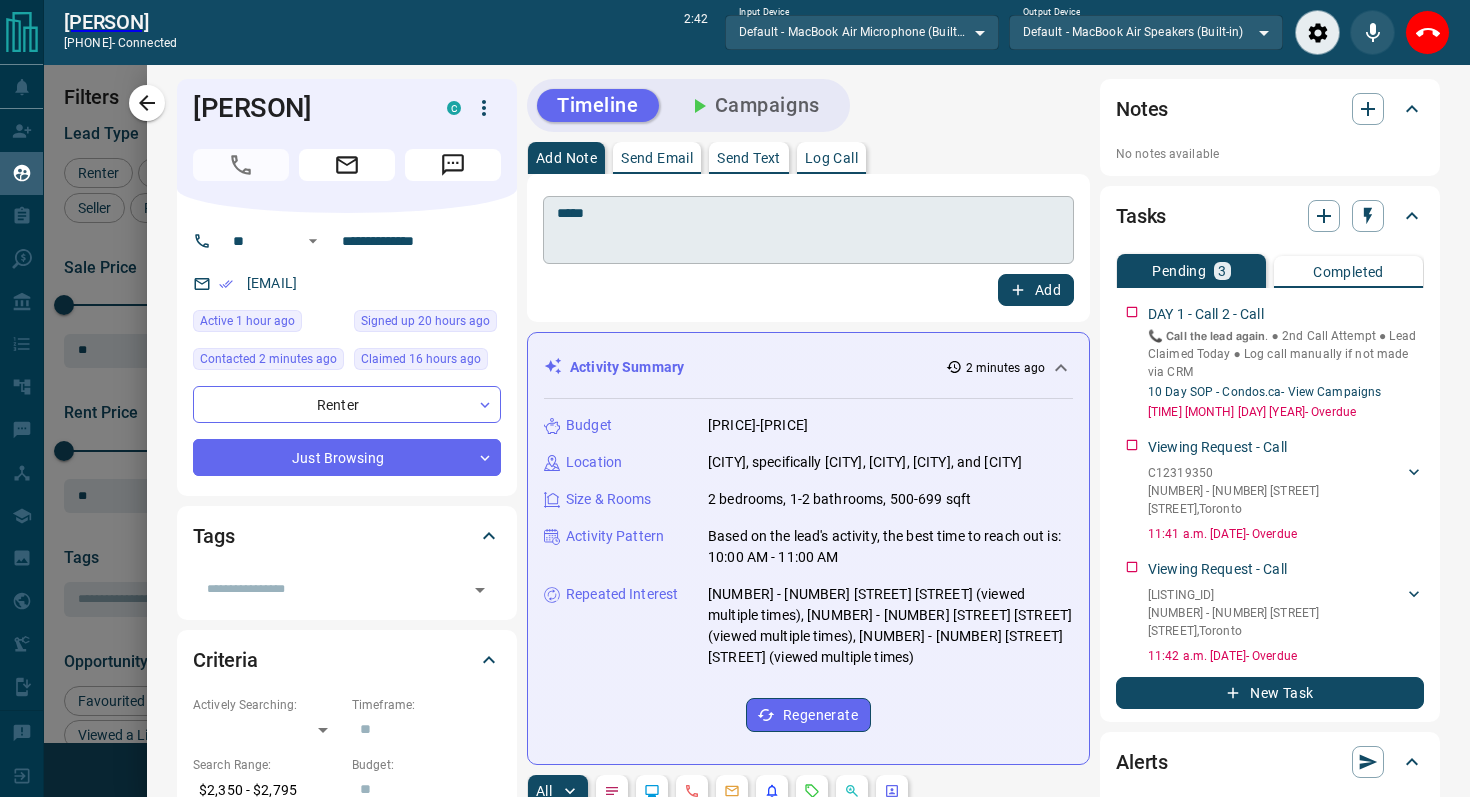 click on "*****" at bounding box center (808, 230) 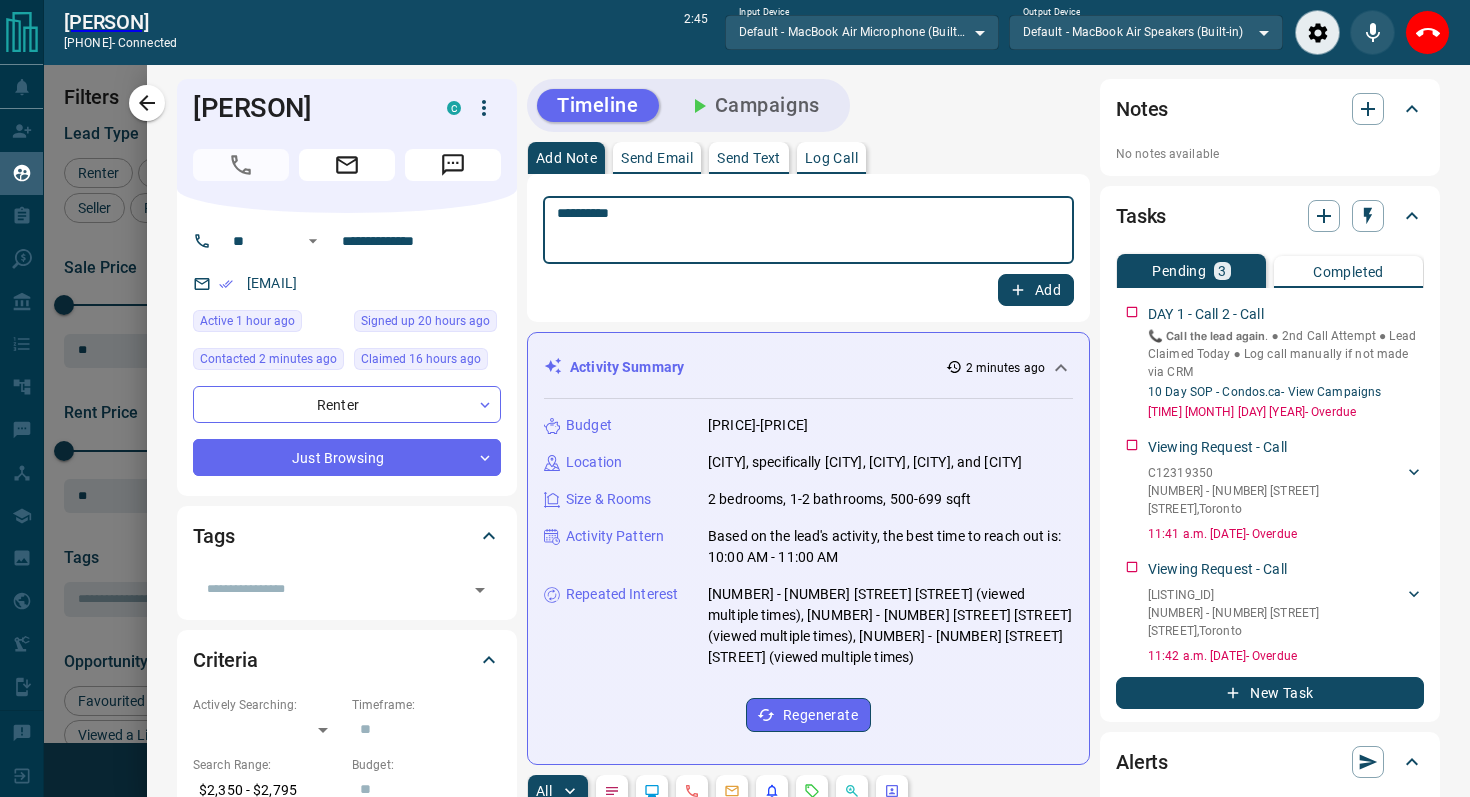 type on "**********" 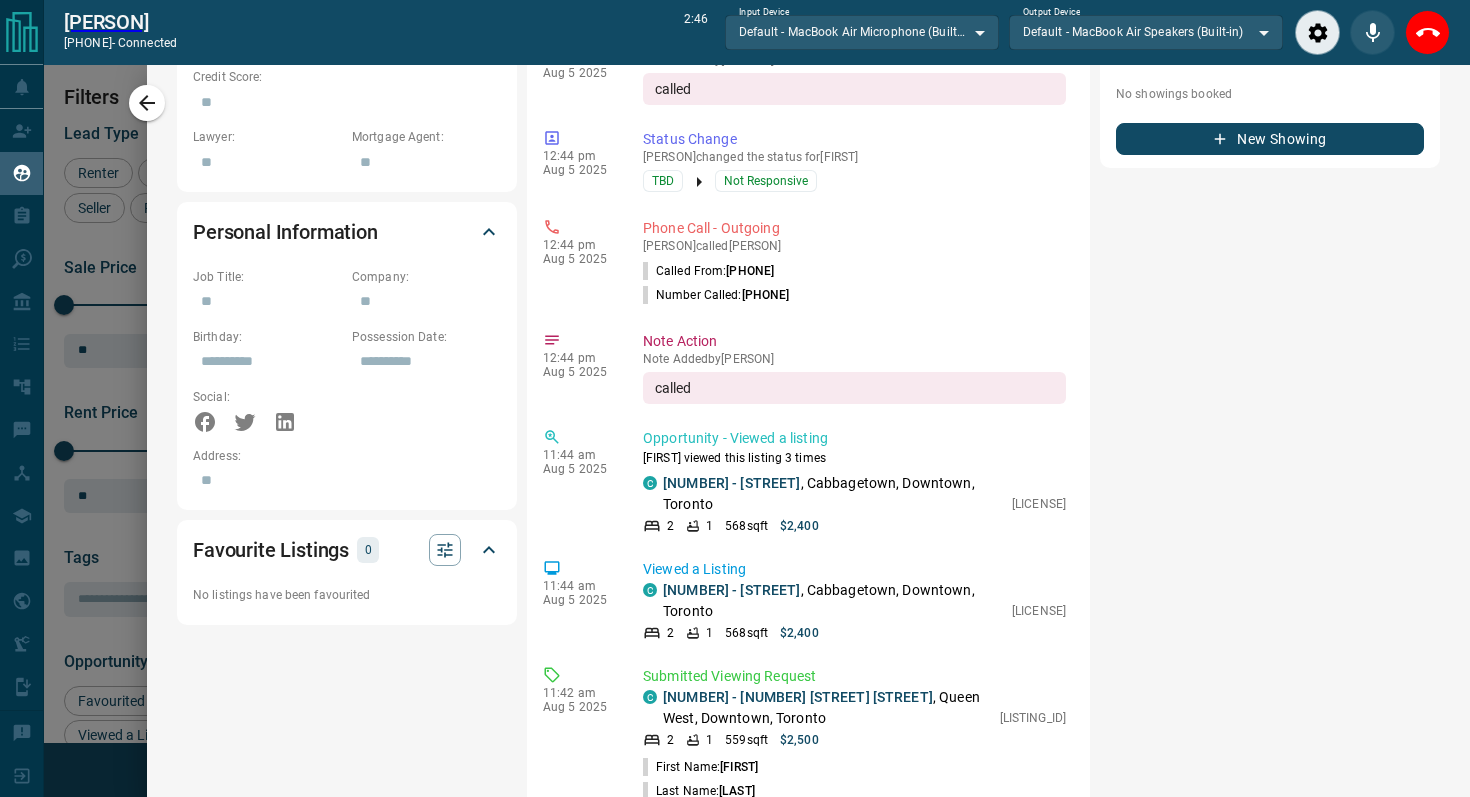 scroll, scrollTop: 1166, scrollLeft: 0, axis: vertical 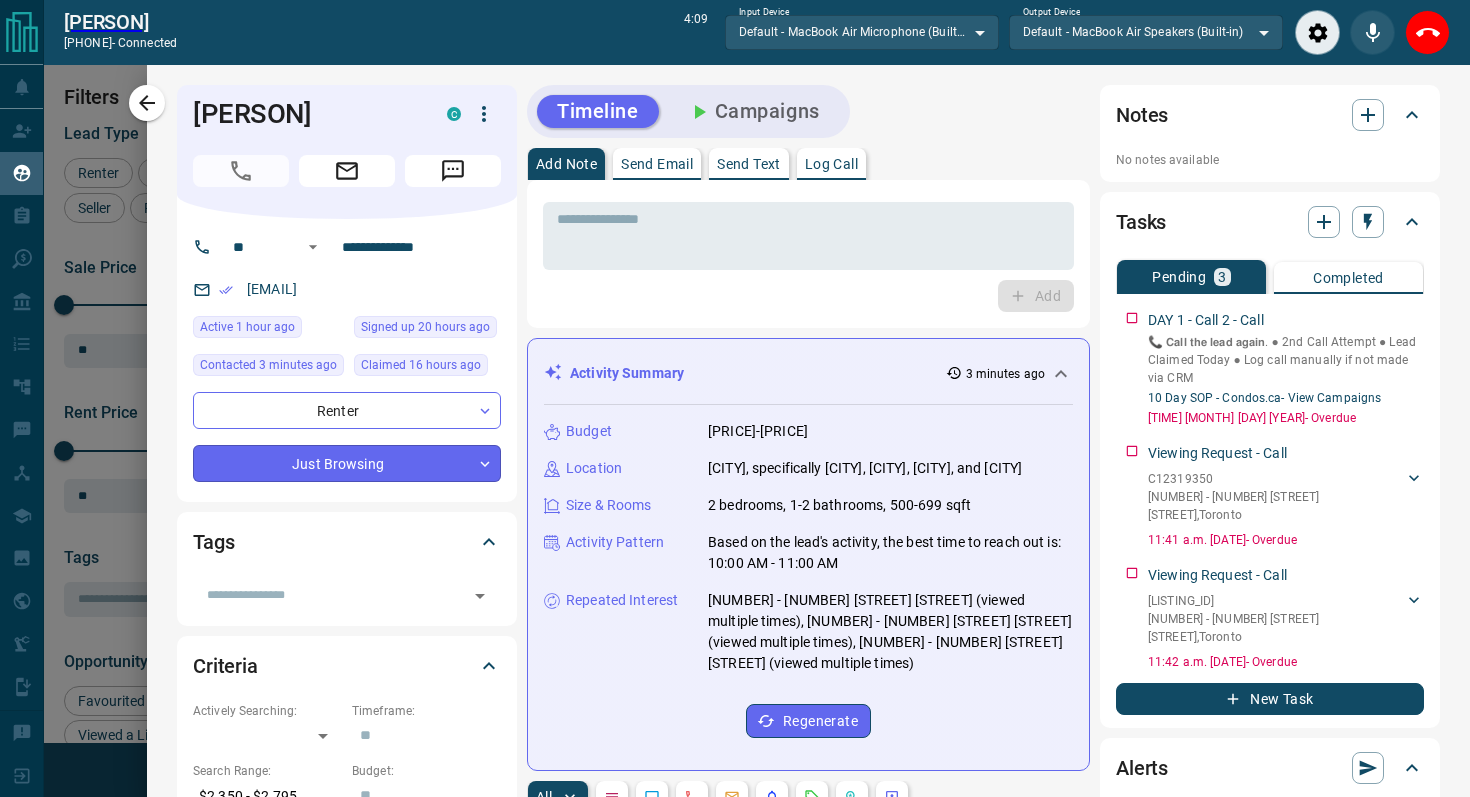 click on "Lead Transfers Claim Leads My Leads Tasks Opportunities Deals Campaigns Automations Messages Broker Bay Training Media Services Agent Resources Precon Worksheet Mobile Apps Disclosure Logout [FIRST] [LAST] +[PHONE]  -   connected 4:09 Input Device Default - MacBook Air Microphone (Built-in) ******* ​ Output Device Default - MacBook Air Speakers (Built-in) ******* ​ My Leads Filters 1 Manage Tabs New Lead All 9894 TBD 24 Do Not Contact - Not Responsive 1687 Bogus 926 Just Browsing 5607 Criteria Obtained 1116 Future Follow Up 158 Warm 88 HOT 99 Taken on Showings 24 Submitted Offer 38 Client 127 Name Details Last Active Claimed Date Status Tags [FIRST] [LAST] Renter C $3K - $3K Downtown, [CITY] 4 hours ago Contacted 12 hours ago 16 hours ago Signed up 18 hours ago TBD + [FIRST] [LAST] Renter C $1K - $7K Downtown, [CITY] 1 day ago Contacted 1 day ago 1 day ago Signed up 3 weeks ago TBD + [FIRST] [LAST] Renter C $2K - $1000M Downtown, [CITY] | Central, +1 1 day ago Contacted 1 day ago 1 day ago TBD + [LICENSE] +" at bounding box center (735, 387) 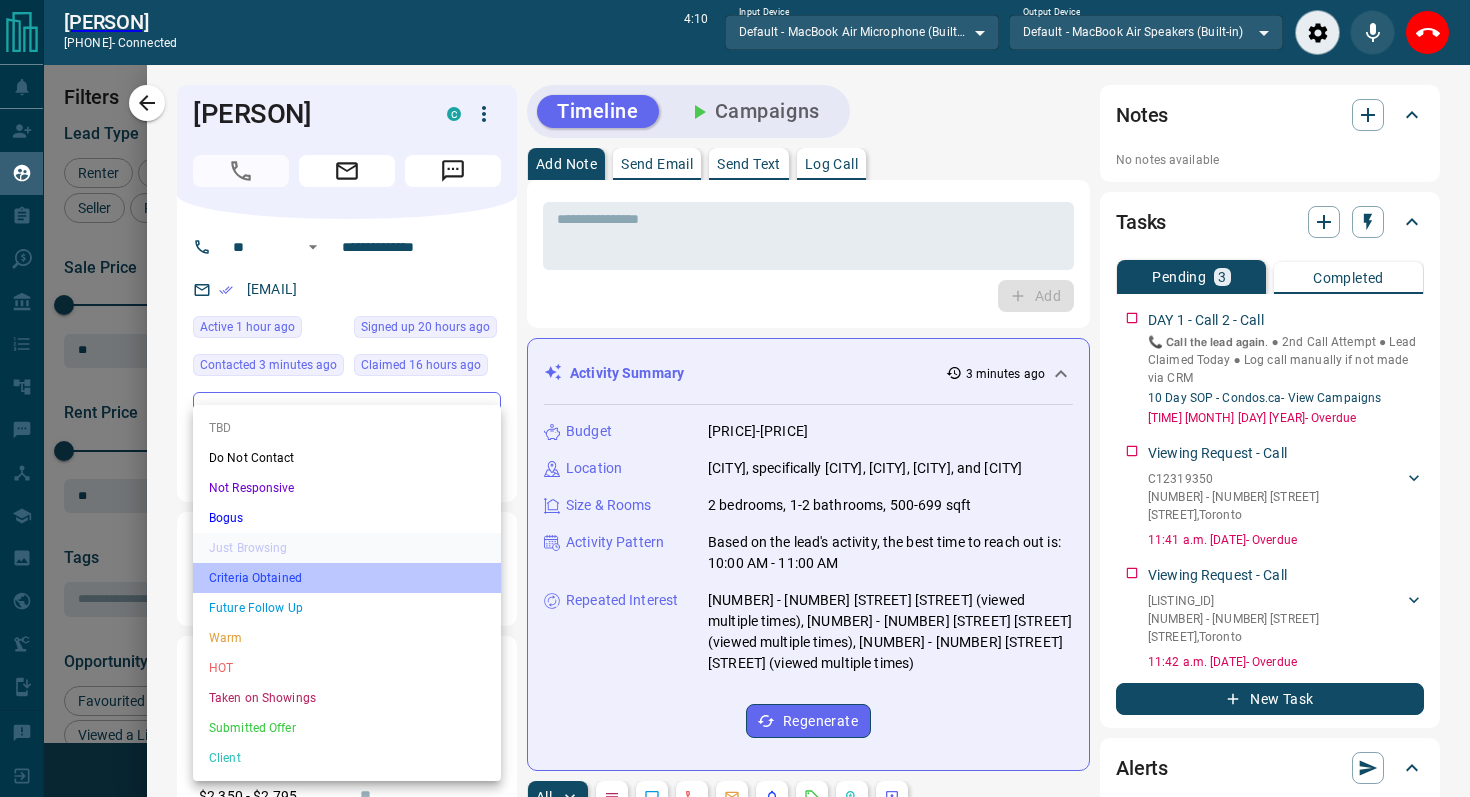 click on "Criteria Obtained" at bounding box center [347, 578] 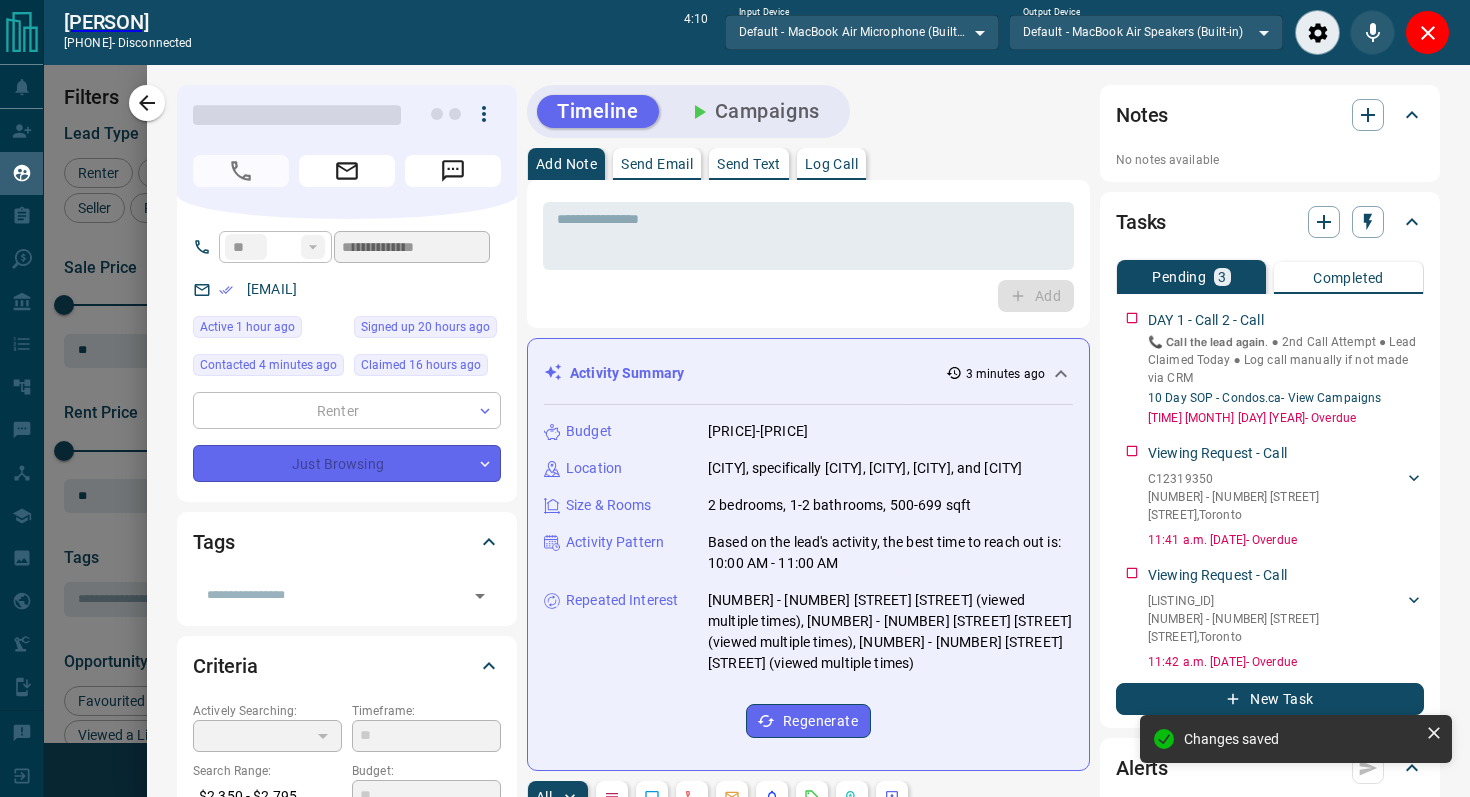type on "*" 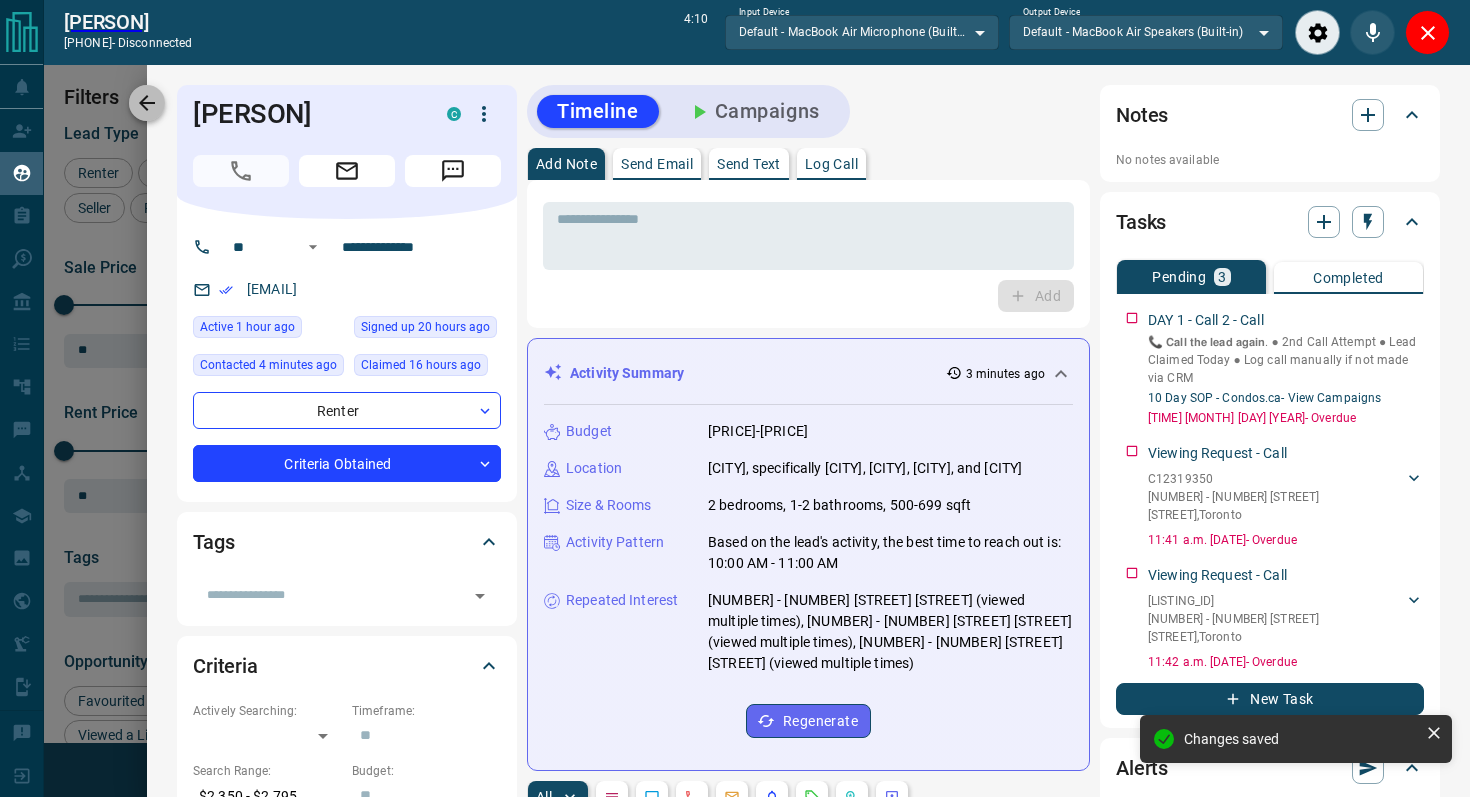 click 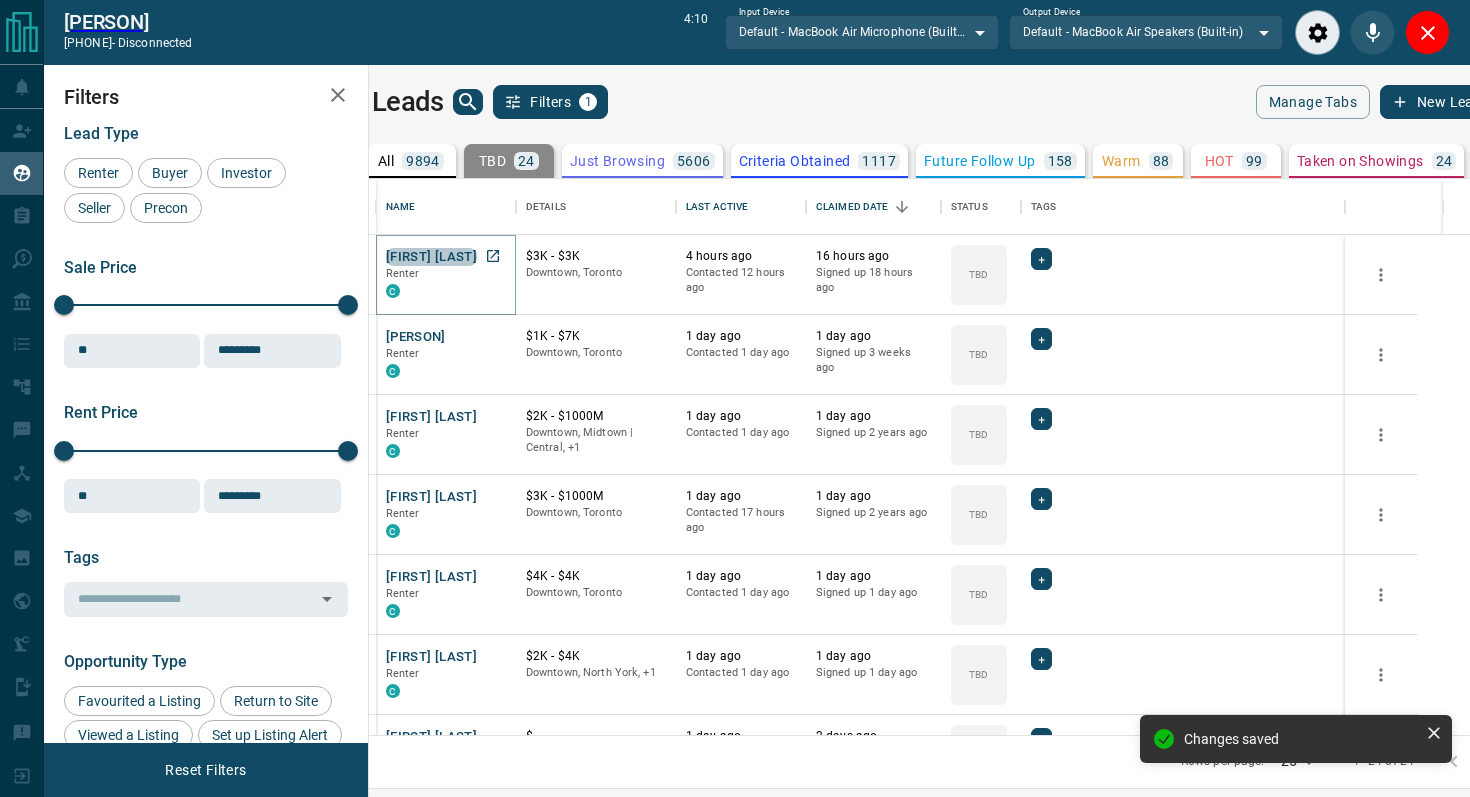 click on "[FIRST] [LAST]" at bounding box center (431, 257) 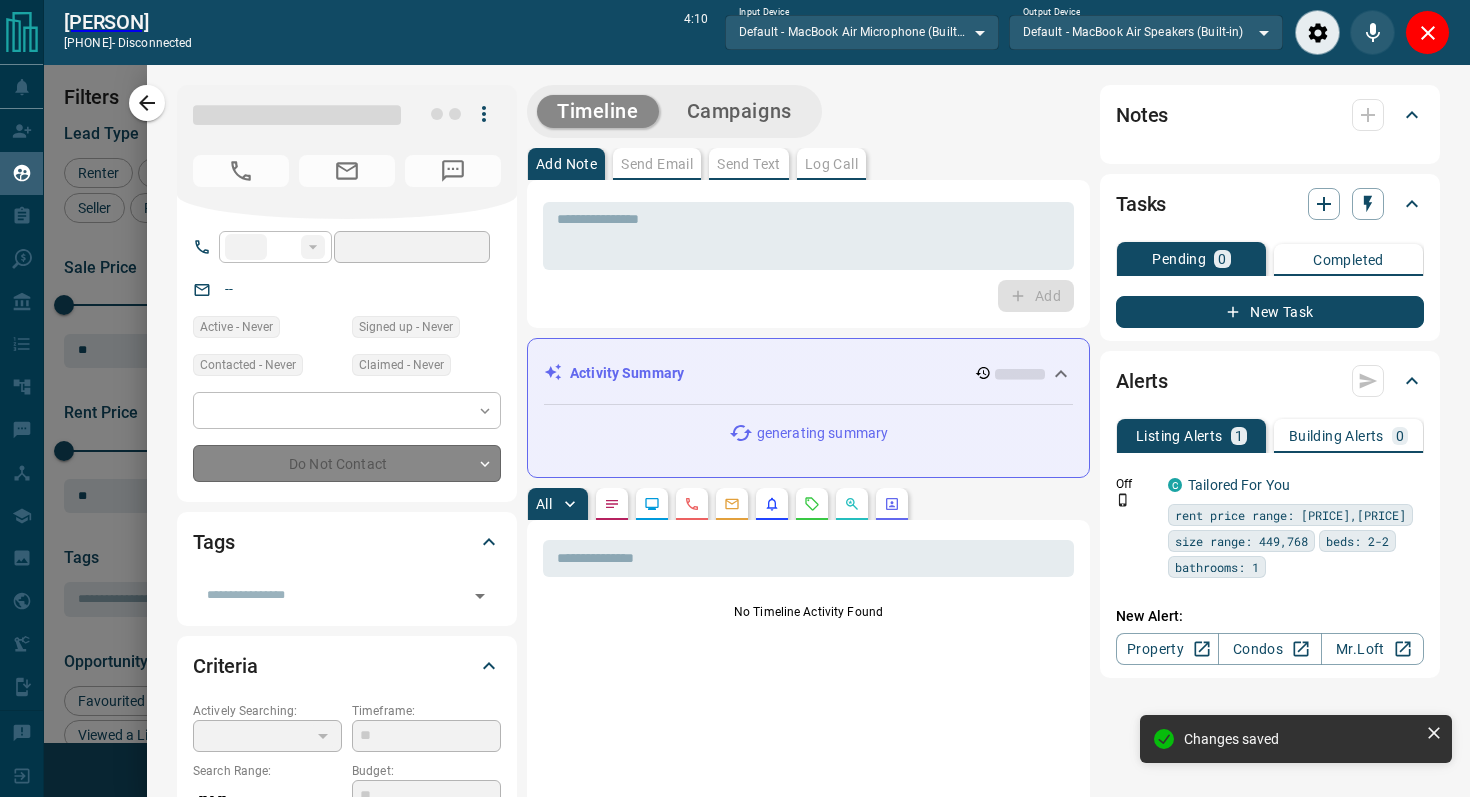 type on "**" 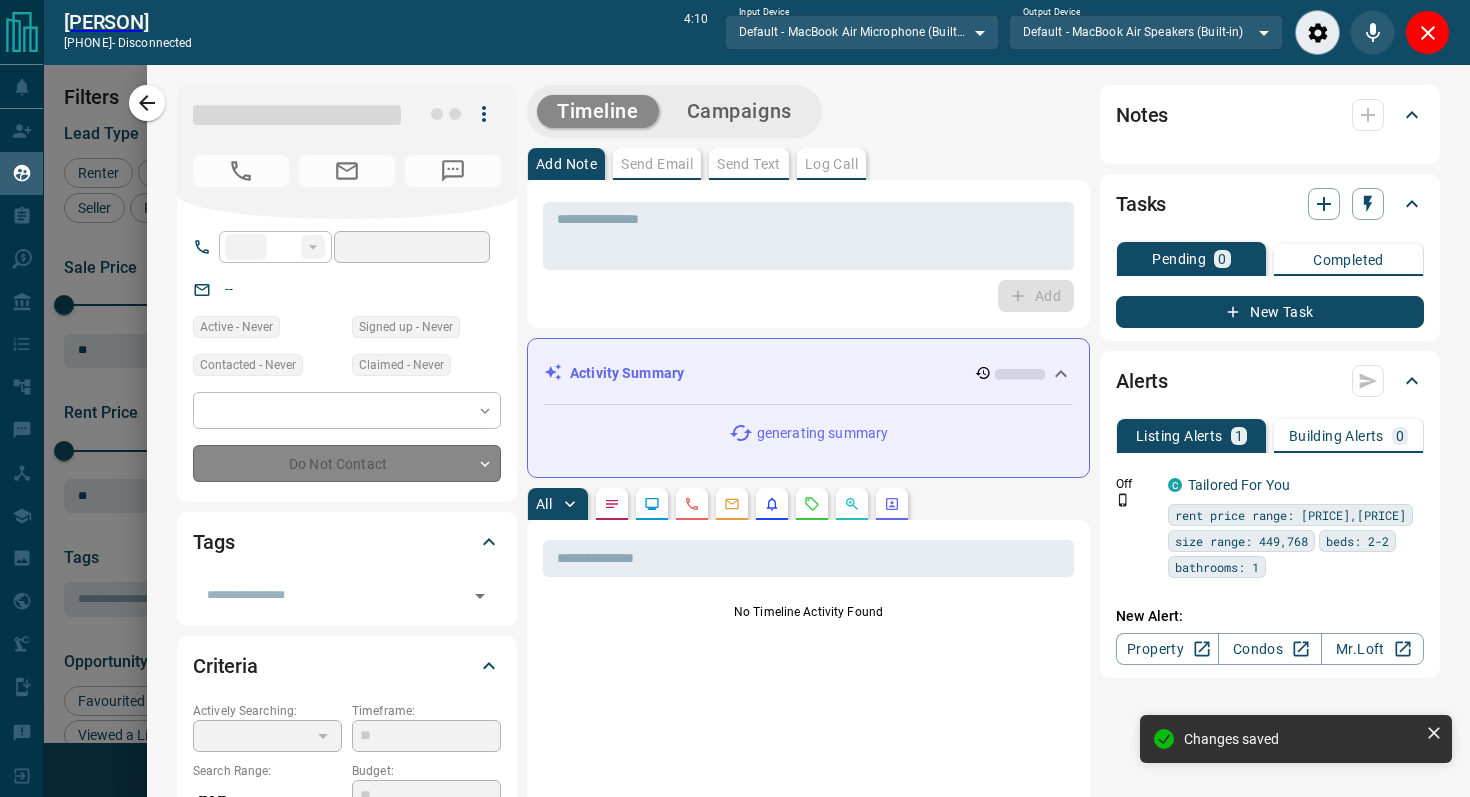 type on "**********" 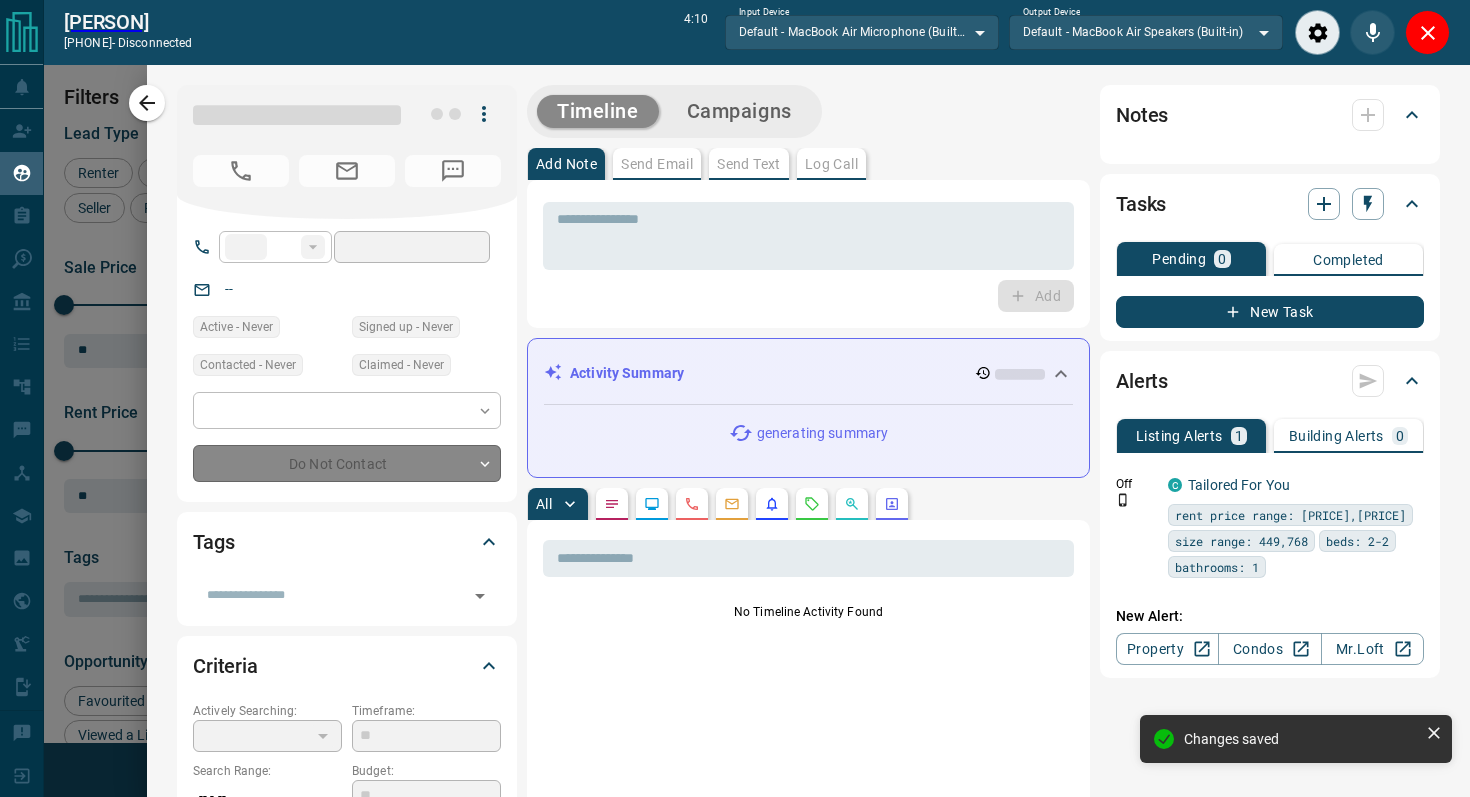 type on "**********" 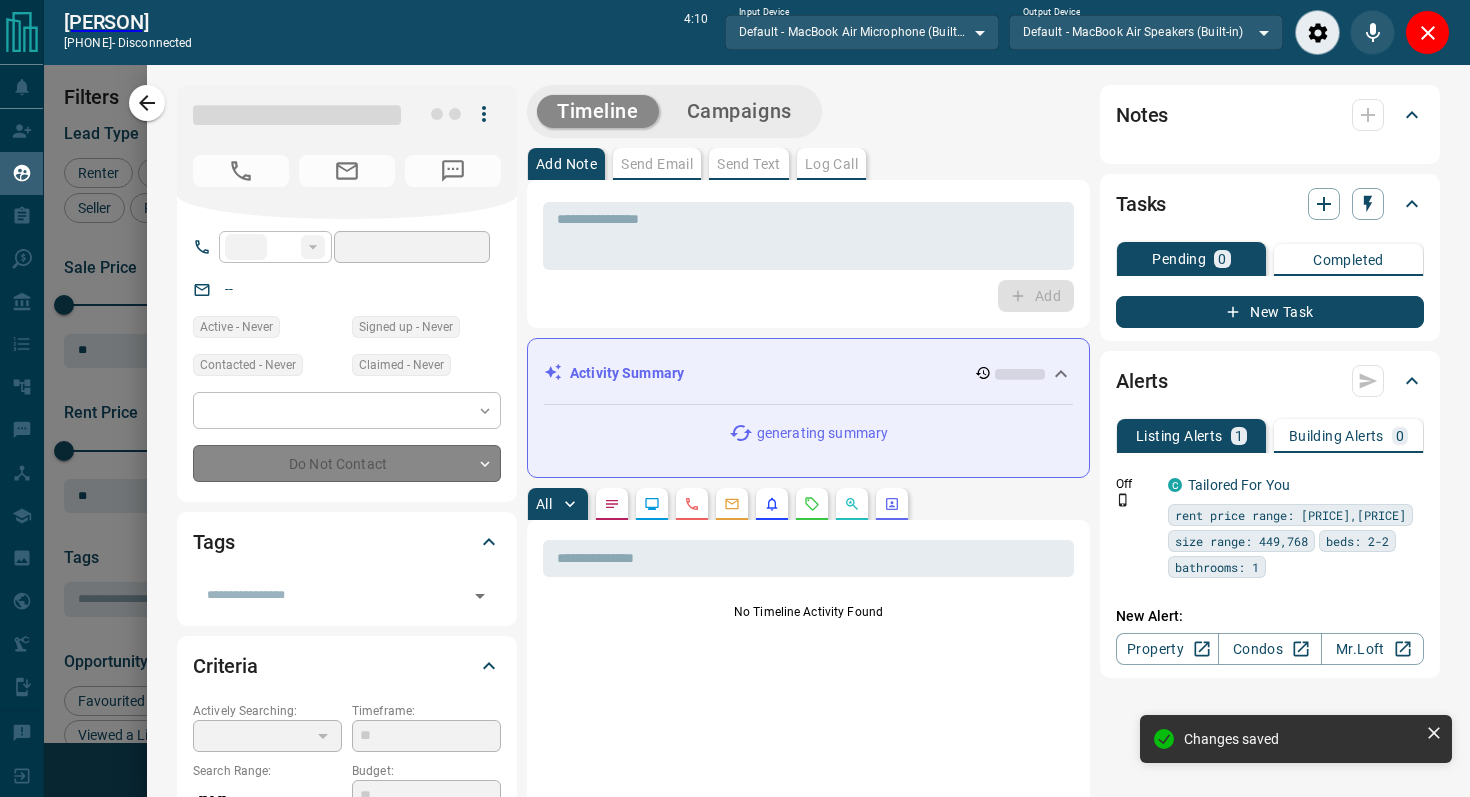 type on "**" 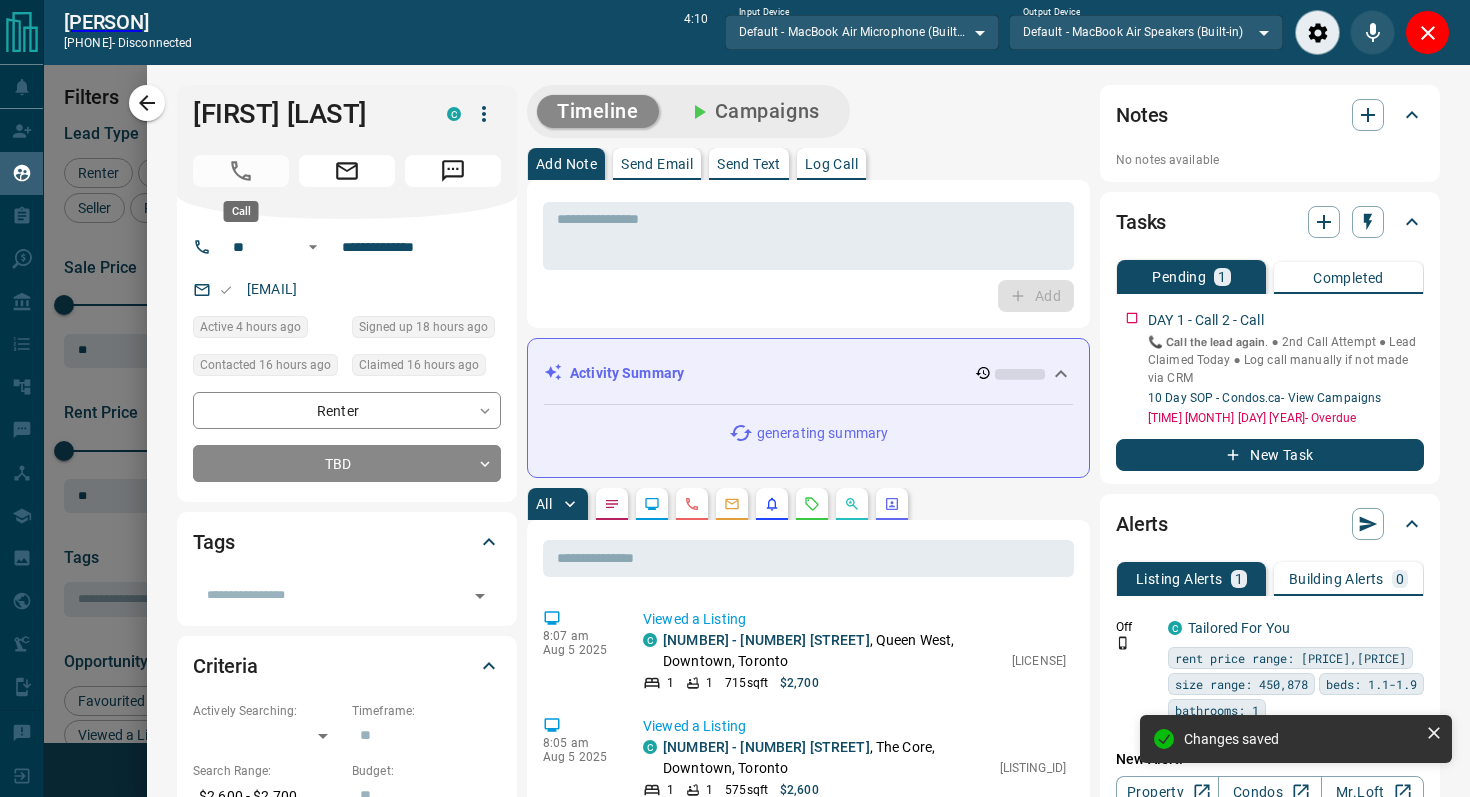 click at bounding box center (241, 171) 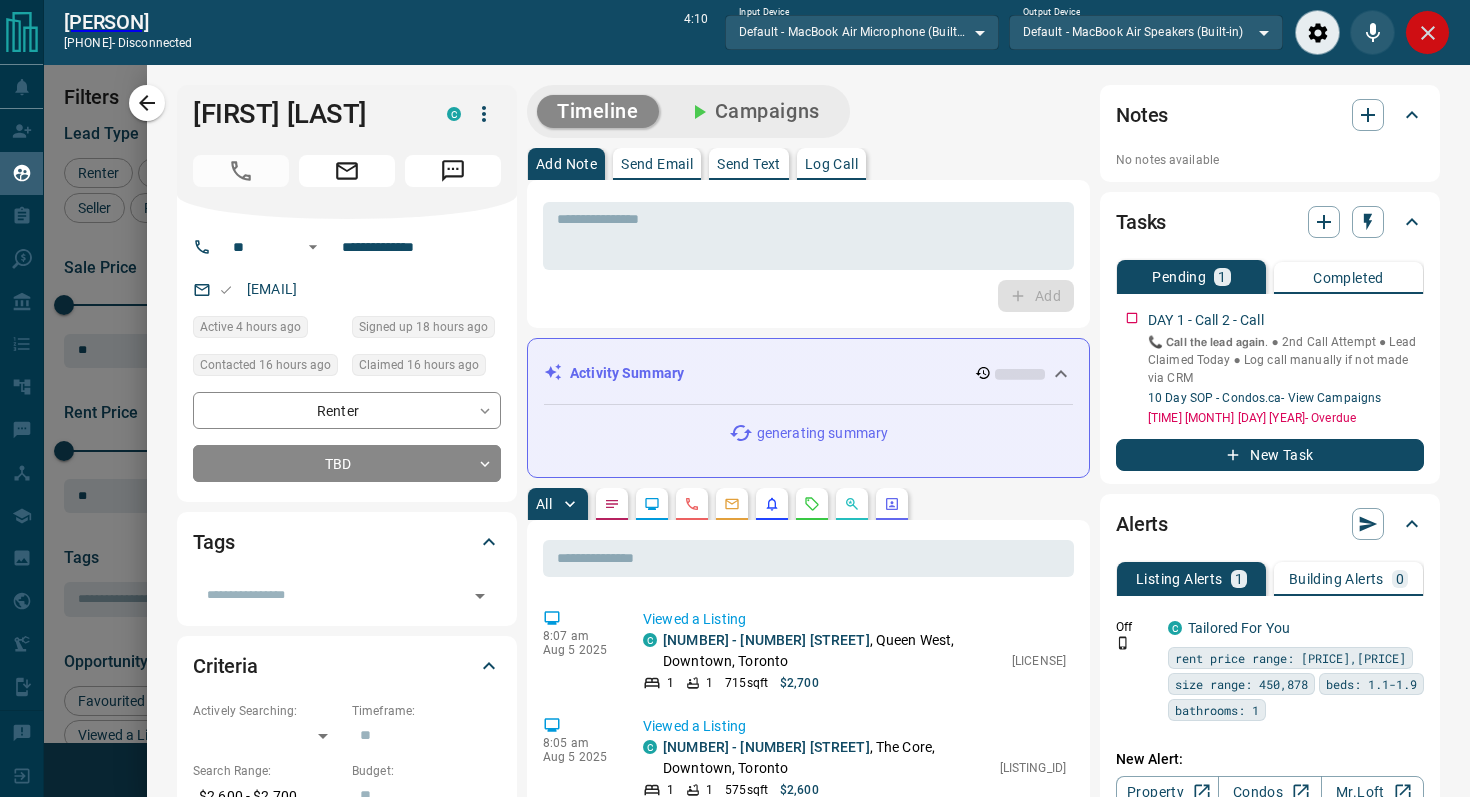 click 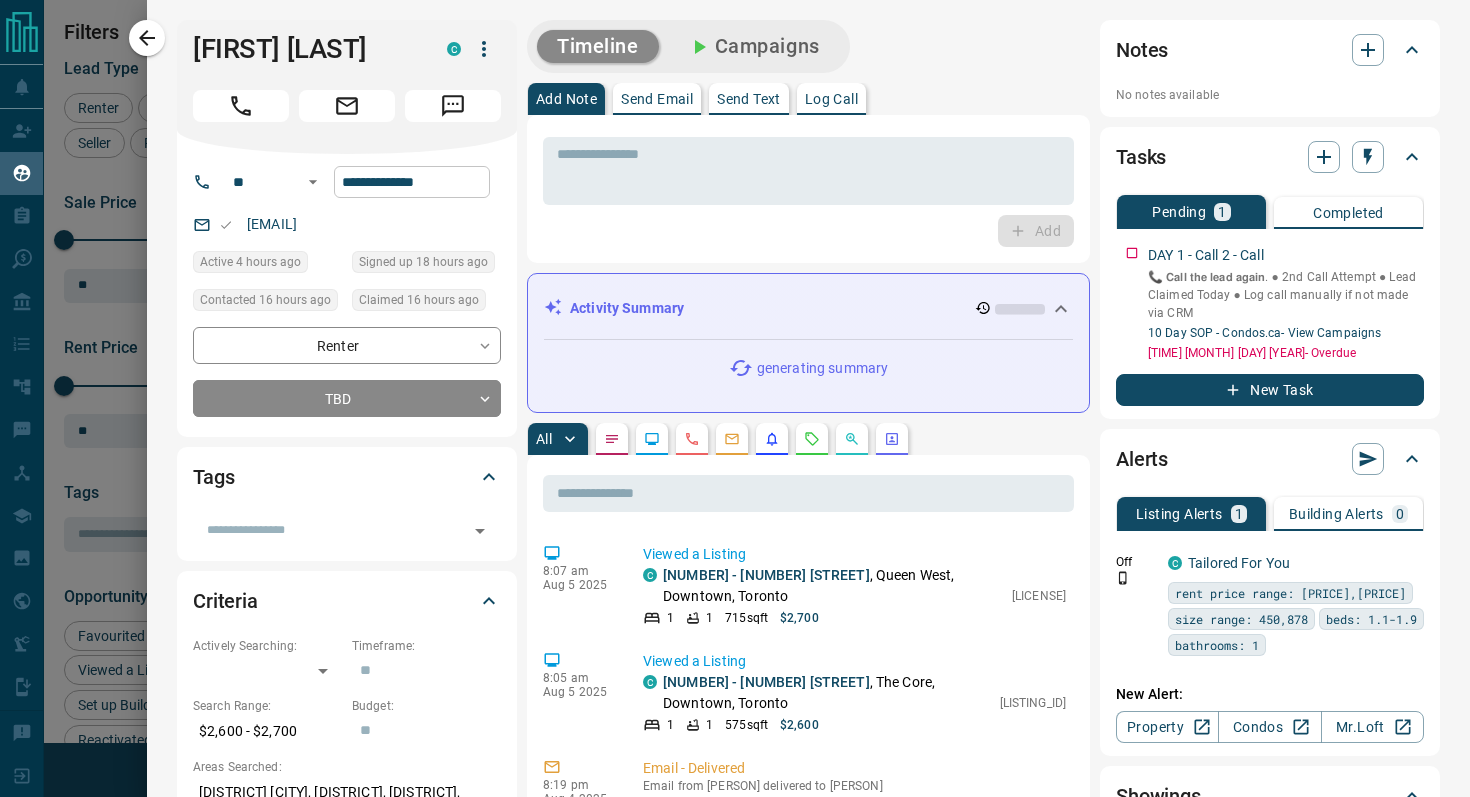 scroll, scrollTop: 1, scrollLeft: 1, axis: both 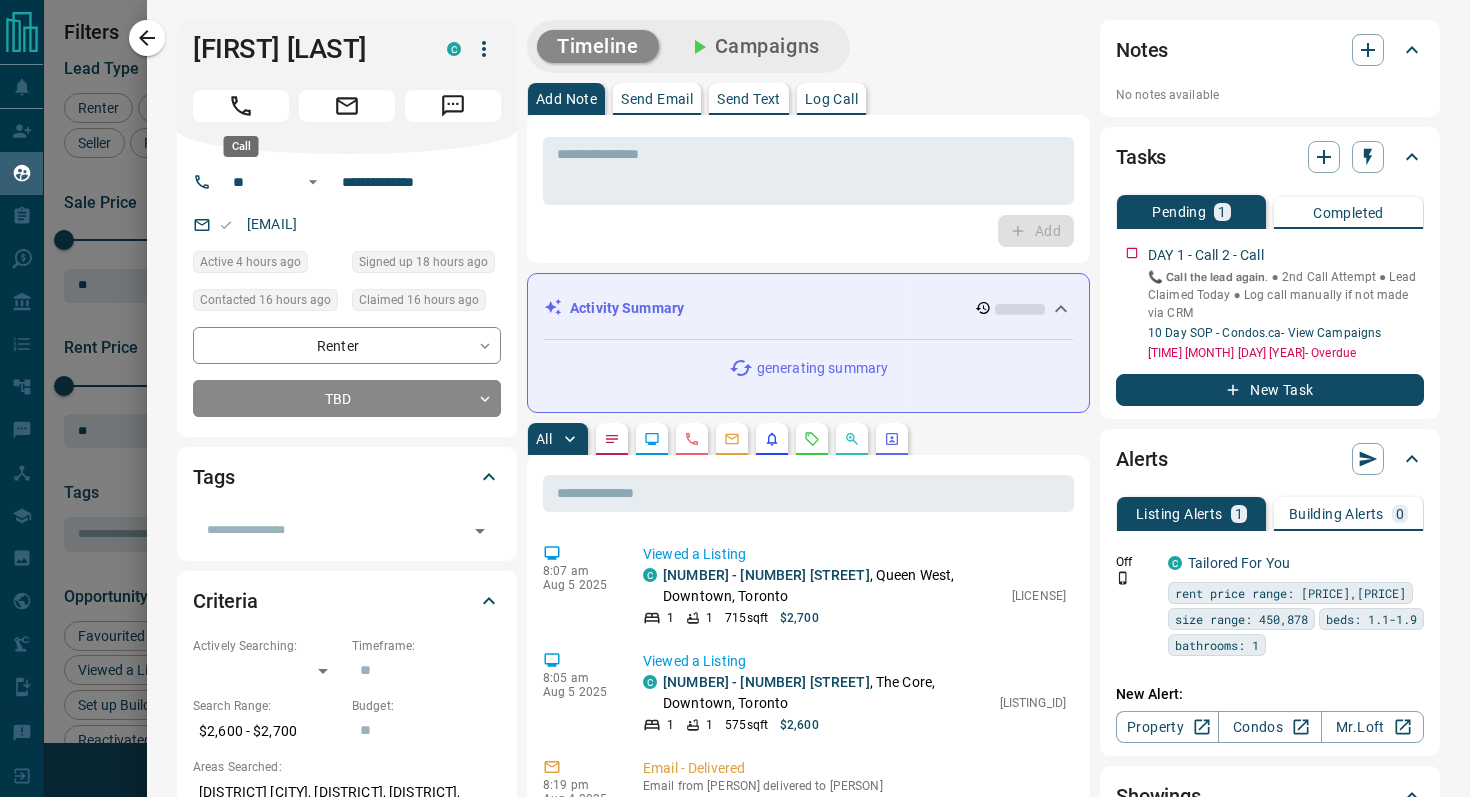 click at bounding box center [241, 106] 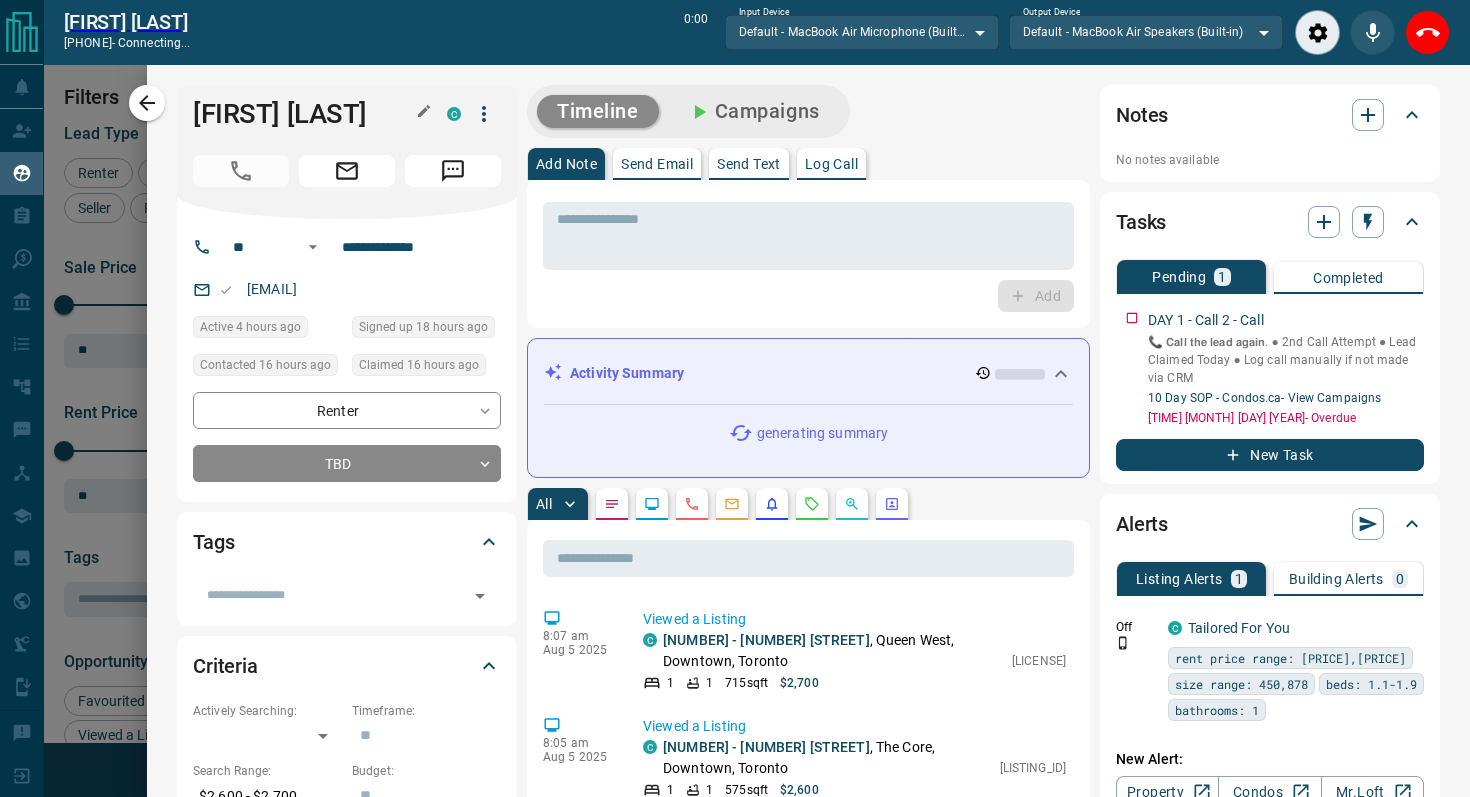 scroll, scrollTop: 556, scrollLeft: 1092, axis: both 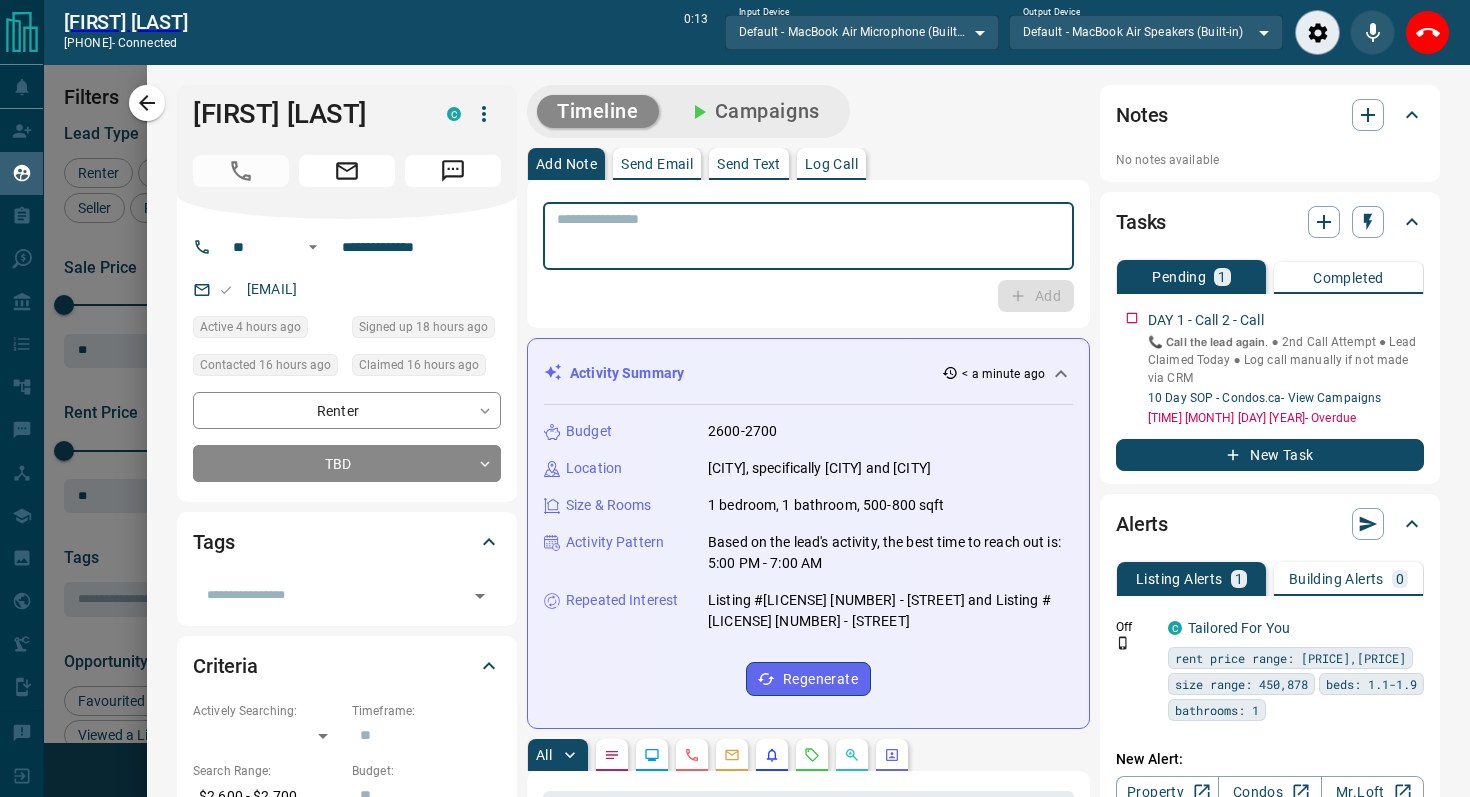 click at bounding box center [808, 236] 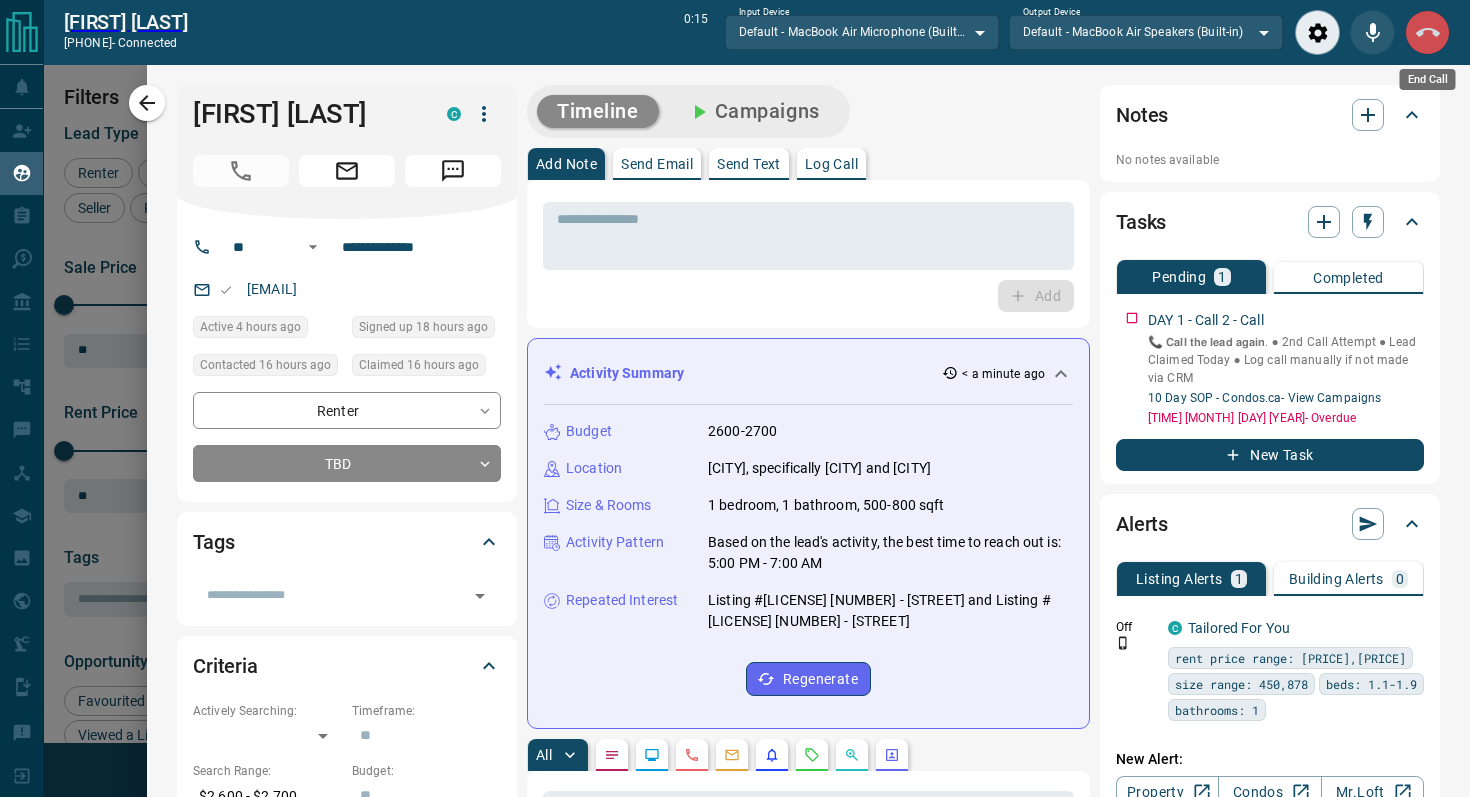 click at bounding box center [1427, 32] 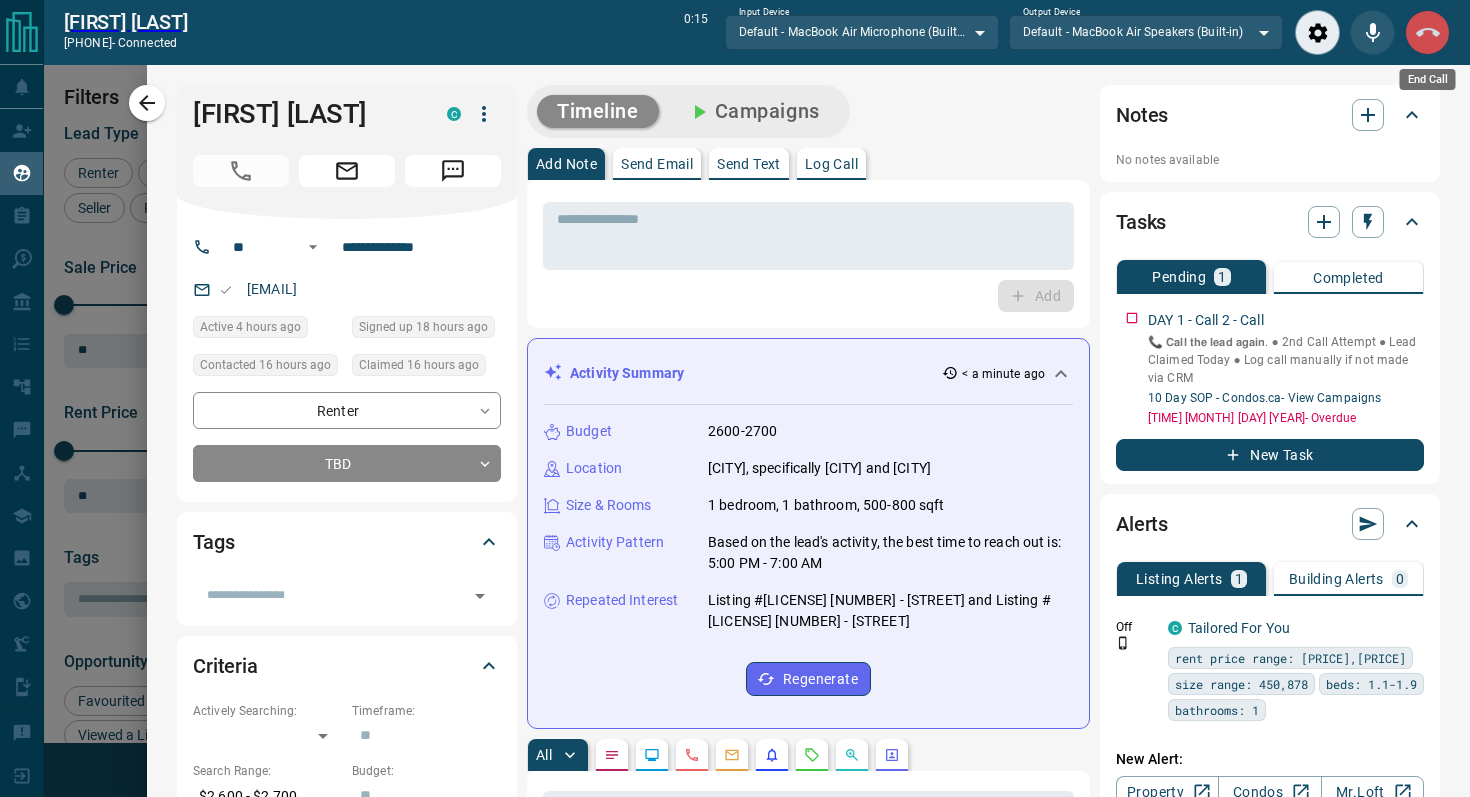 scroll, scrollTop: 1, scrollLeft: 1, axis: both 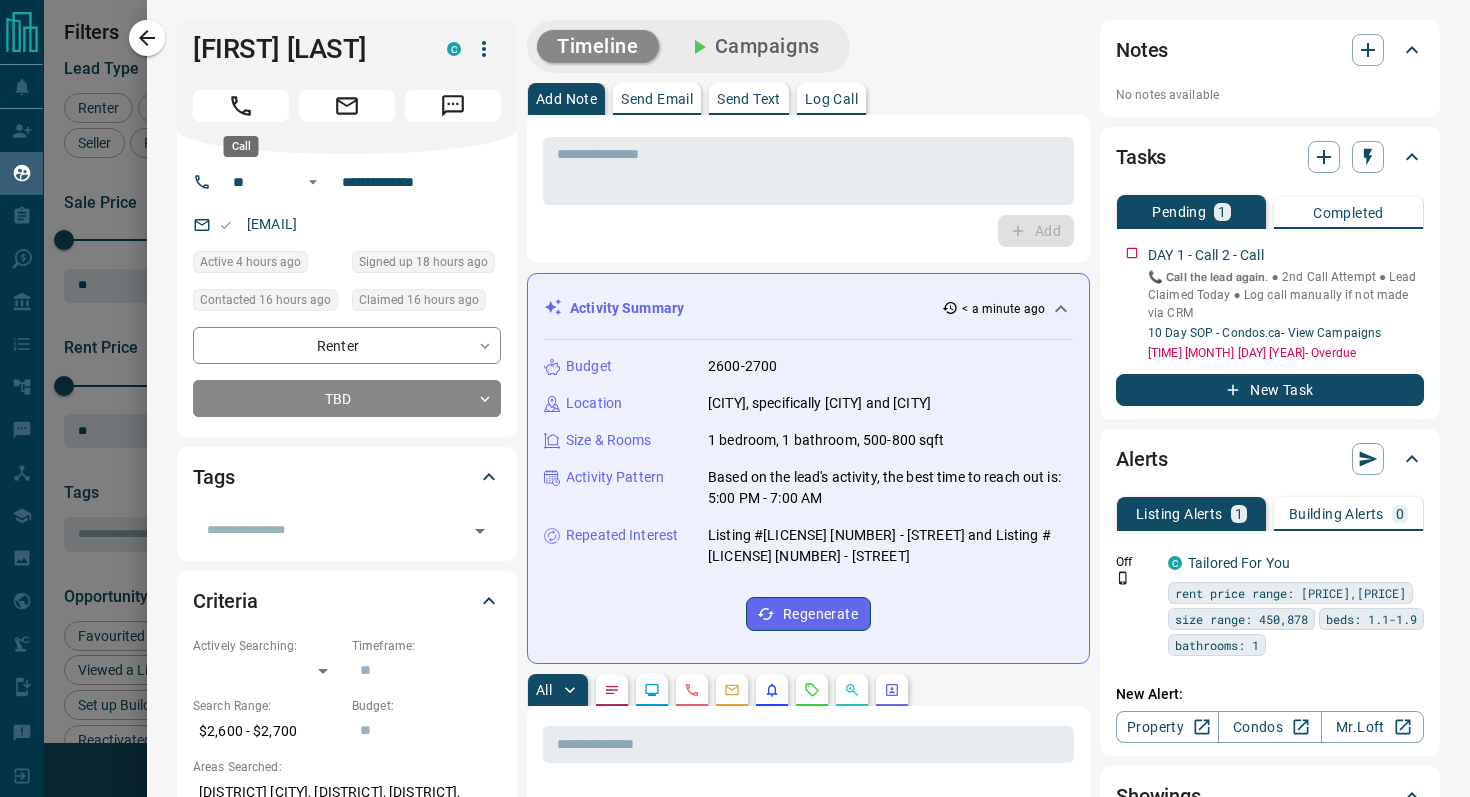 click at bounding box center [241, 106] 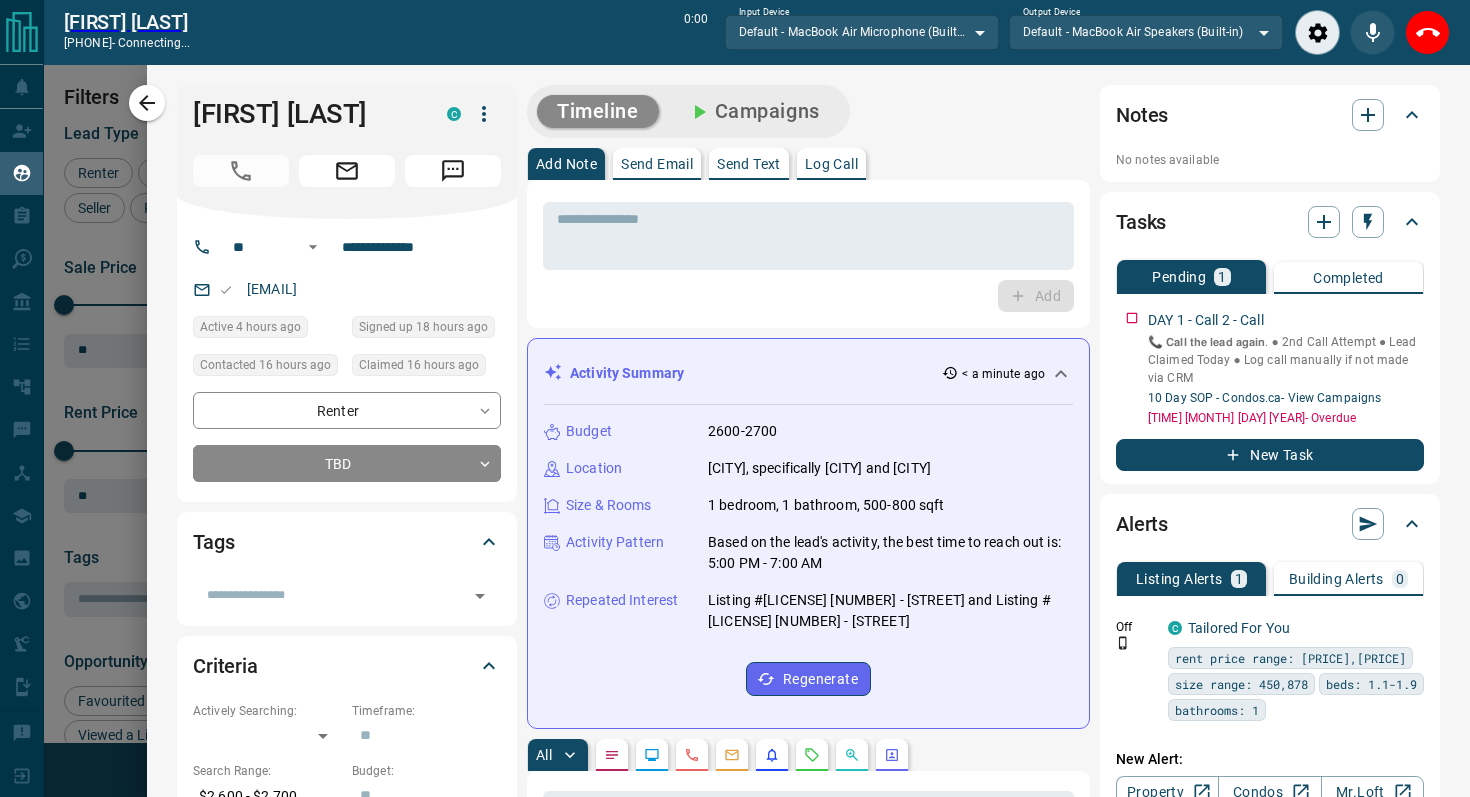 scroll, scrollTop: 556, scrollLeft: 1092, axis: both 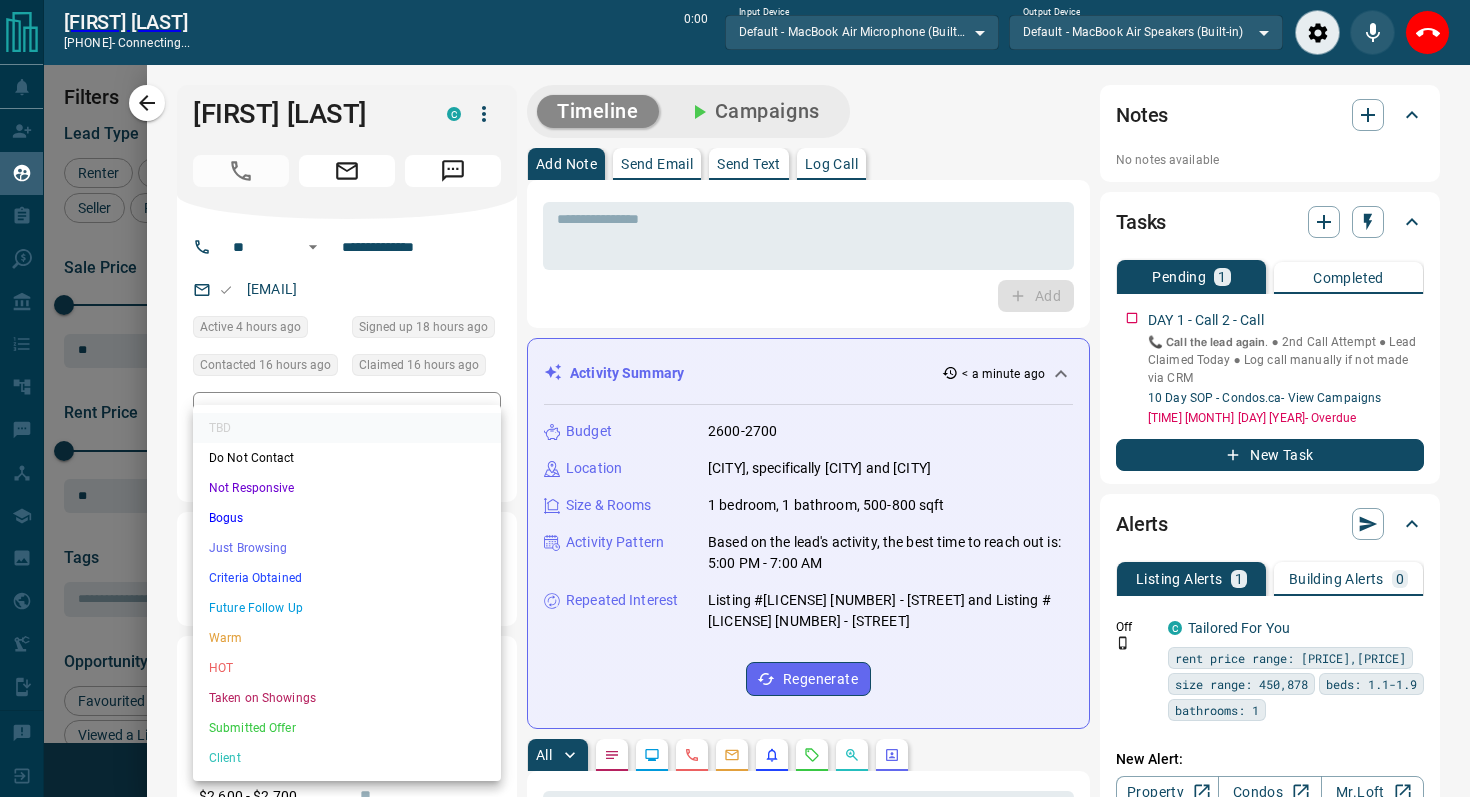 click on "Lead Transfers Claim Leads My Leads Tasks Opportunities Deals Campaigns Automations Messages Broker Bay Training Media Services Agent Resources Precon Worksheet Mobile Apps Disclosure Logout [FIRST] [LAST] +[PHONE]  -   connecting... 0:00 Input Device Default - MacBook Air Microphone (Built-in) ******* ​ Output Device Default - MacBook Air Speakers (Built-in) ******* ​ My Leads Filters 1 Manage Tabs New Lead All 9894 TBD 24 Do Not Contact - Not Responsive 1687 Bogus 926 Just Browsing 5606 Criteria Obtained 1117 Future Follow Up 158 Warm 88 HOT 99 Taken on Showings 24 Submitted Offer 38 Client 127 Name Details Last Active Claimed Date Status Tags [FIRST] [LAST] Renter C $3K - $3K Downtown, [CITY] 4 hours ago Contacted 12 hours ago 16 hours ago Signed up 18 hours ago TBD + [FIRST] [LAST] Renter C $1K - $7K Downtown, [CITY] 1 day ago Contacted 1 day ago 1 day ago Signed up 3 weeks ago TBD + [FIRST] [LAST] Renter C $2K - $1000M Downtown, [CITY] | Central, +1 1 day ago Contacted 1 day ago 1 day ago TBD" at bounding box center [735, 387] 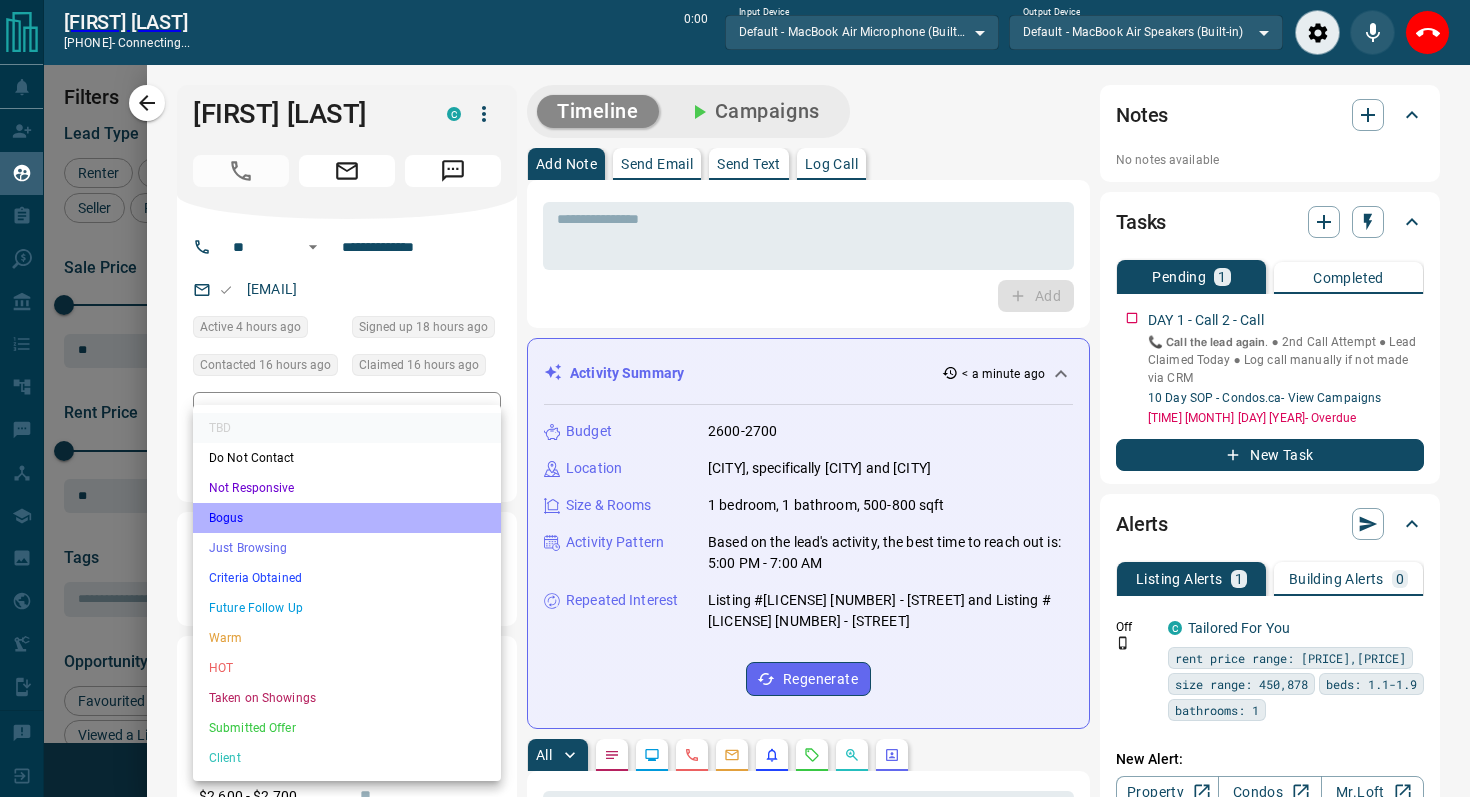 click on "Bogus" at bounding box center (347, 518) 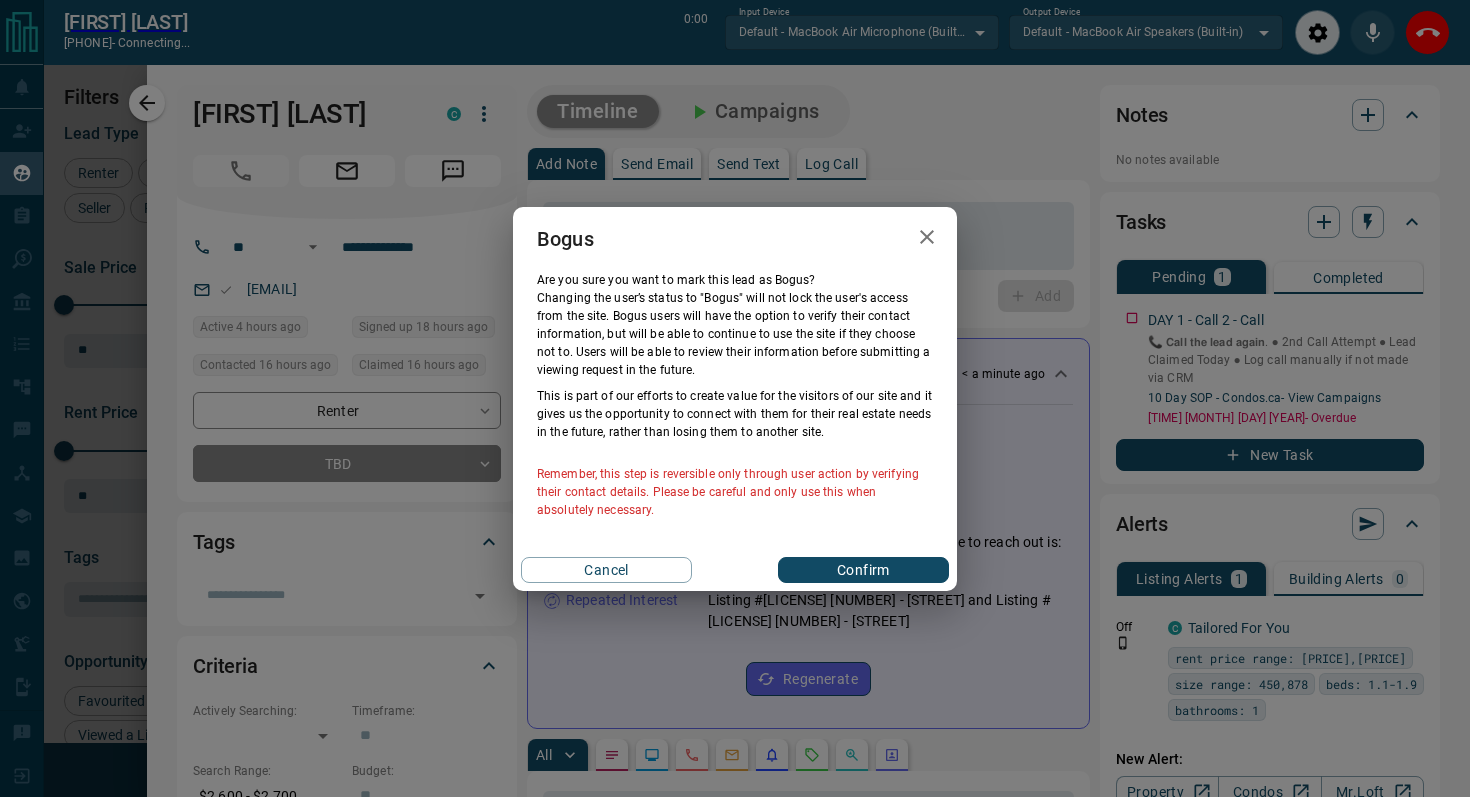 click on "Confirm" at bounding box center (863, 570) 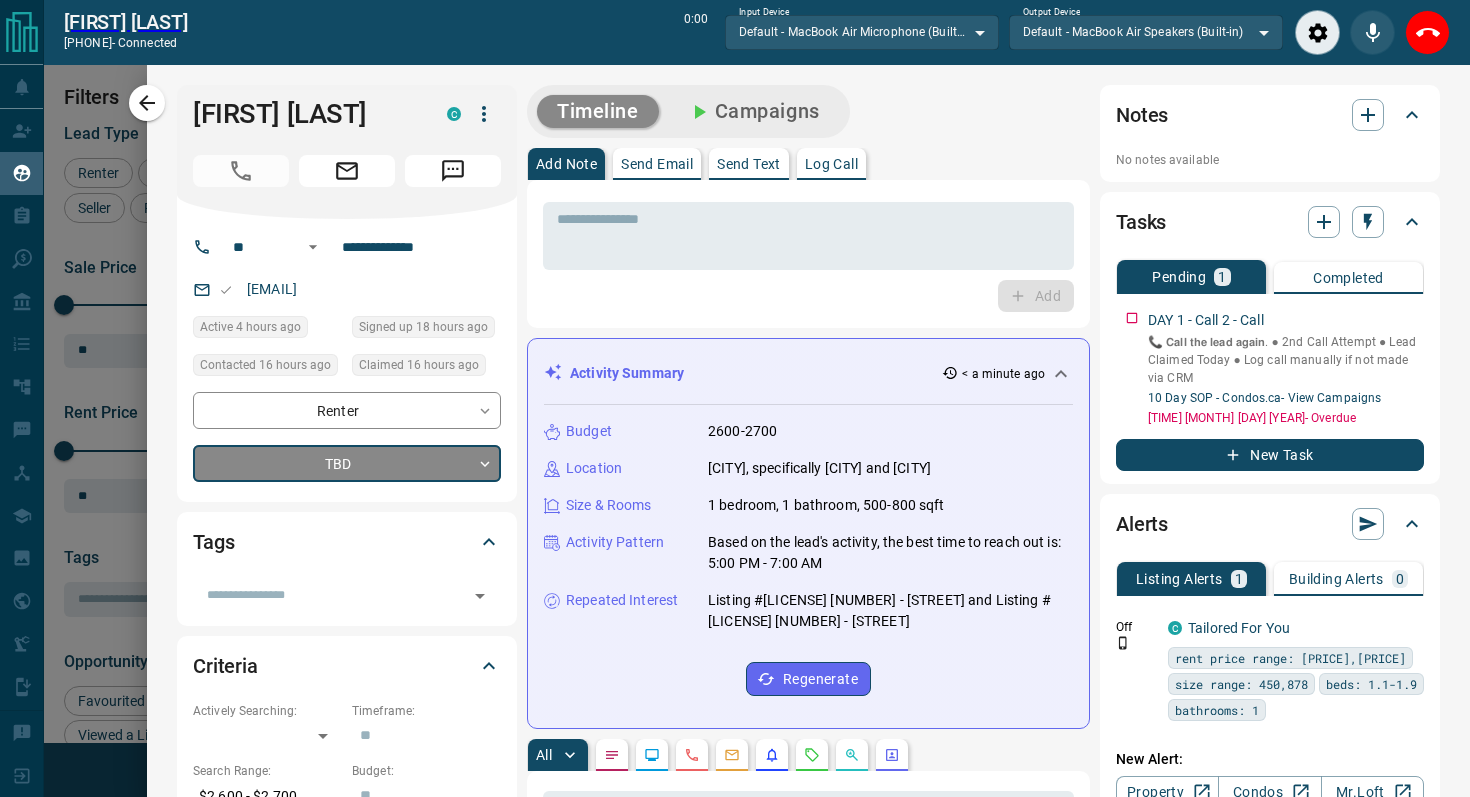 type on "**********" 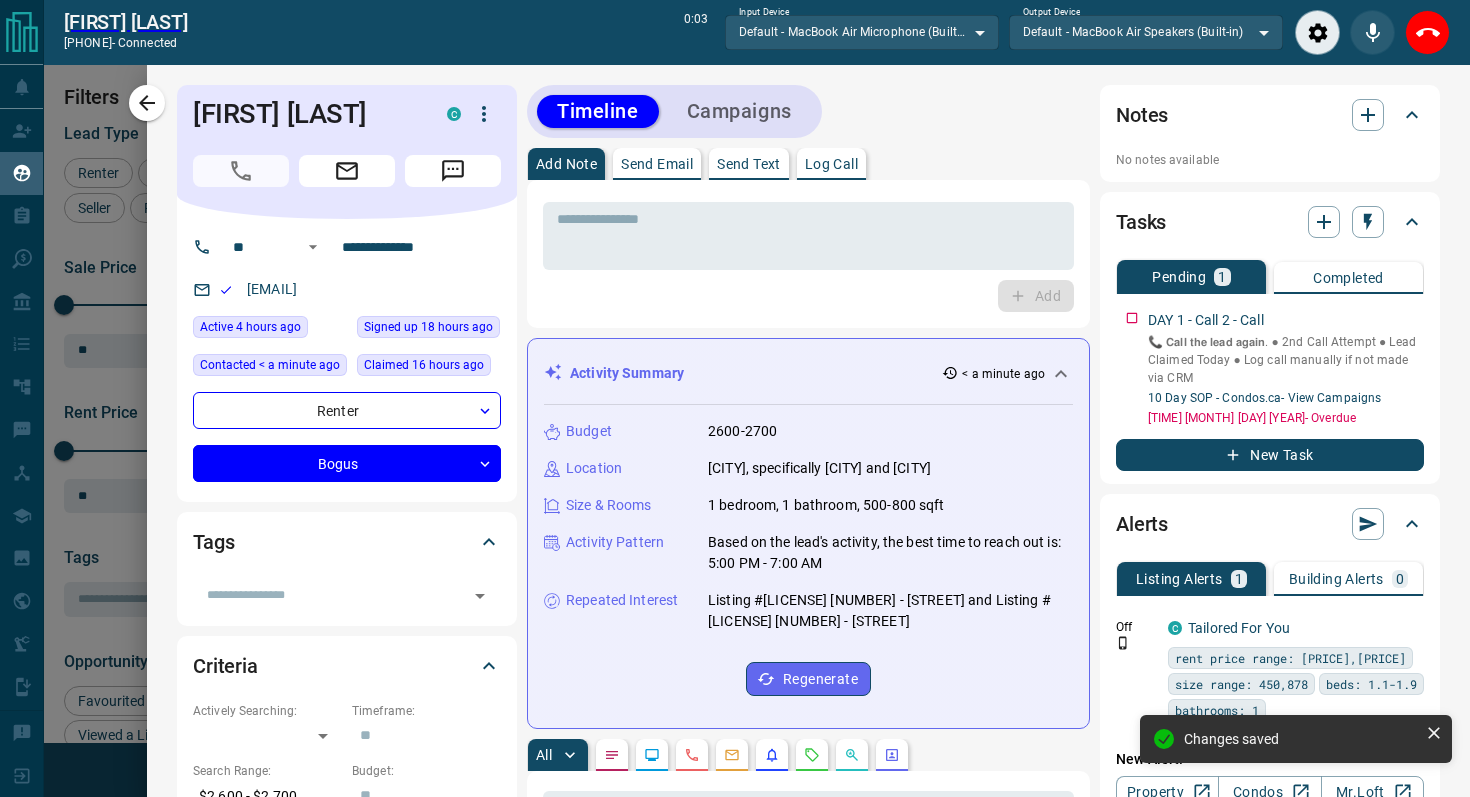 click 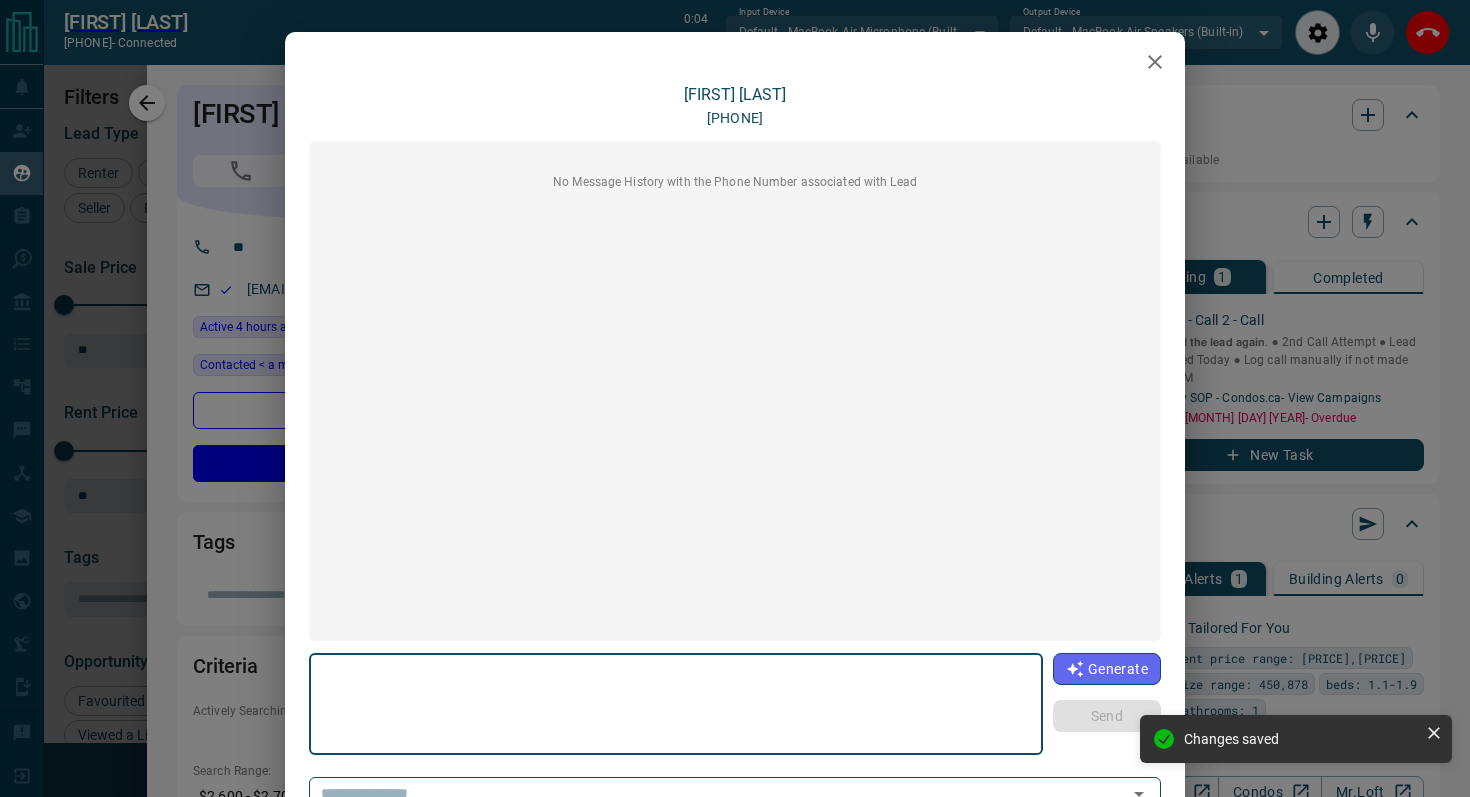 scroll, scrollTop: 121, scrollLeft: 0, axis: vertical 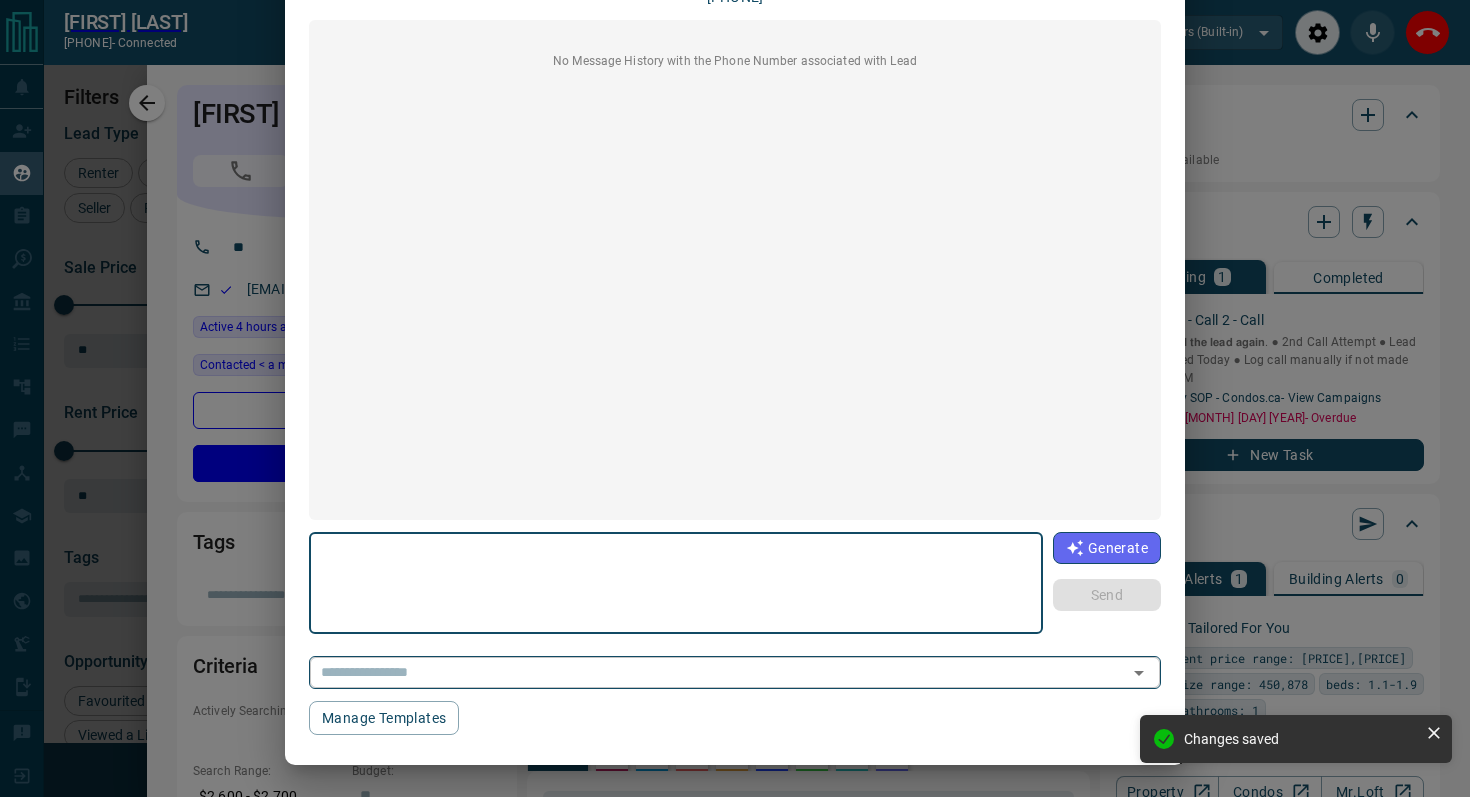 click 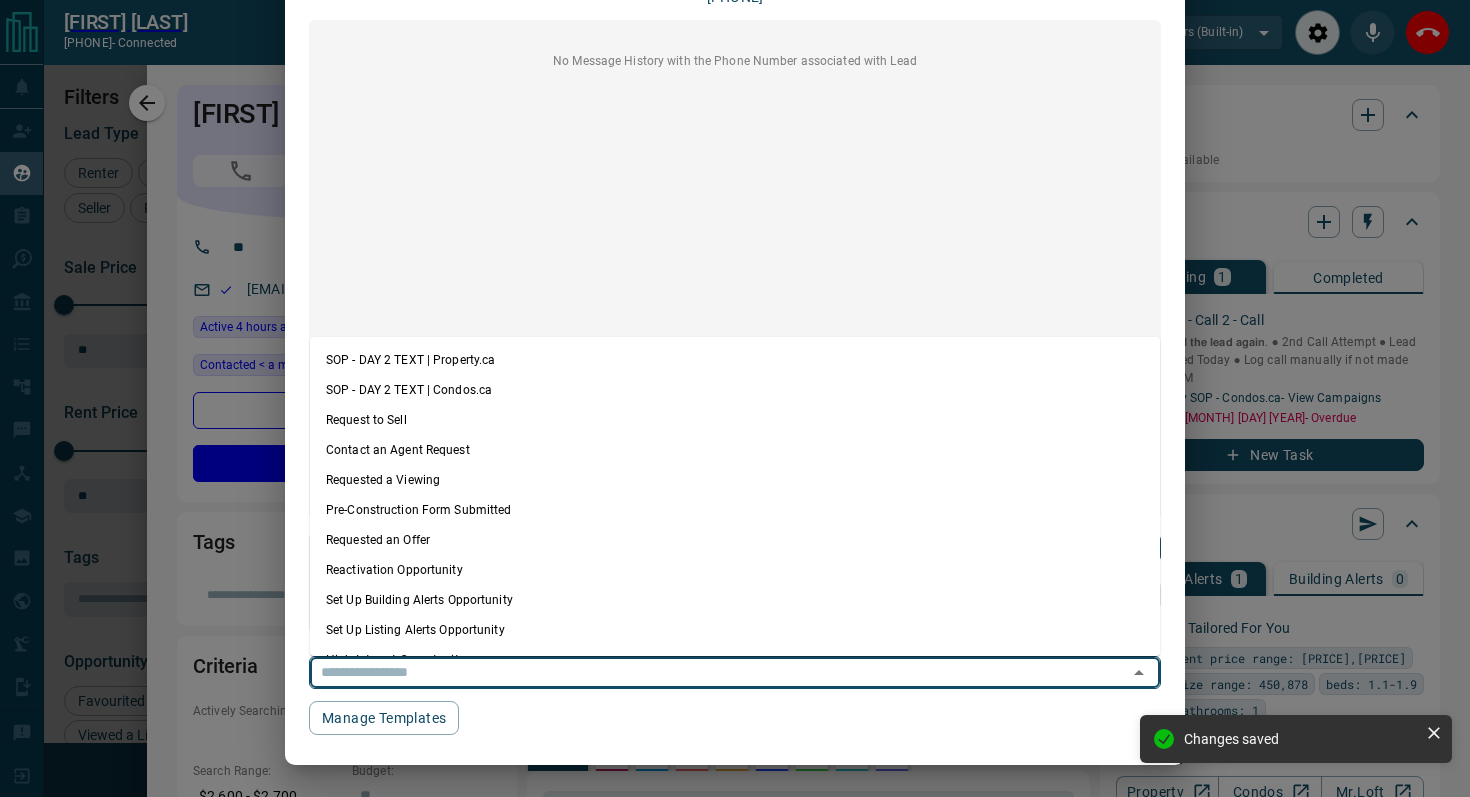 scroll, scrollTop: 177, scrollLeft: 0, axis: vertical 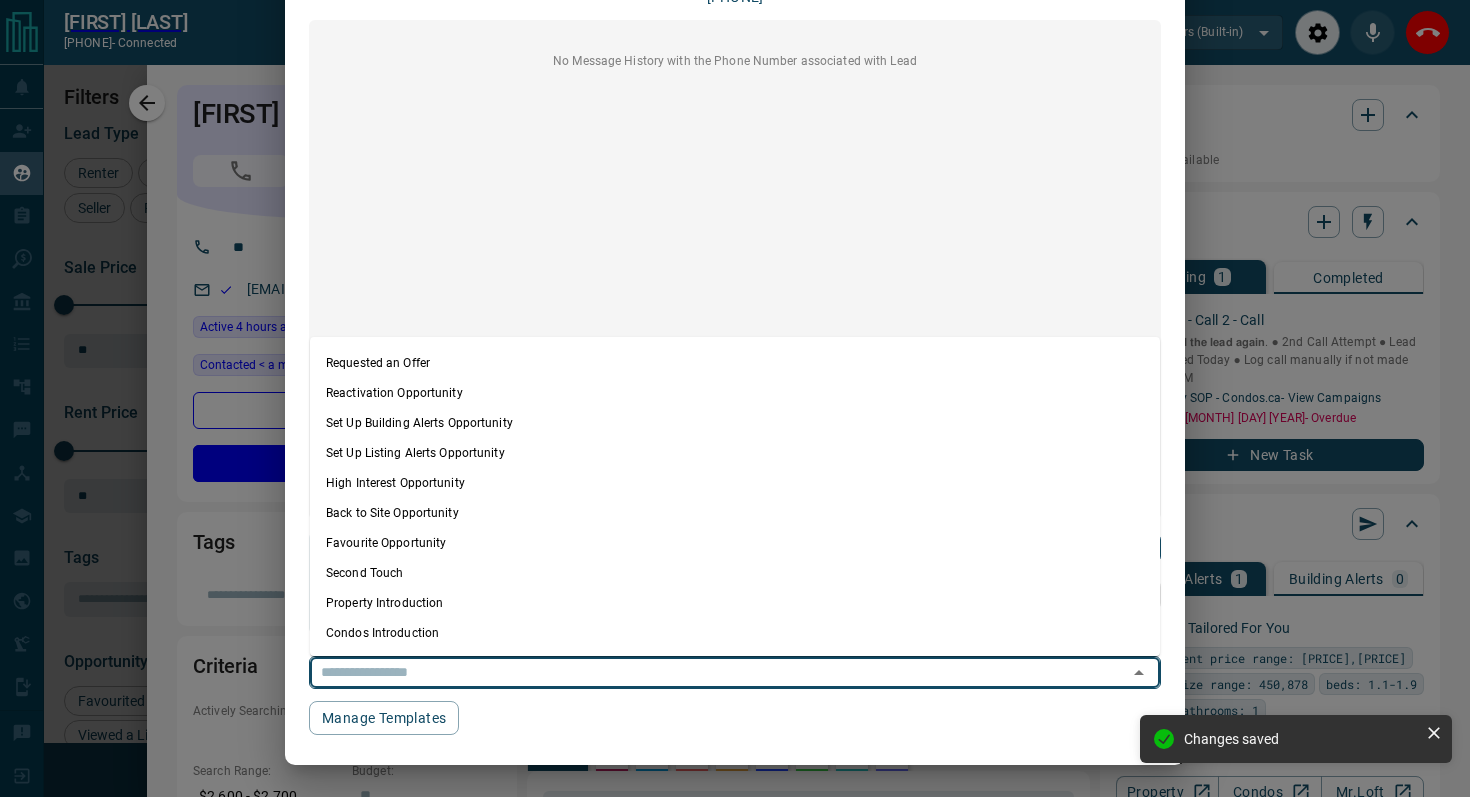 click on "Condos Introduction" at bounding box center [735, 633] 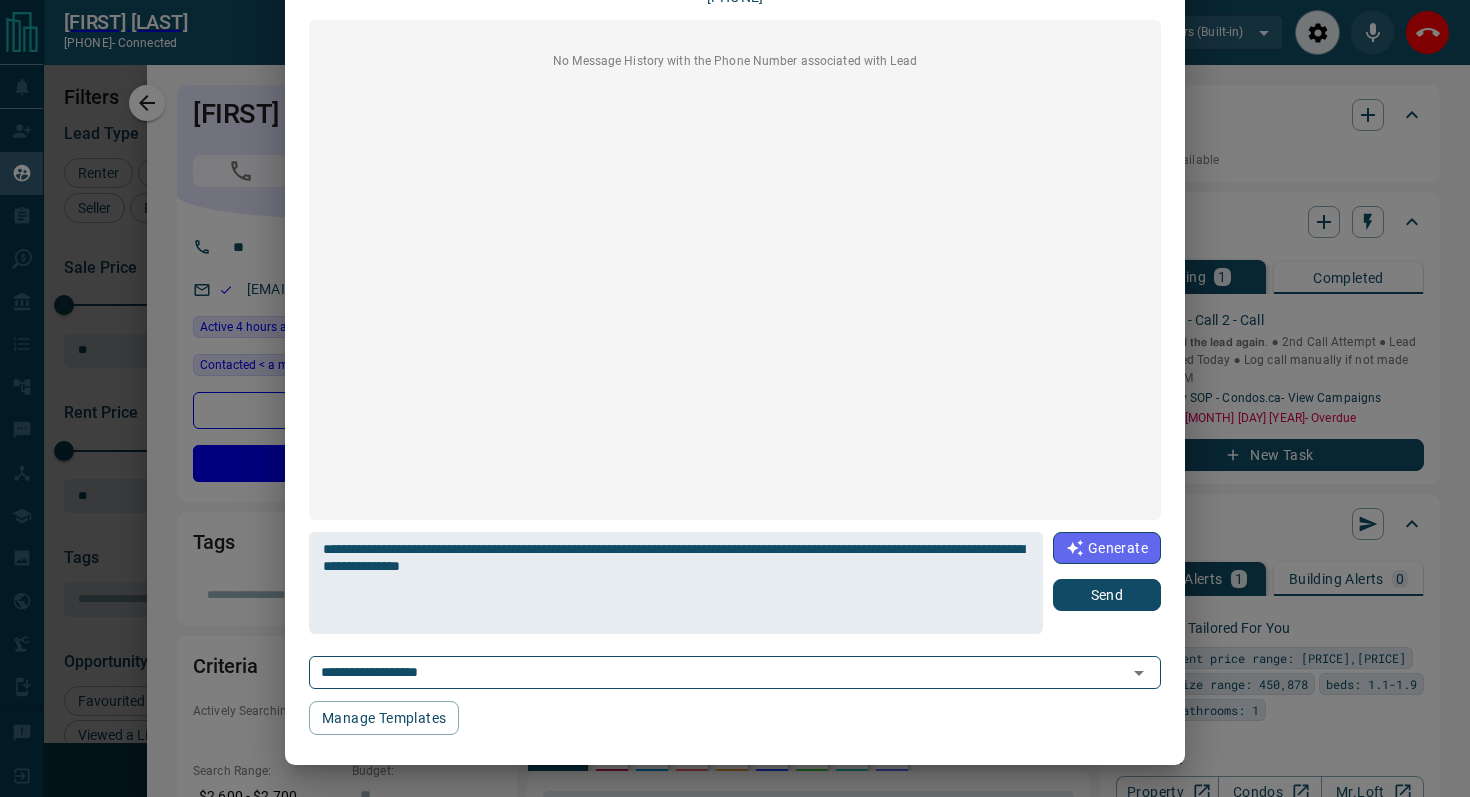 click on "Send" at bounding box center [1107, 595] 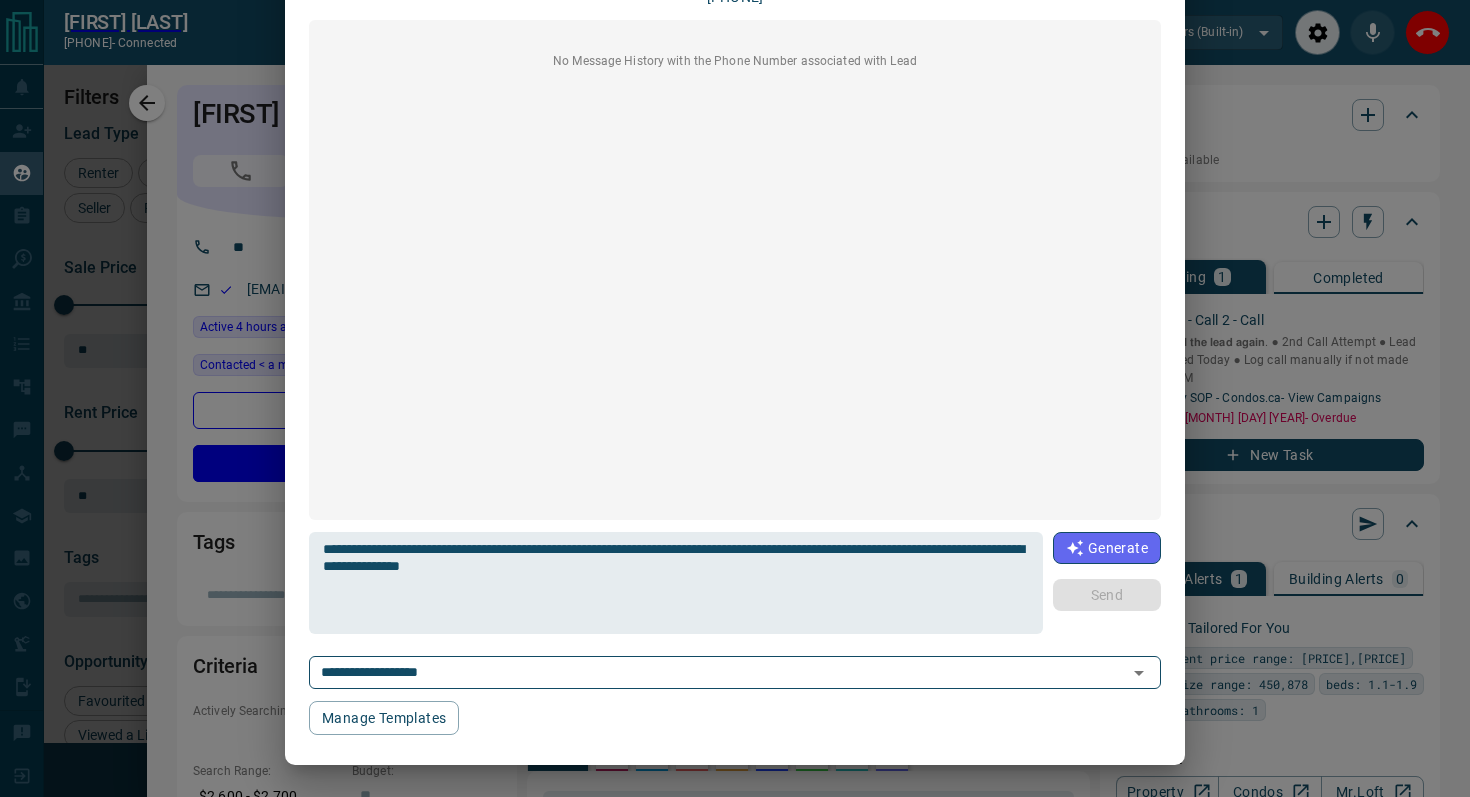type 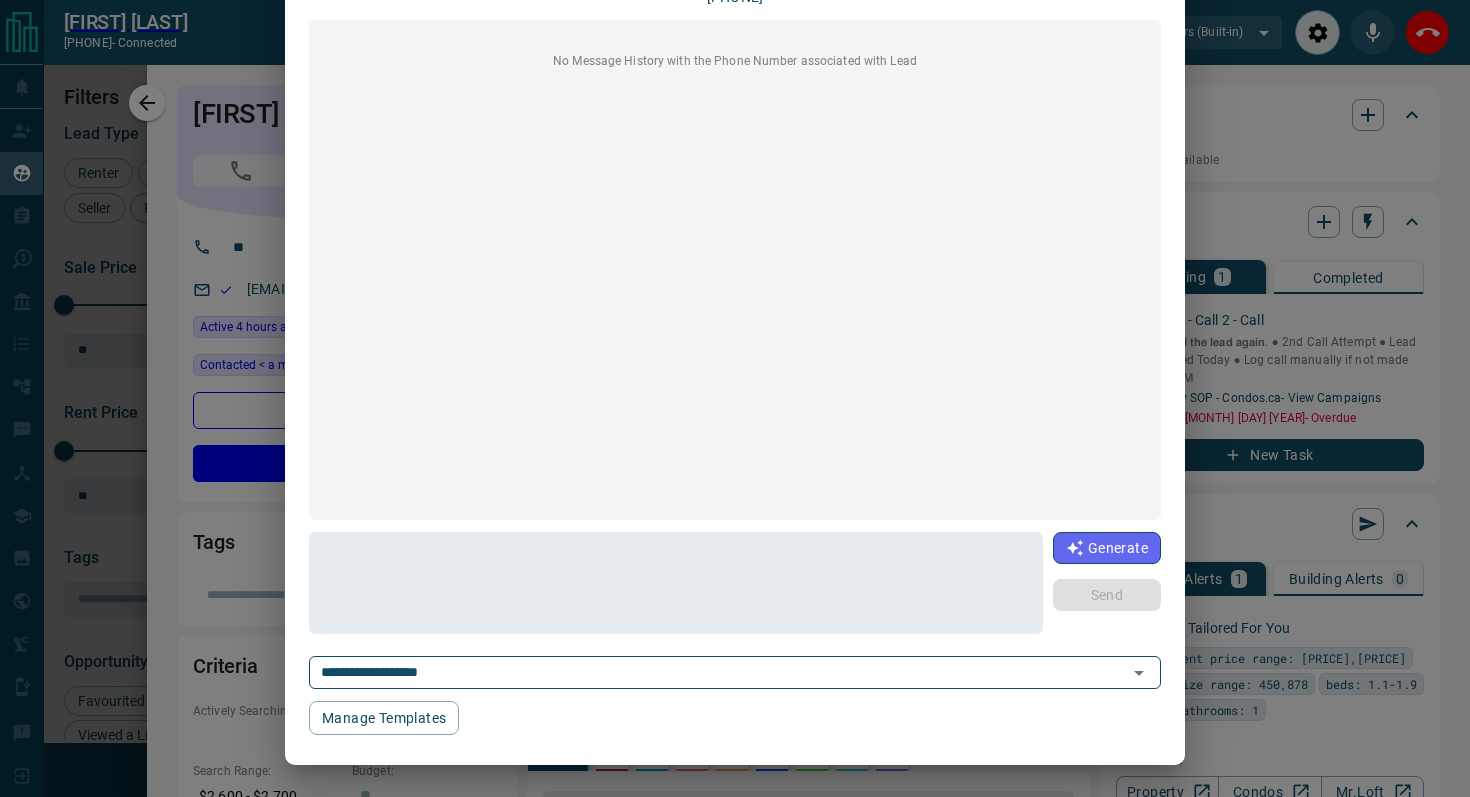 scroll, scrollTop: 0, scrollLeft: 0, axis: both 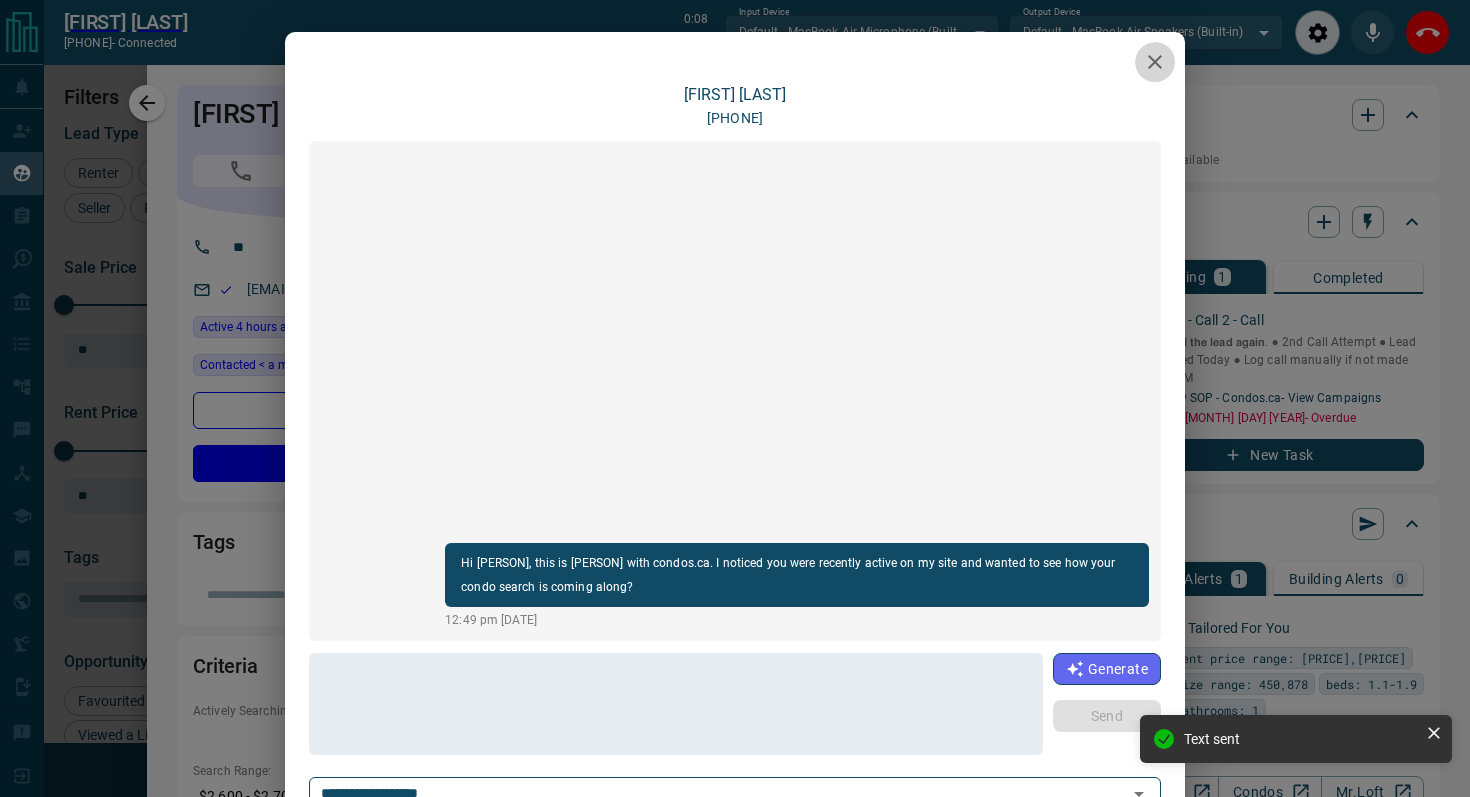 click 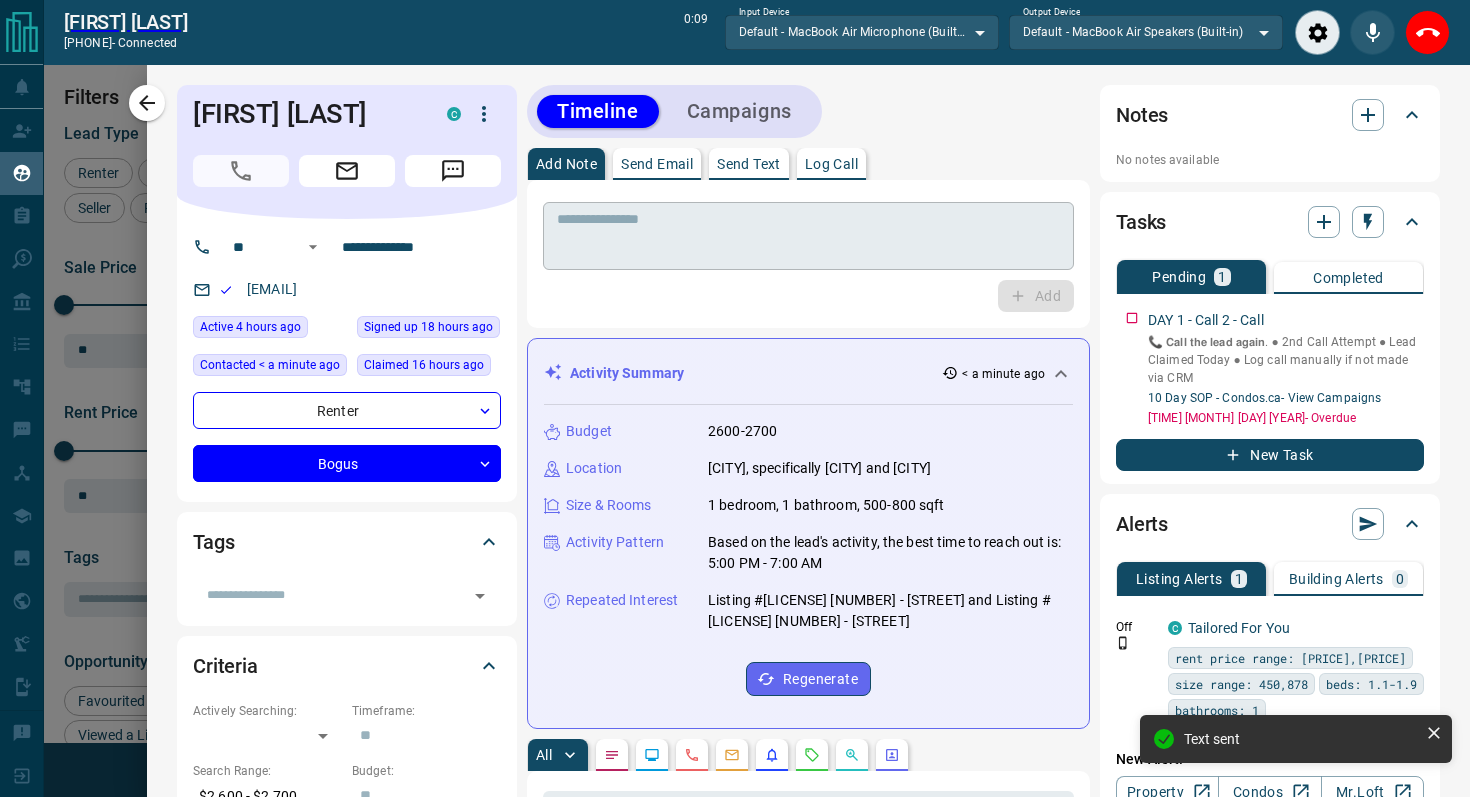 click at bounding box center [808, 236] 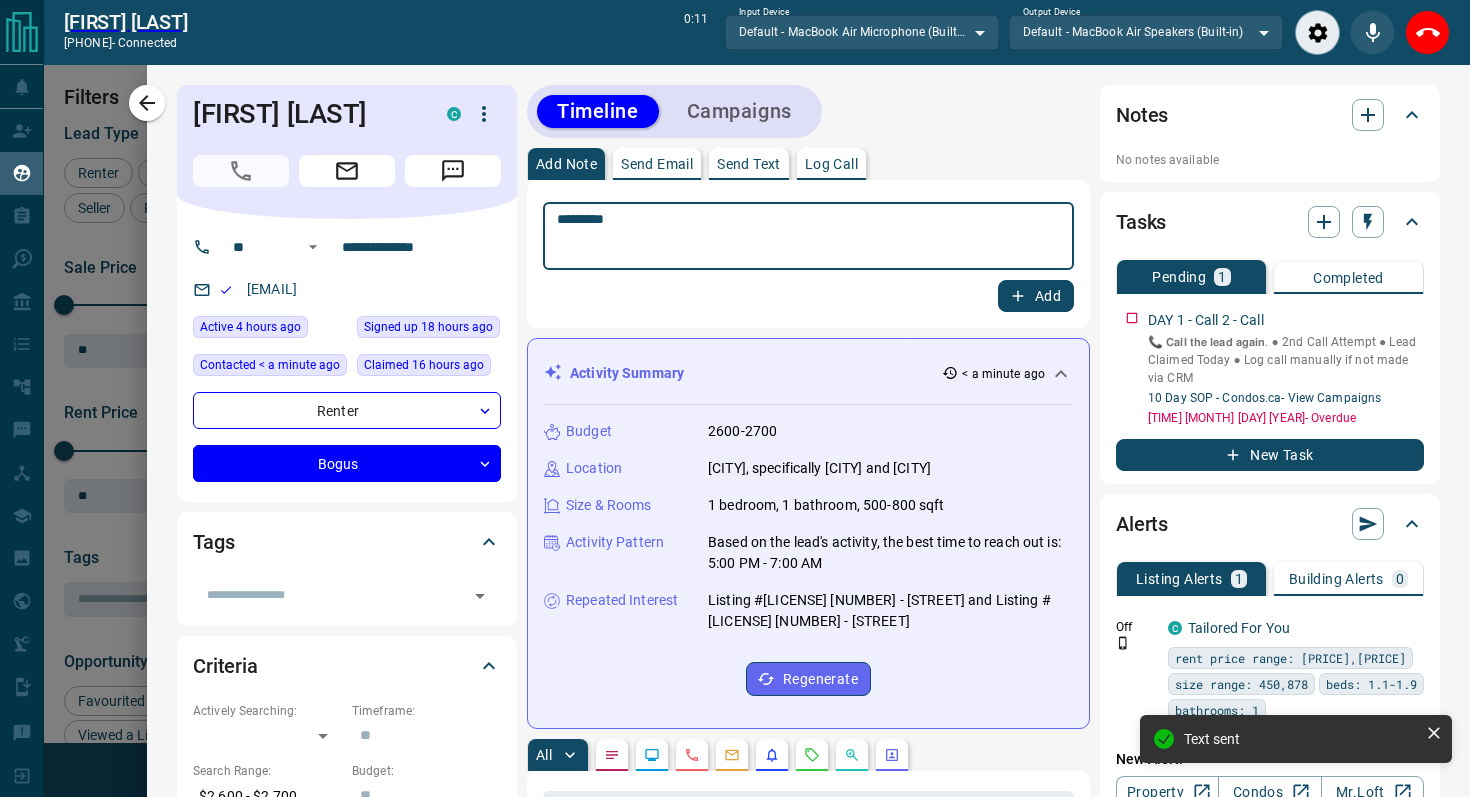 type on "*********" 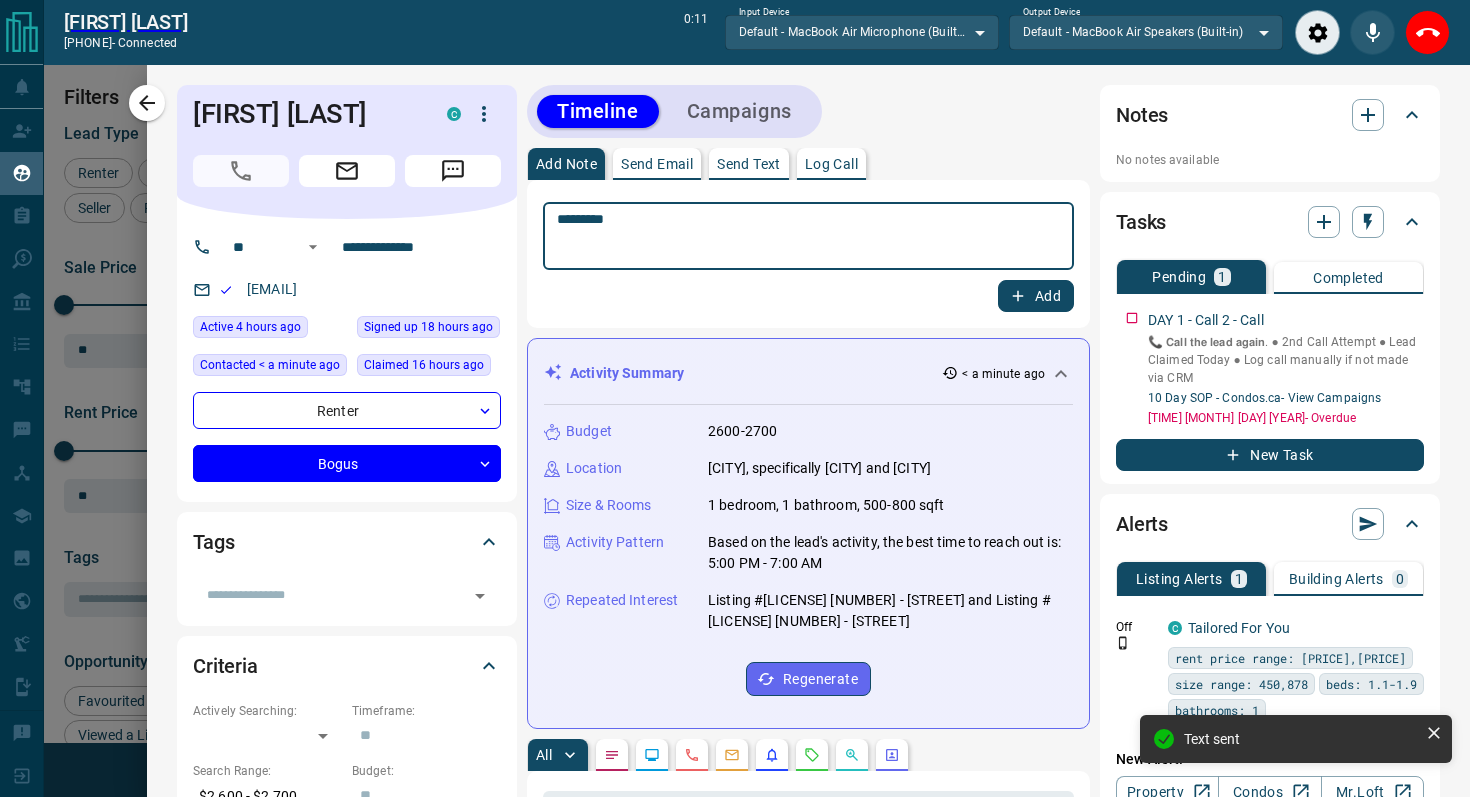 click on "Add" at bounding box center (1036, 296) 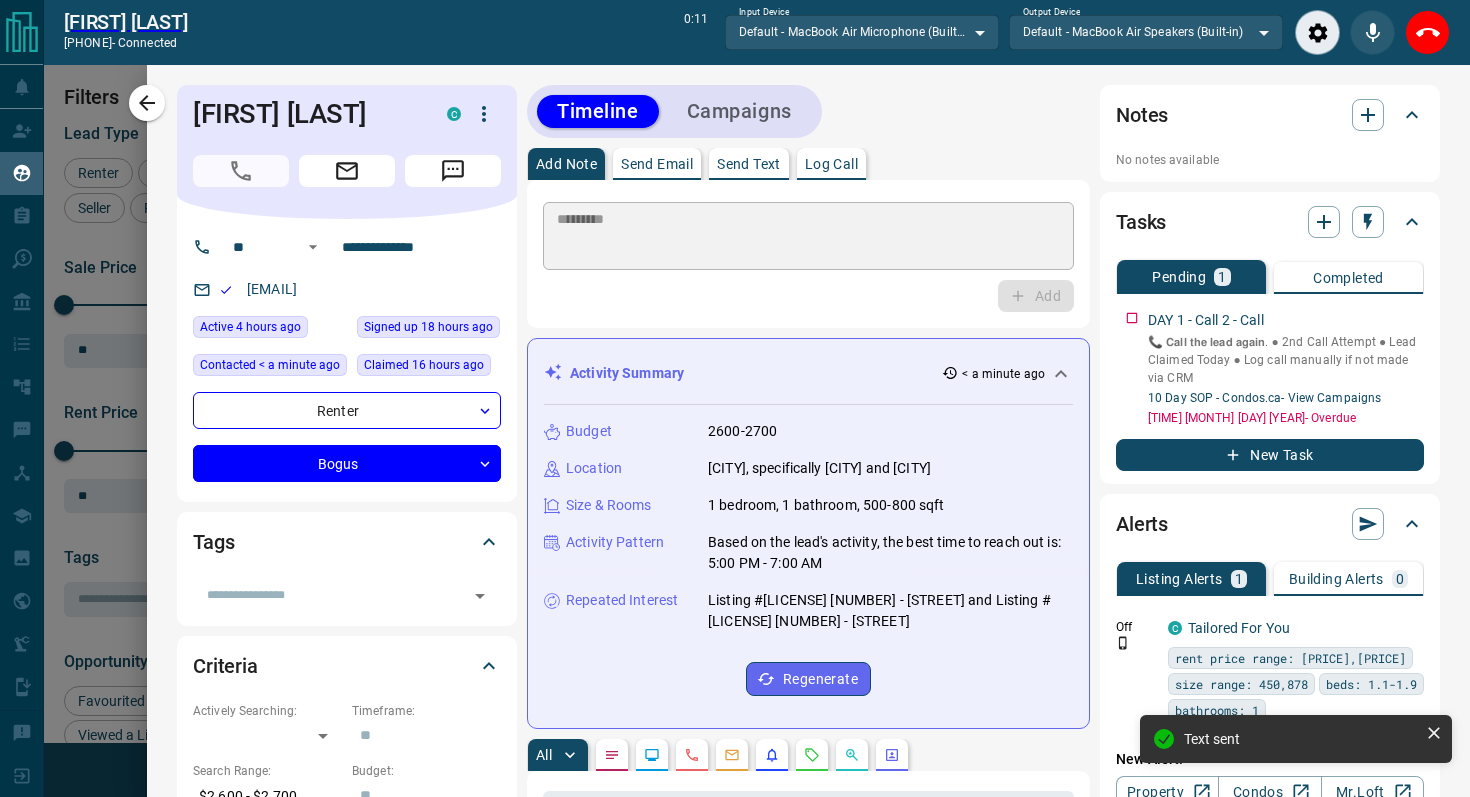 type 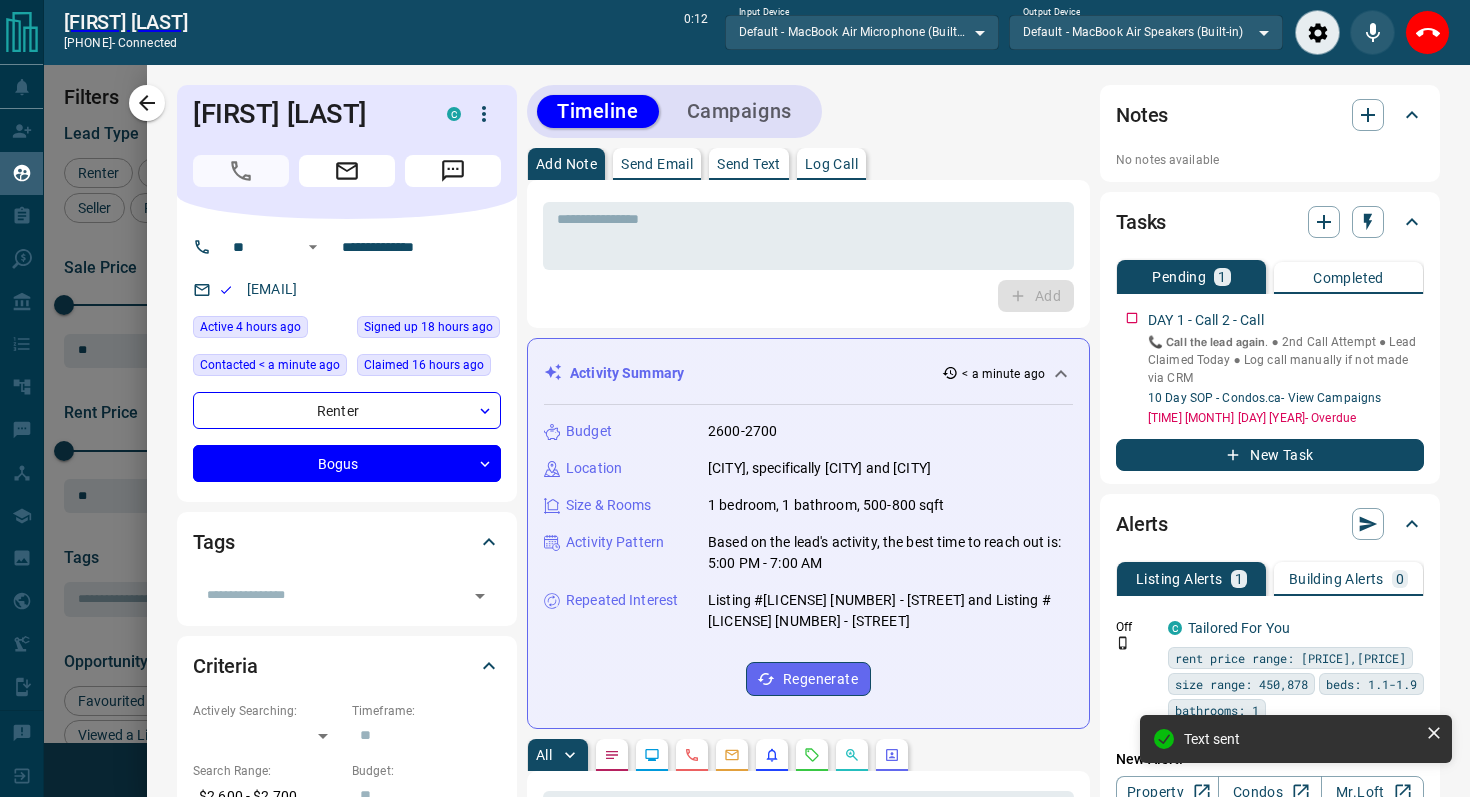 click 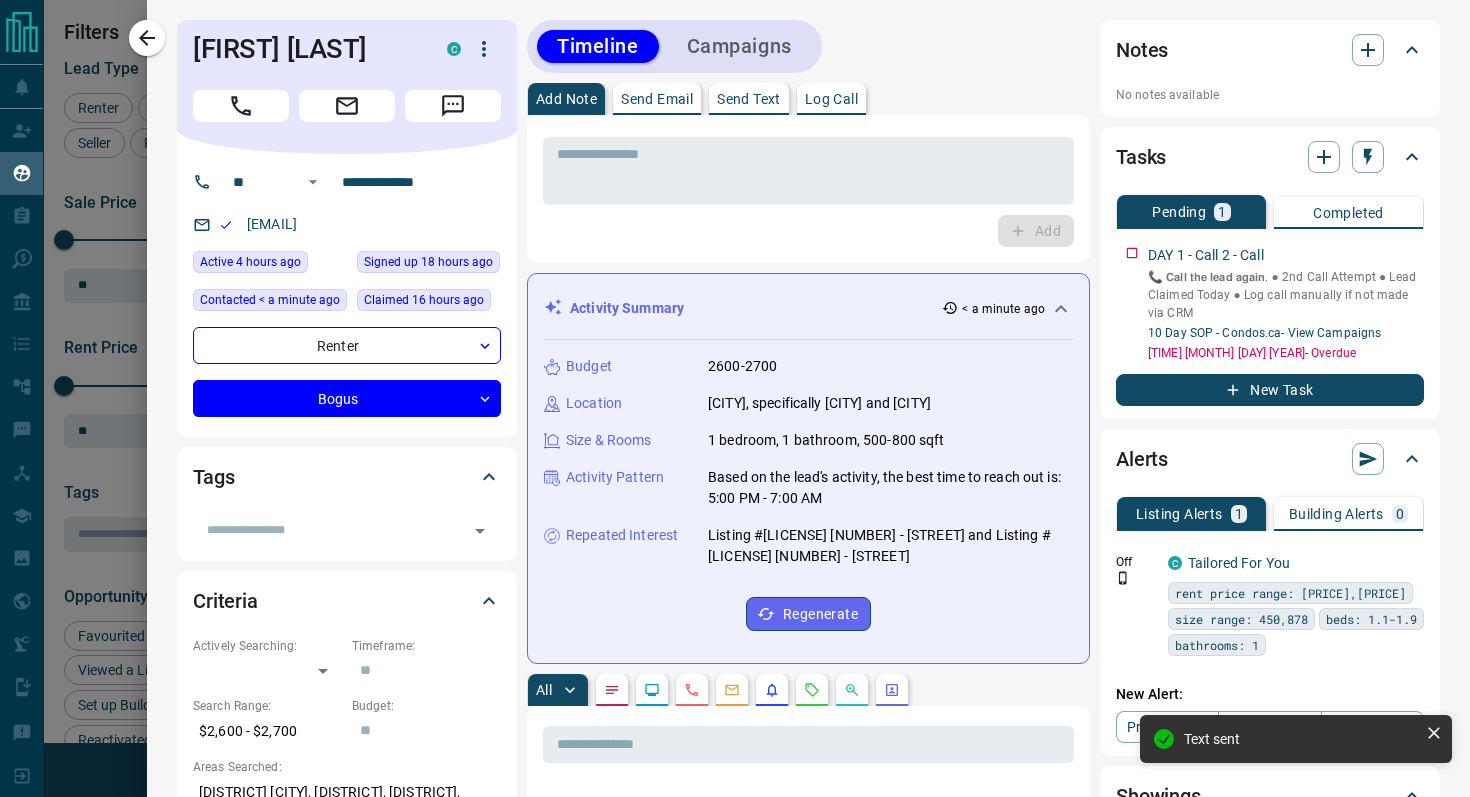 scroll, scrollTop: 1, scrollLeft: 1, axis: both 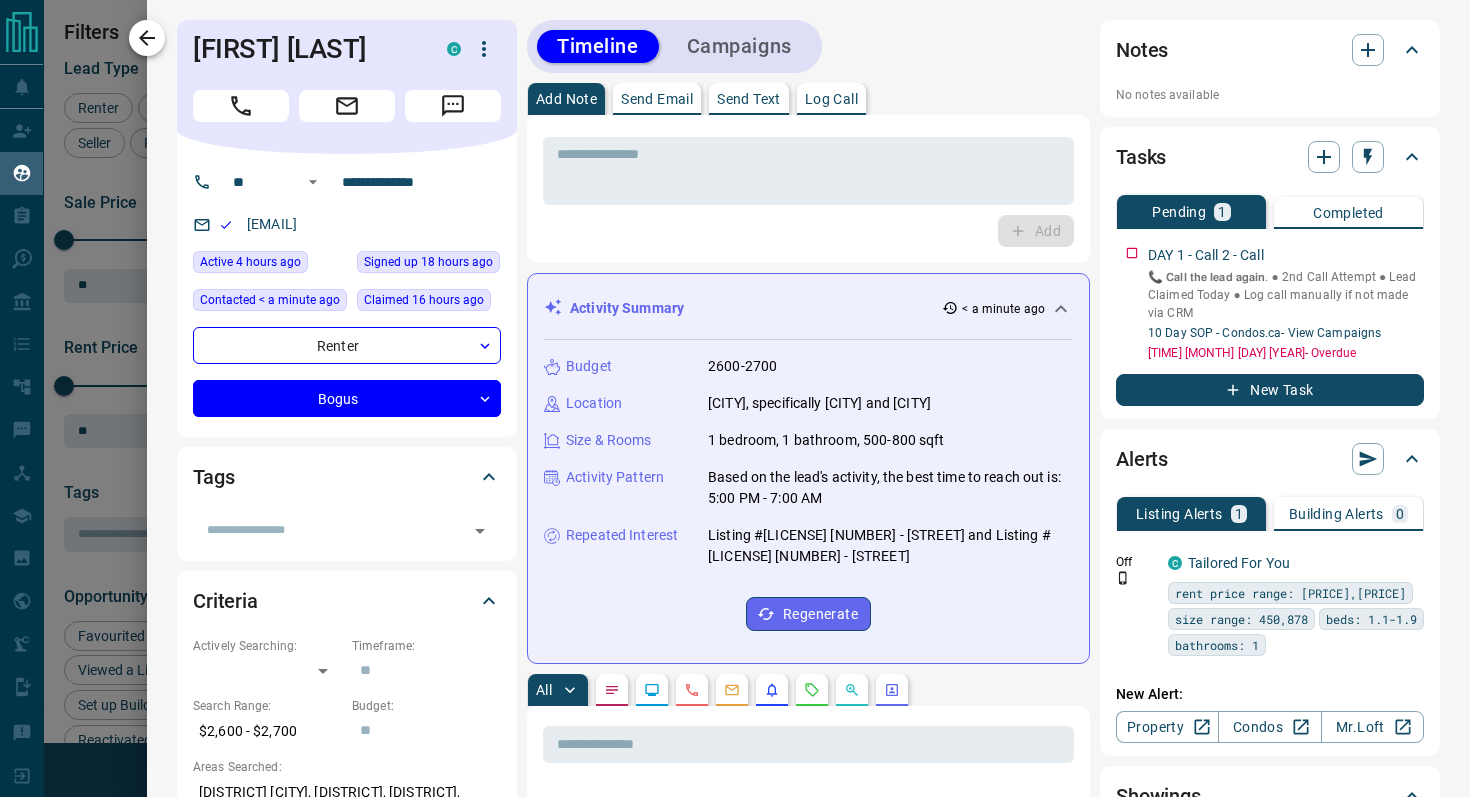 click 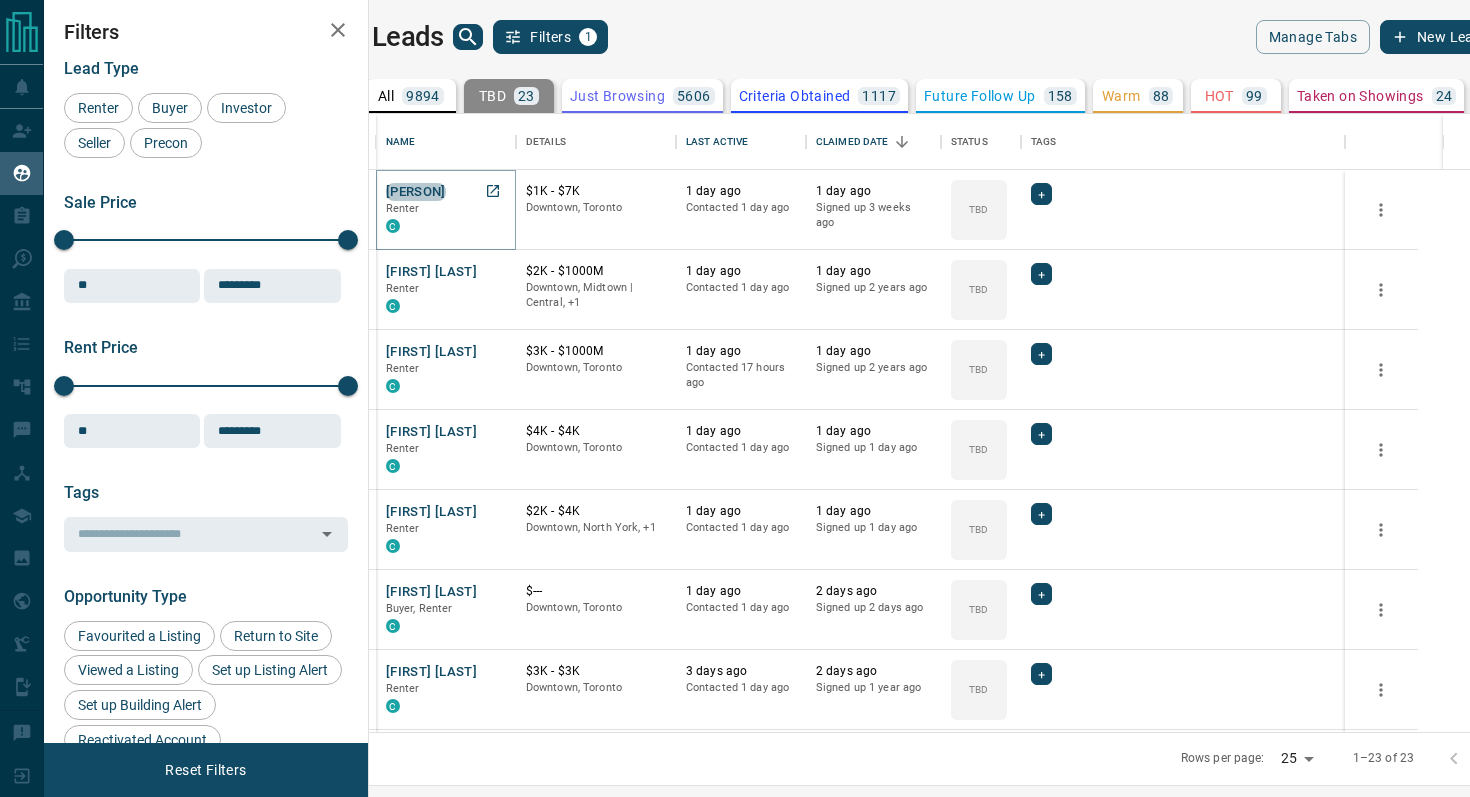 click on "[PERSON]" at bounding box center (416, 192) 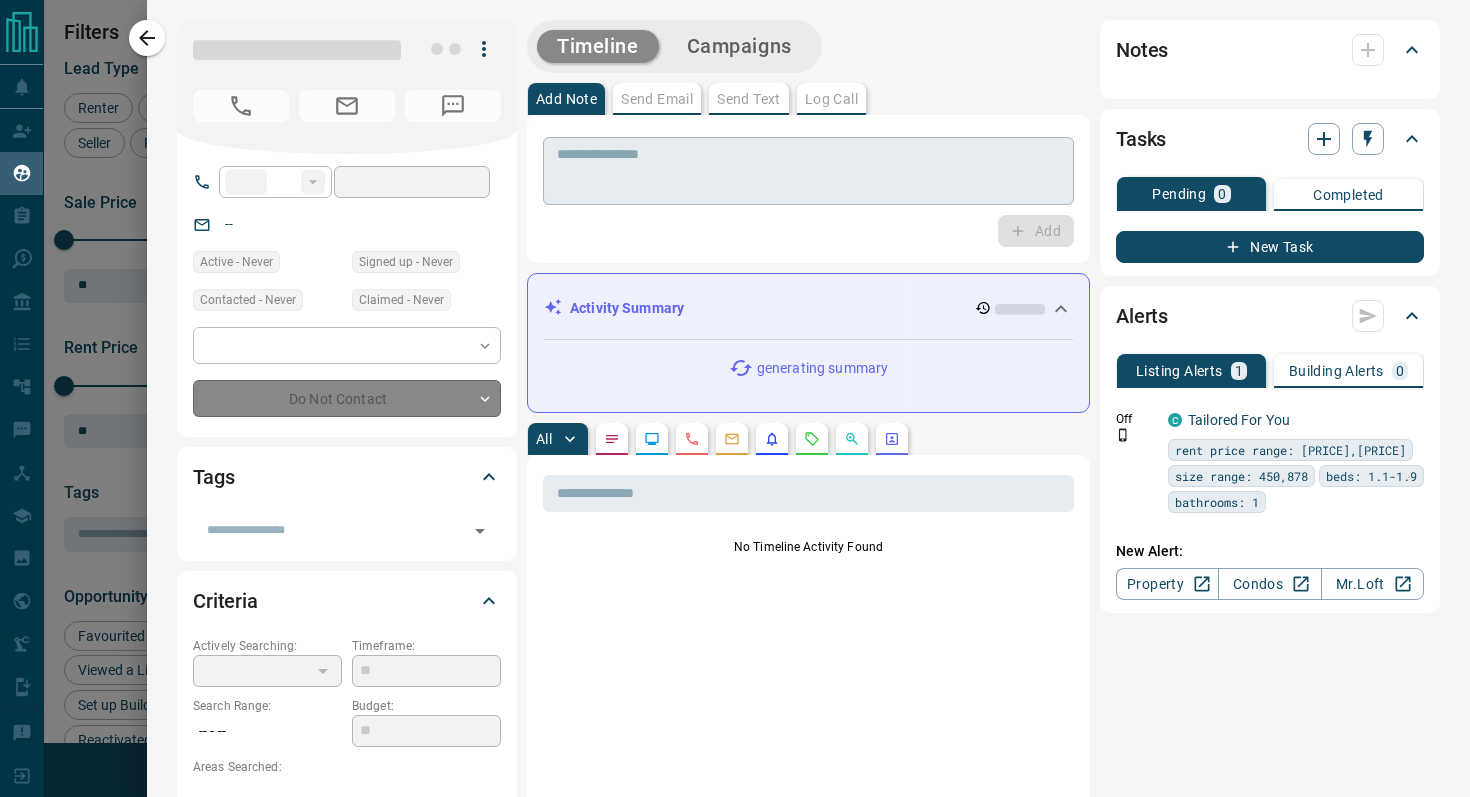 type on "**" 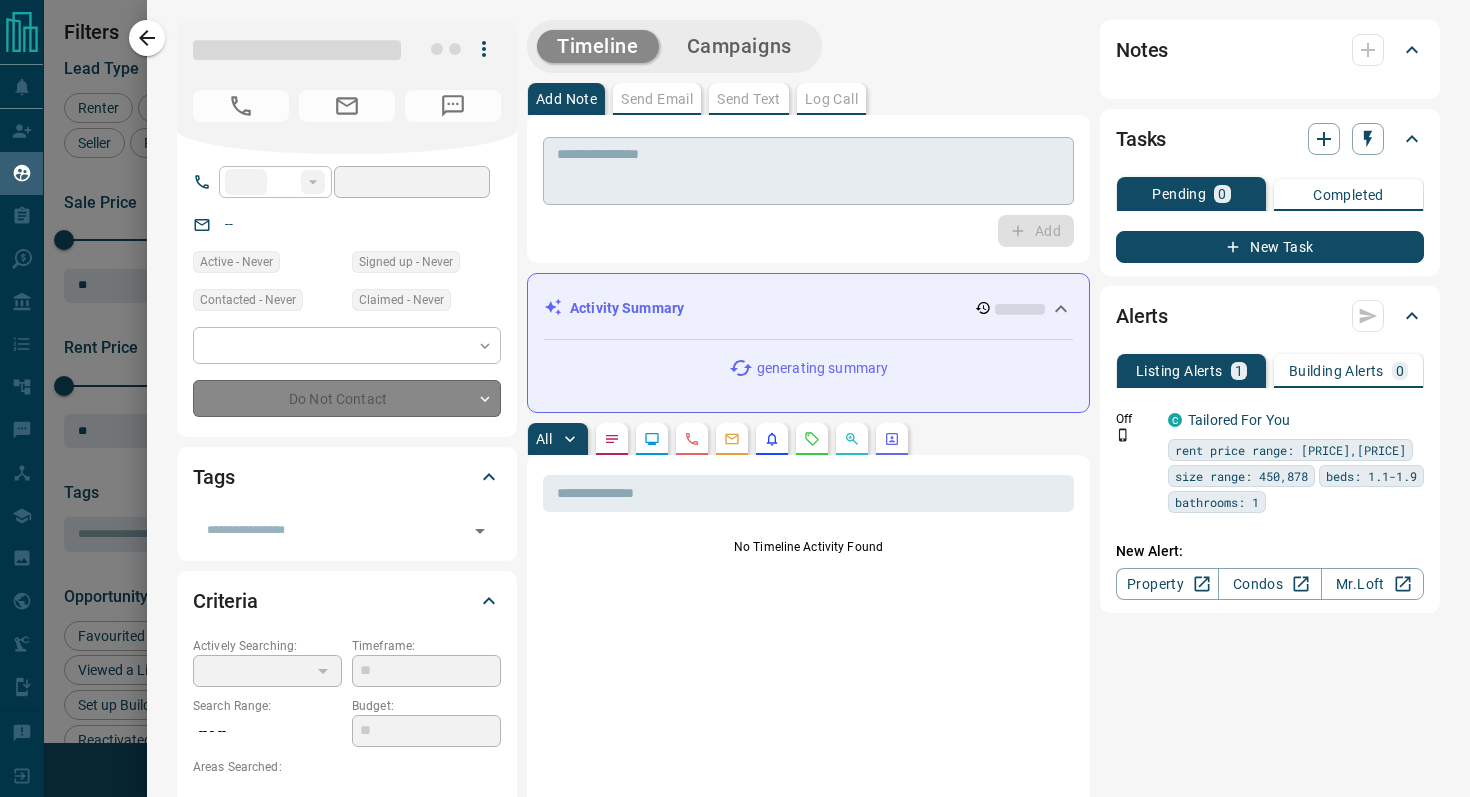 type on "**********" 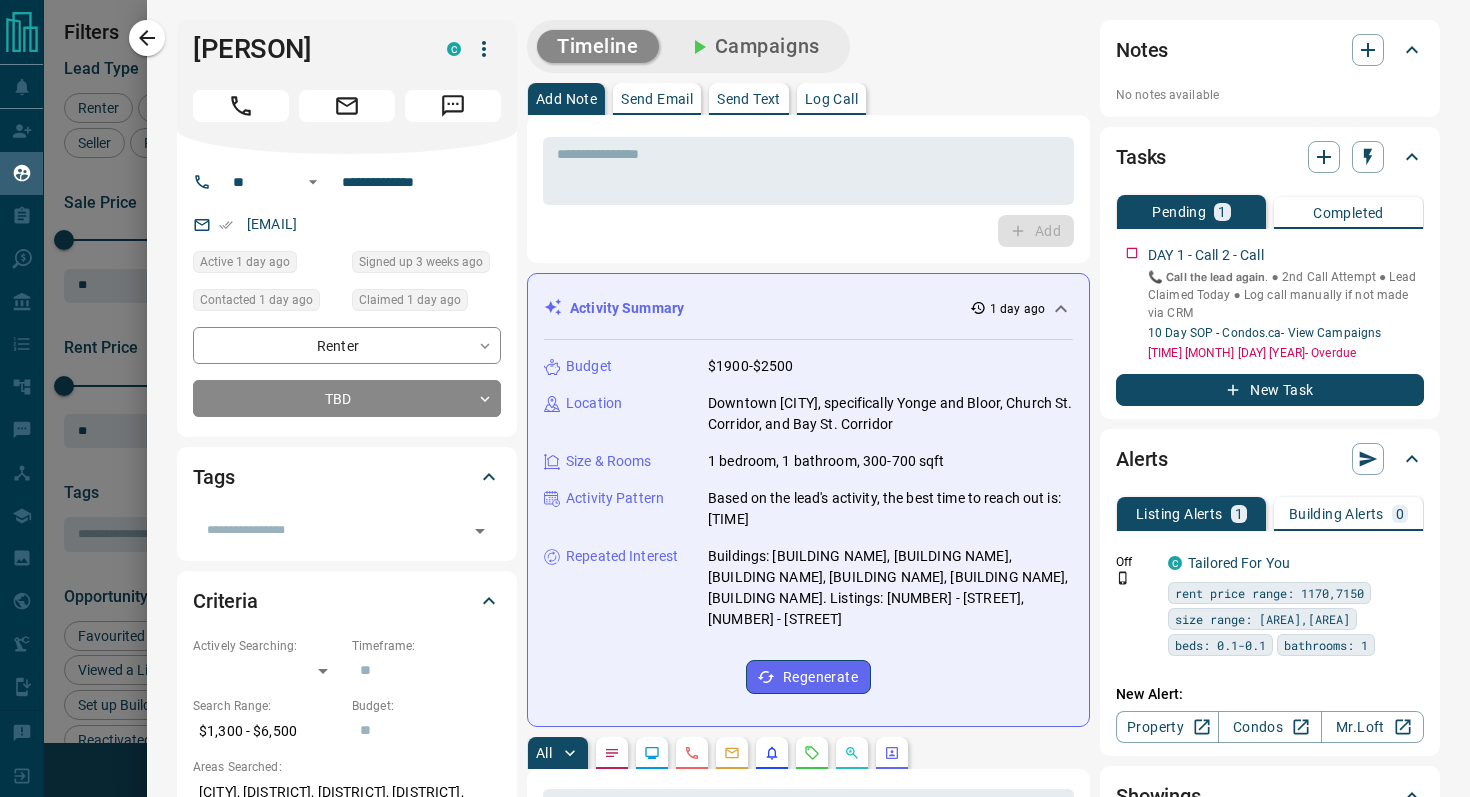 click 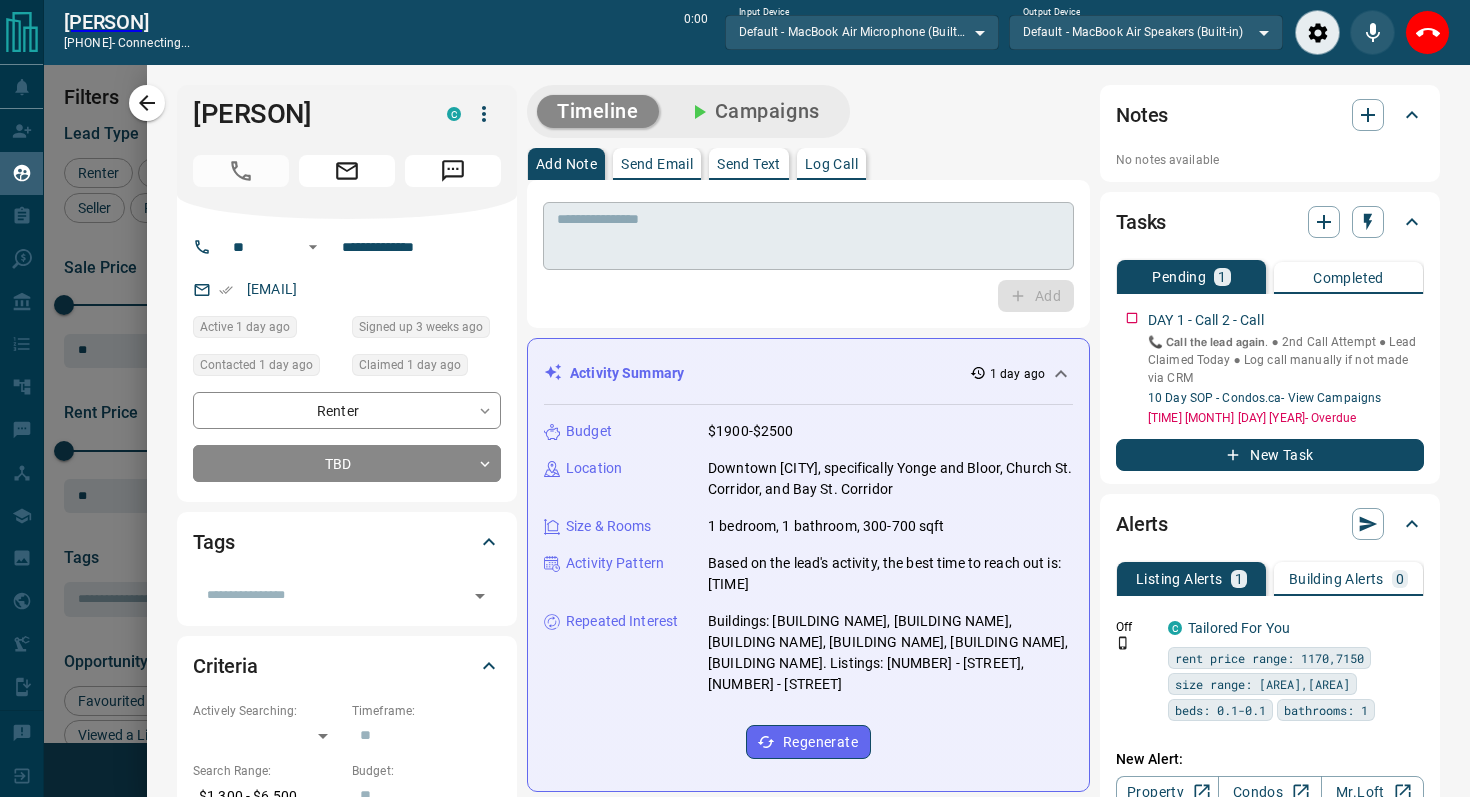 scroll, scrollTop: 556, scrollLeft: 1092, axis: both 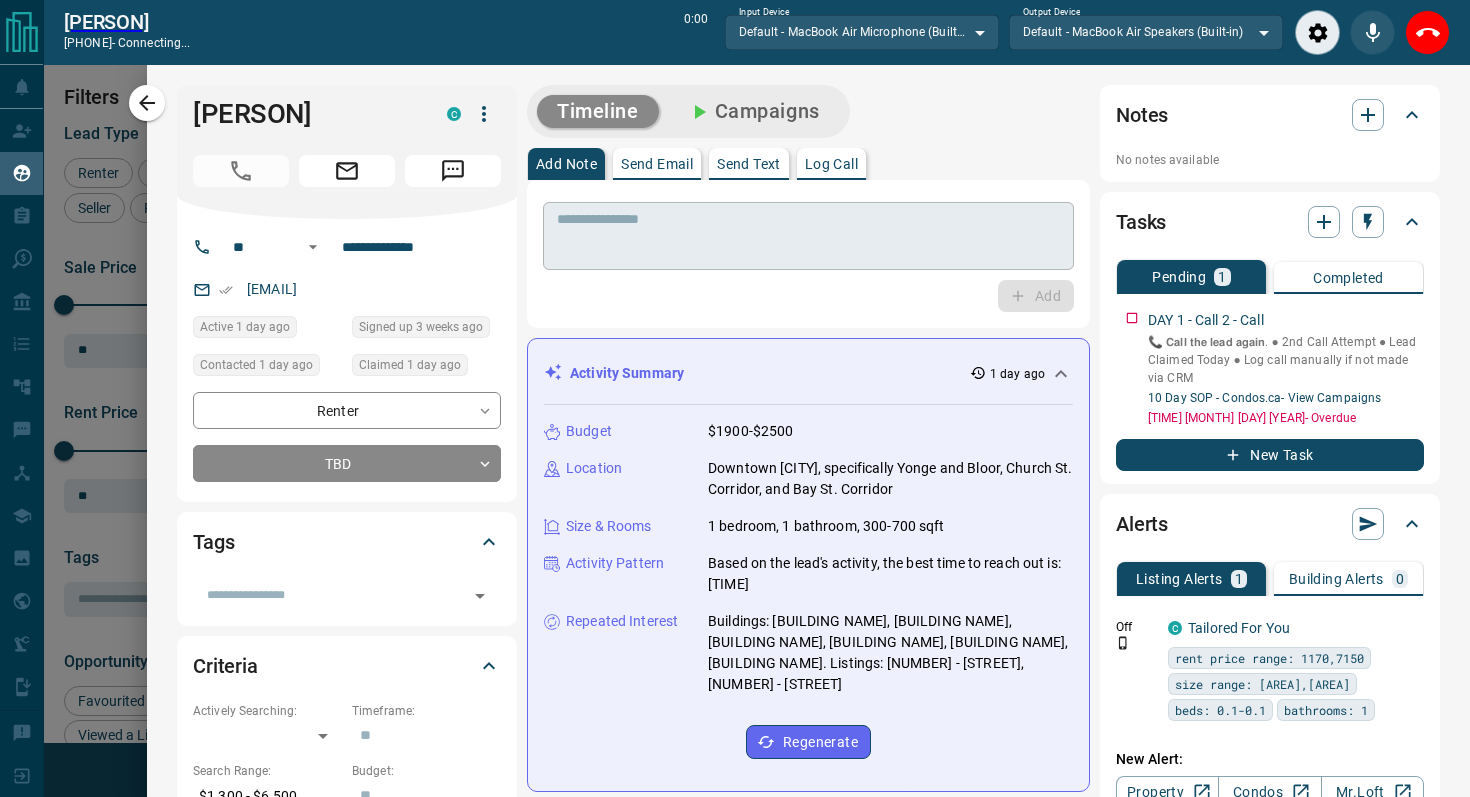 click at bounding box center [808, 236] 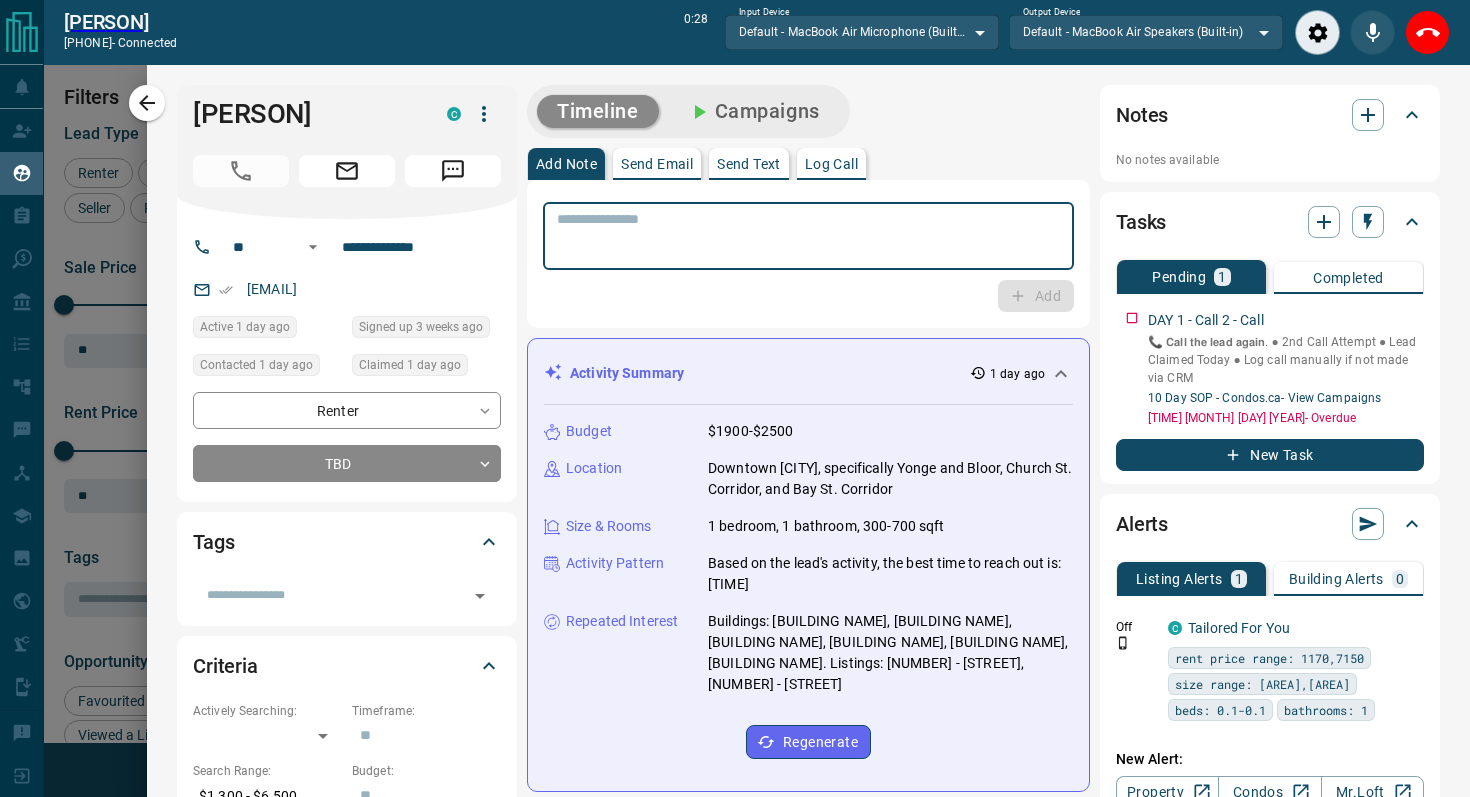click at bounding box center (808, 236) 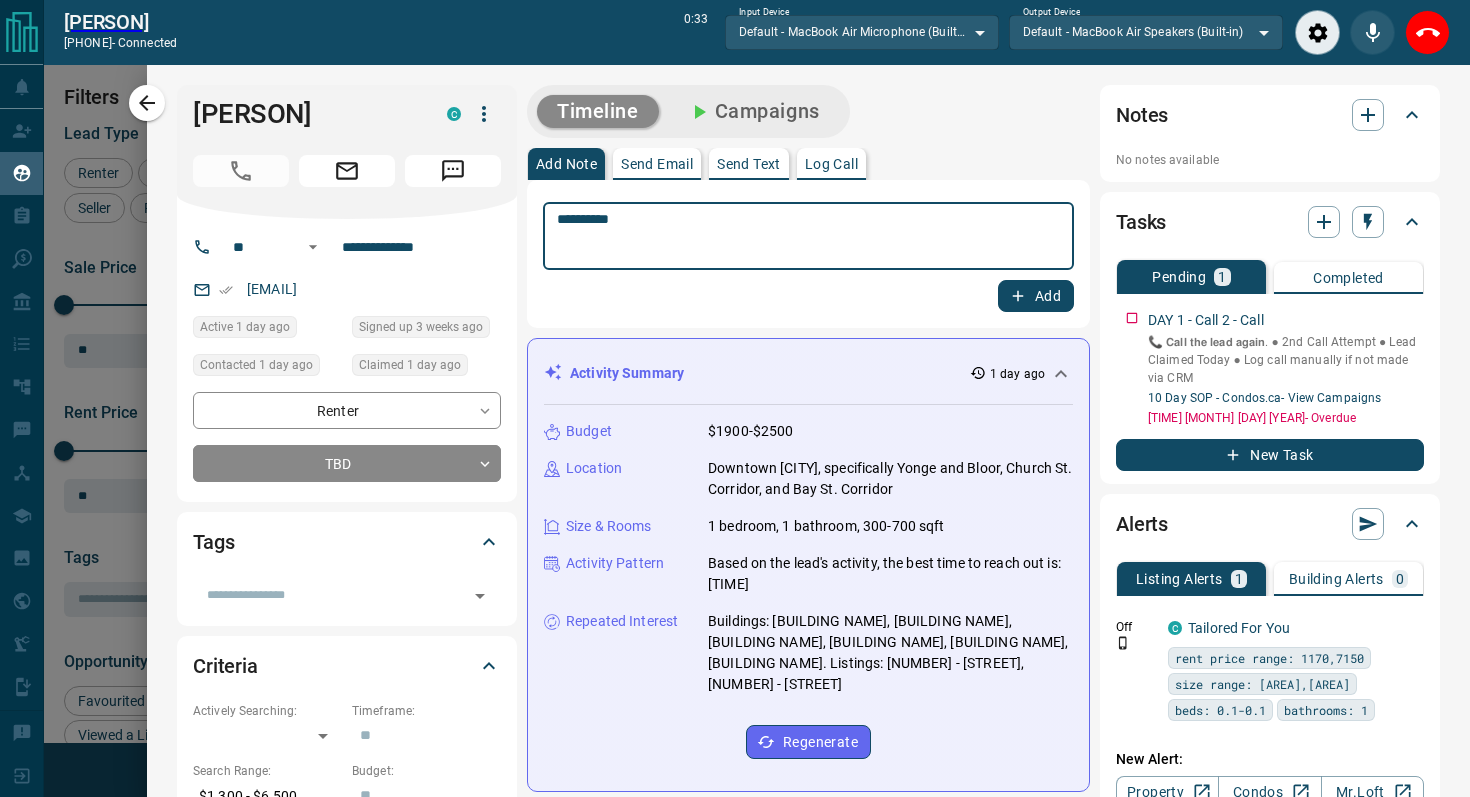 type on "**********" 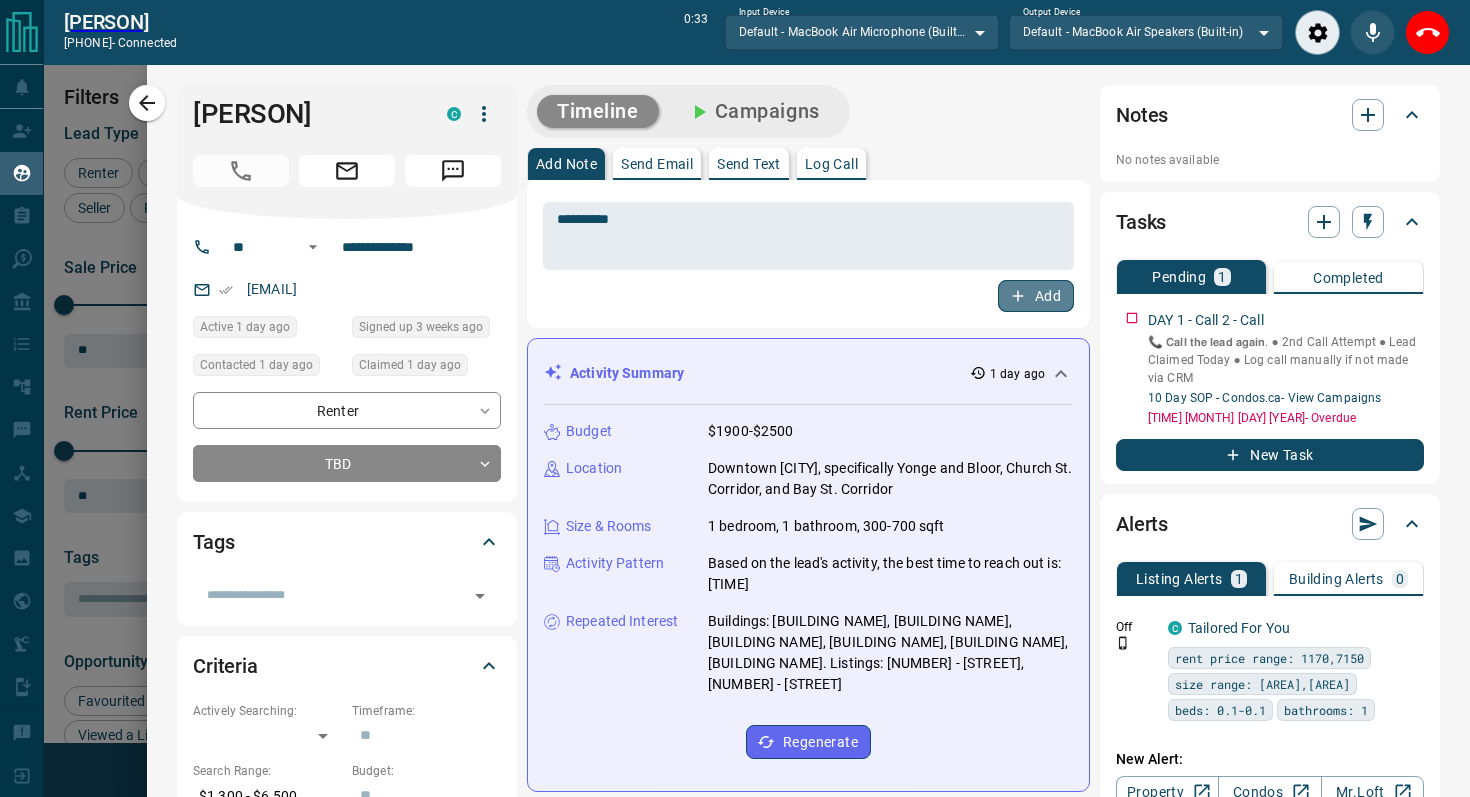 click on "Add" at bounding box center [1036, 296] 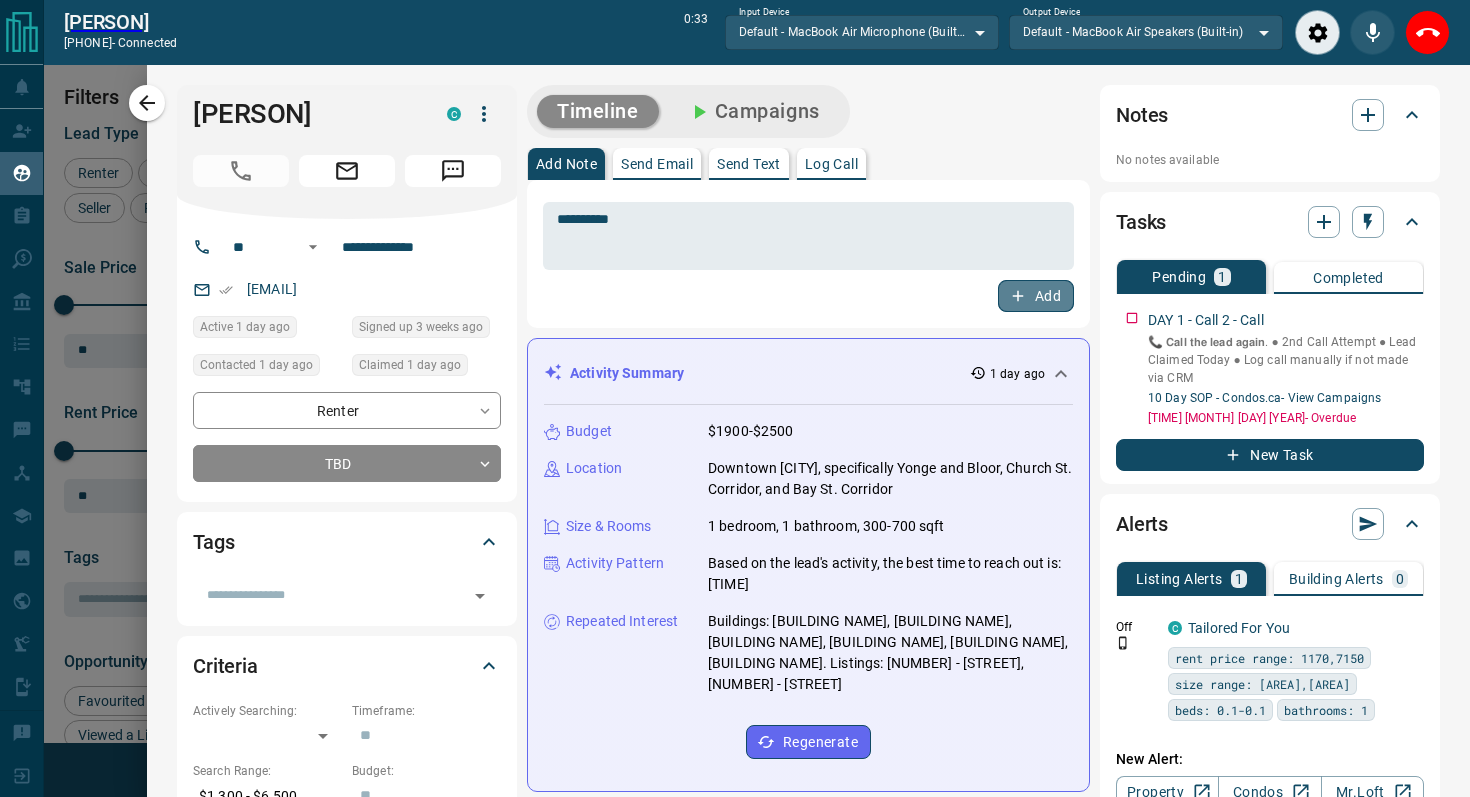 type 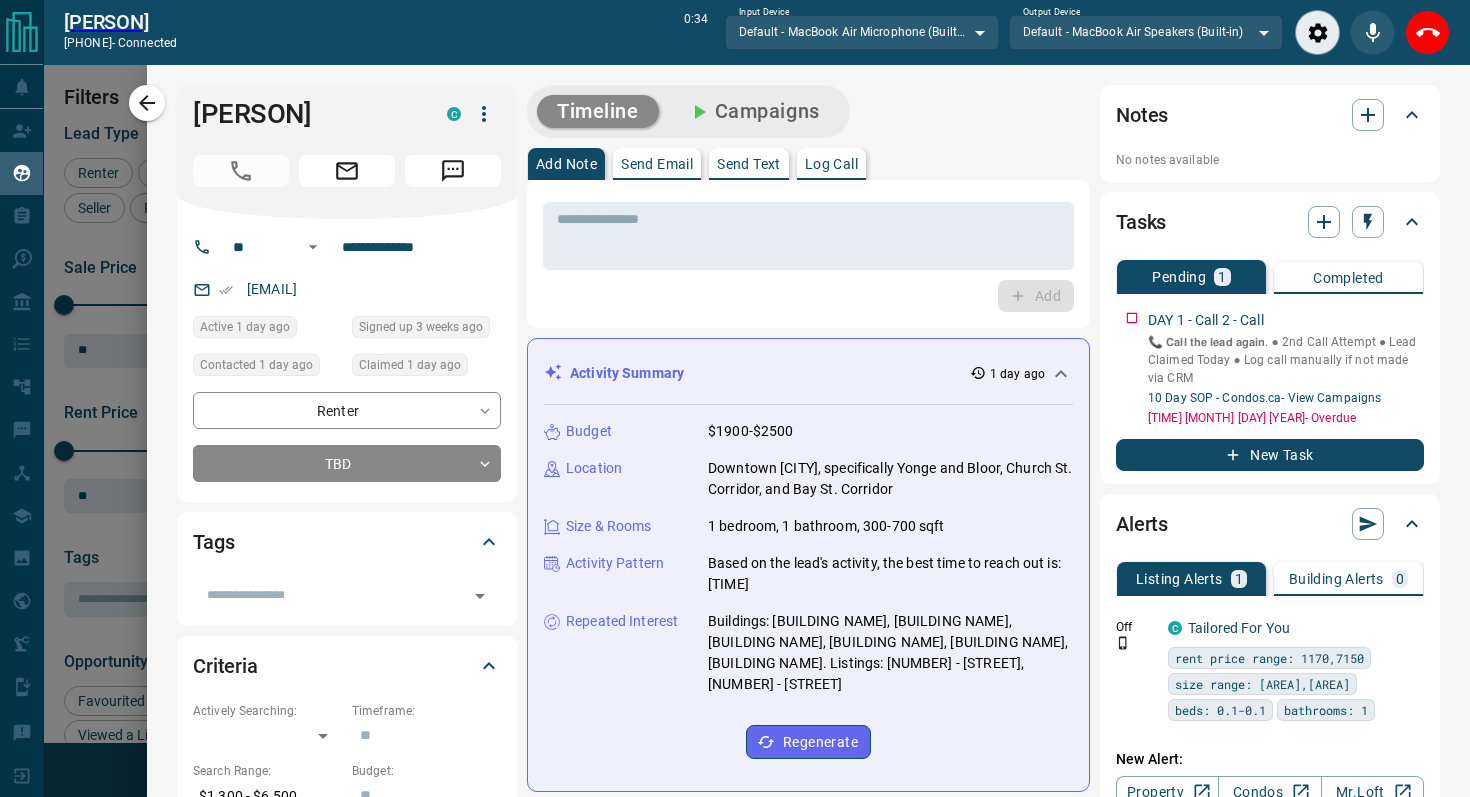 click at bounding box center (347, 167) 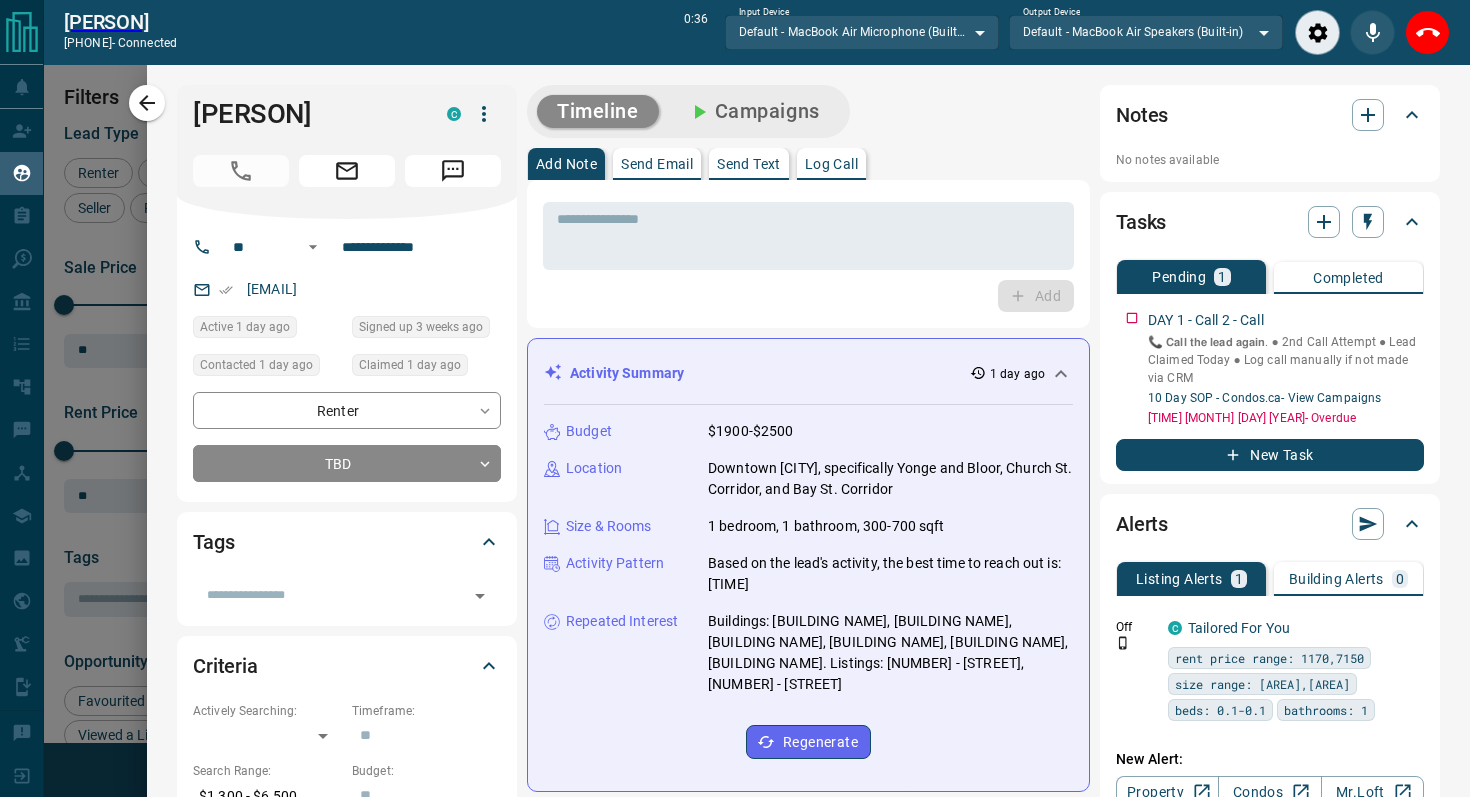 click at bounding box center (453, 171) 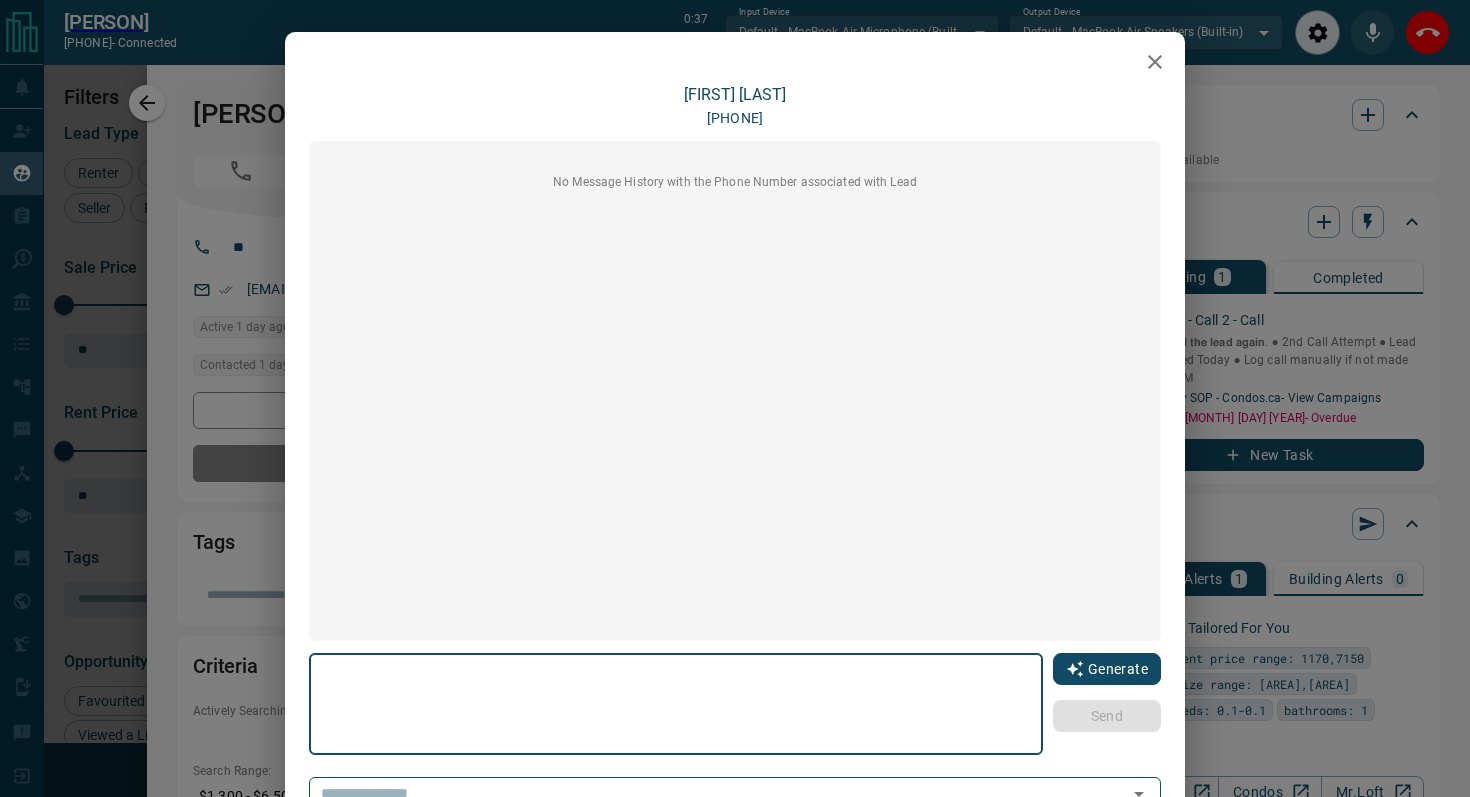 scroll, scrollTop: 121, scrollLeft: 0, axis: vertical 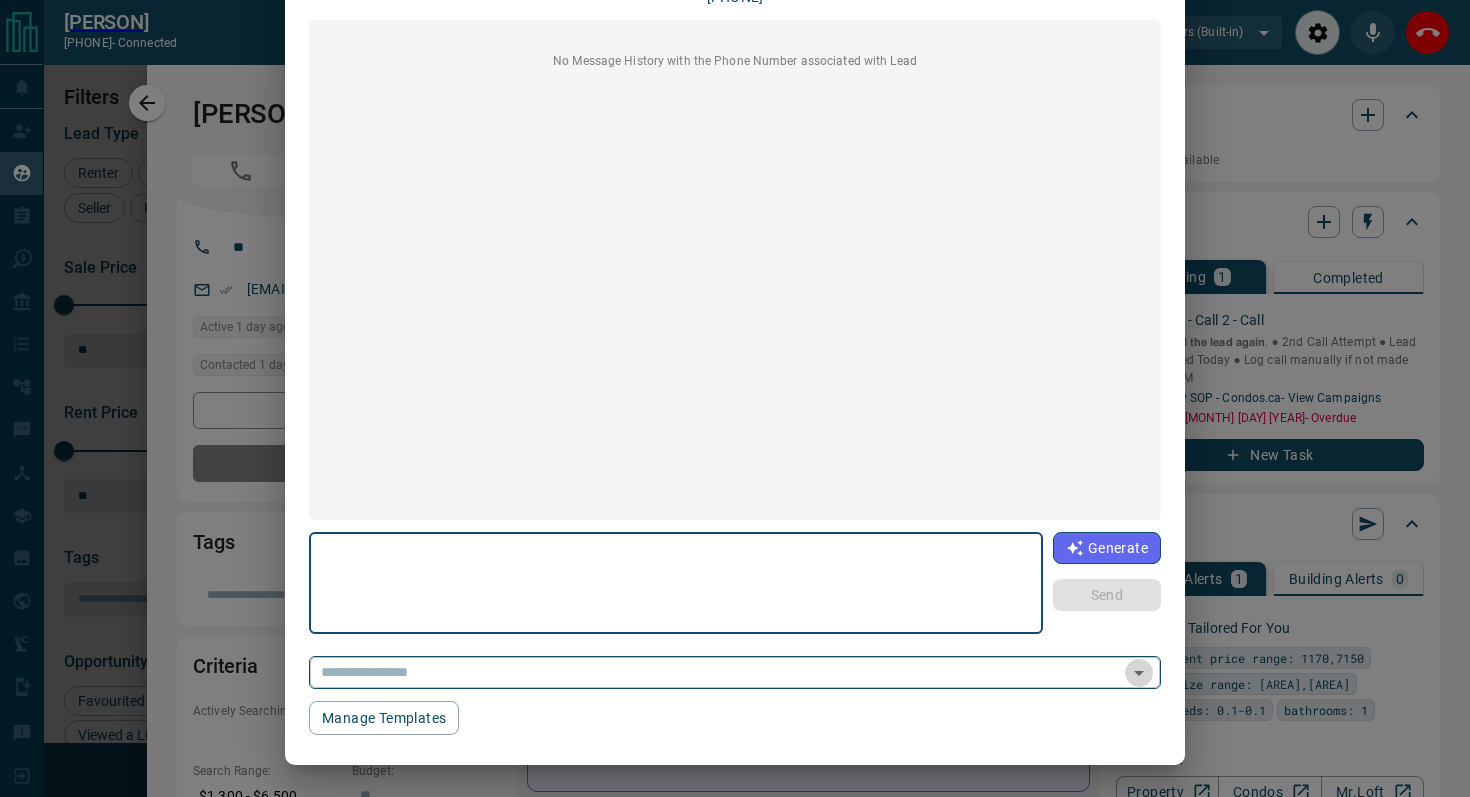 click 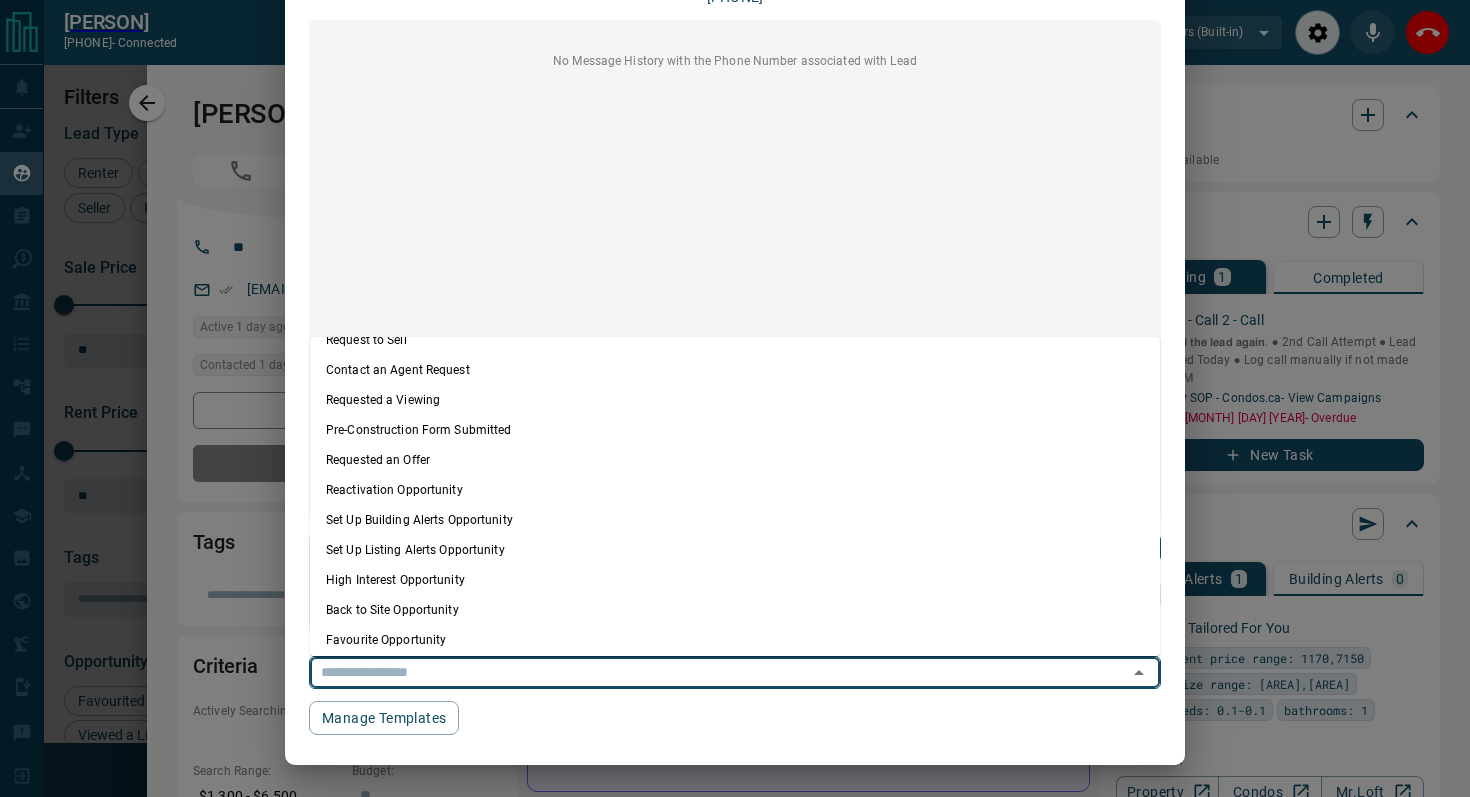 scroll, scrollTop: 177, scrollLeft: 0, axis: vertical 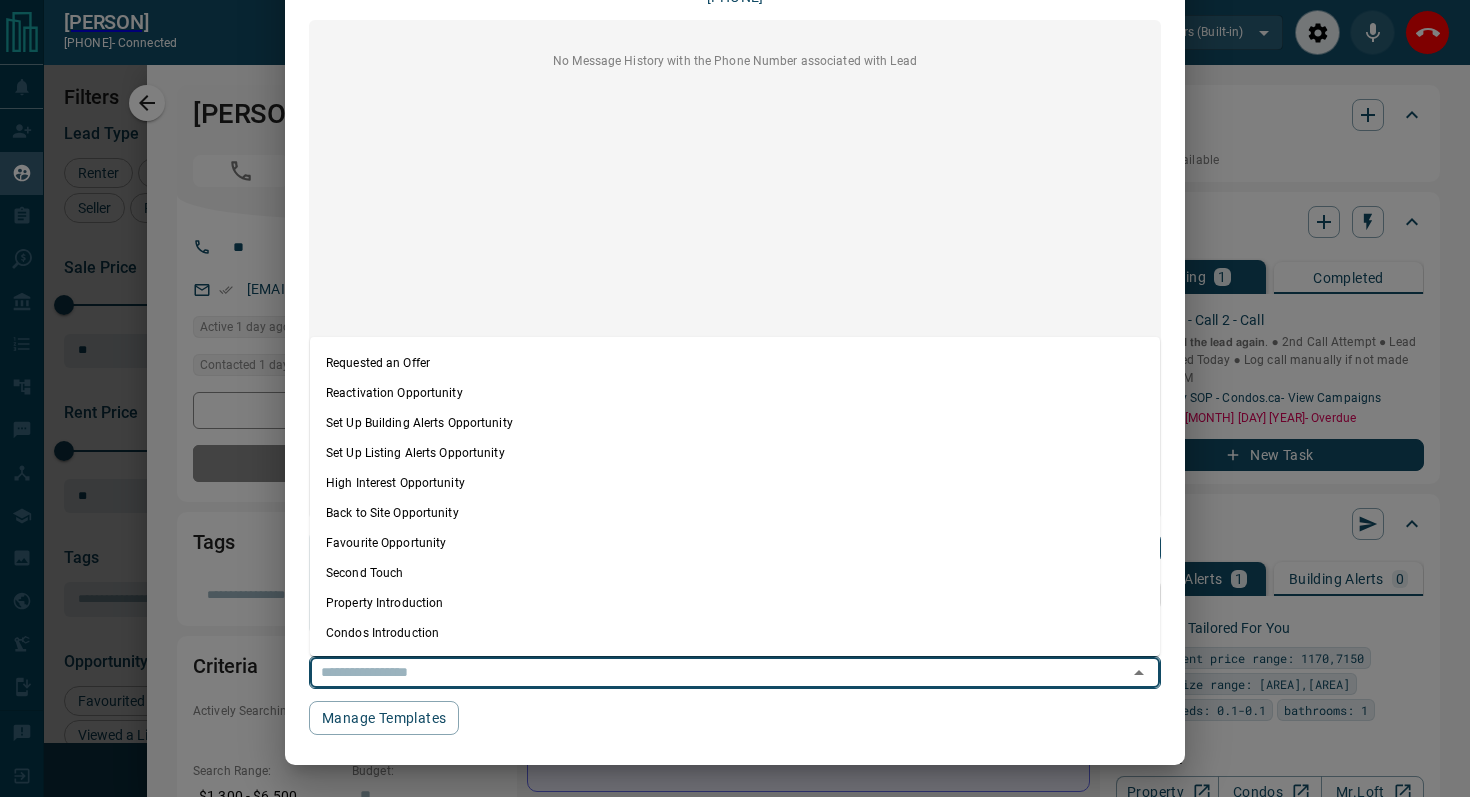 click on "Condos Introduction" at bounding box center [735, 633] 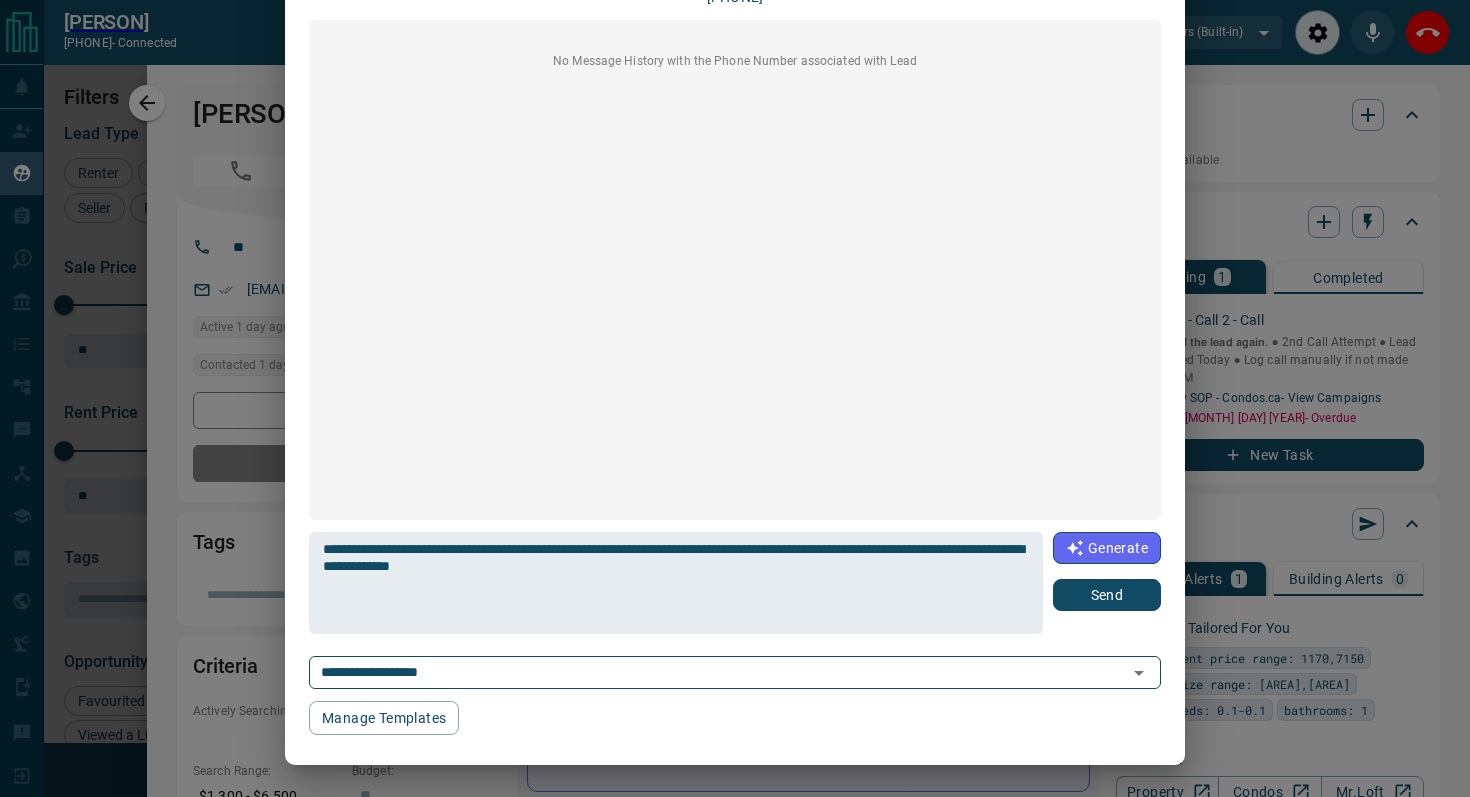 type on "**********" 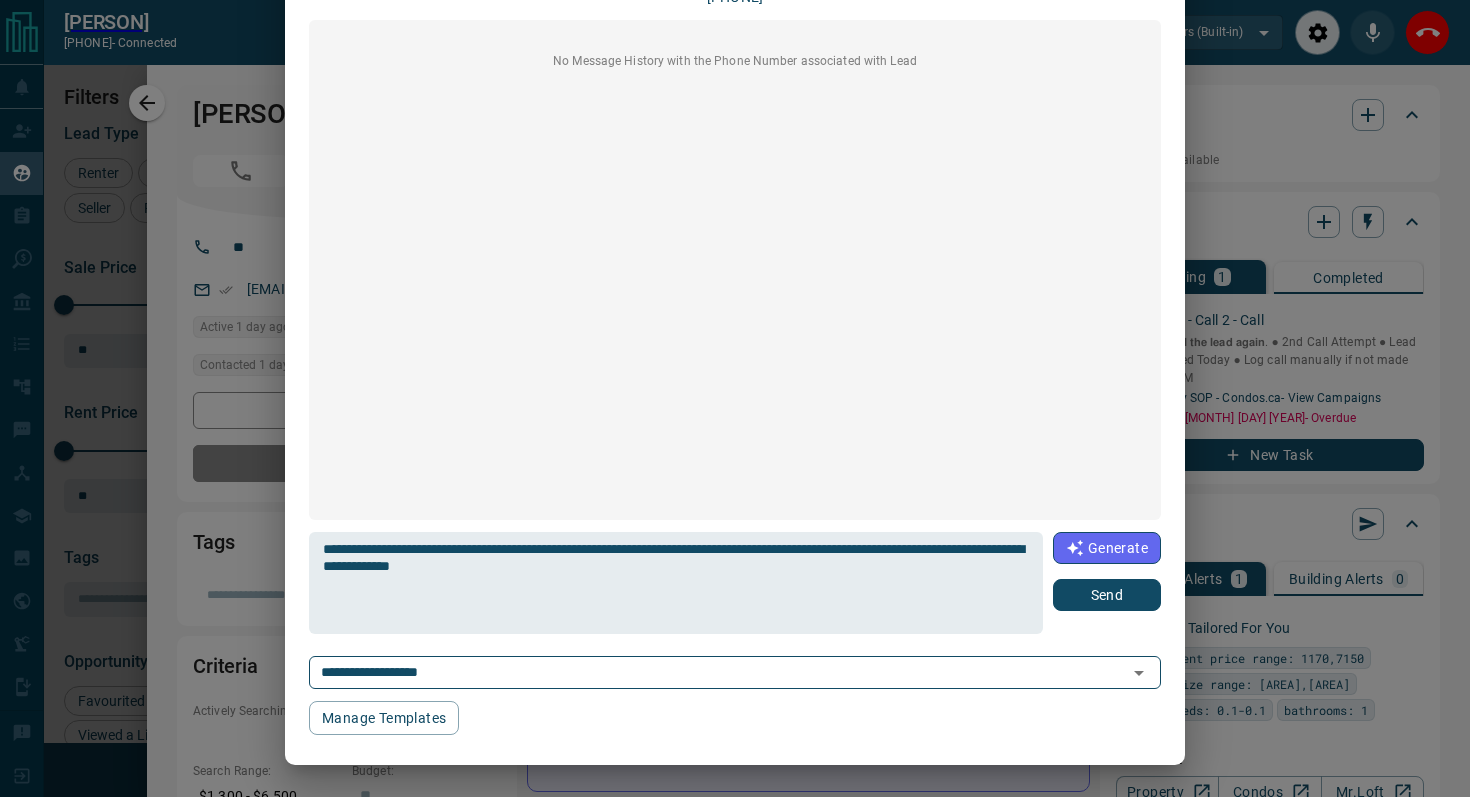 type on "**********" 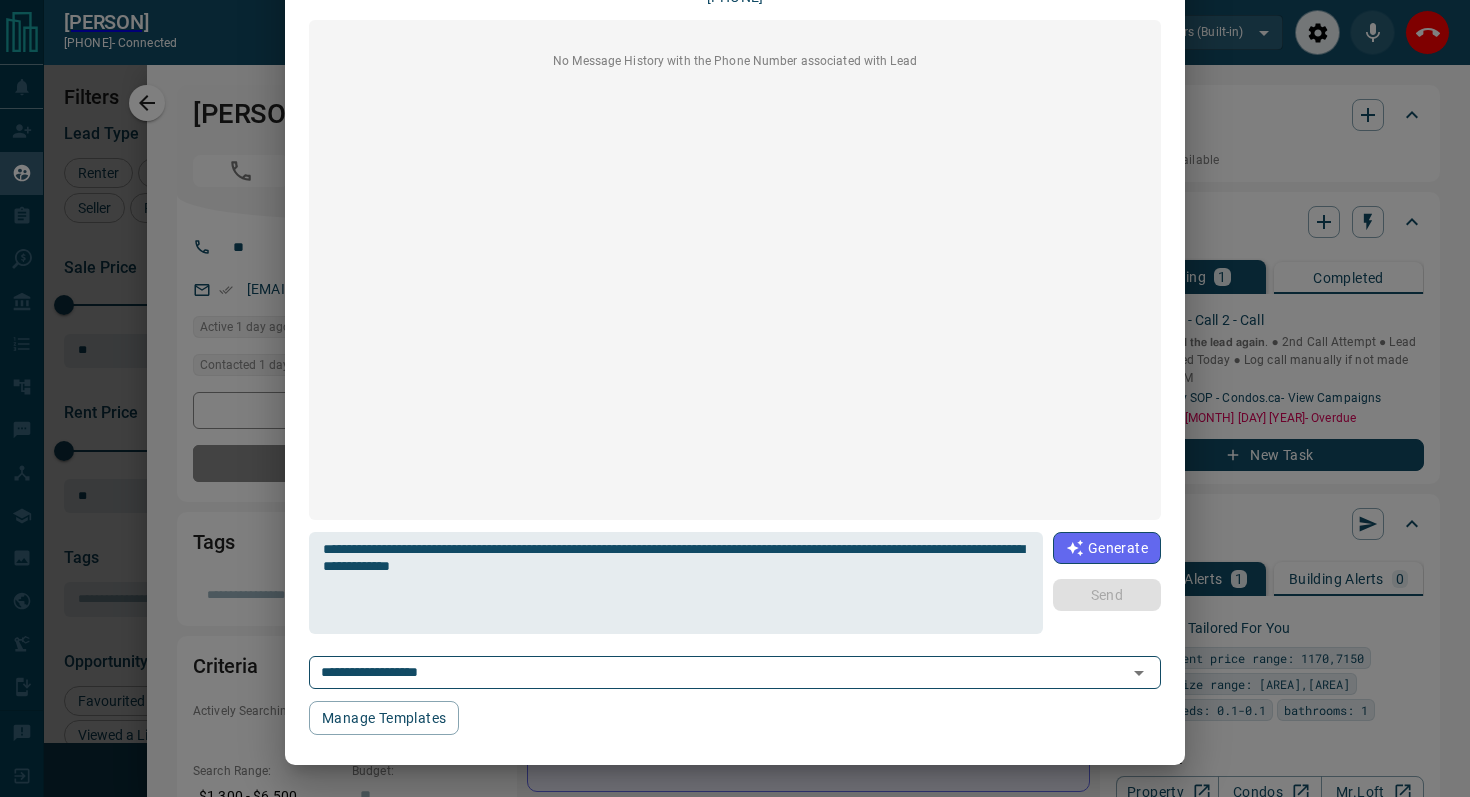 type 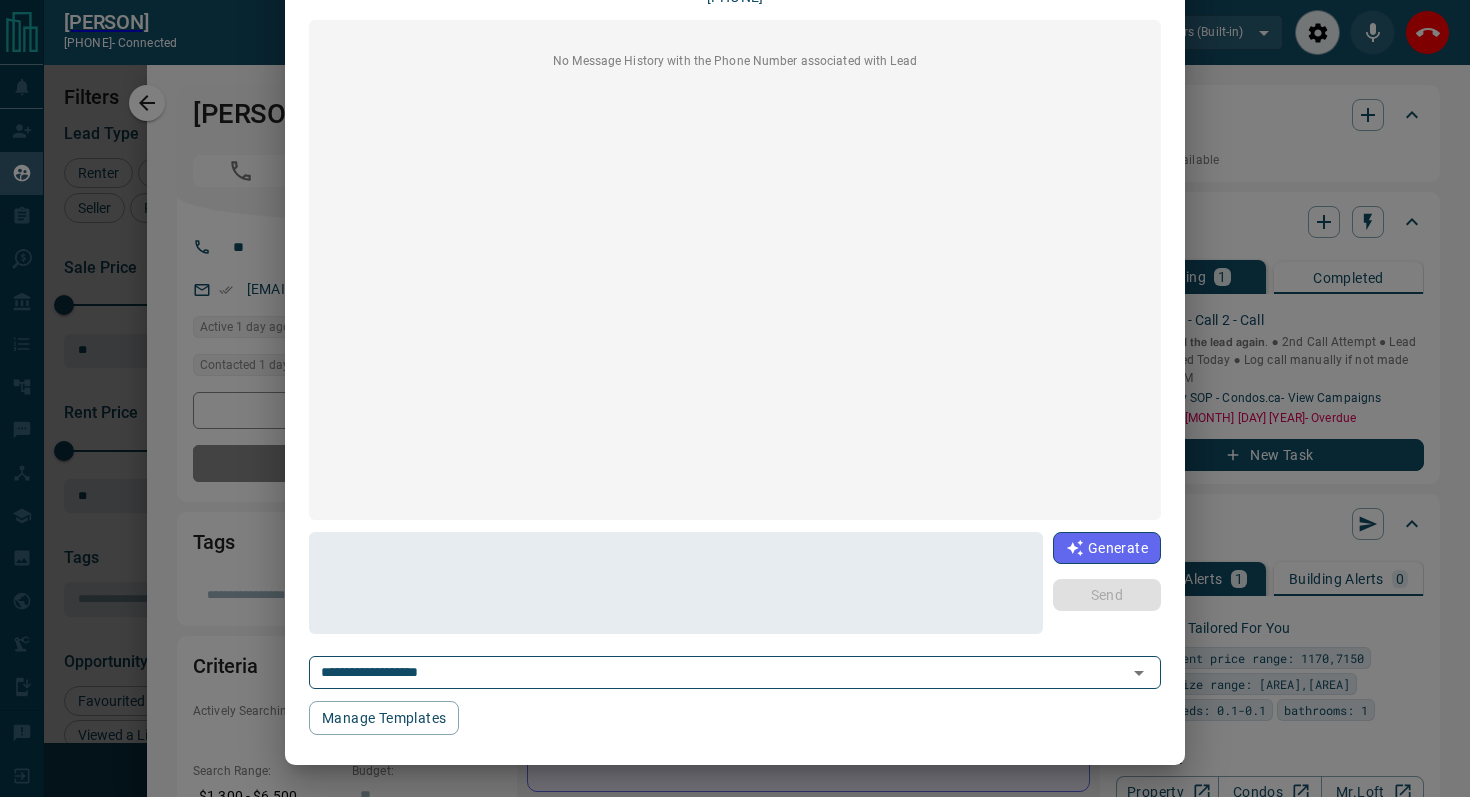 scroll, scrollTop: 0, scrollLeft: 0, axis: both 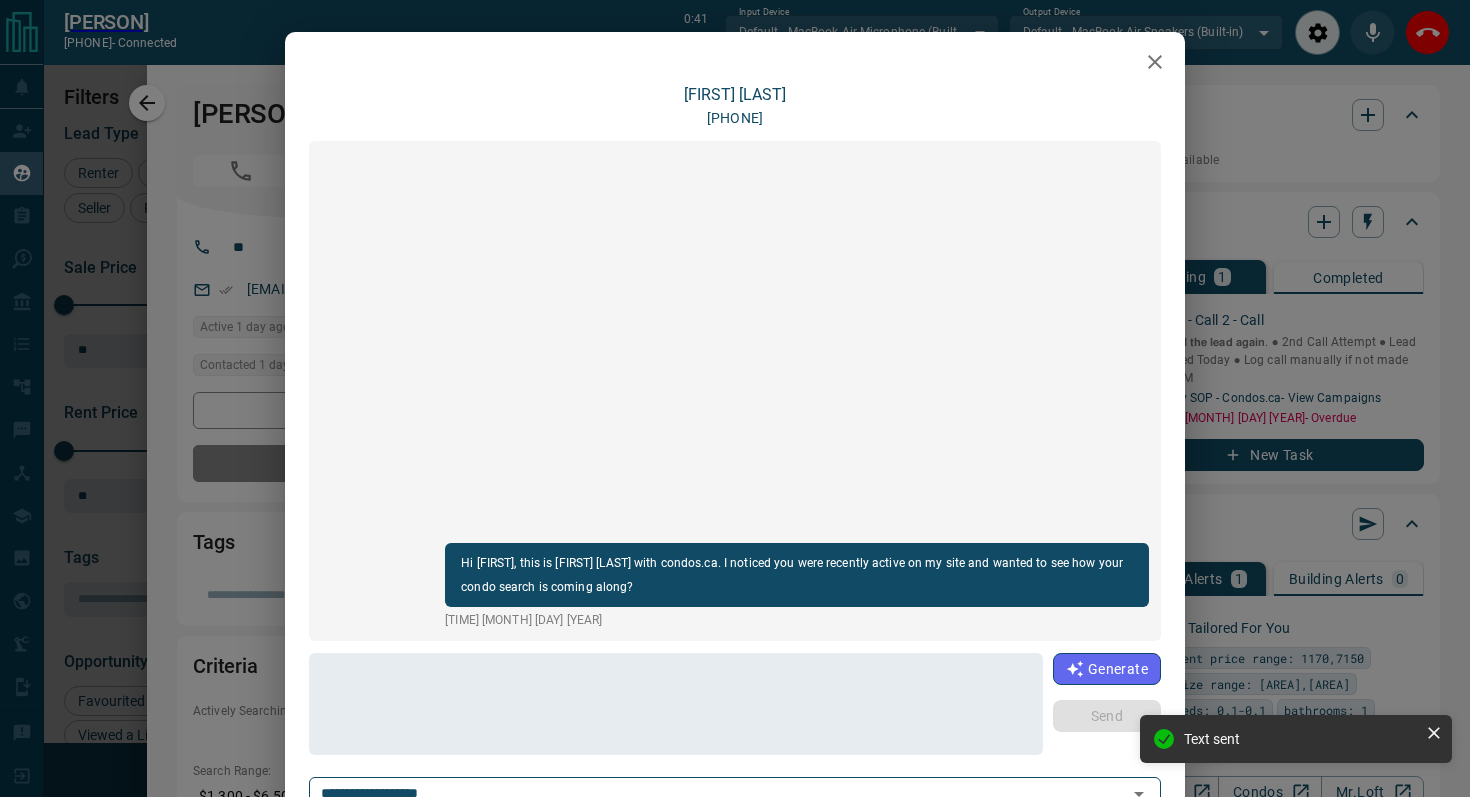 click 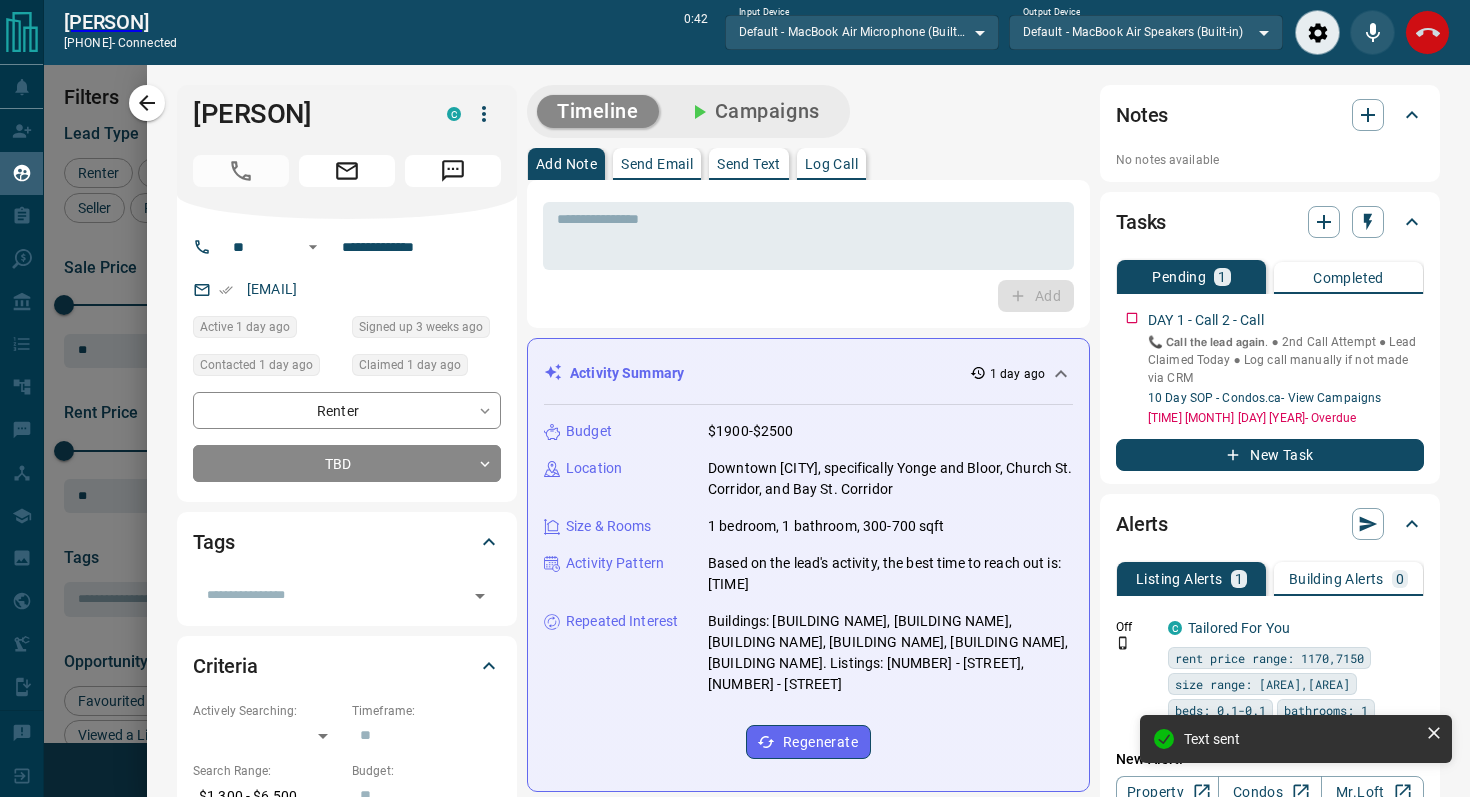 click at bounding box center [1427, 32] 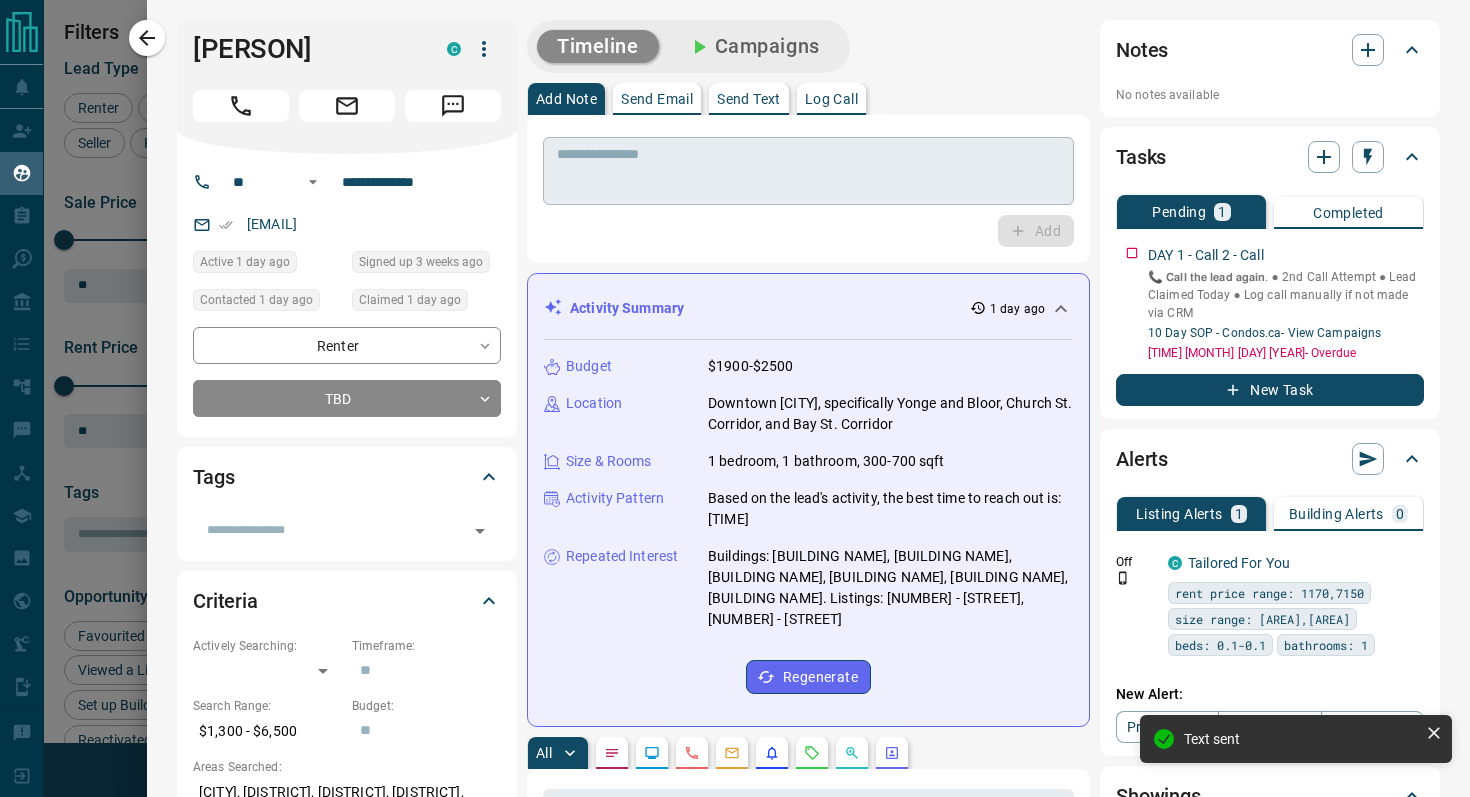 scroll, scrollTop: 1, scrollLeft: 1, axis: both 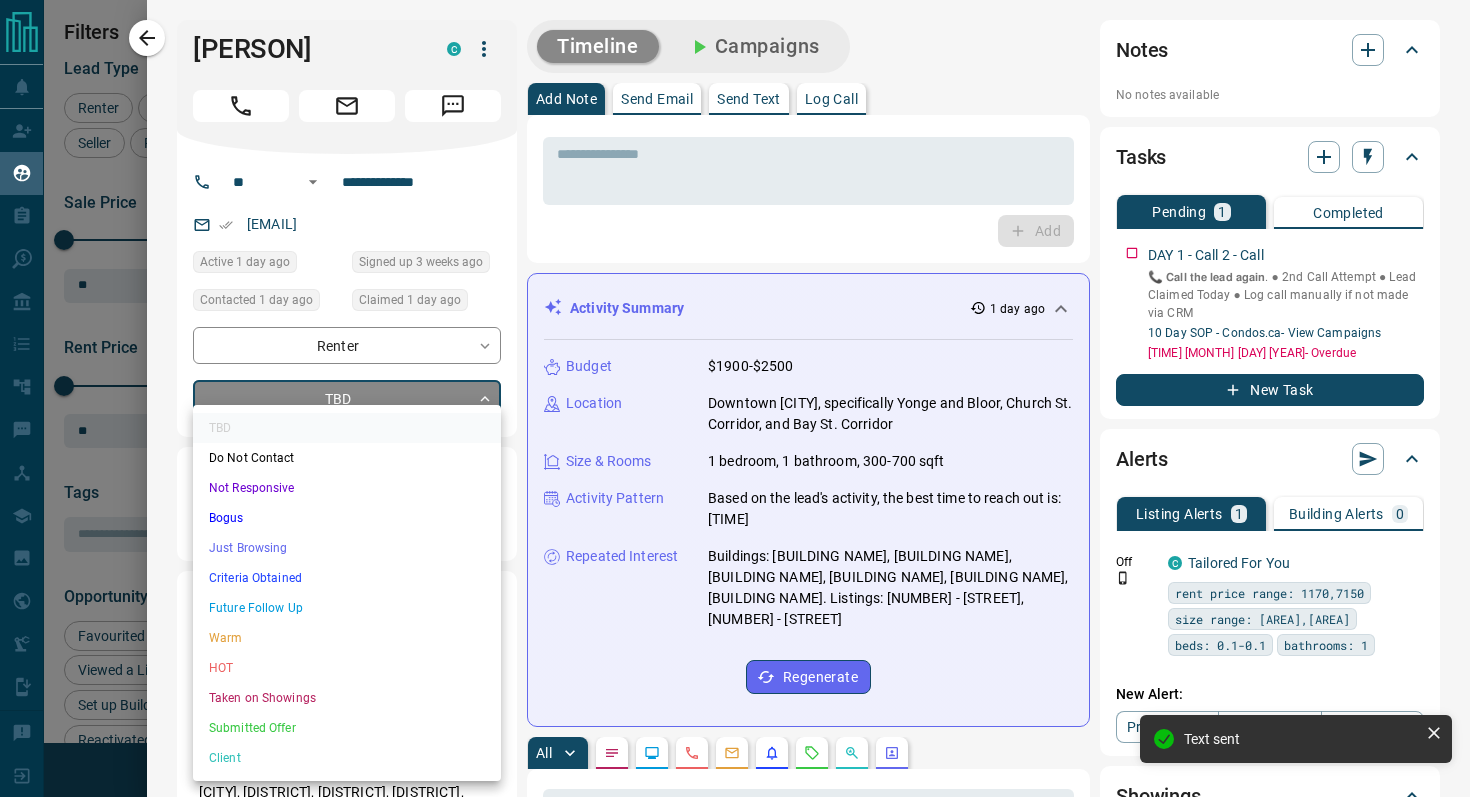 click on "Lead Transfers Claim Leads My Leads Tasks Opportunities Deals Campaigns Automations Messages Broker Bay Training Media Services Agent Resources Precon Worksheet Mobile Apps Disclosure Logout [PERSON] Renter C [PRICE] - [PRICE] [DISTRICT], [CITY] [DURATION] ago Contacted [DURATION] ago [DURATION] ago Signed up [DURATION] ago TBD + [PERSON] Renter C [PRICE] - [PRICE] [DISTRICT], [MIDTOWN | CENTRAL], +[NUMBER] [DURATION] ago Contacted [DURATION] ago [DURATION] ago Signed up [DURATION] ago TBD + [PERSON] Renter C [PRICE] - [PRICE] [DISTRICT], [CITY] [DURATION] ago Contacted [DURATION] ago [DURATION] ago Signed up [DURATION] ago TBD + [PERSON] Renter C [PRICE] - [PRICE] [DISTRICT], [CITY] [DURATION] ago Contacted [DURATION] ago [DURATION] ago TBD + [PERSON] Renter C [PRICE] - [PRICE] [DURATION] ago +" at bounding box center [735, 386] 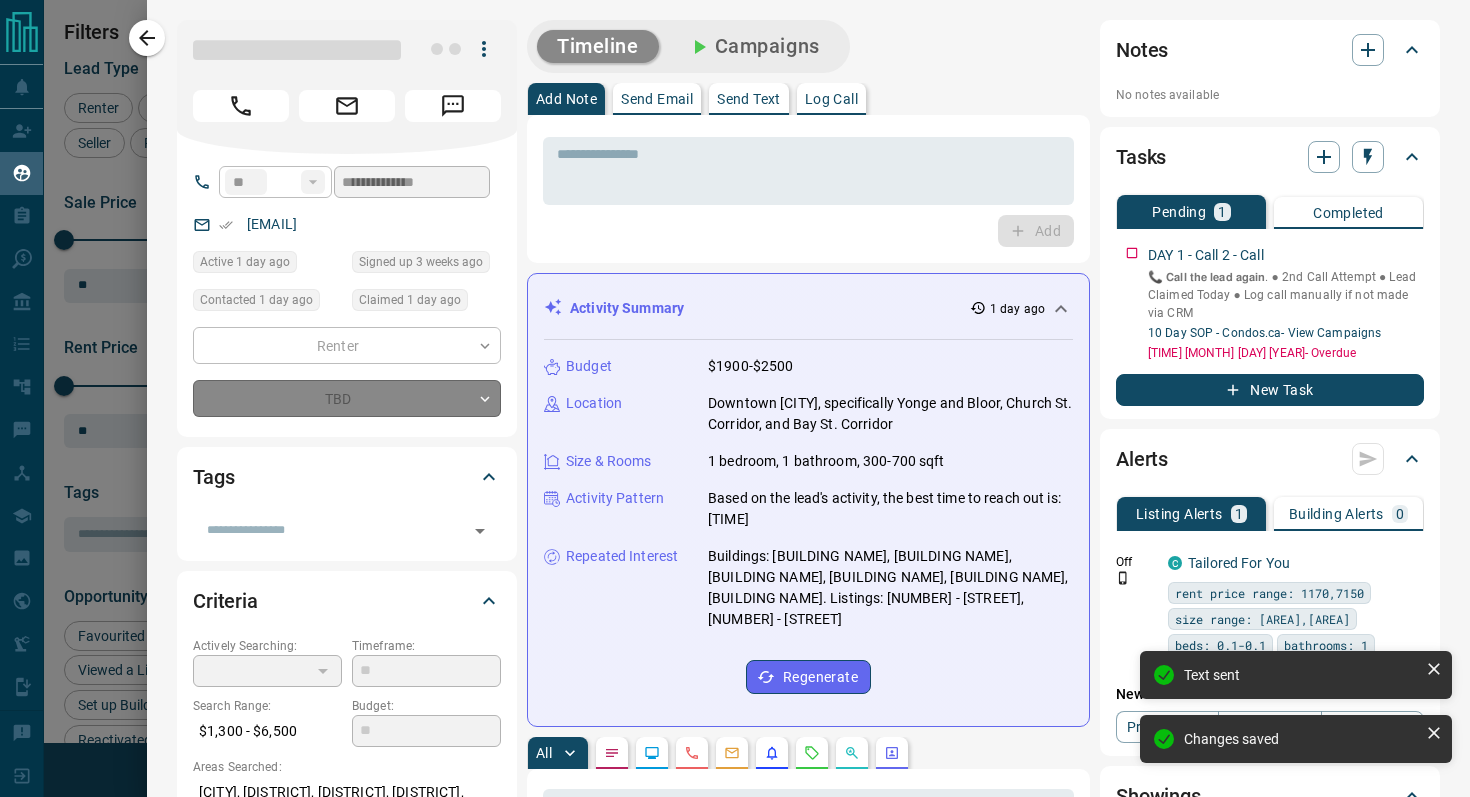 type on "*" 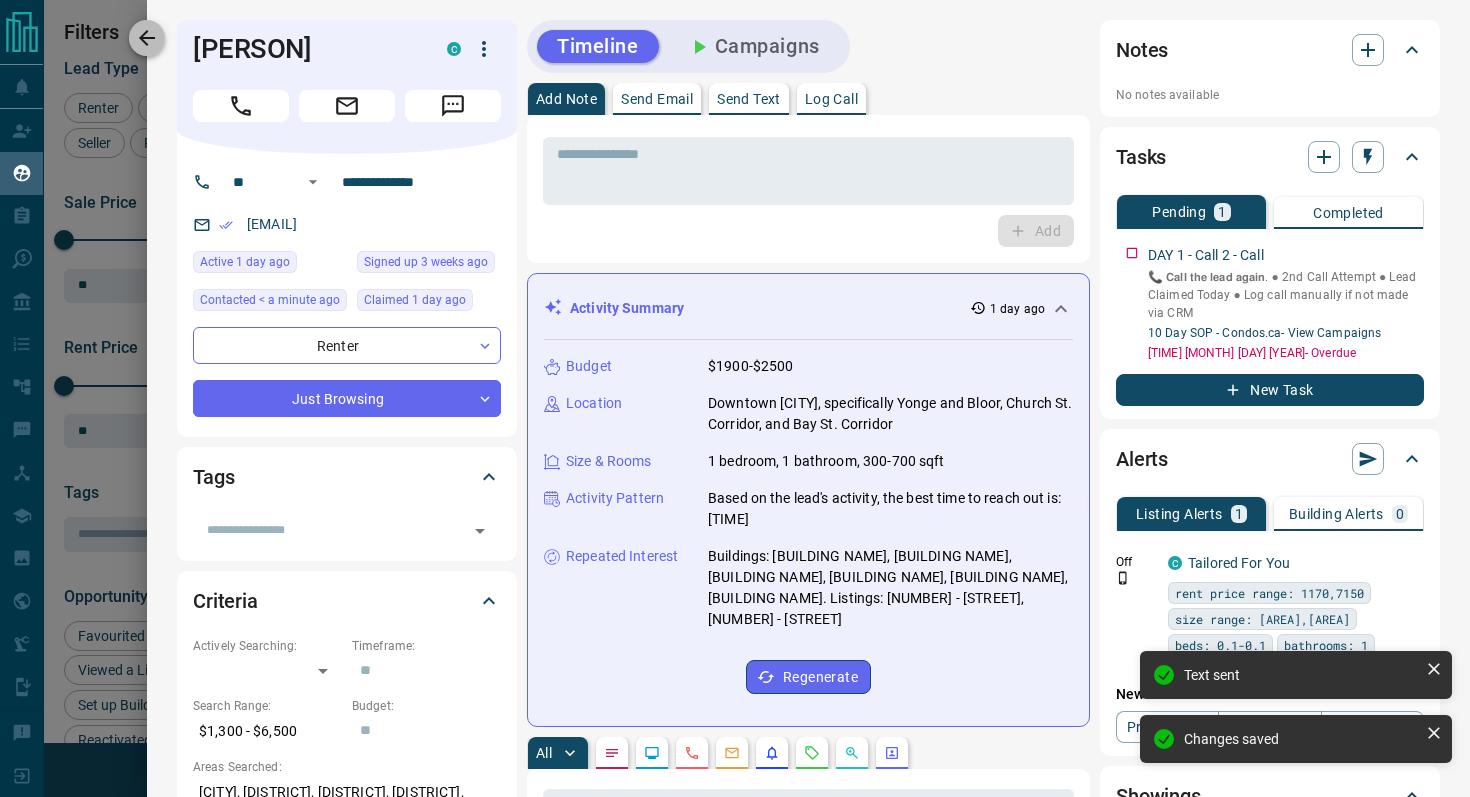 click 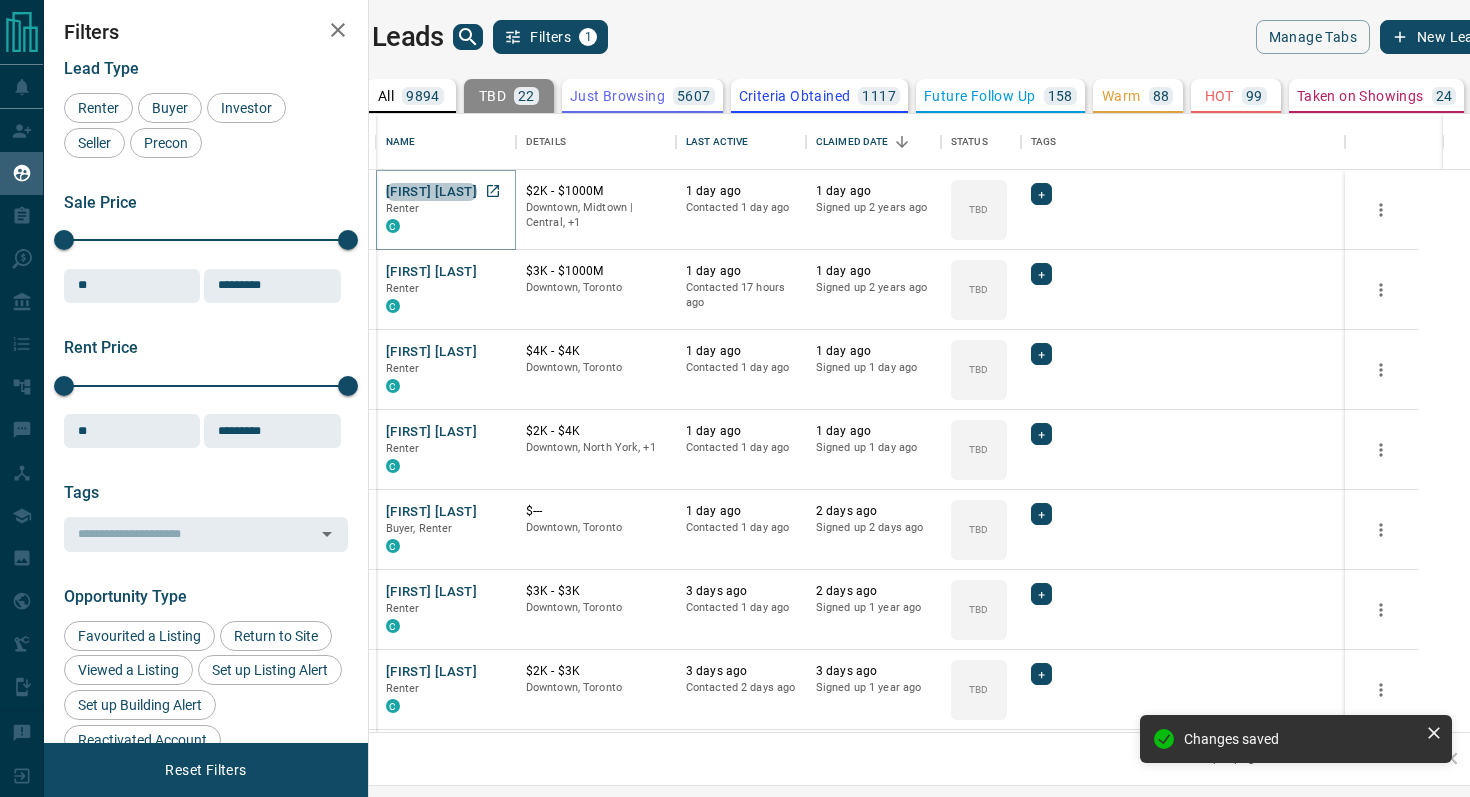 click on "[FIRST] [LAST]" at bounding box center (431, 192) 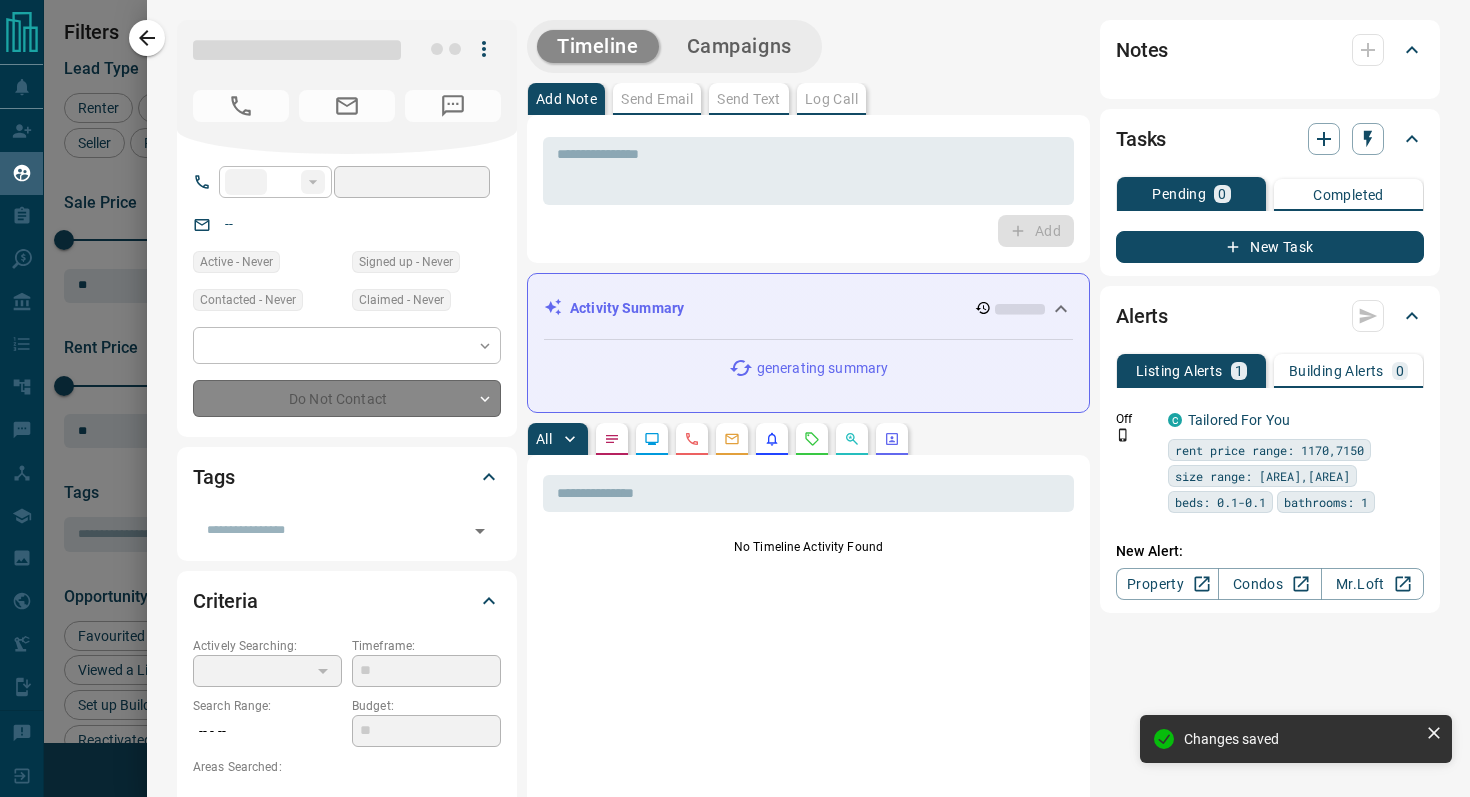 type on "**" 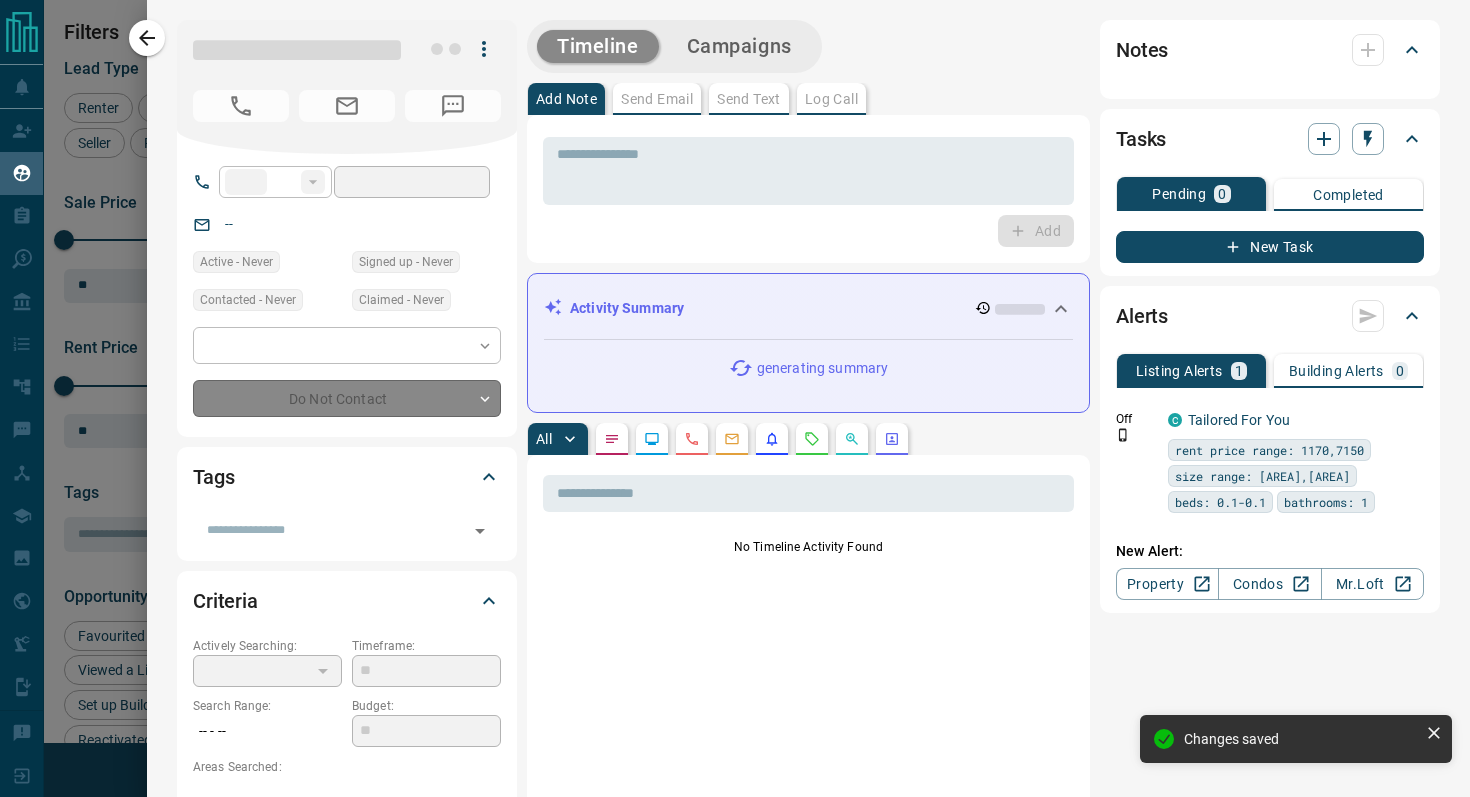 type on "**********" 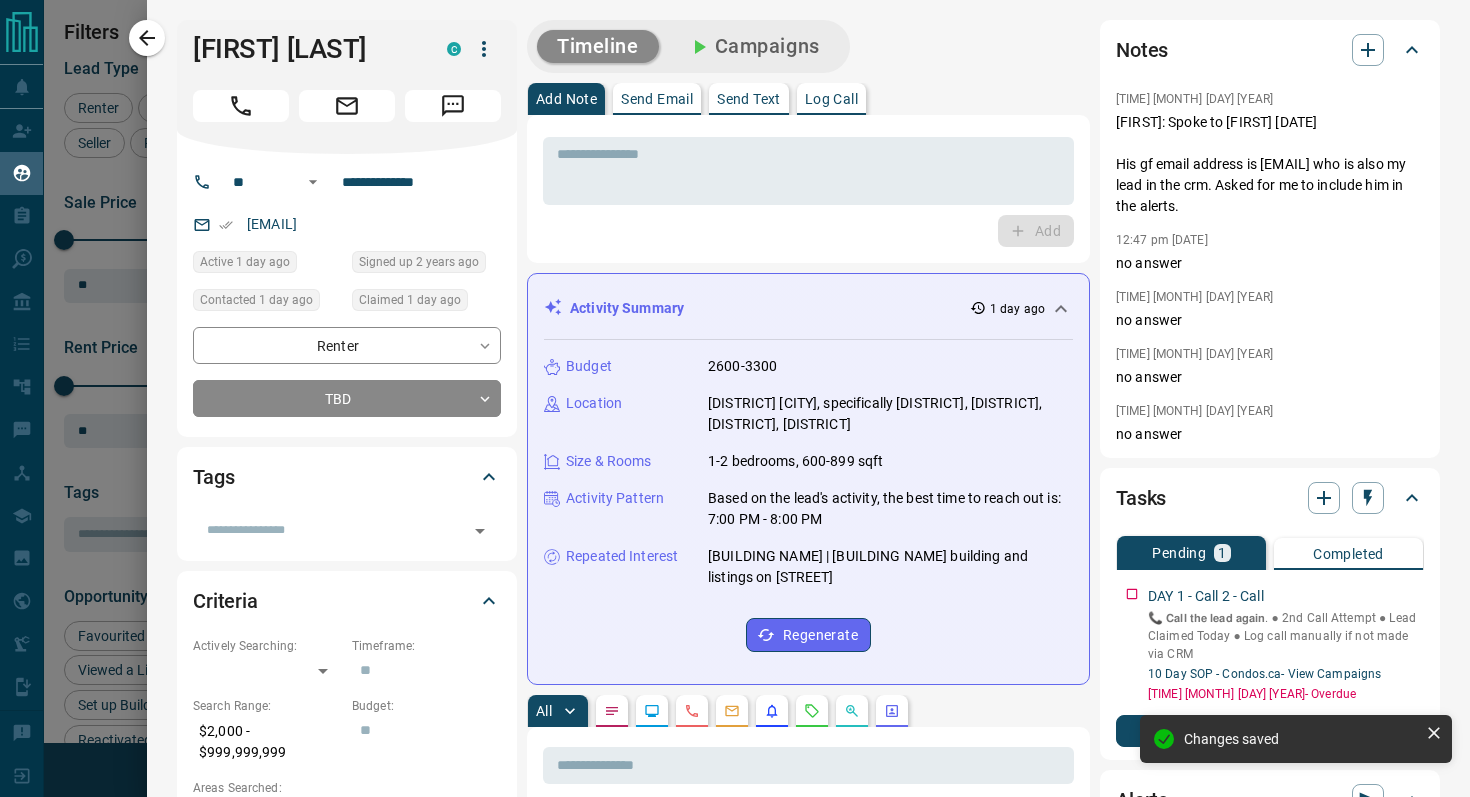 click 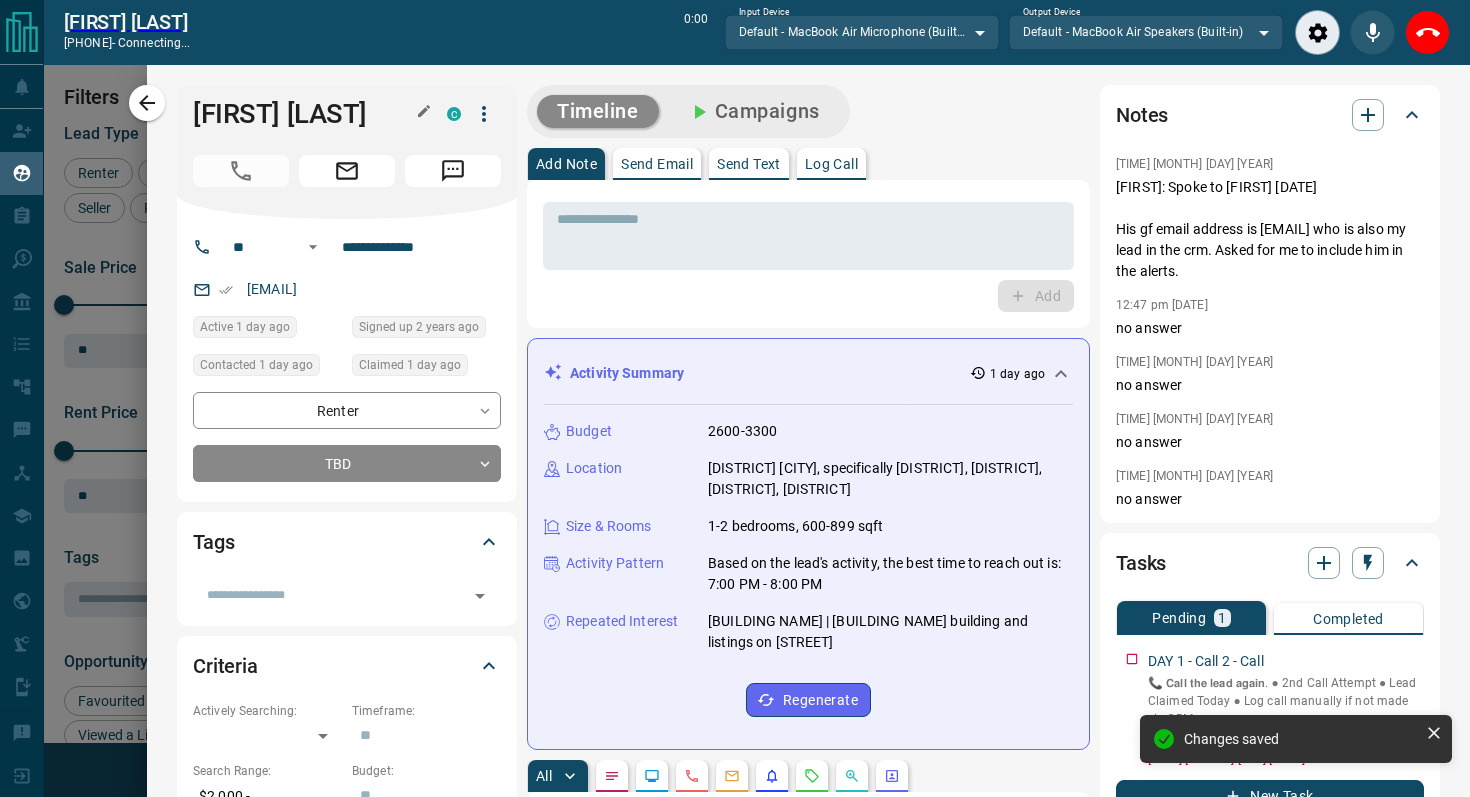 scroll, scrollTop: 556, scrollLeft: 1092, axis: both 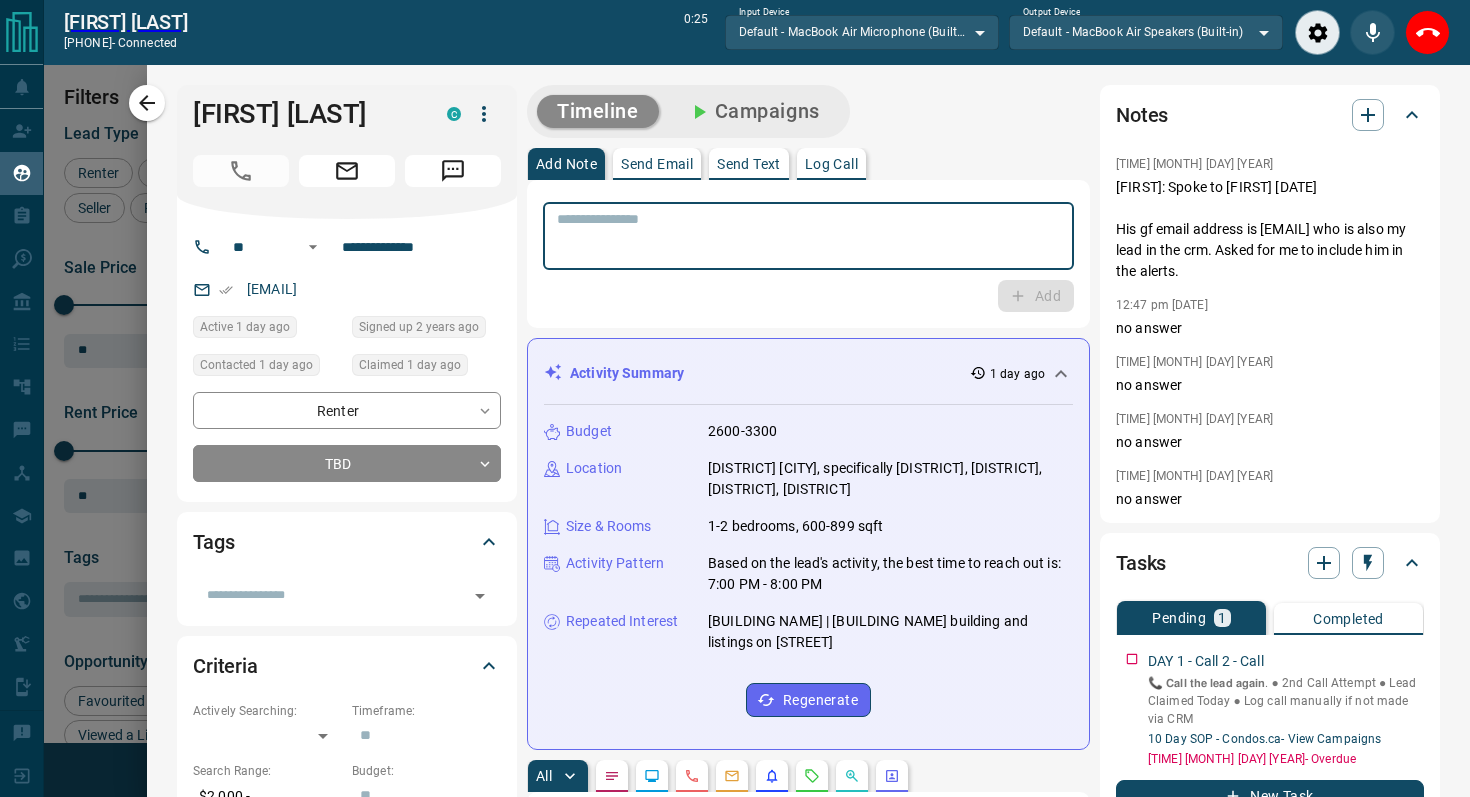 click at bounding box center (808, 236) 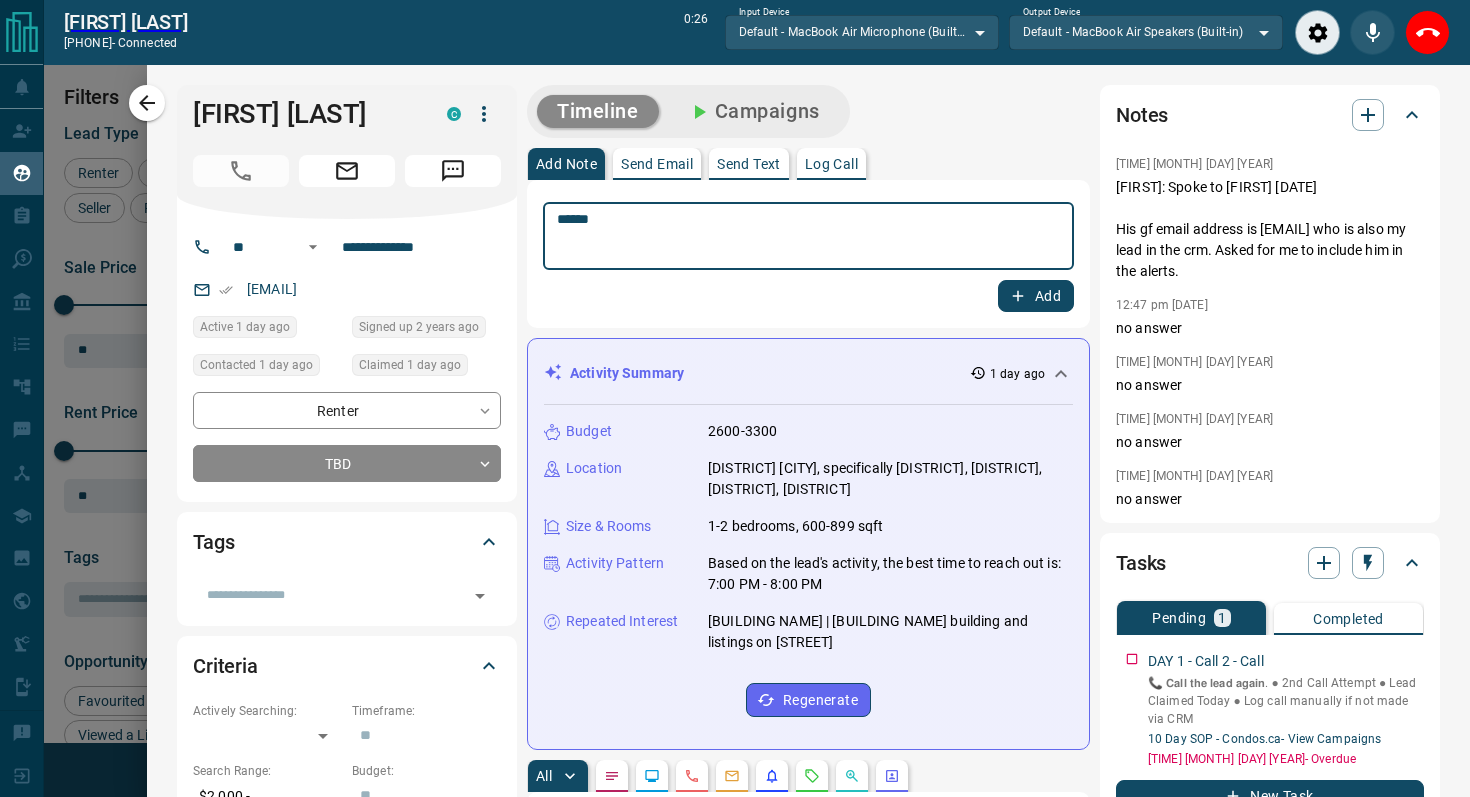 type on "******" 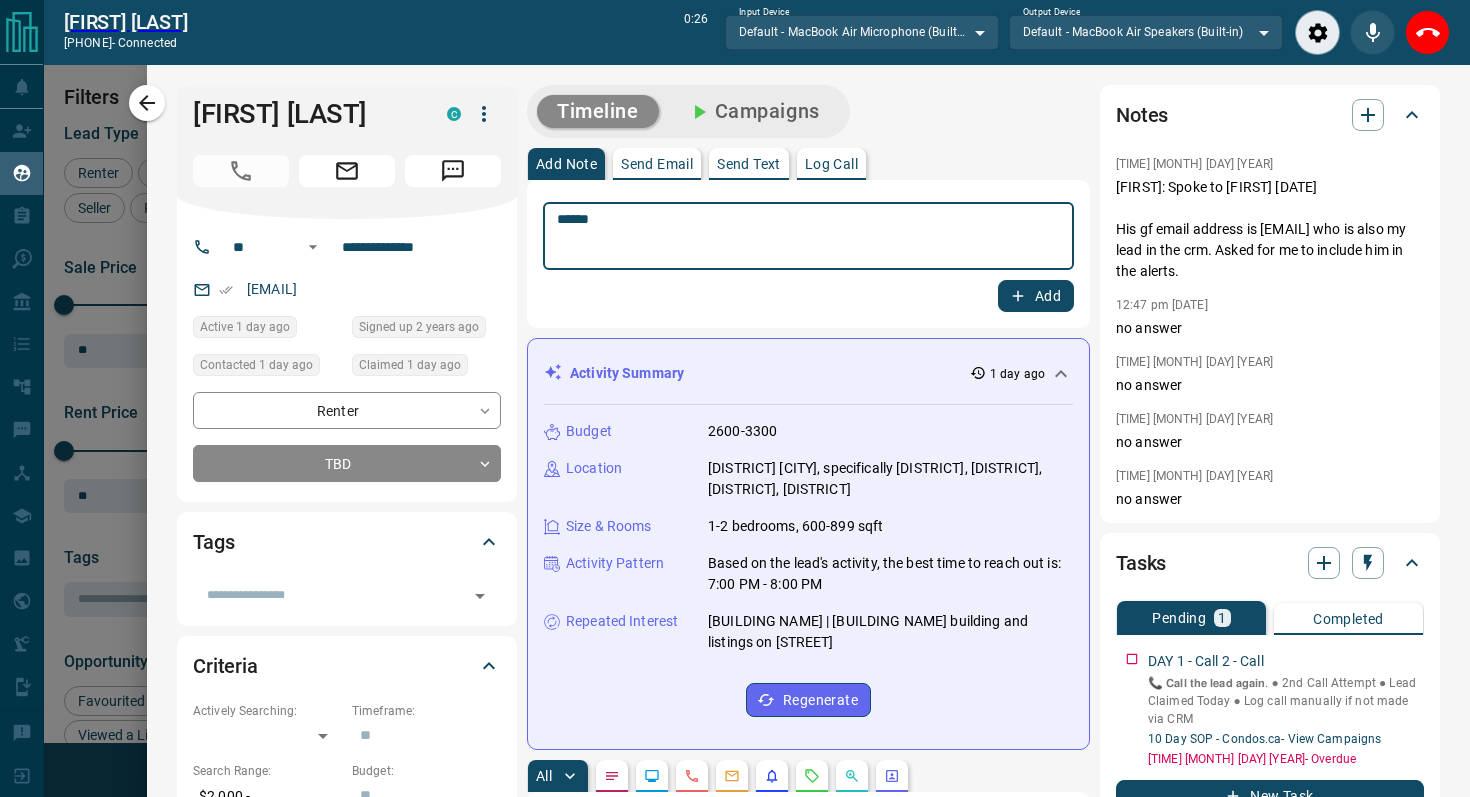 click on "Add" at bounding box center (1036, 296) 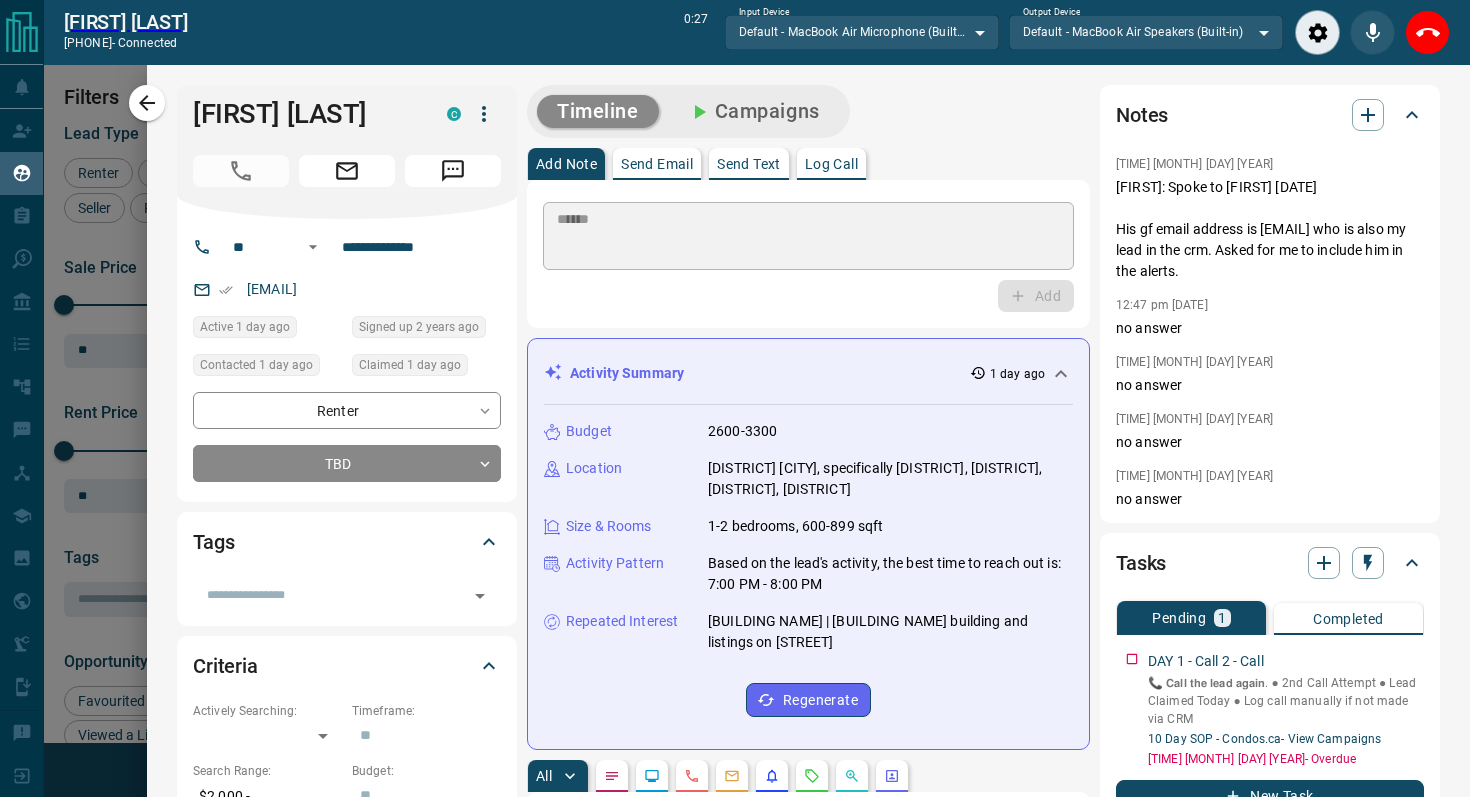 type 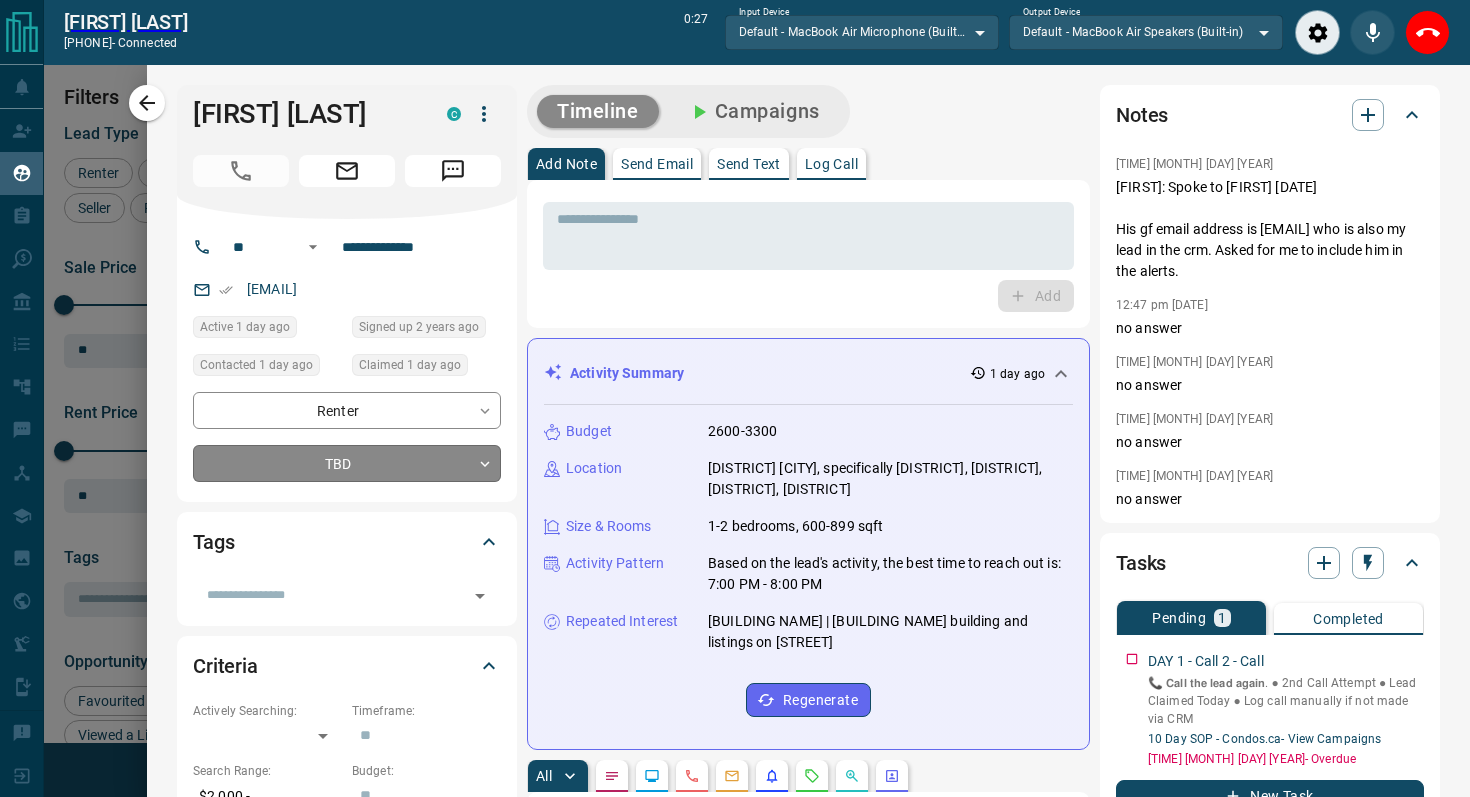 click on "Lead Transfers Claim Leads My Leads Tasks Opportunities Deals Campaigns Automations Messages Broker Bay Training Media Services Agent Resources Precon Worksheet Mobile Apps Disclosure Logout [PERSON] [PHONE]  -   connected [DURATION] Input Device Default - MacBook Air Microphone (Built-in) ******* ​ Output Device Default - MacBook Air Speakers (Built-in) ******* ​ My Leads Filters [NUMBER] Manage Tabs New Lead All [NUMBER] TBD [NUMBER] Do Not Contact - Not Responsive [NUMBER] Bogus [NUMBER] Just Browsing [NUMBER] Criteria Obtained [NUMBER] Future Follow Up [NUMBER] Warm [NUMBER] HOT [NUMBER] Taken on Showings [NUMBER] Submitted Offer [NUMBER] Client [NUMBER] Name Details Last Active Claimed Date Status Tags [PERSON] Renter C [PRICE] - [PRICE] [DISTRICT], [MIDTOWN | CENTRAL], +[NUMBER] [DURATION] ago Contacted [DURATION] ago [DURATION] ago Signed up [DURATION] ago TBD + [PERSON] Renter C [PRICE] - [PRICE] [DISTRICT], [CITY] [DURATION] ago Contacted [DURATION] ago [DURATION] ago Signed up [DURATION] ago TBD + [PERSON] Renter C [PRICE] - [PRICE] [DISTRICT], [CITY] [DURATION] ago Contacted [DURATION] ago [DURATION] ago Signed up [DURATION] ago TBD +" at bounding box center (735, 387) 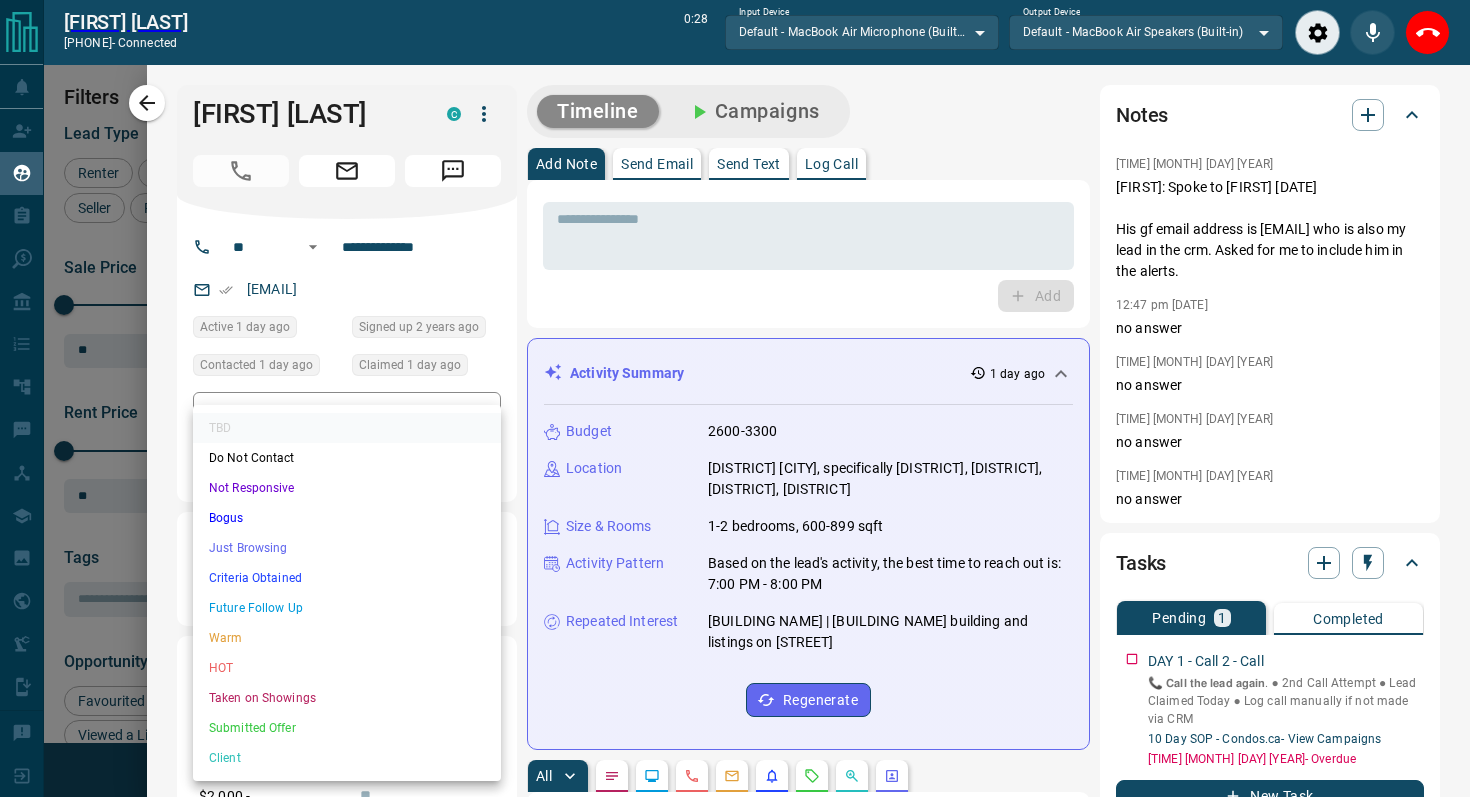 click on "Just Browsing" at bounding box center (347, 548) 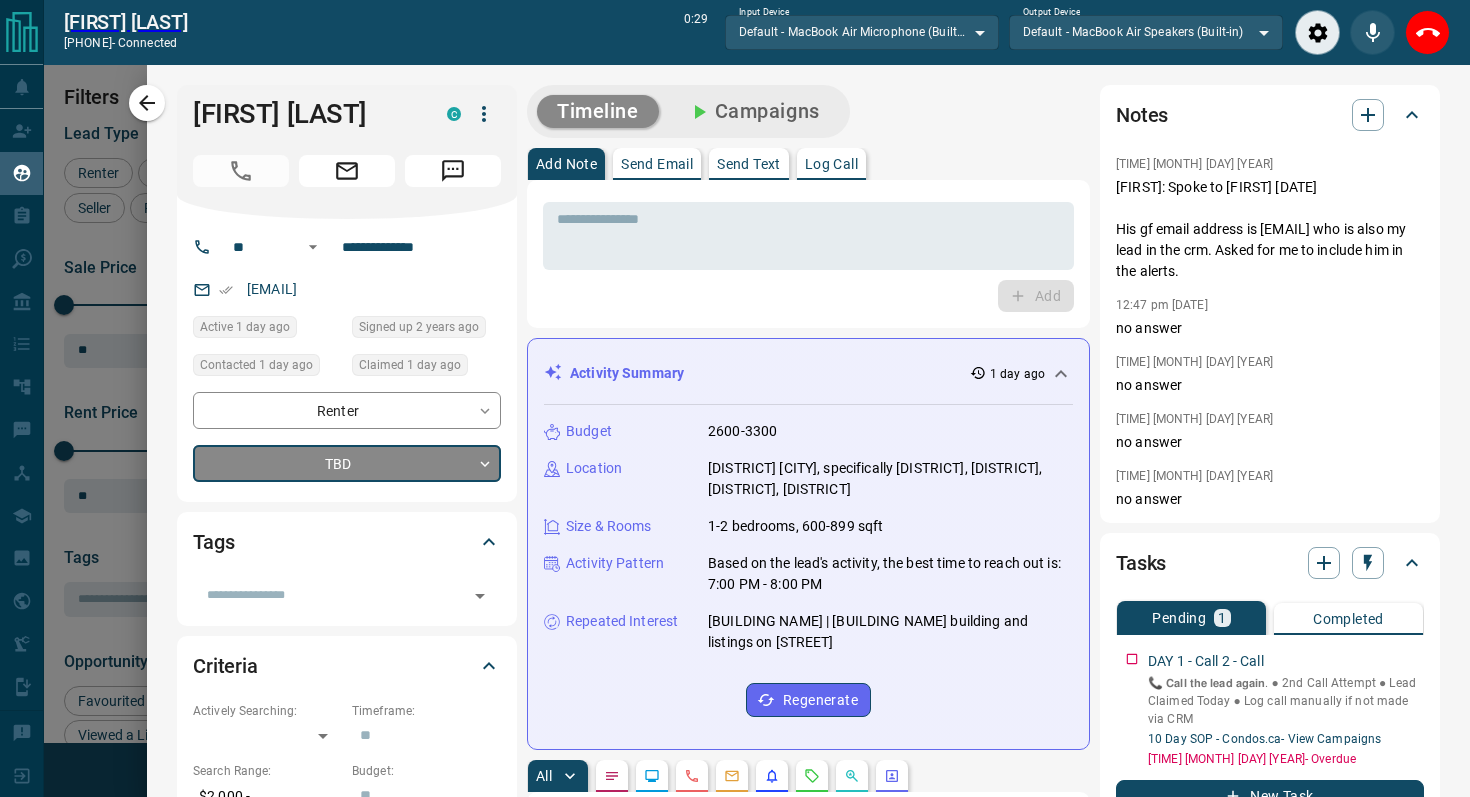 type on "*" 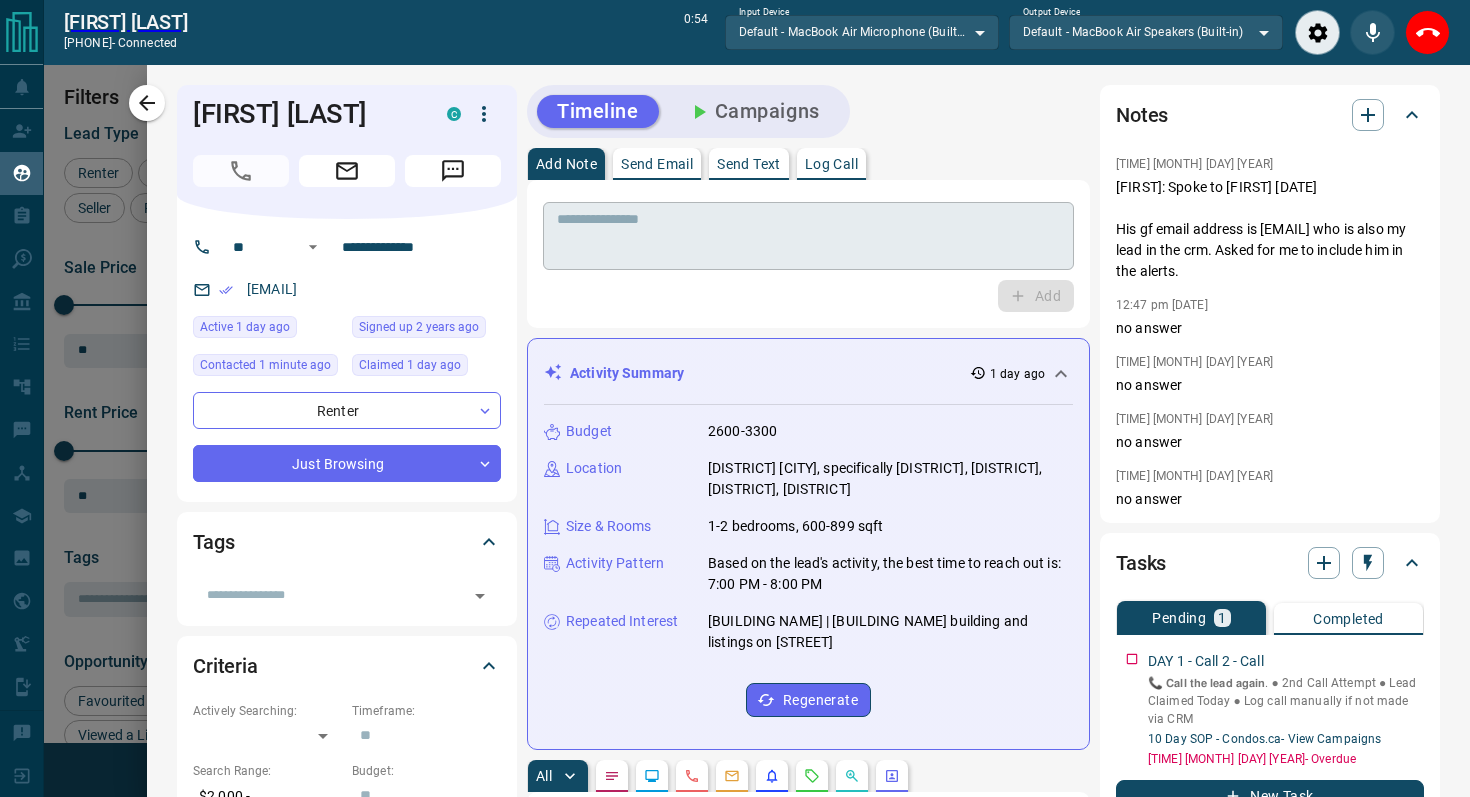 click at bounding box center (808, 236) 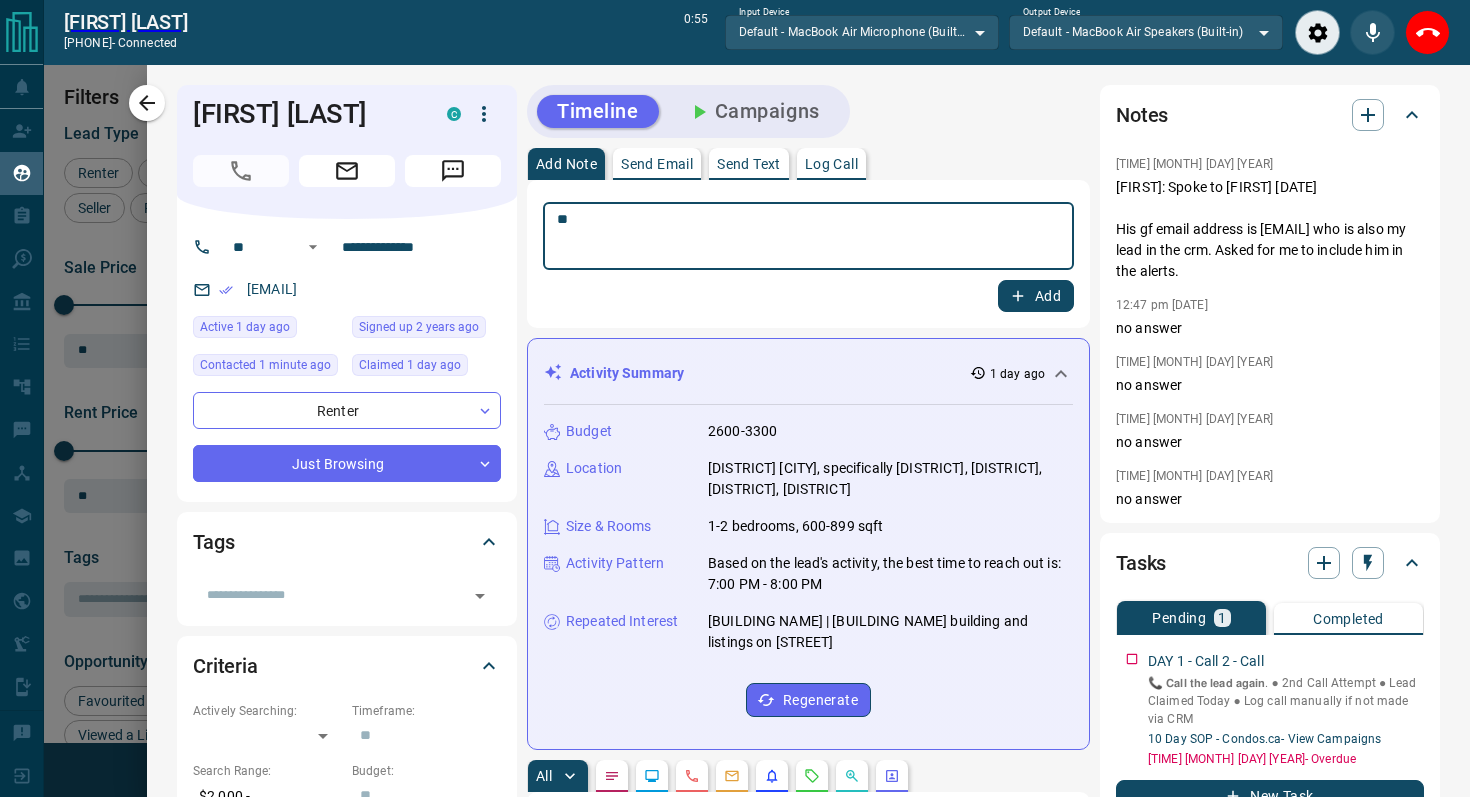 type on "**" 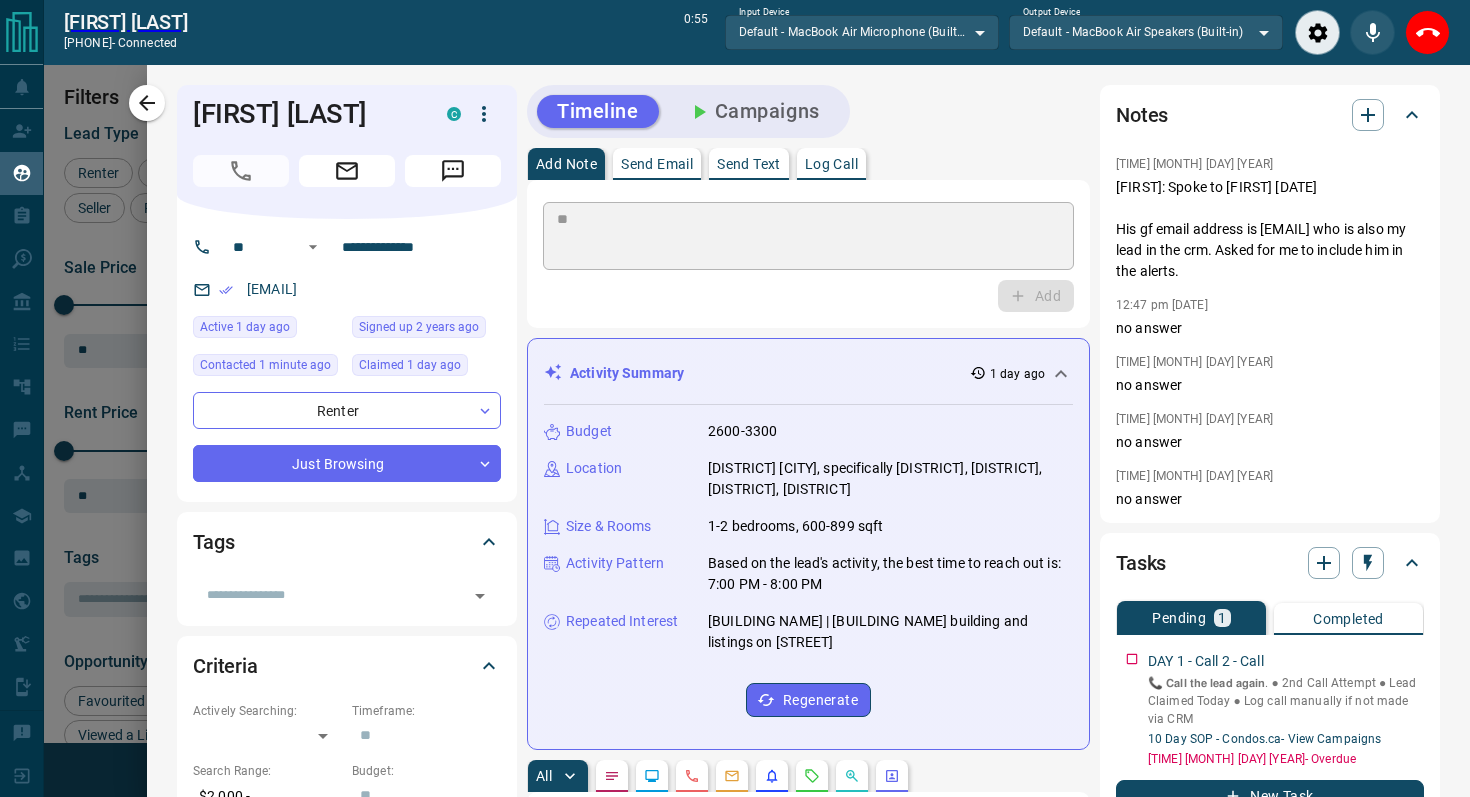 type 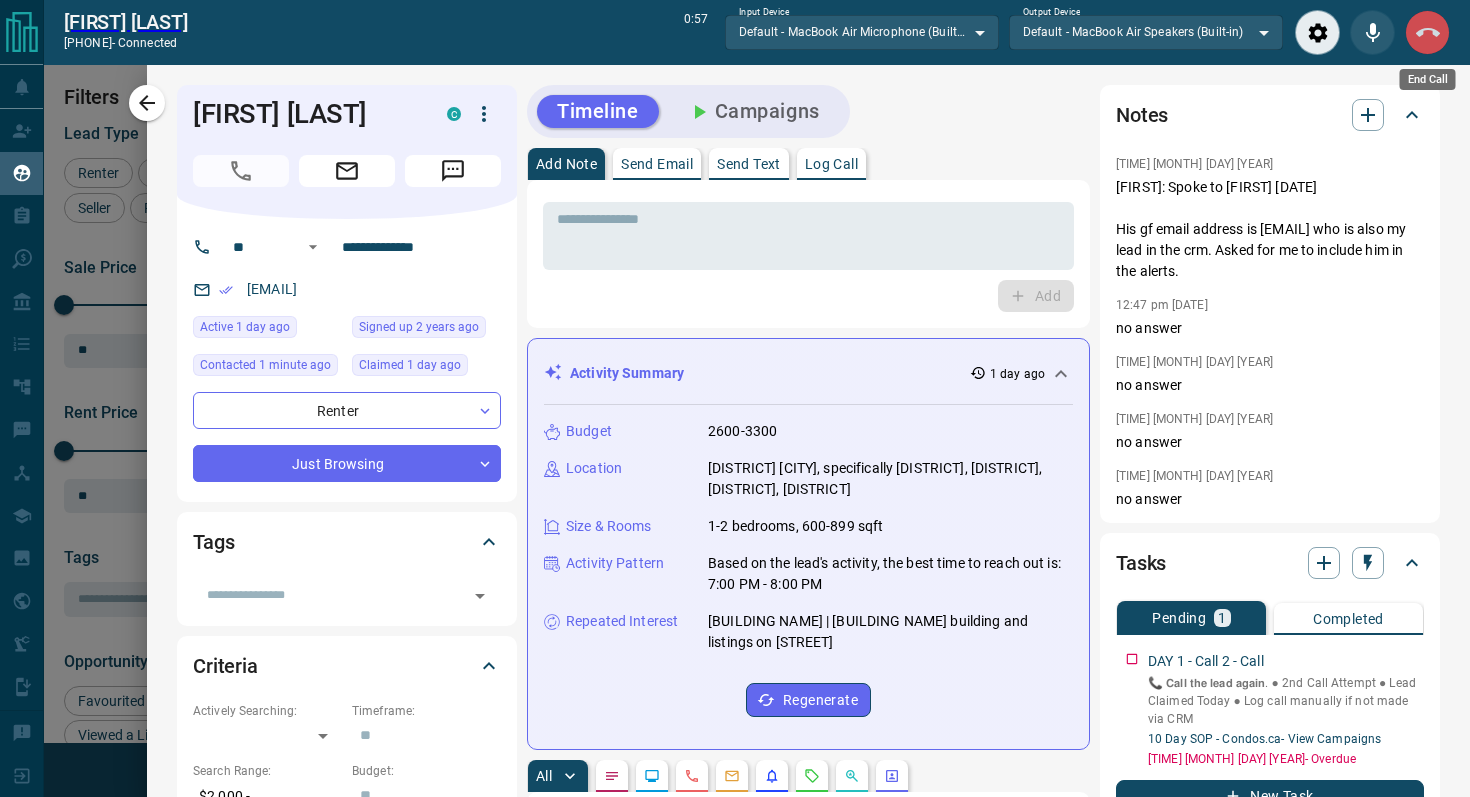 click 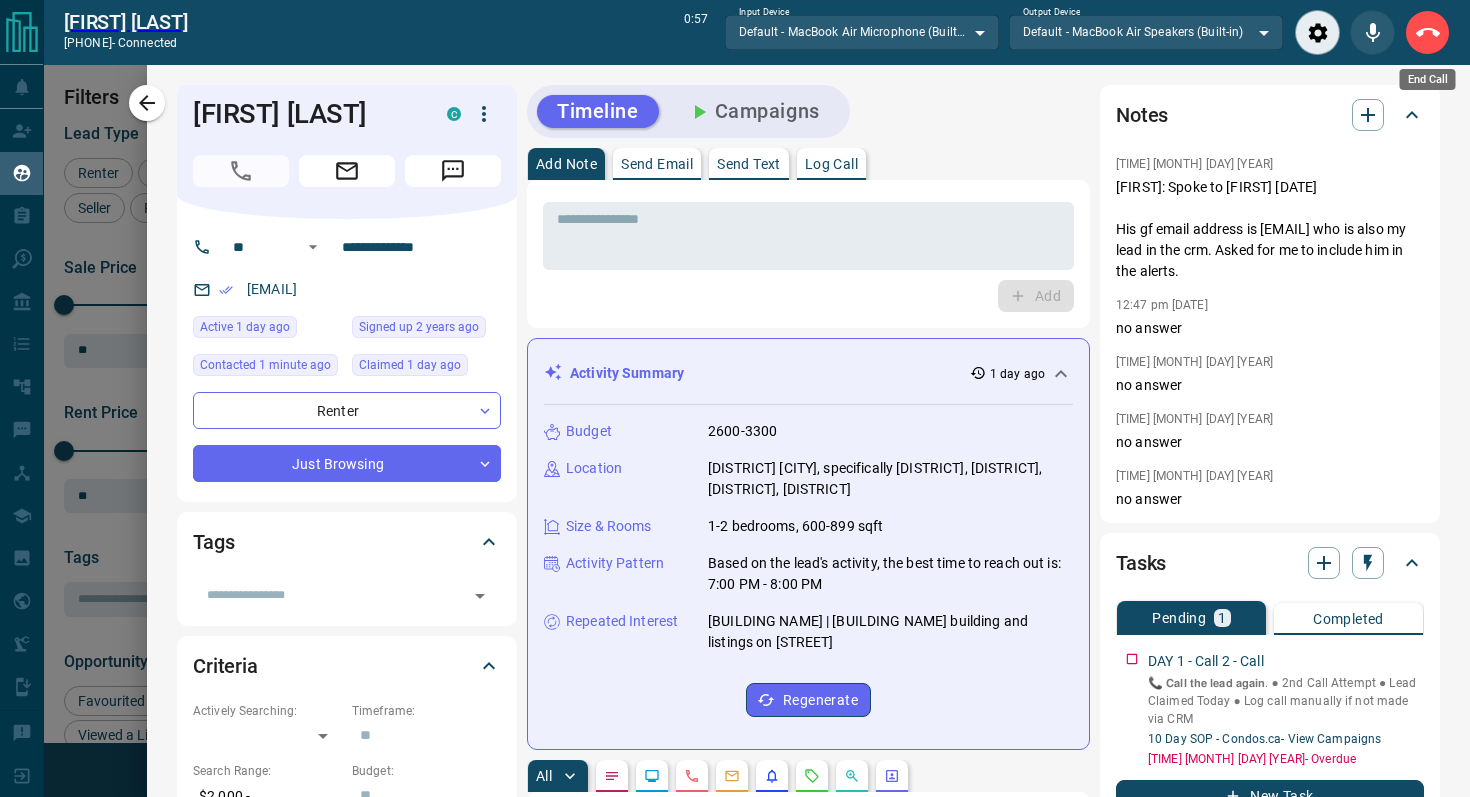 scroll, scrollTop: 1, scrollLeft: 1, axis: both 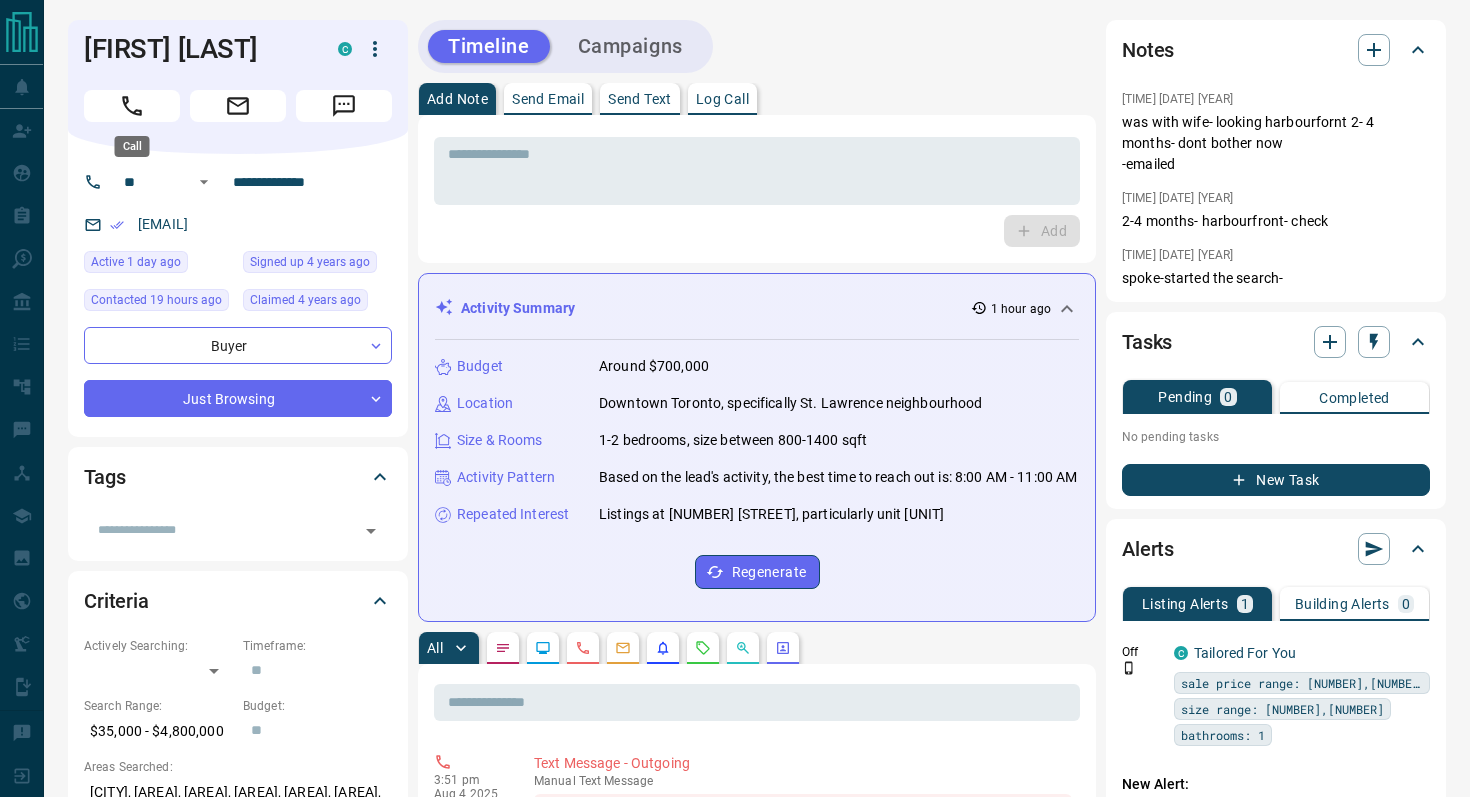 click 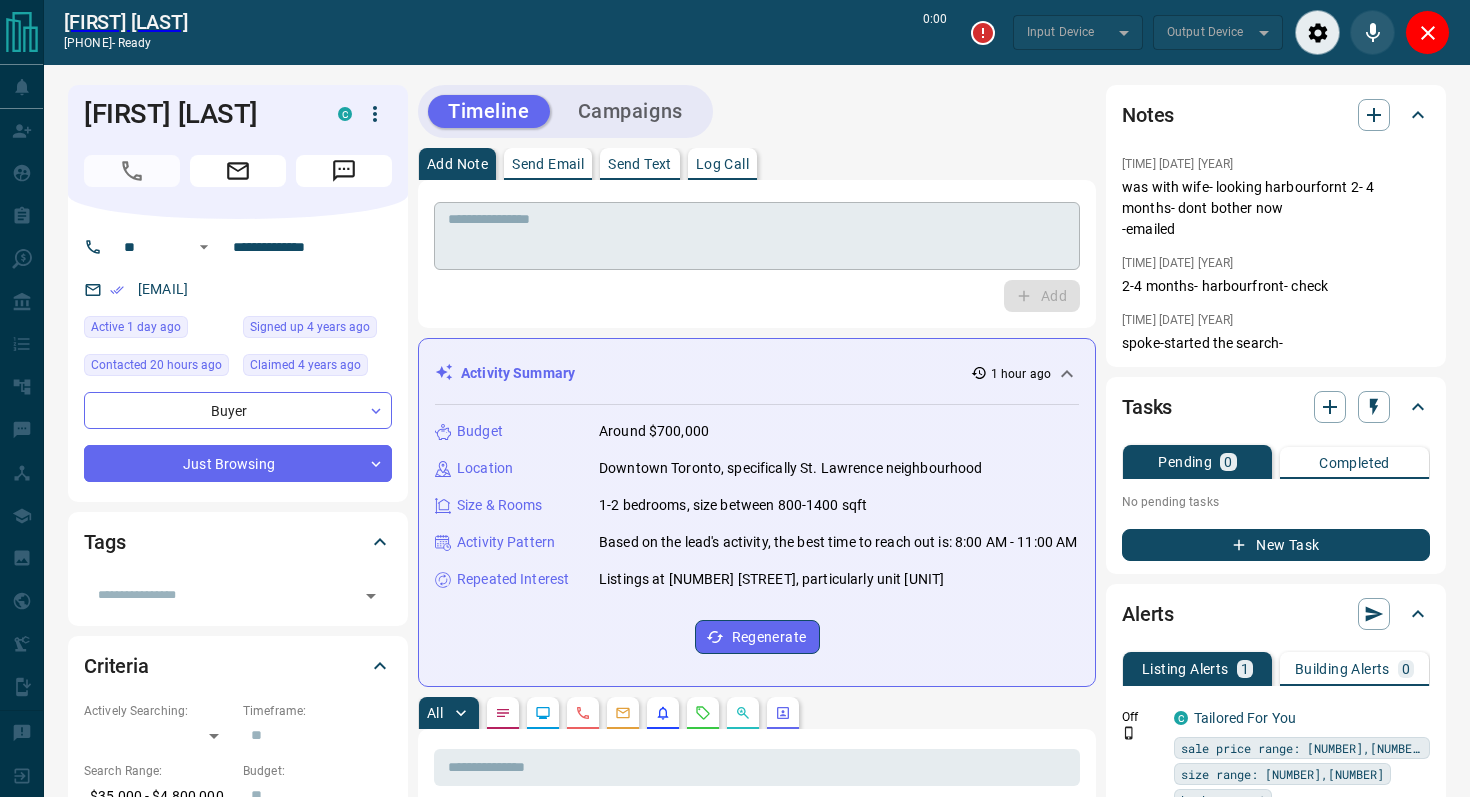 click at bounding box center (757, 236) 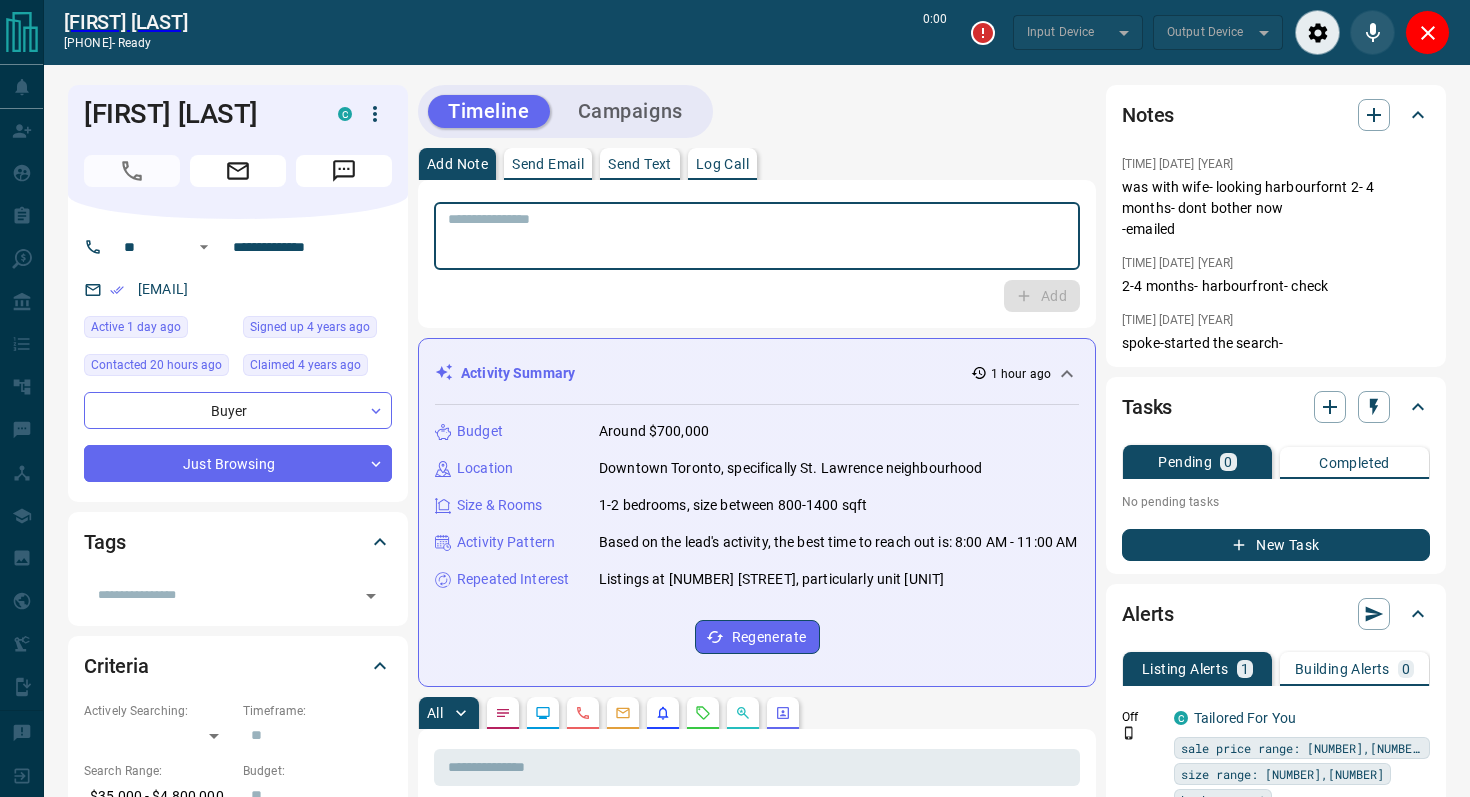 type on "*******" 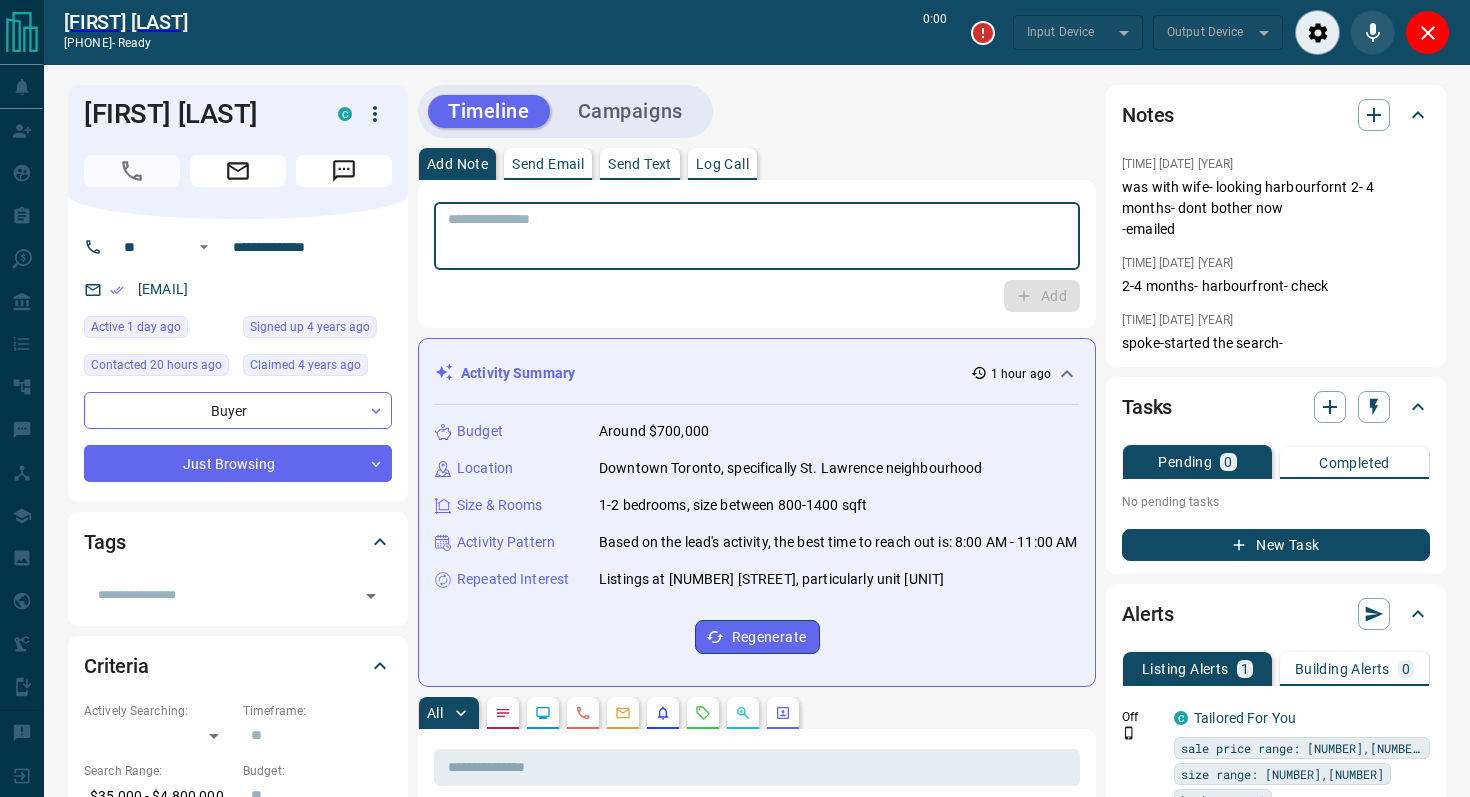 type on "*******" 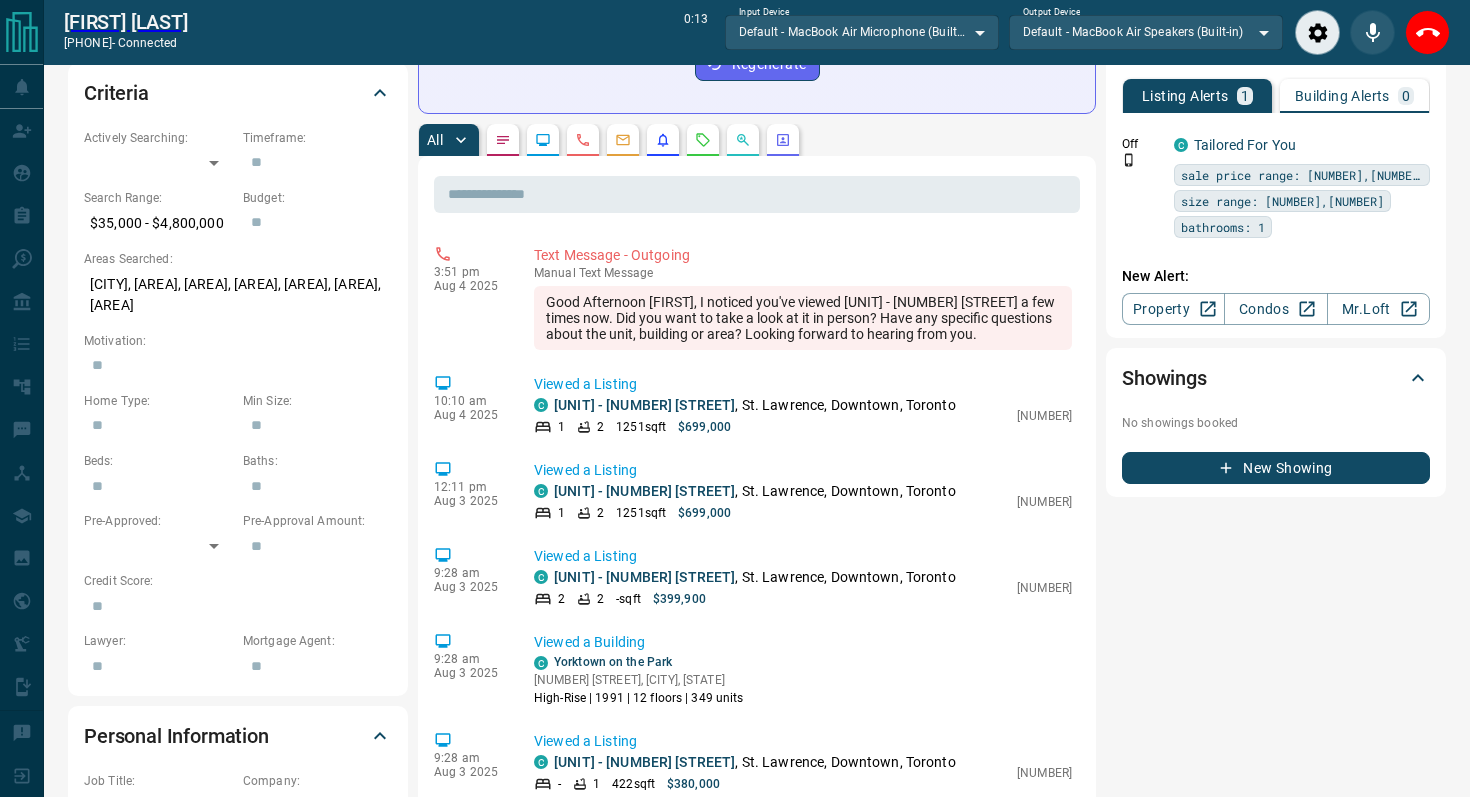 scroll, scrollTop: 0, scrollLeft: 0, axis: both 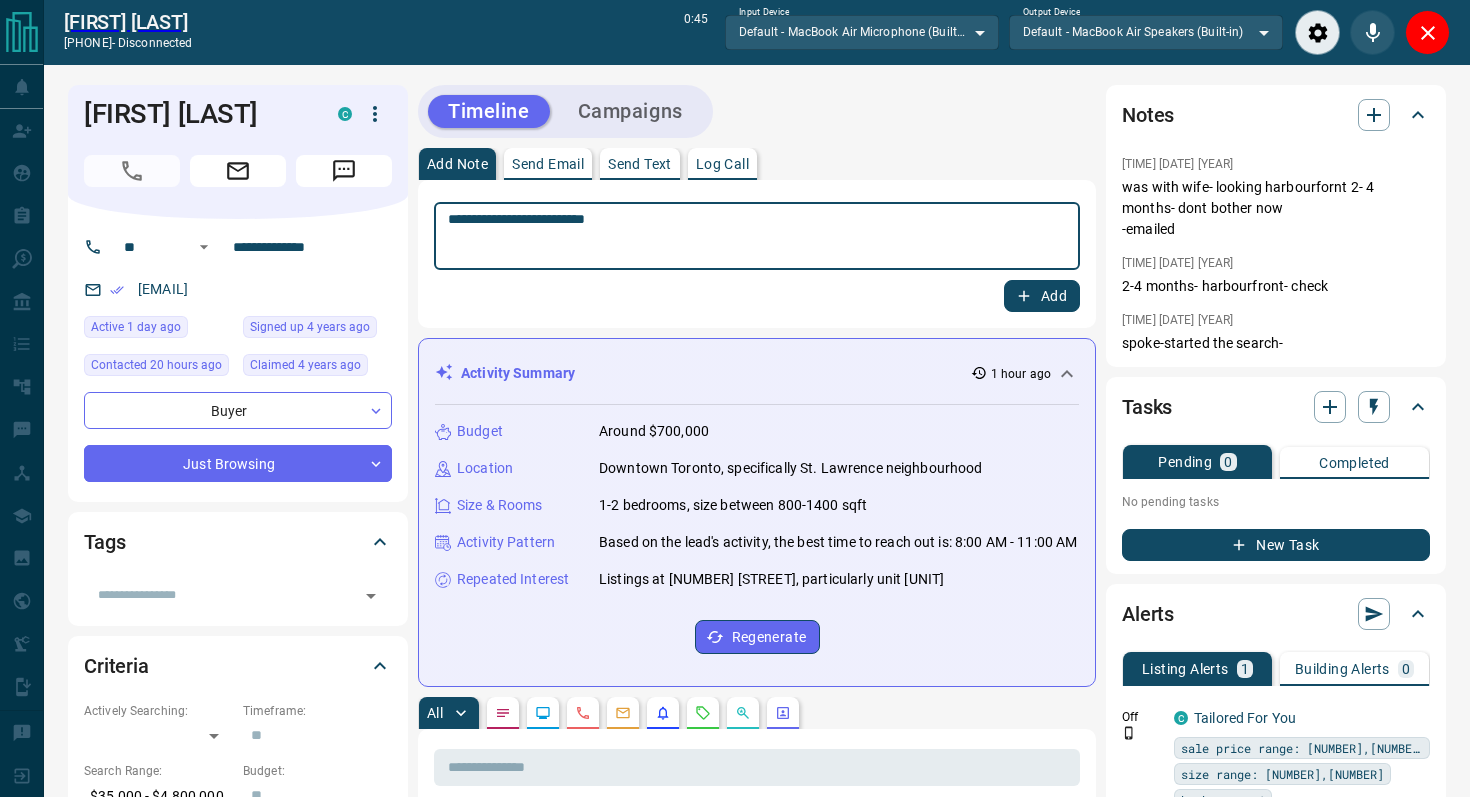 type on "**********" 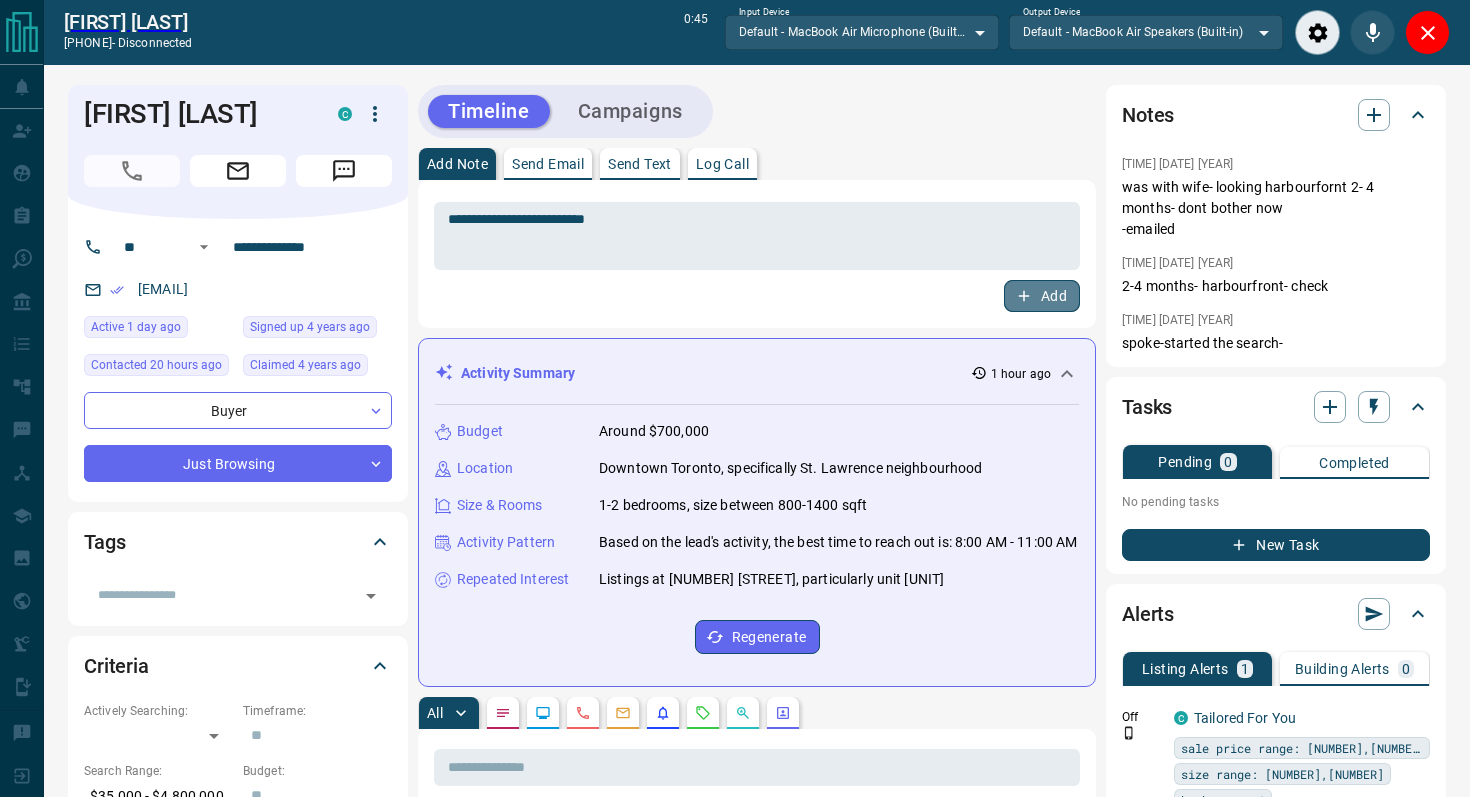 click on "Add" at bounding box center [1042, 296] 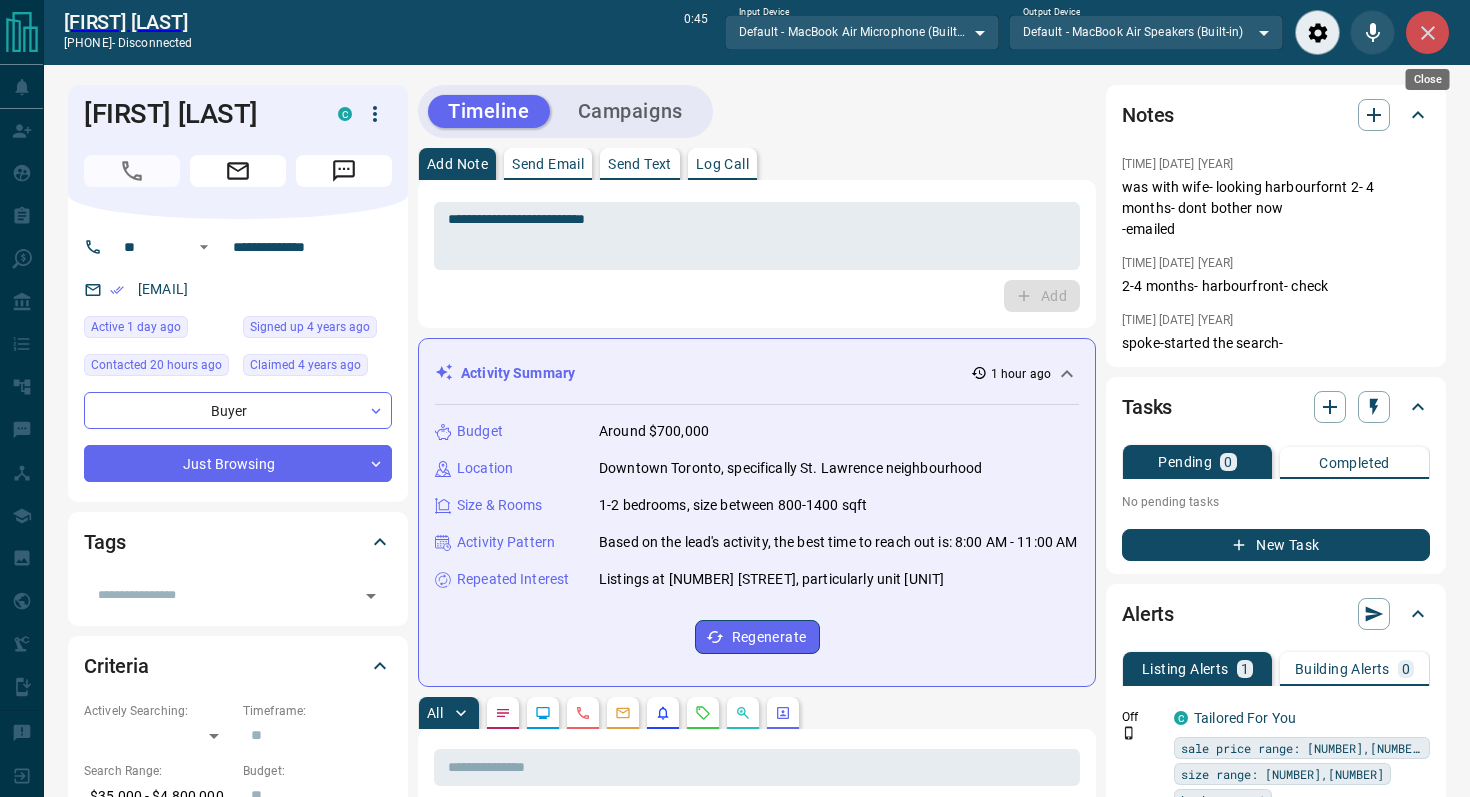 click at bounding box center (1427, 32) 